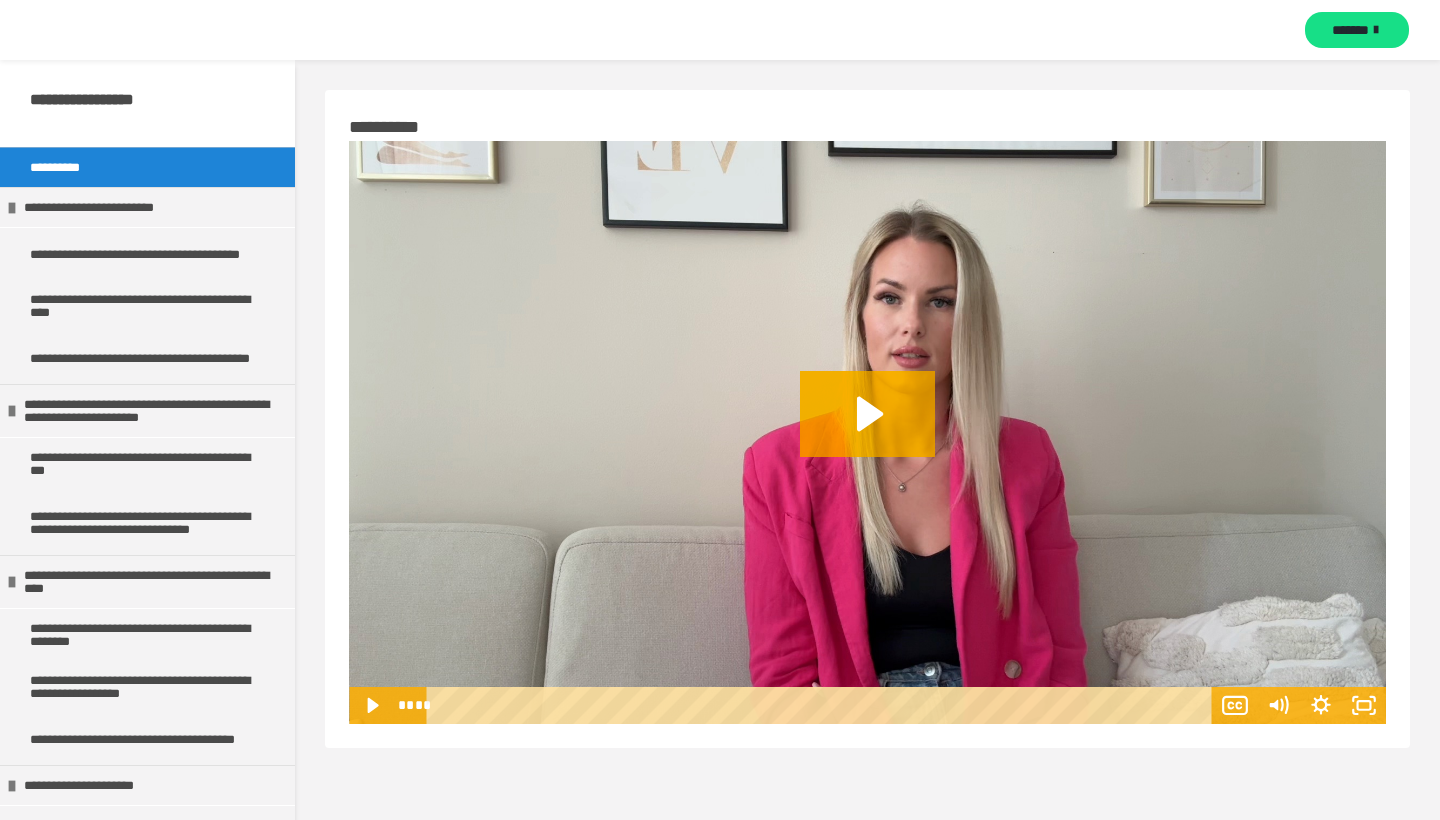 scroll, scrollTop: 0, scrollLeft: 0, axis: both 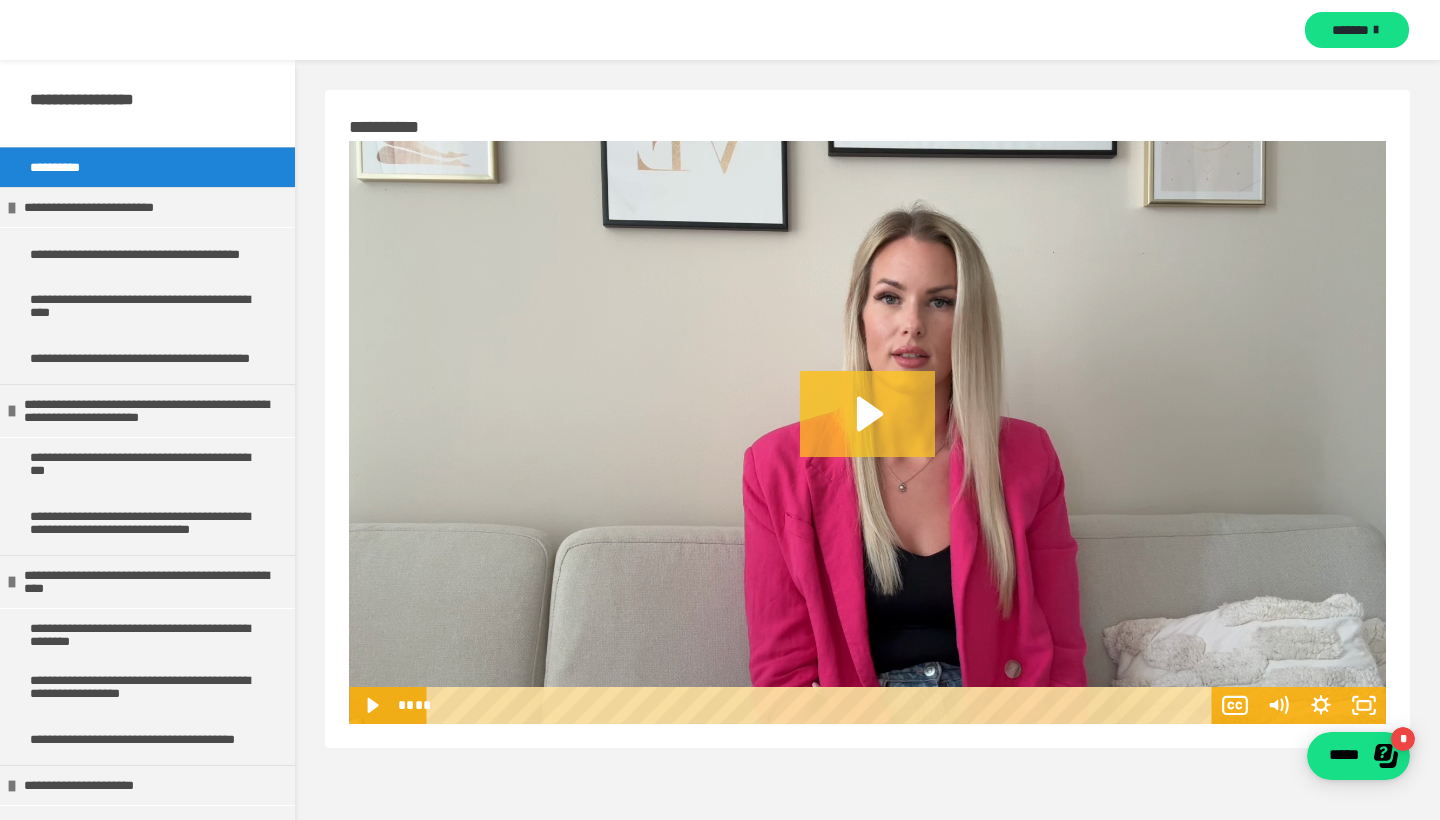 click 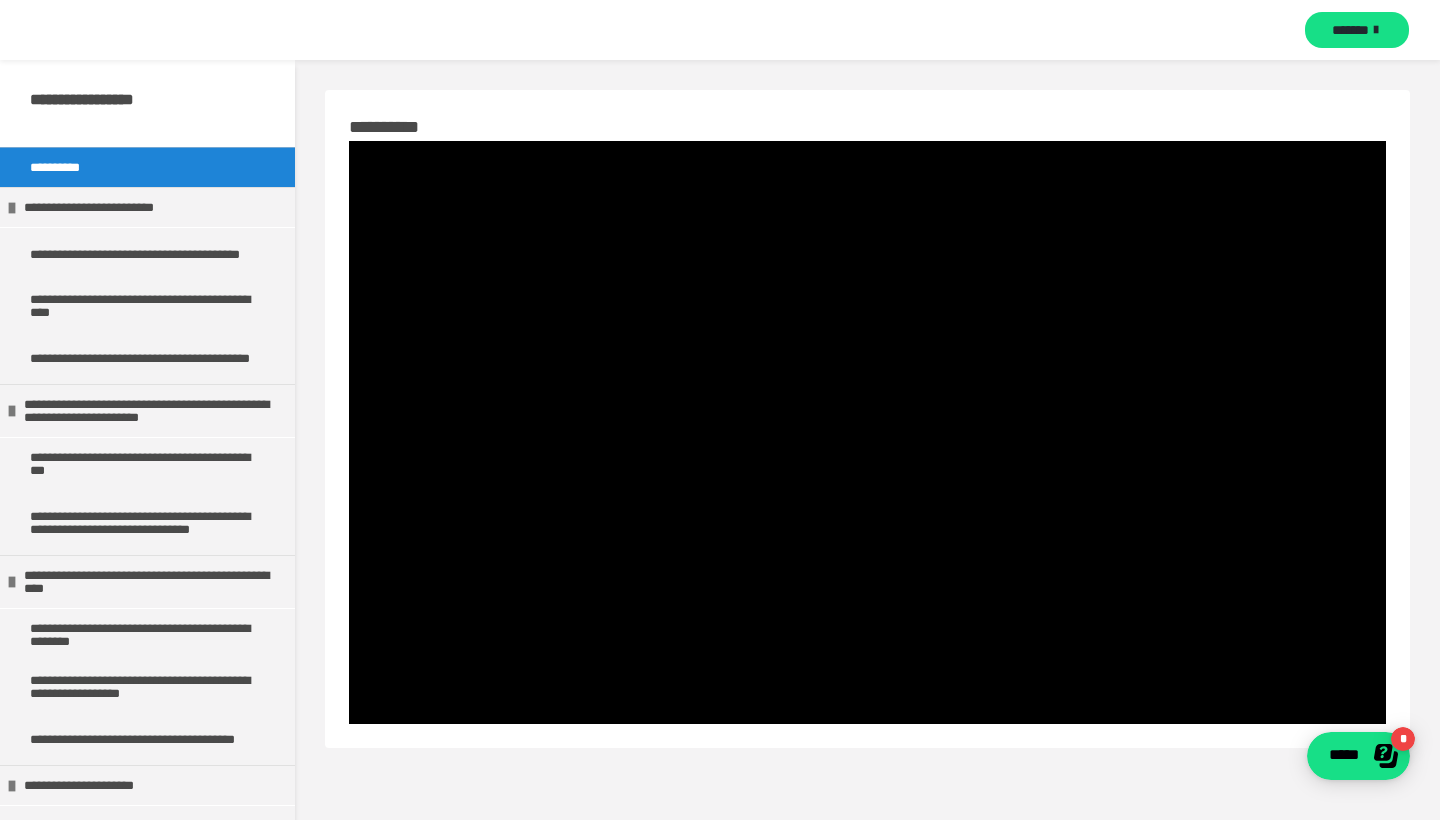 scroll, scrollTop: 0, scrollLeft: 0, axis: both 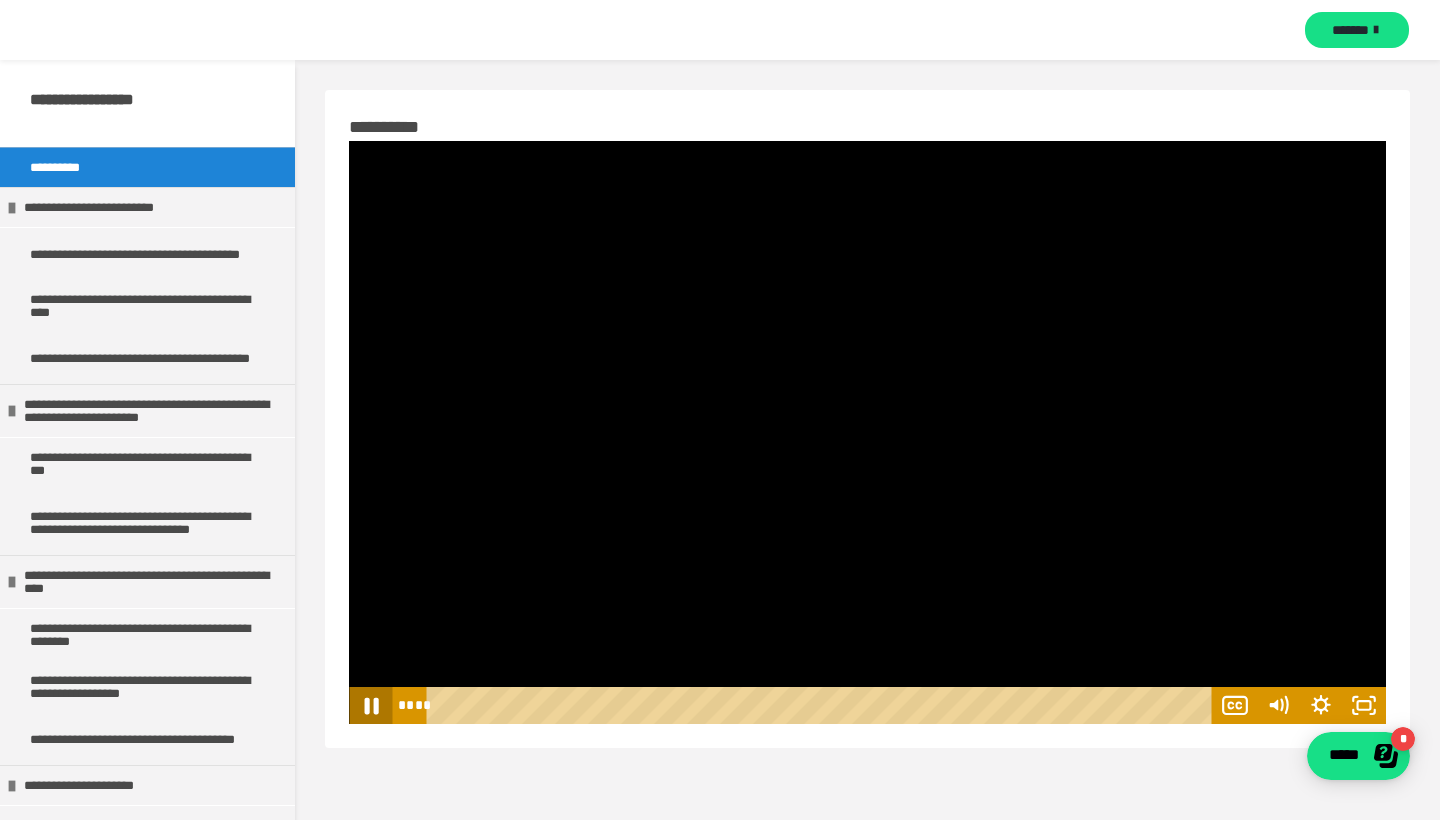 click 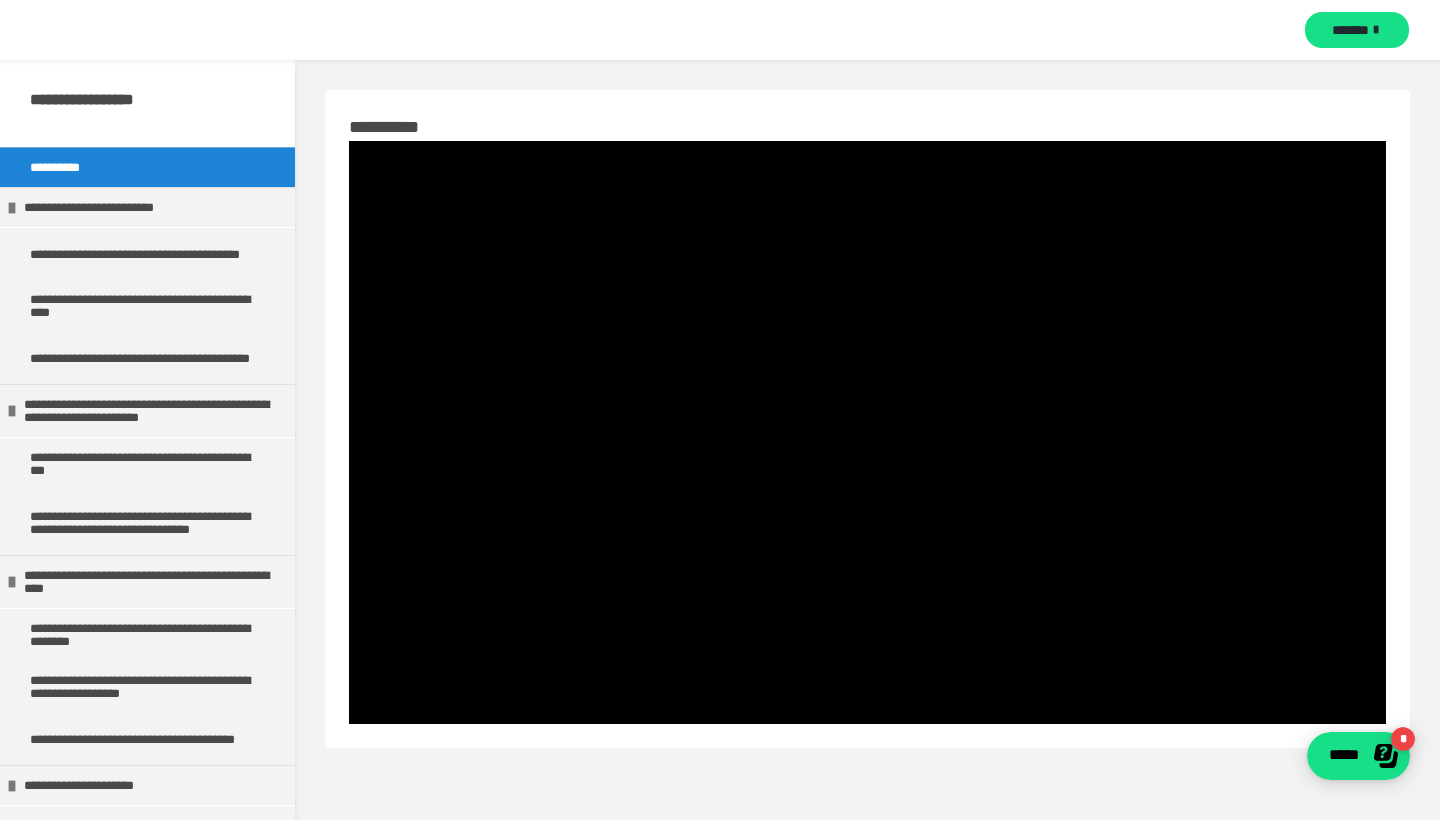 scroll, scrollTop: 46, scrollLeft: 0, axis: vertical 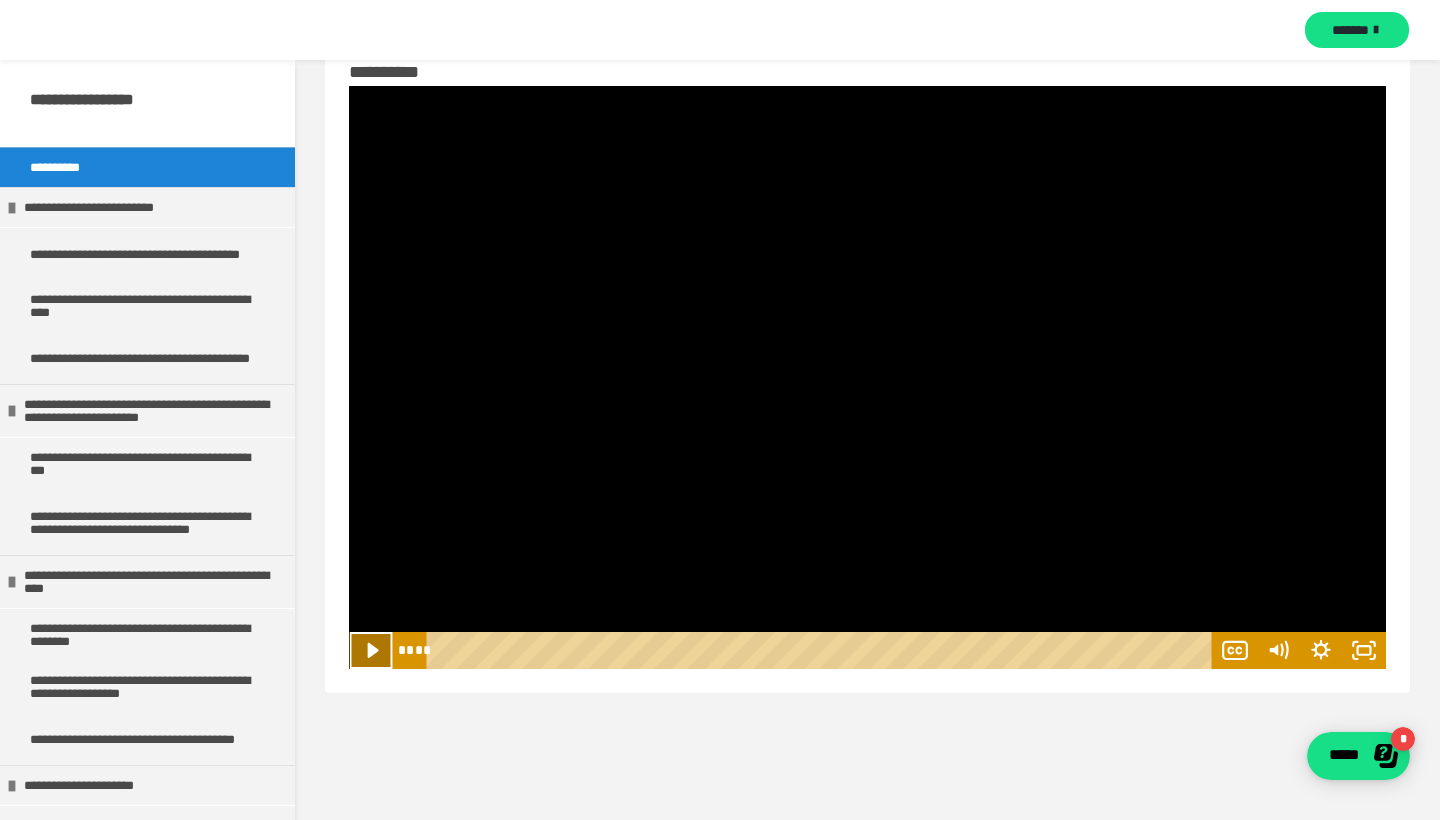 click 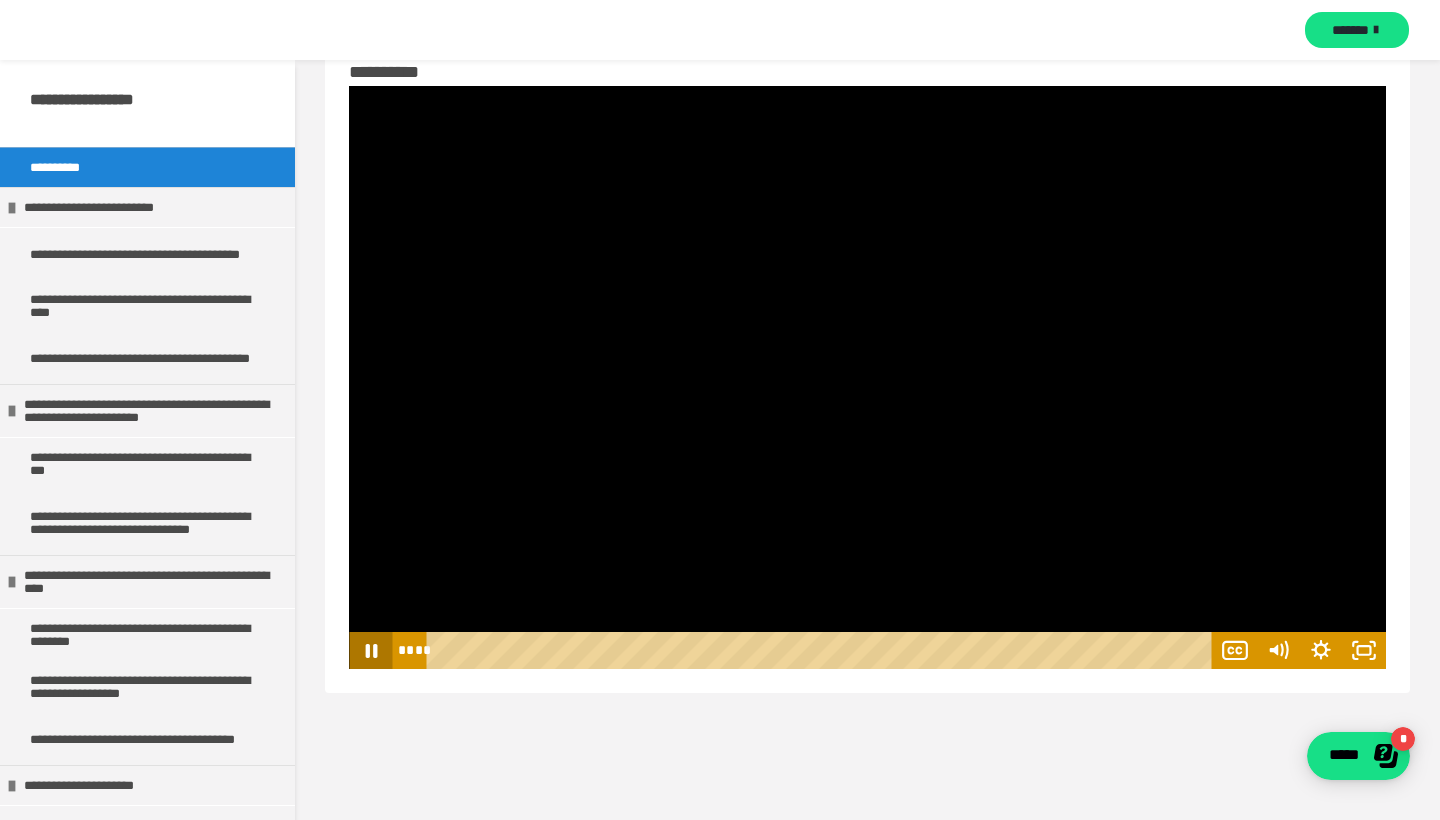 click 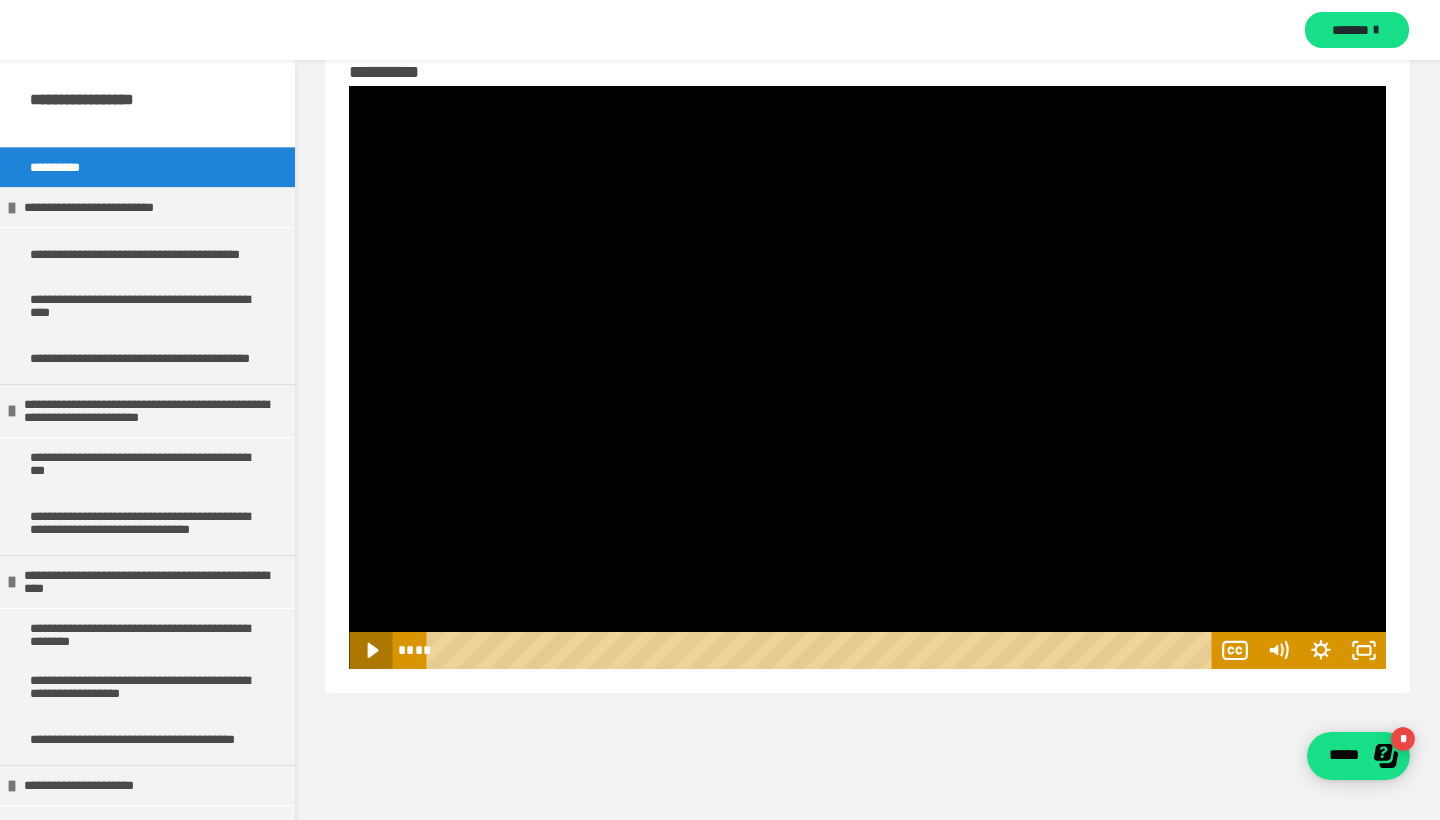 scroll, scrollTop: 55, scrollLeft: 0, axis: vertical 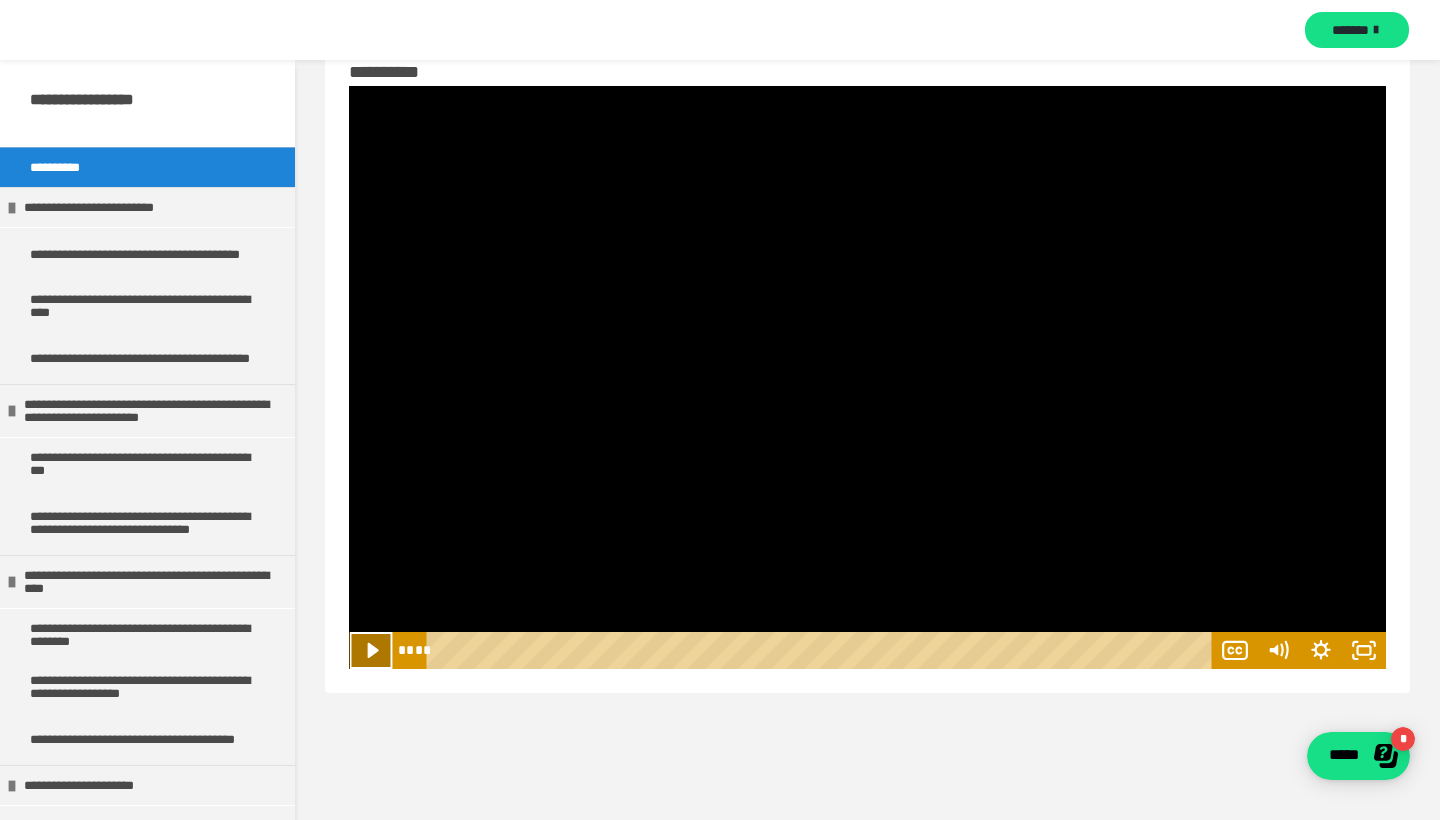 click 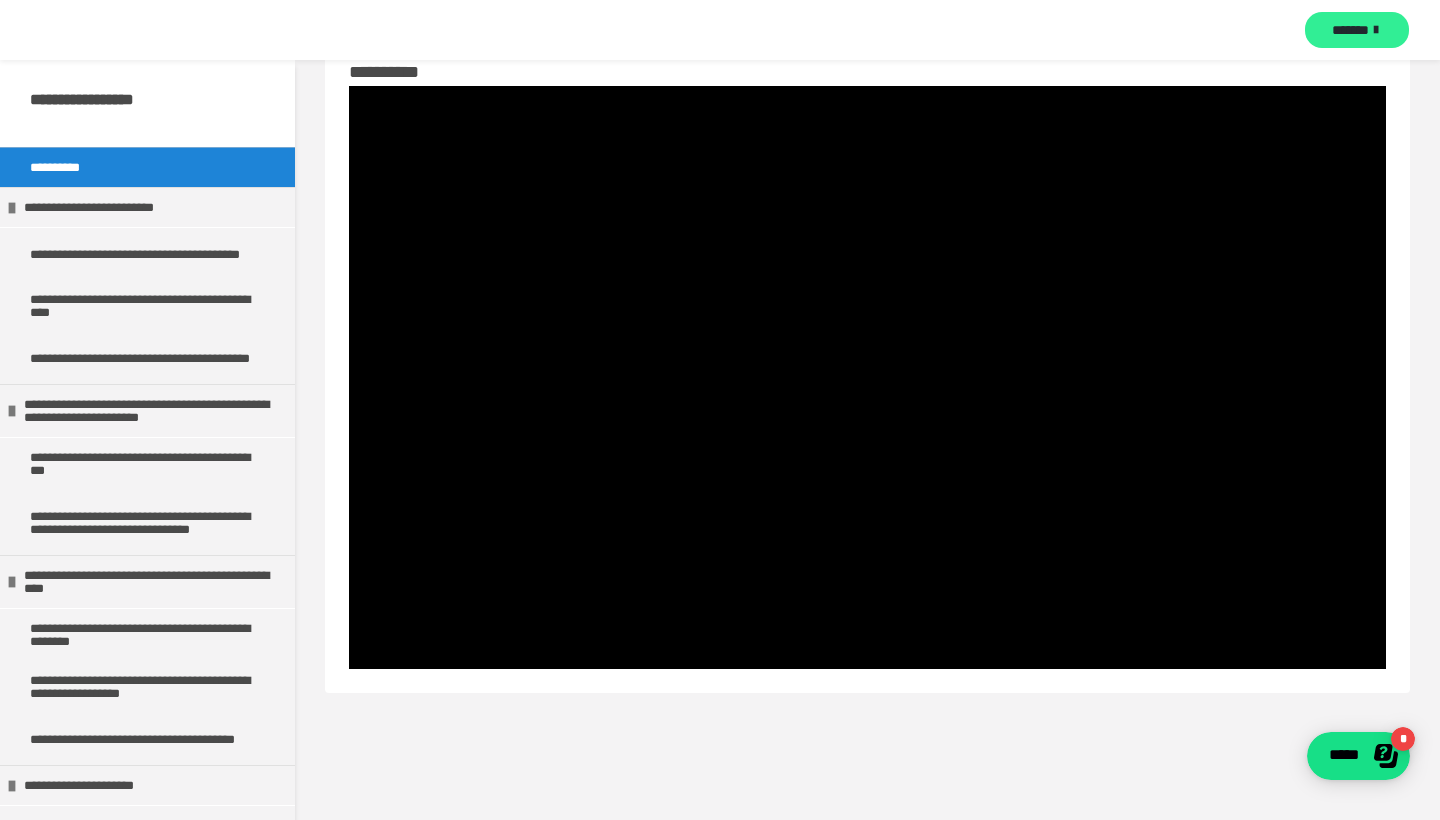 click on "*******" at bounding box center (1350, 30) 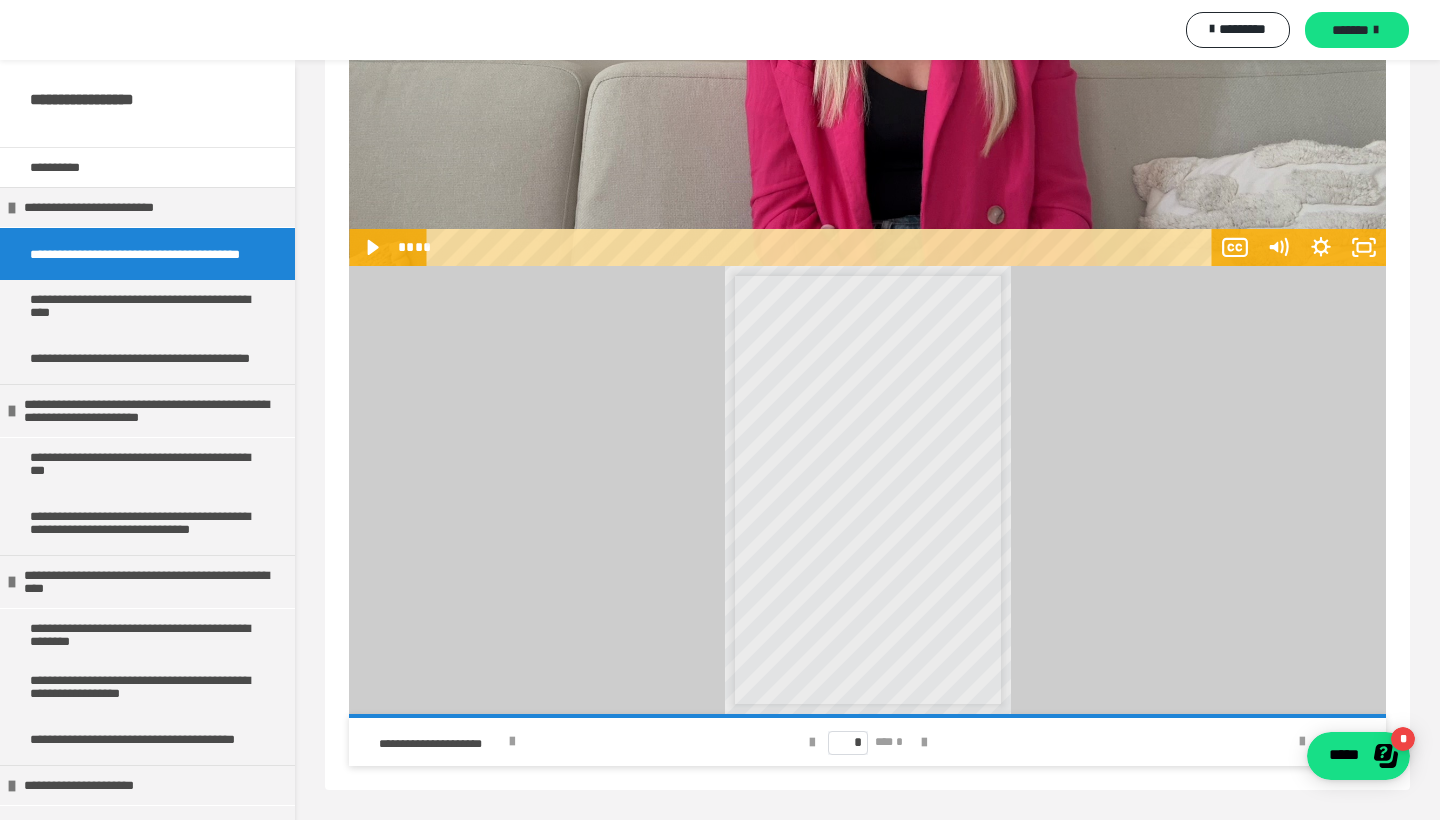 scroll, scrollTop: 458, scrollLeft: 0, axis: vertical 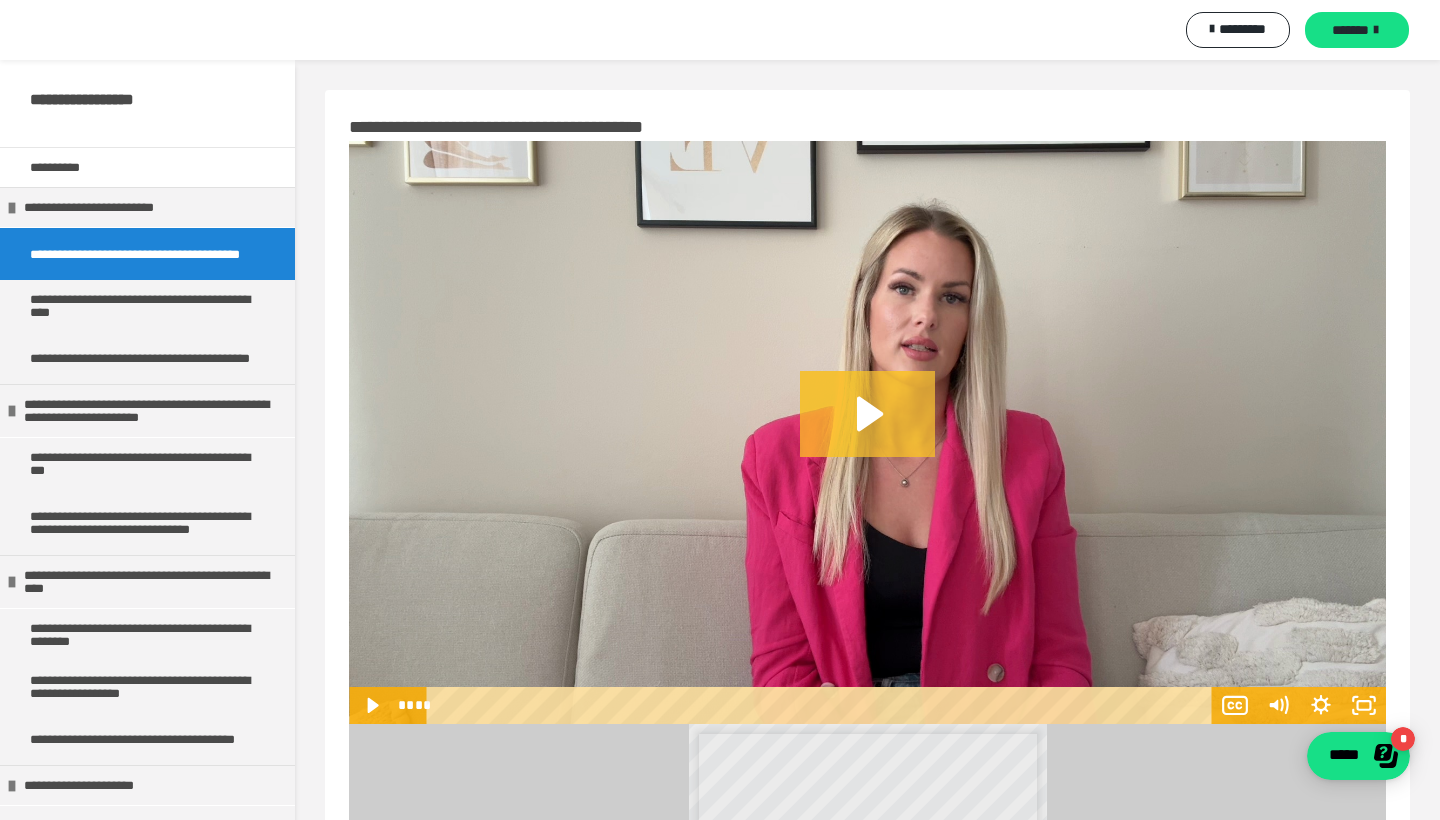 click 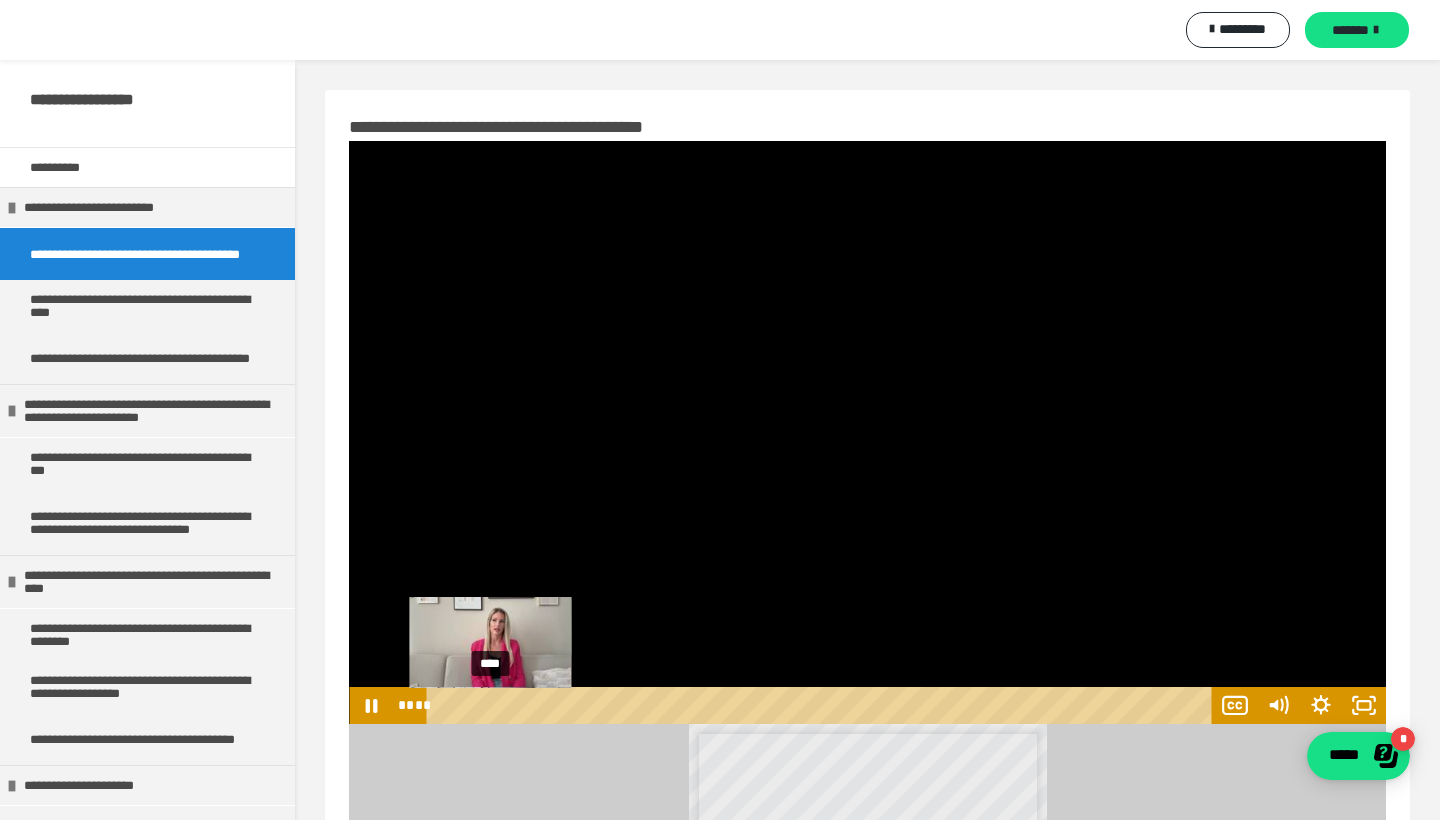 click on "****" at bounding box center [823, 705] 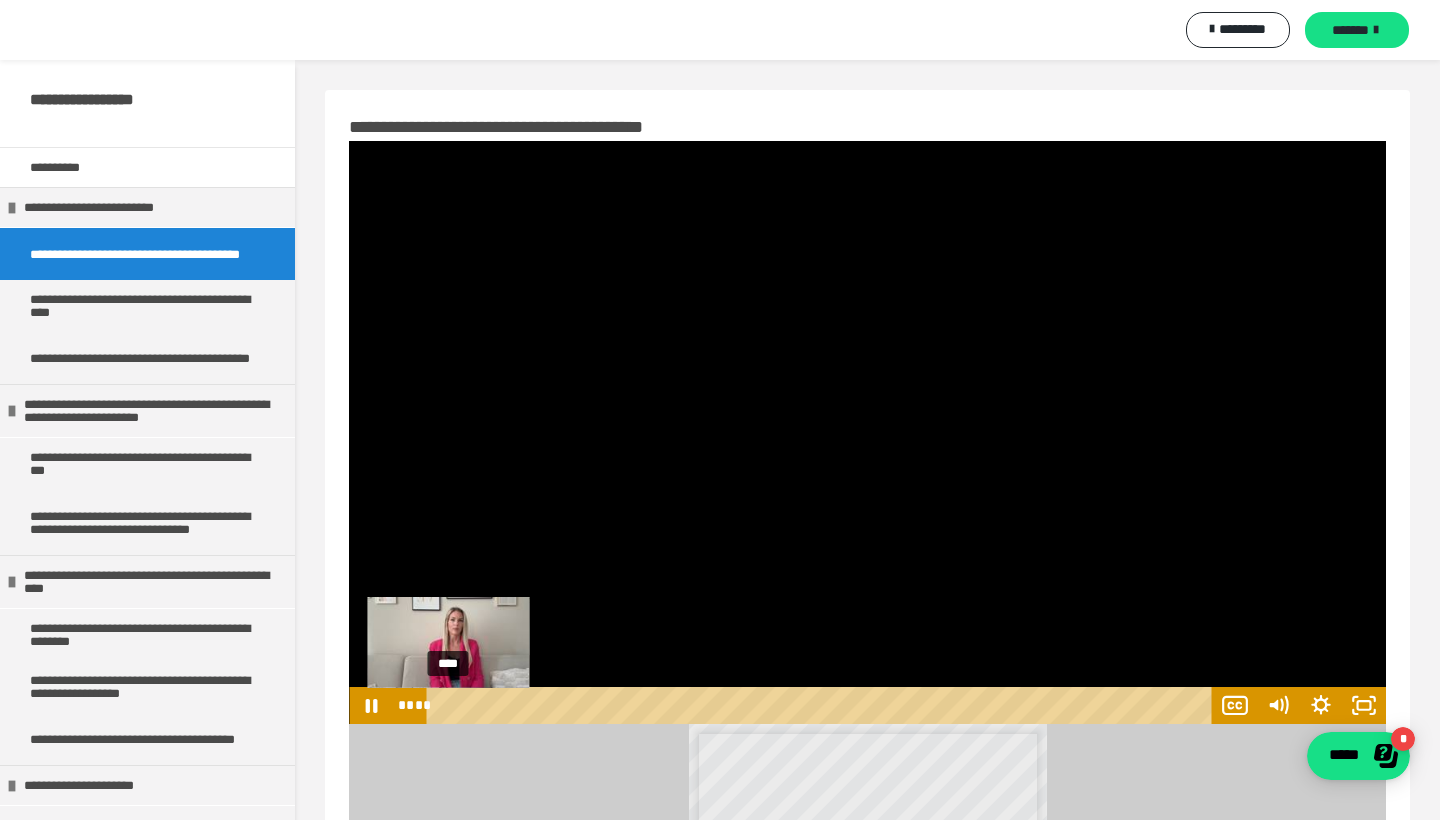 click on "****" at bounding box center (823, 705) 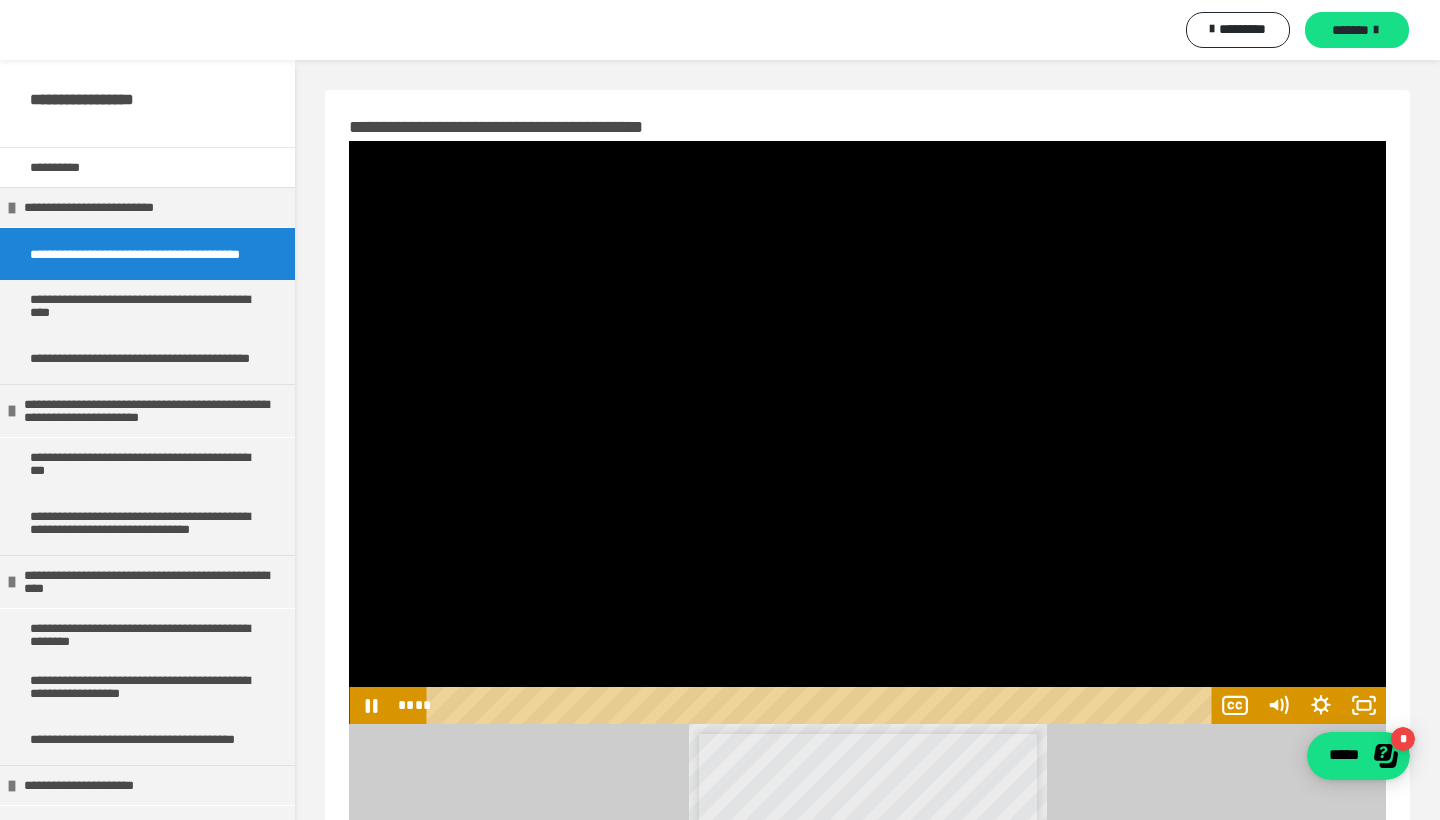 click at bounding box center [867, 432] 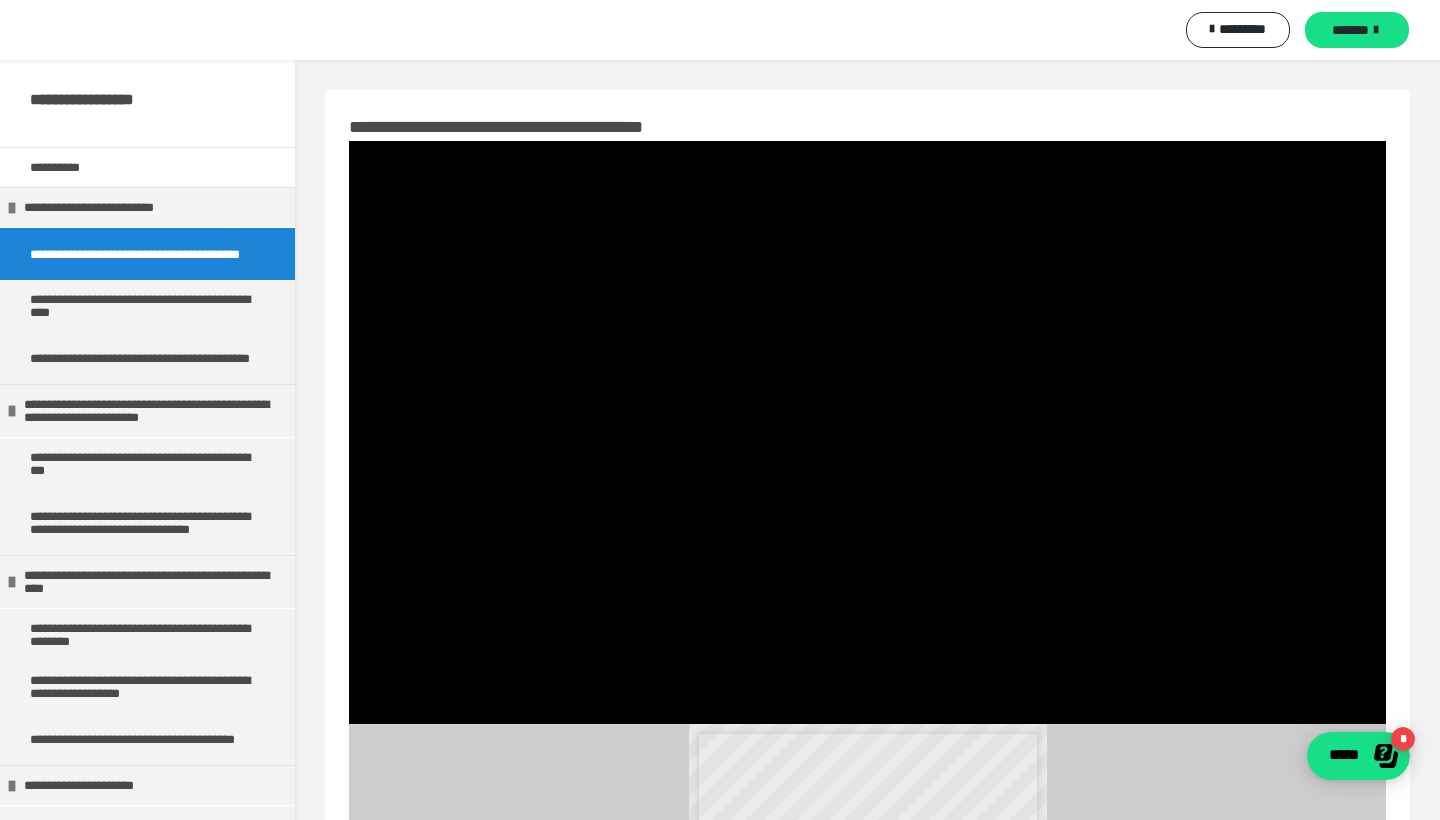 click at bounding box center [867, 432] 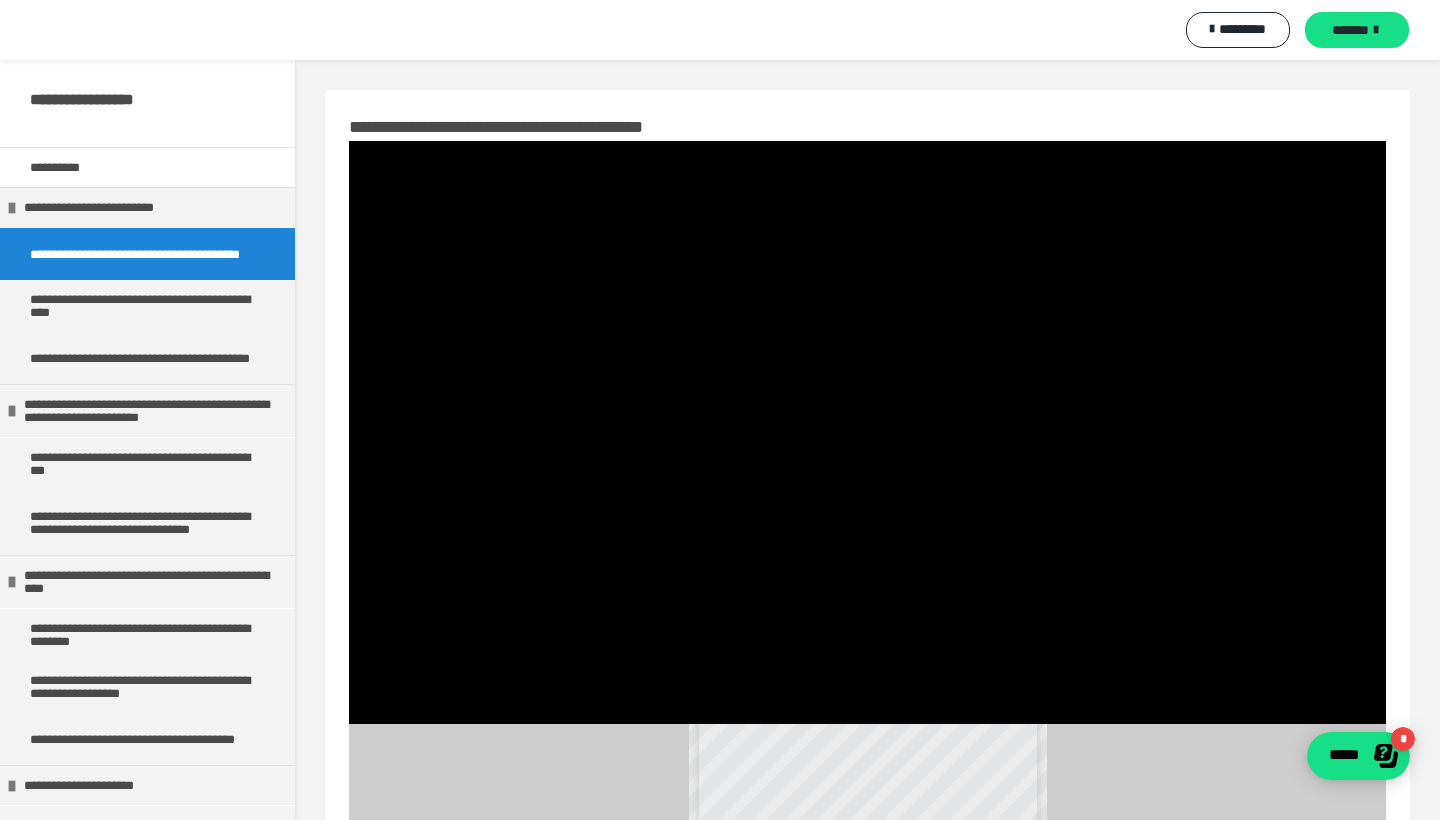 scroll, scrollTop: 112, scrollLeft: 0, axis: vertical 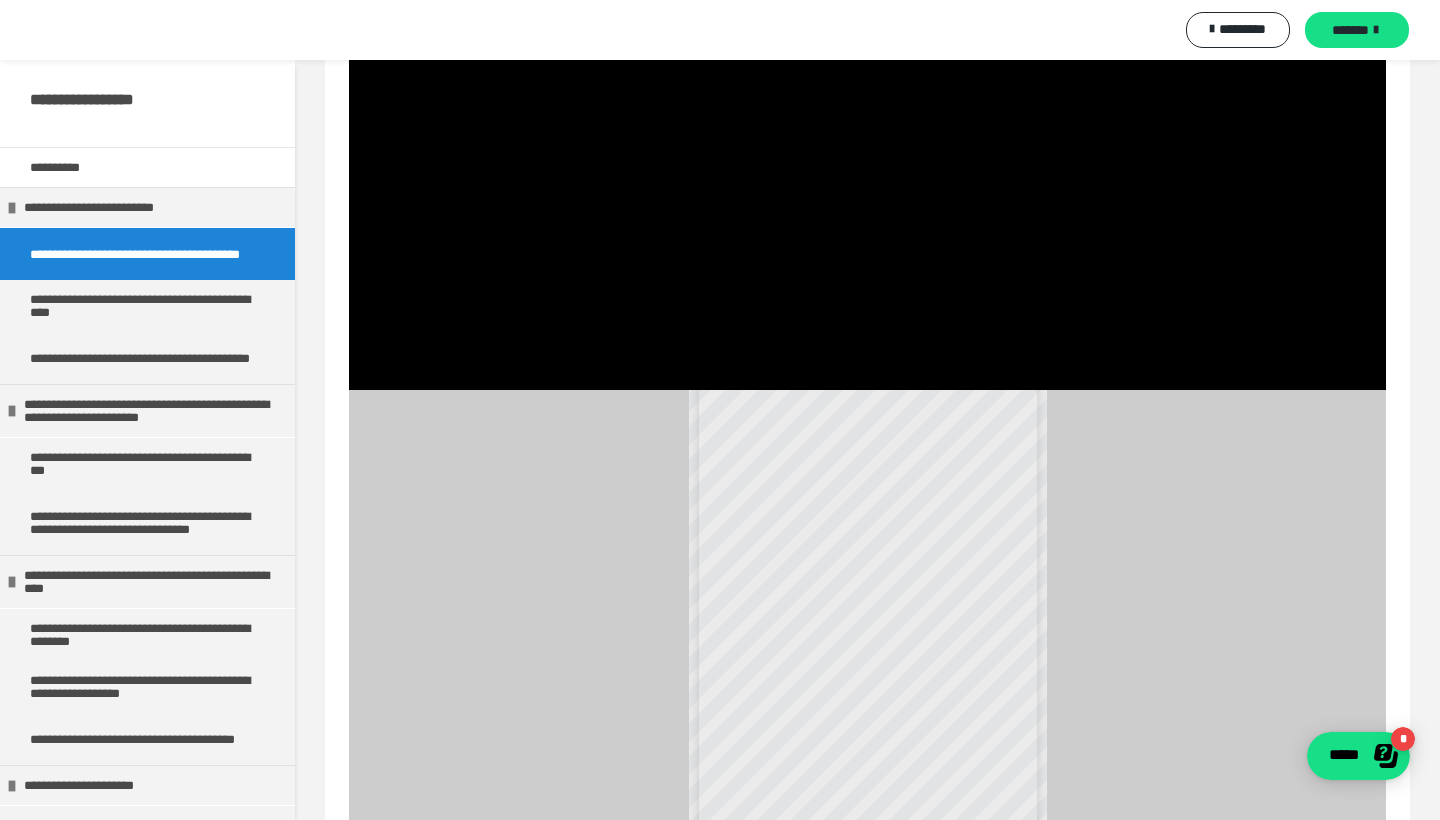 click on "**********" at bounding box center [877, 529] 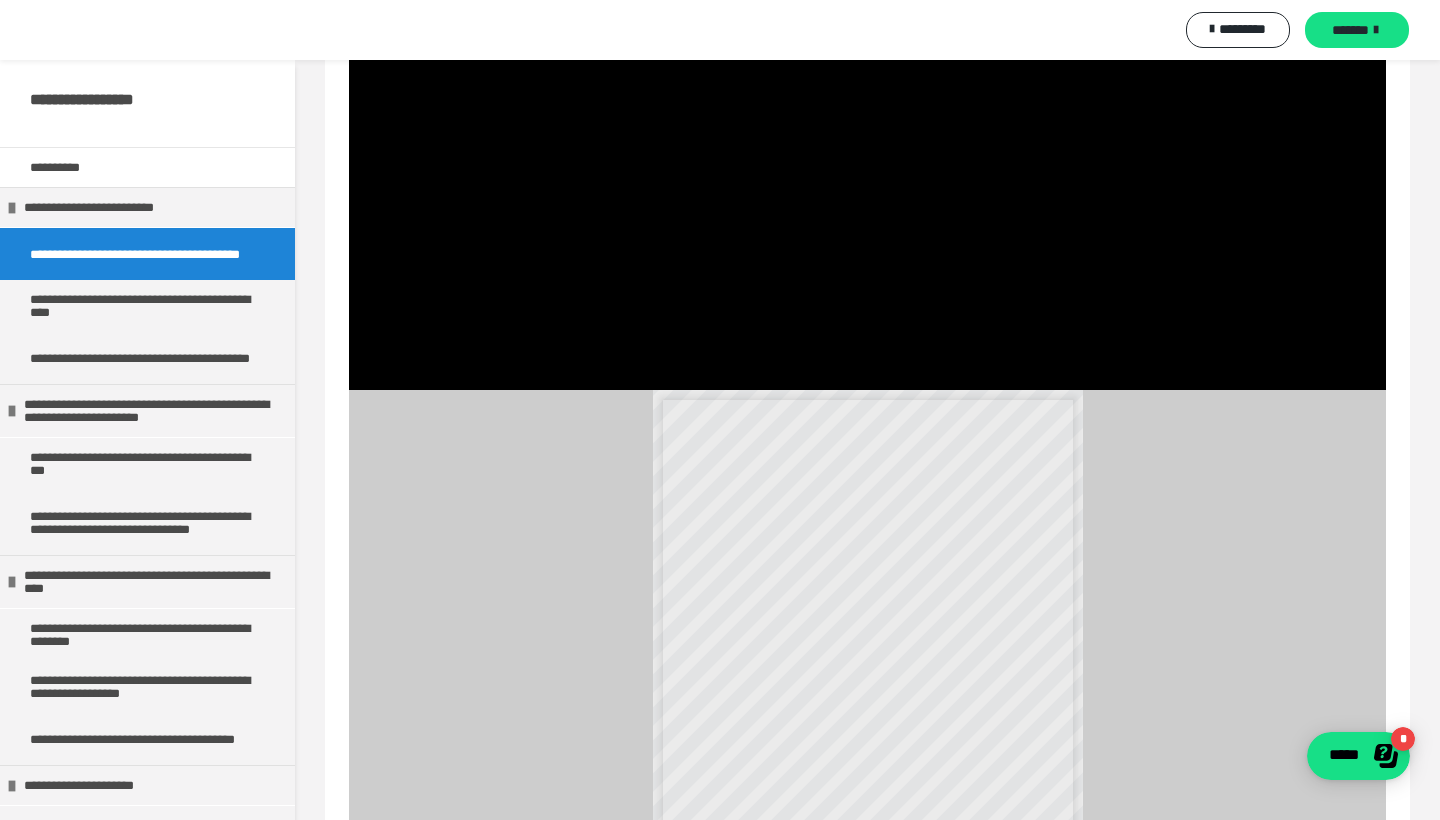 scroll, scrollTop: 0, scrollLeft: 0, axis: both 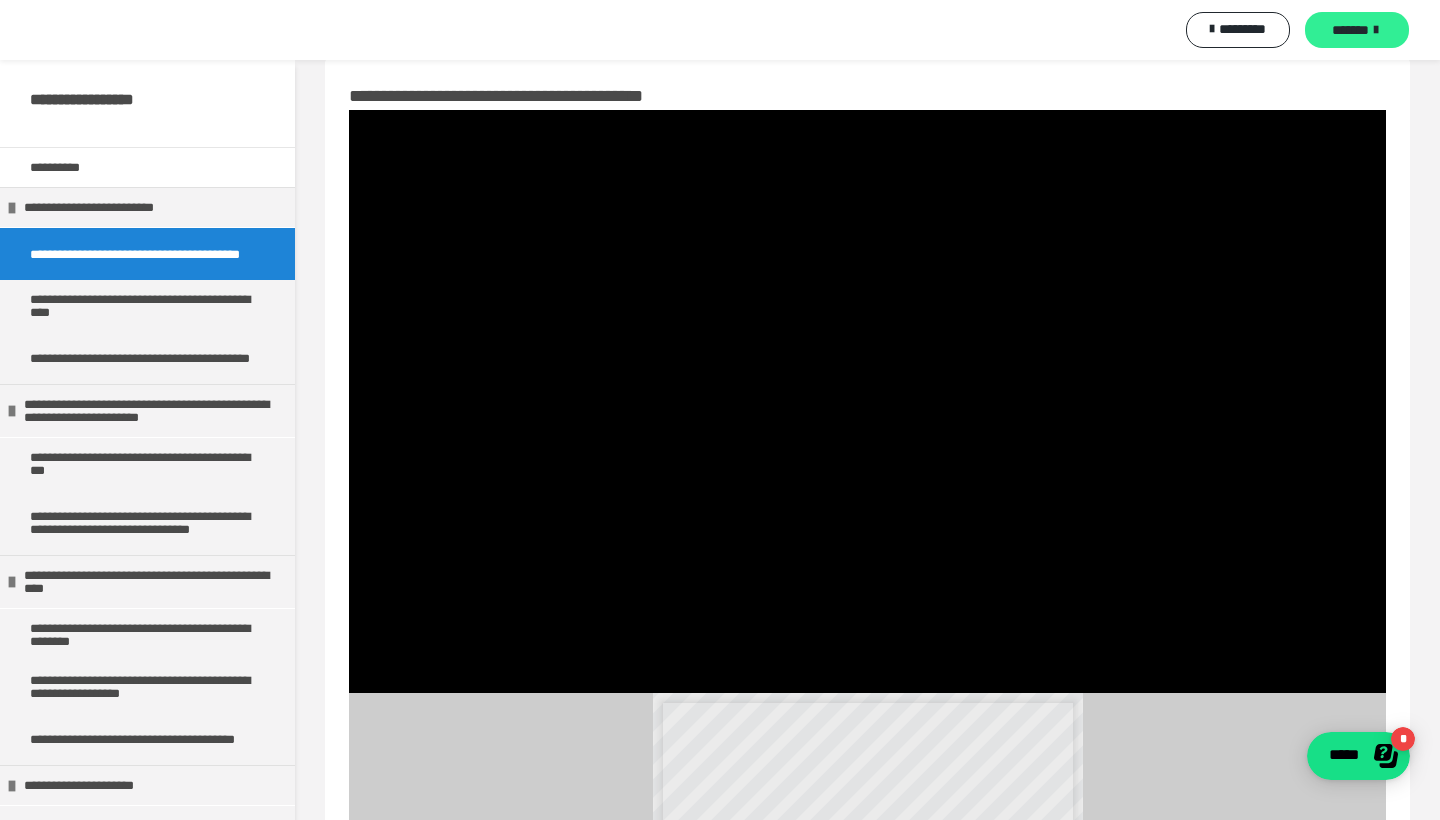 click on "*******" at bounding box center (1350, 30) 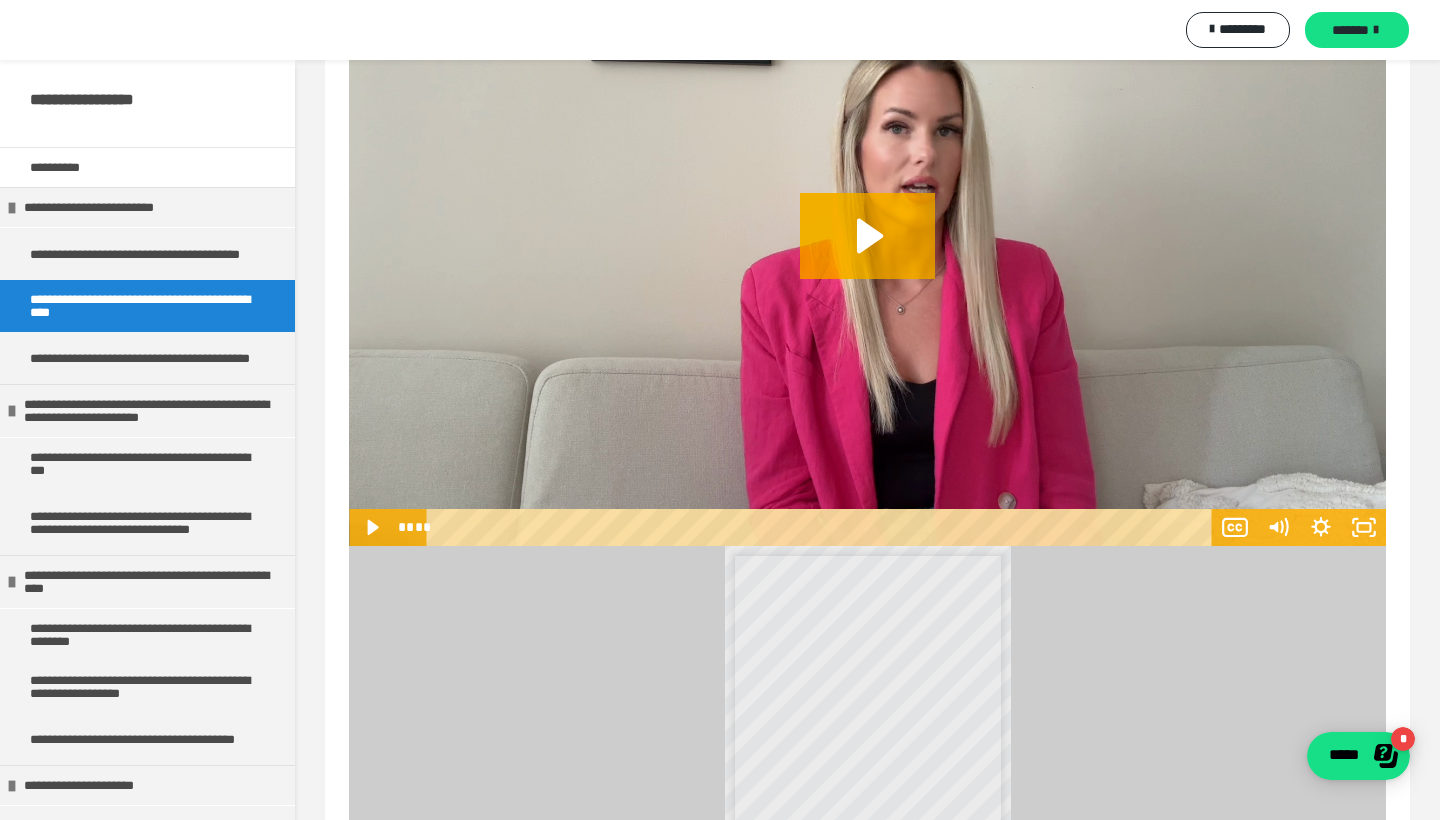 scroll, scrollTop: 336, scrollLeft: 0, axis: vertical 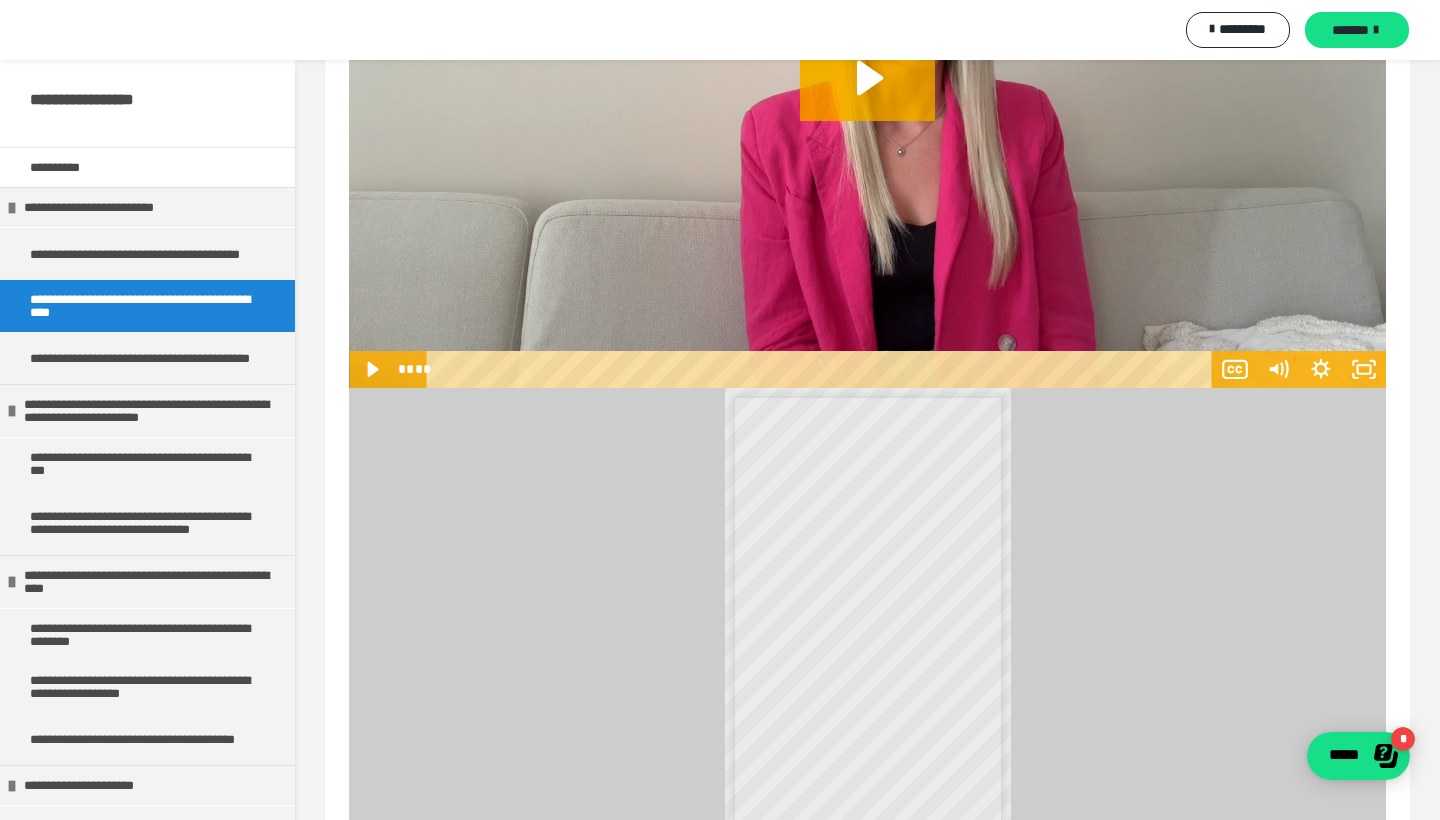 click on "*******" at bounding box center [869, 569] 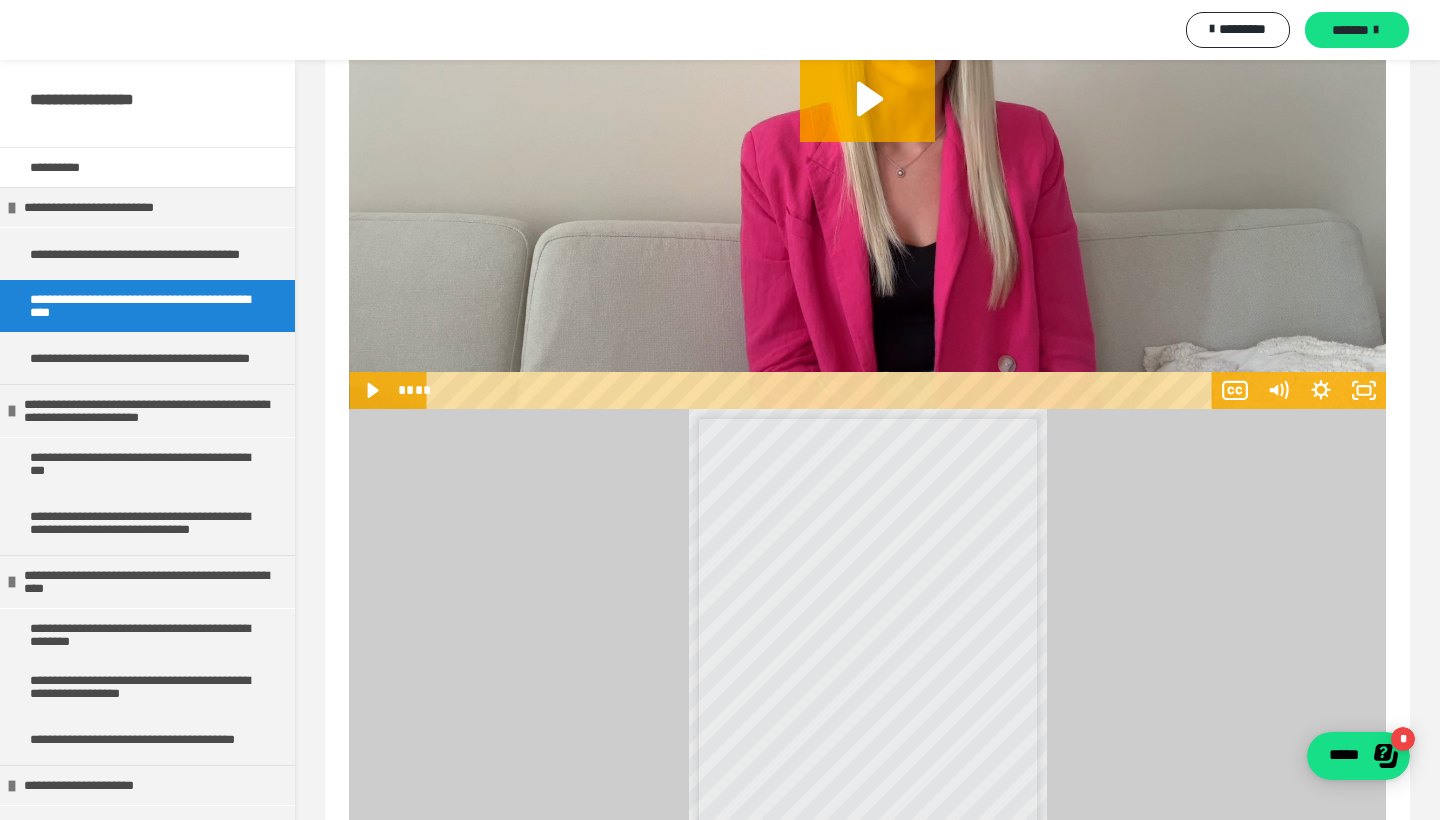 scroll, scrollTop: 307, scrollLeft: 0, axis: vertical 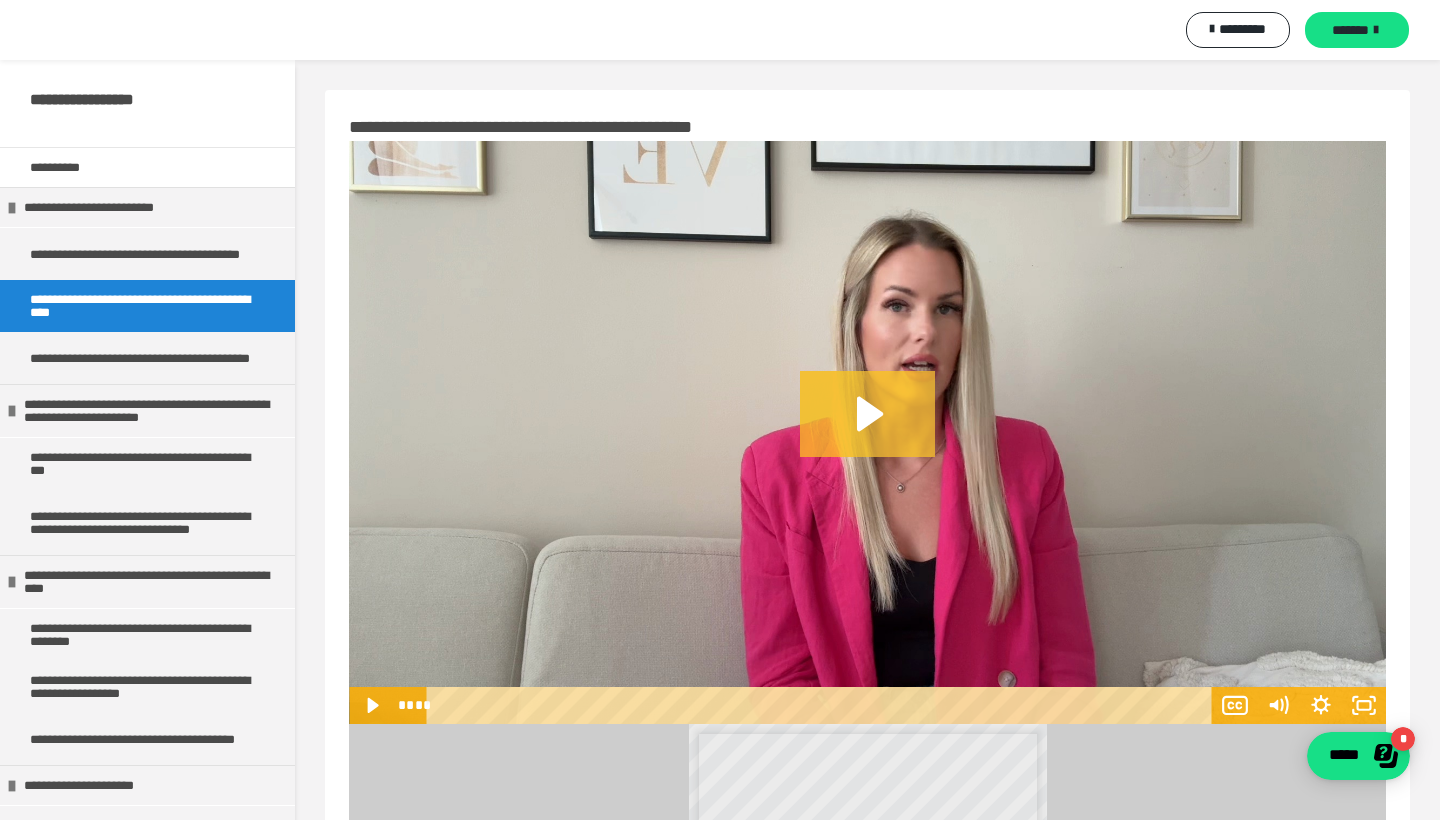 click 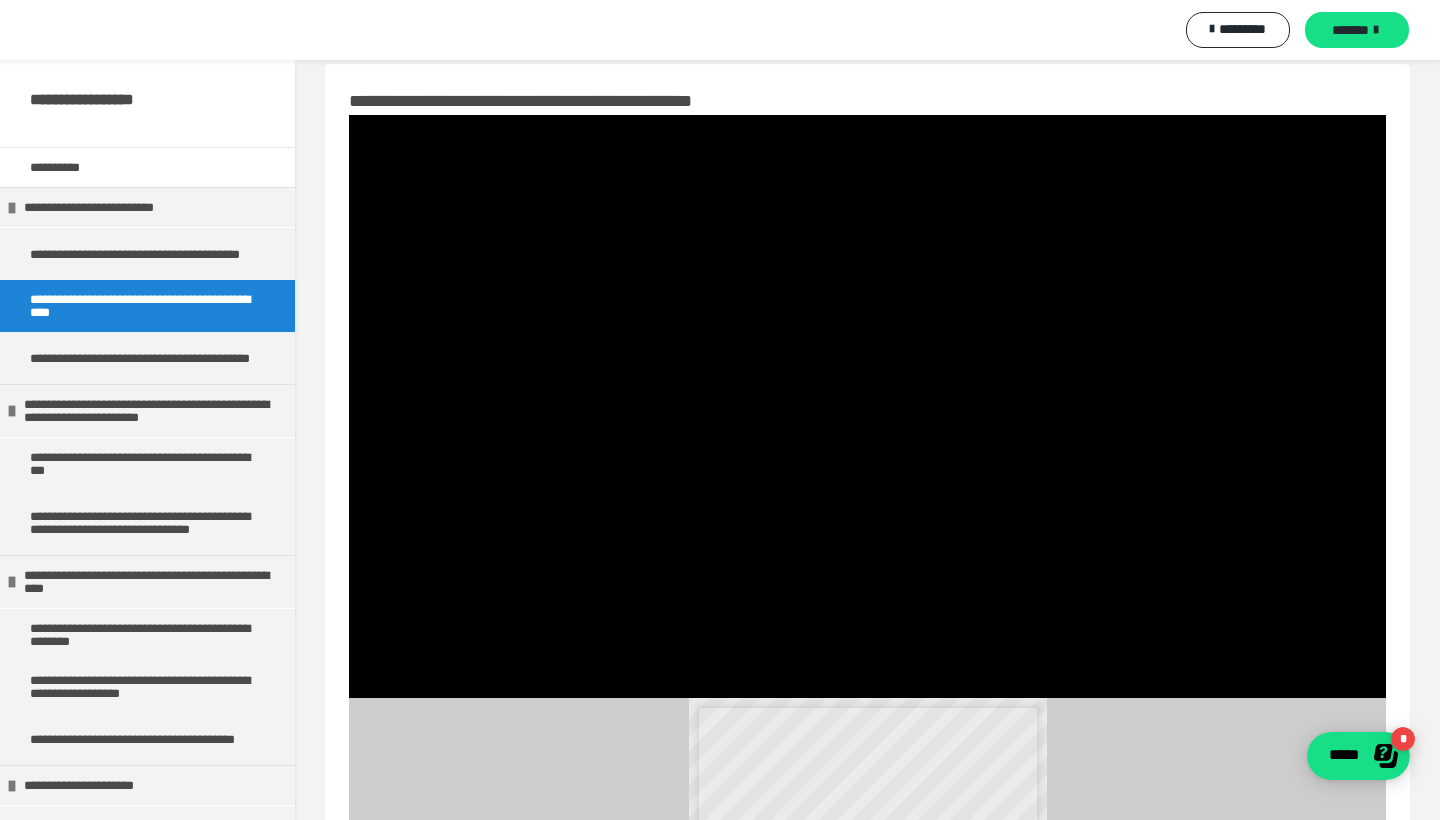 scroll, scrollTop: 34, scrollLeft: 0, axis: vertical 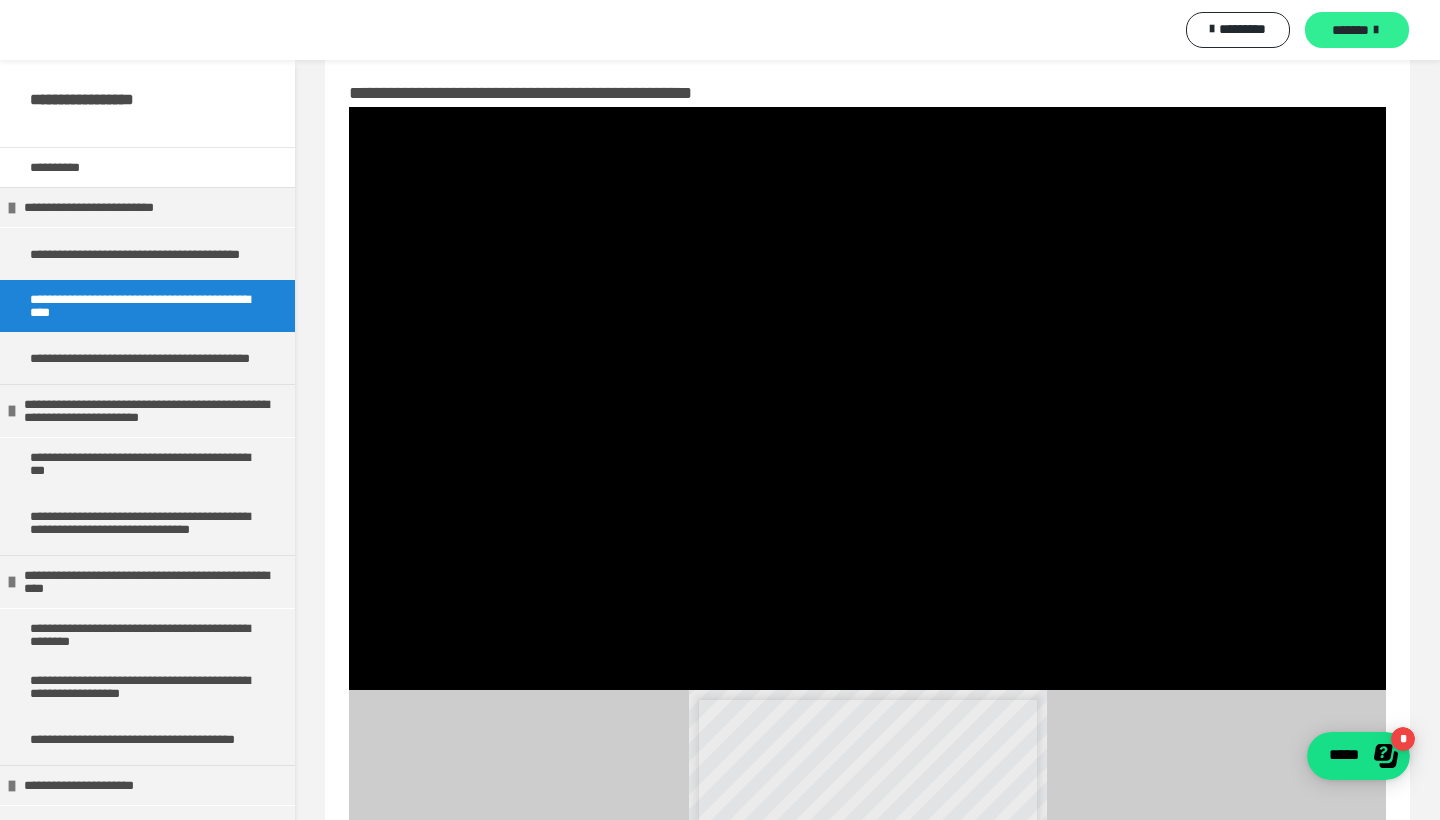 click on "*******" at bounding box center [1350, 30] 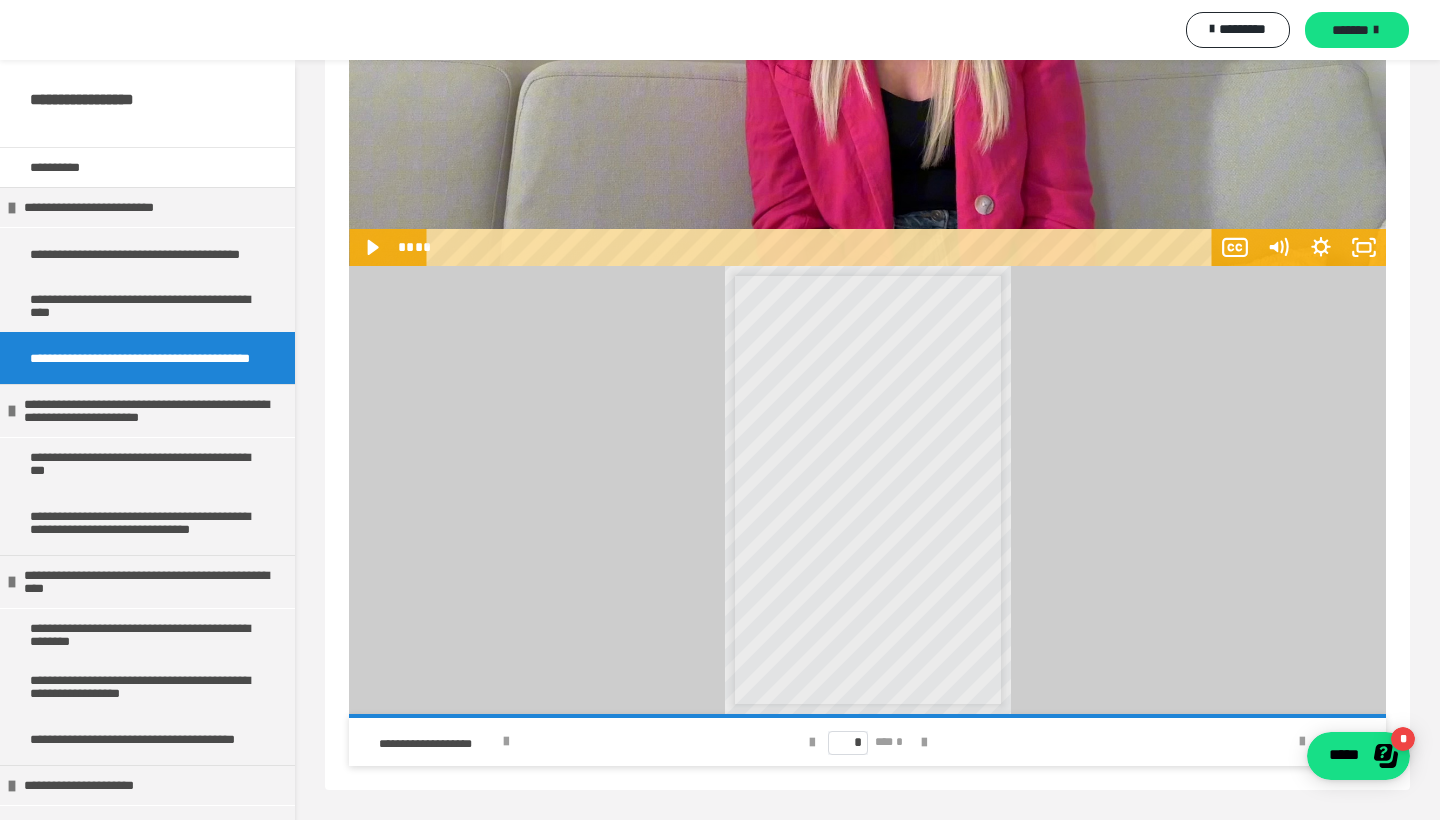 scroll, scrollTop: 458, scrollLeft: 0, axis: vertical 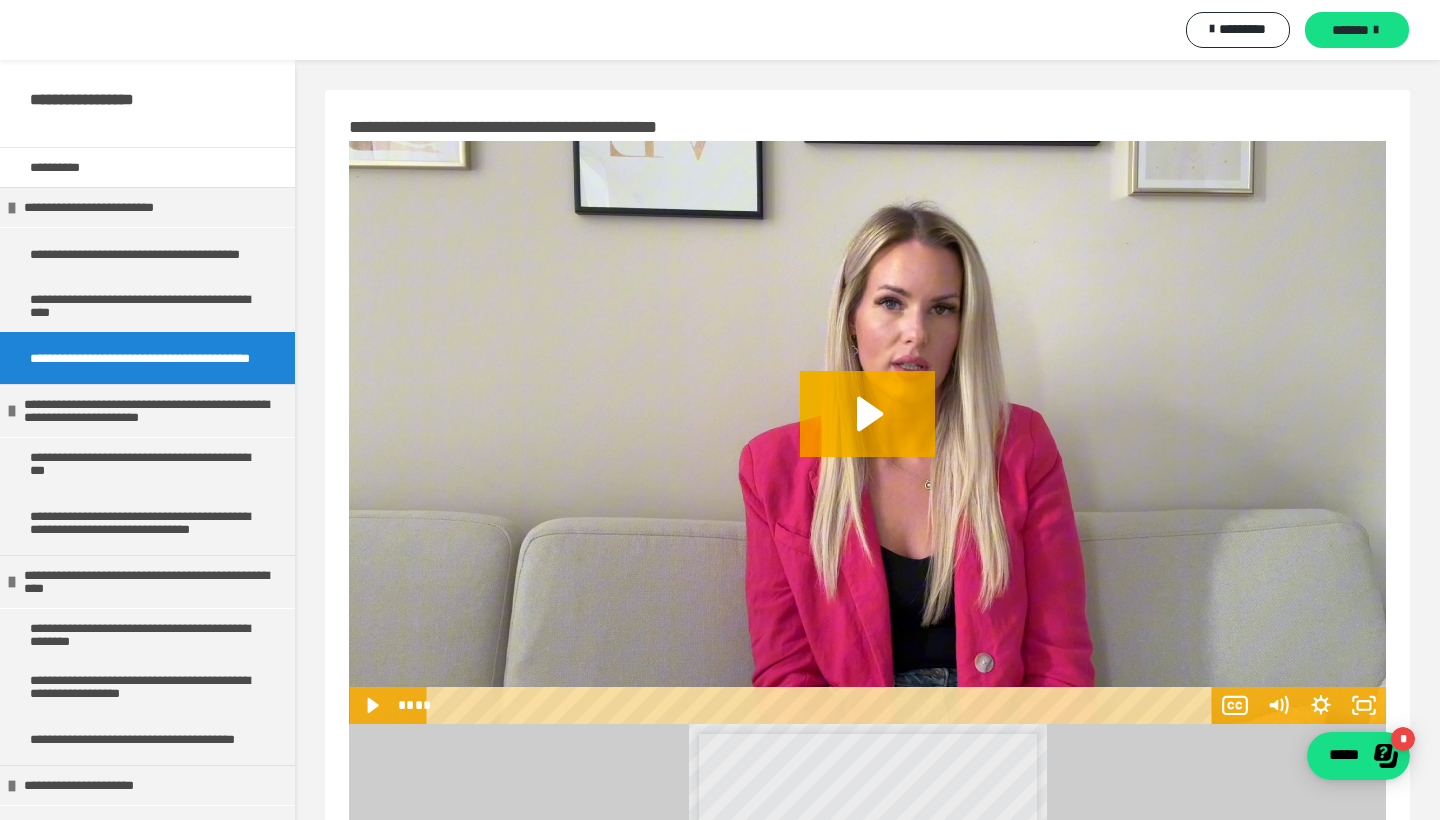 click 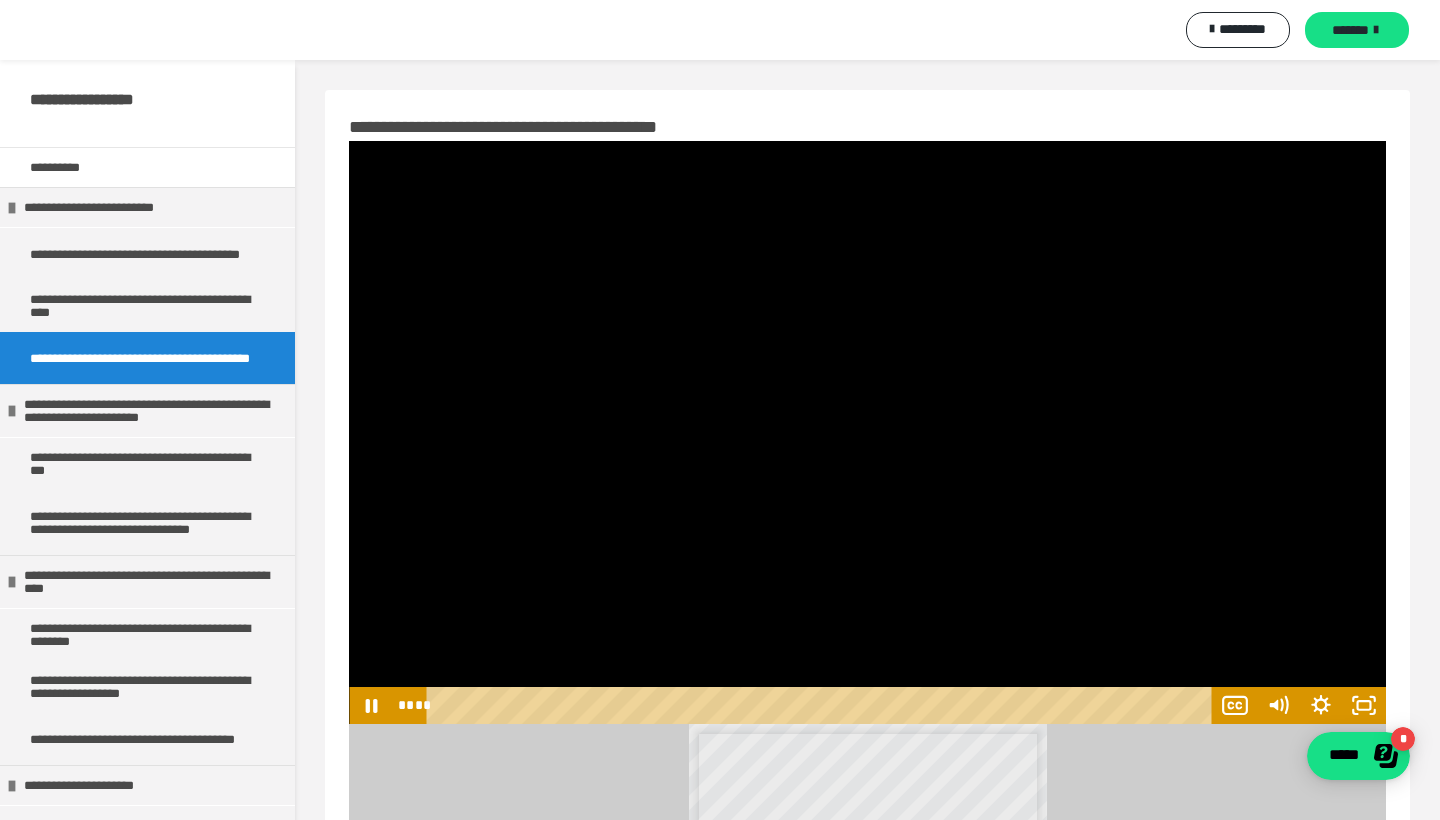 scroll, scrollTop: 24, scrollLeft: 0, axis: vertical 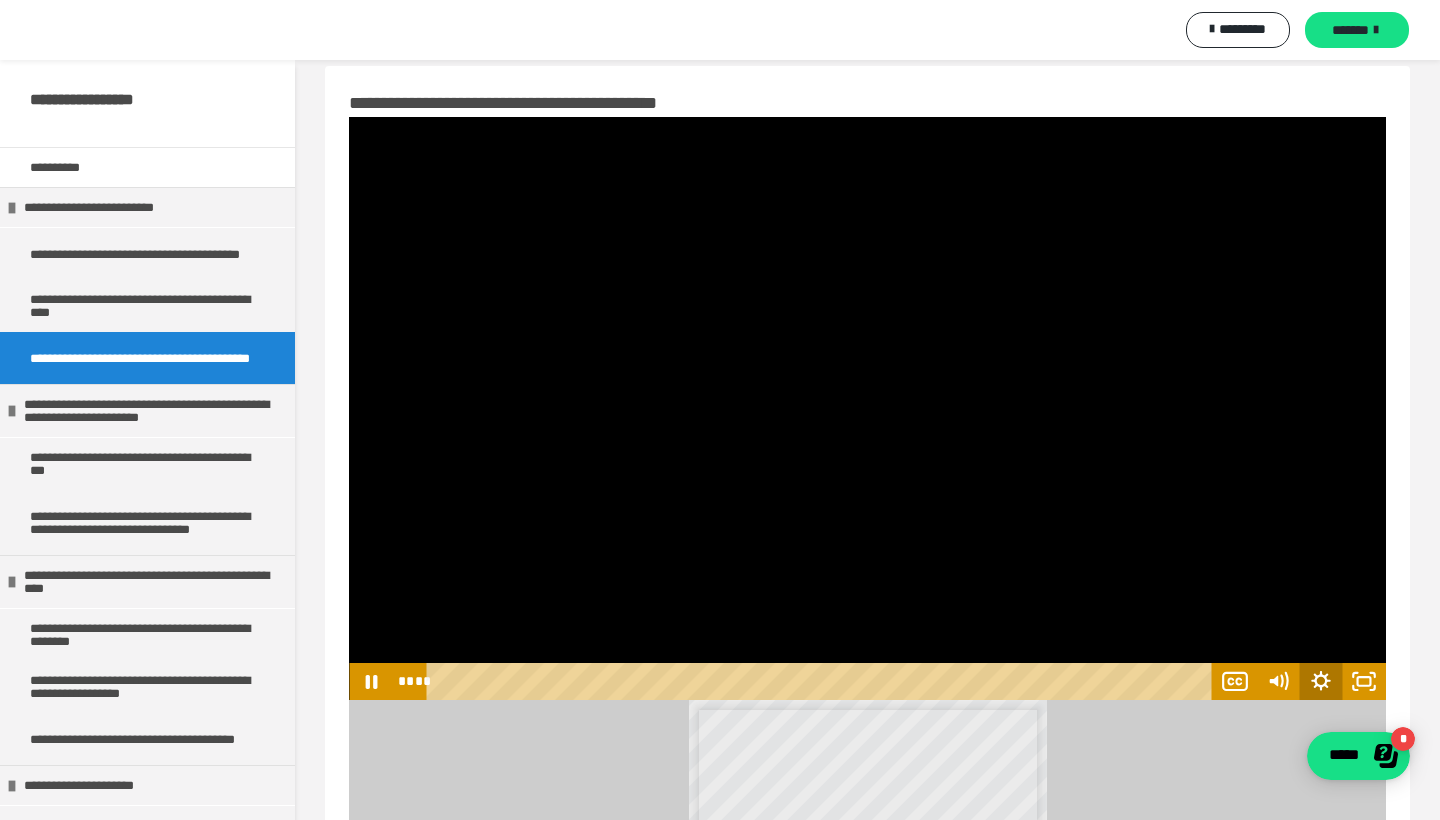 click 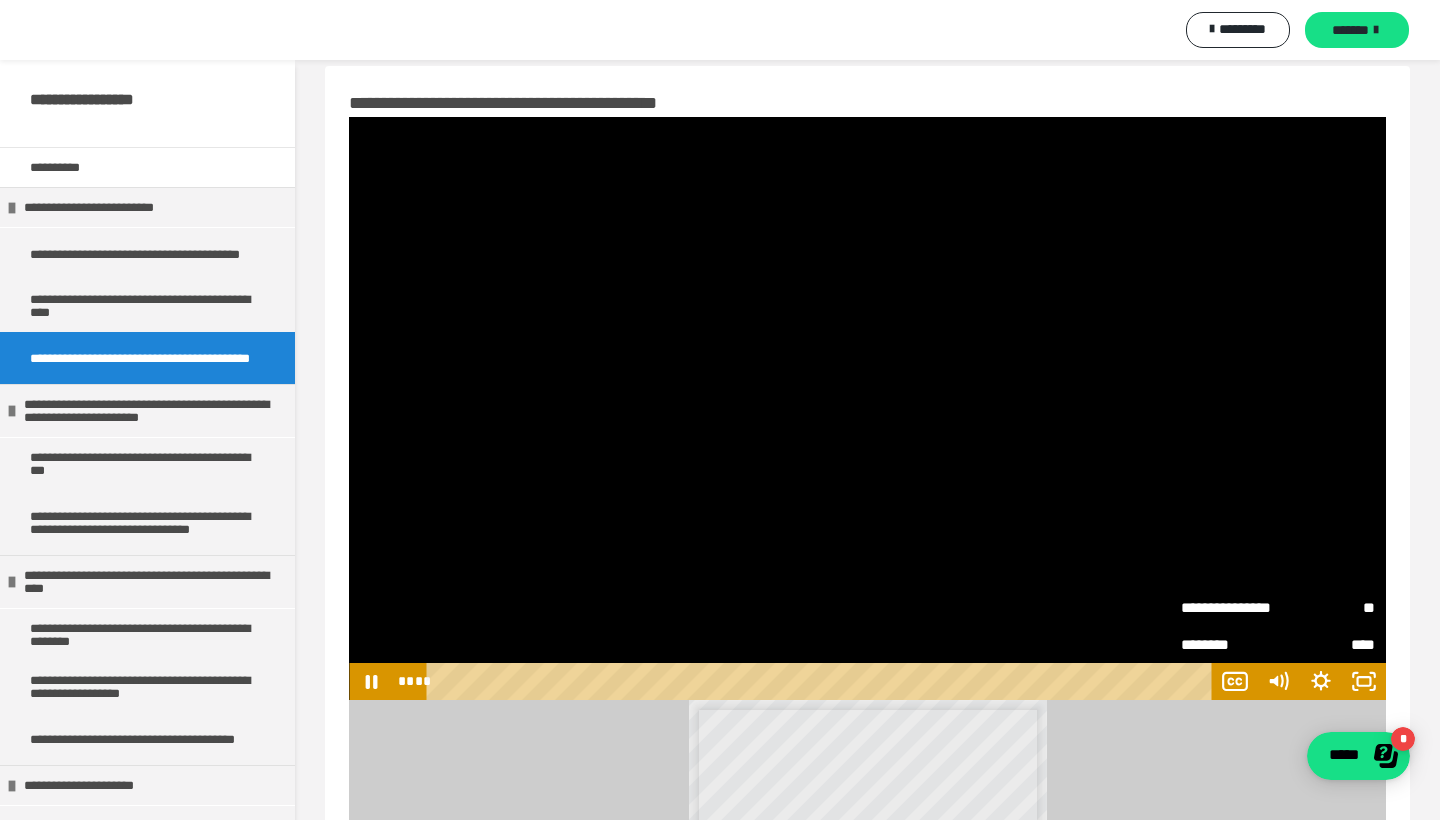 click on "****" at bounding box center (1326, 644) 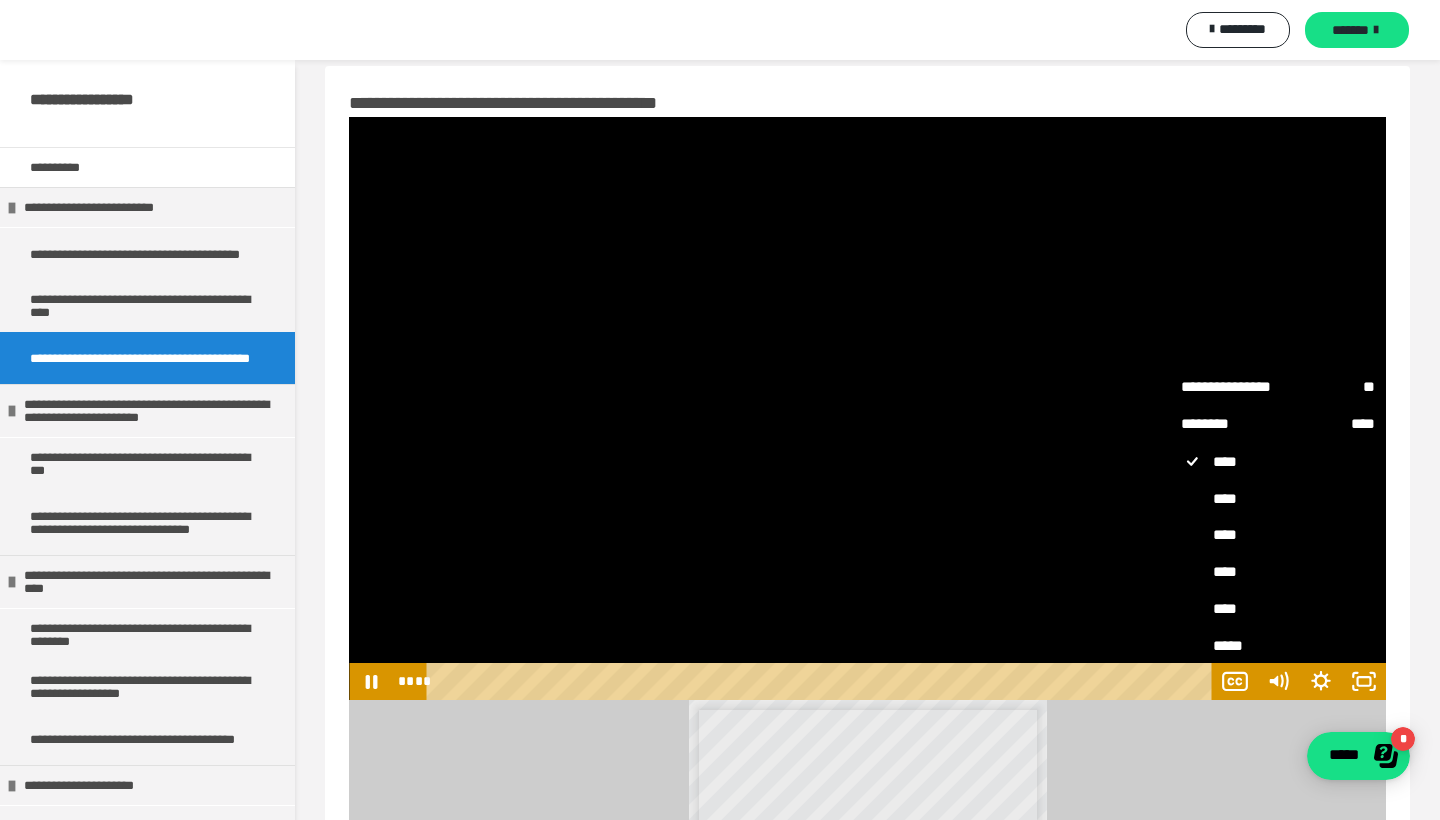 click on "*****" at bounding box center [1278, 645] 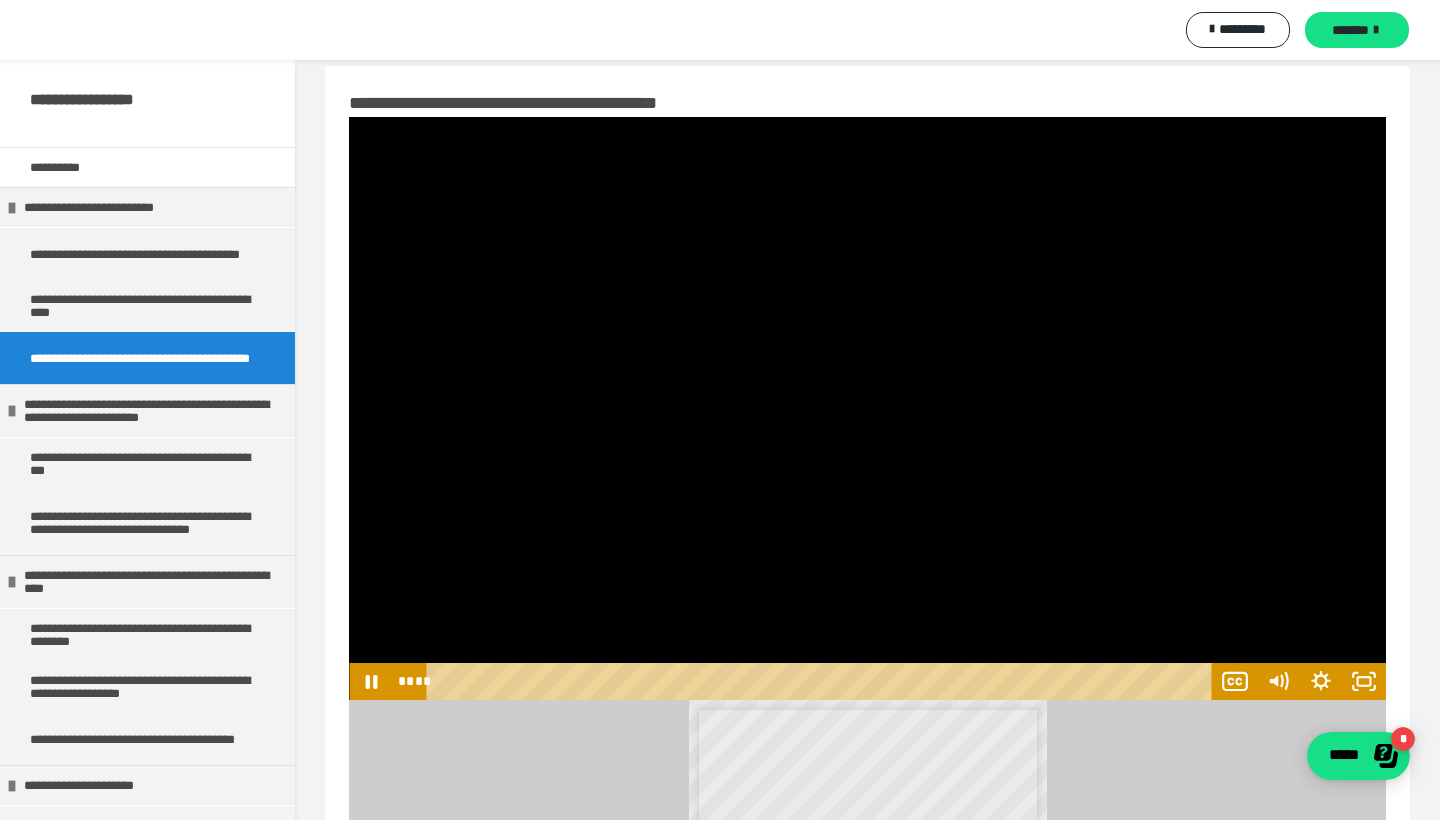 click on "**********" at bounding box center (867, 924) 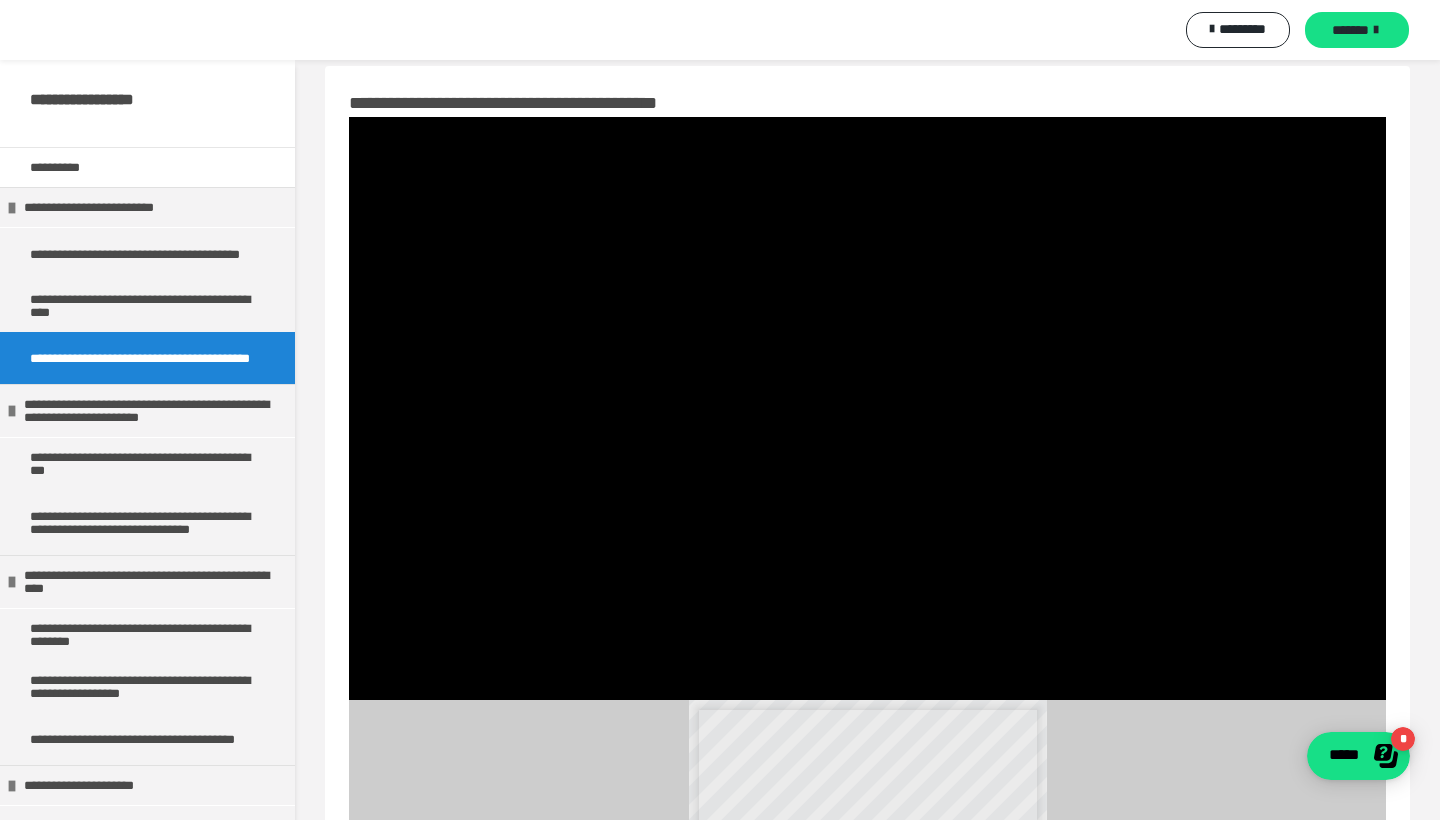 click on "**********" at bounding box center [147, 358] 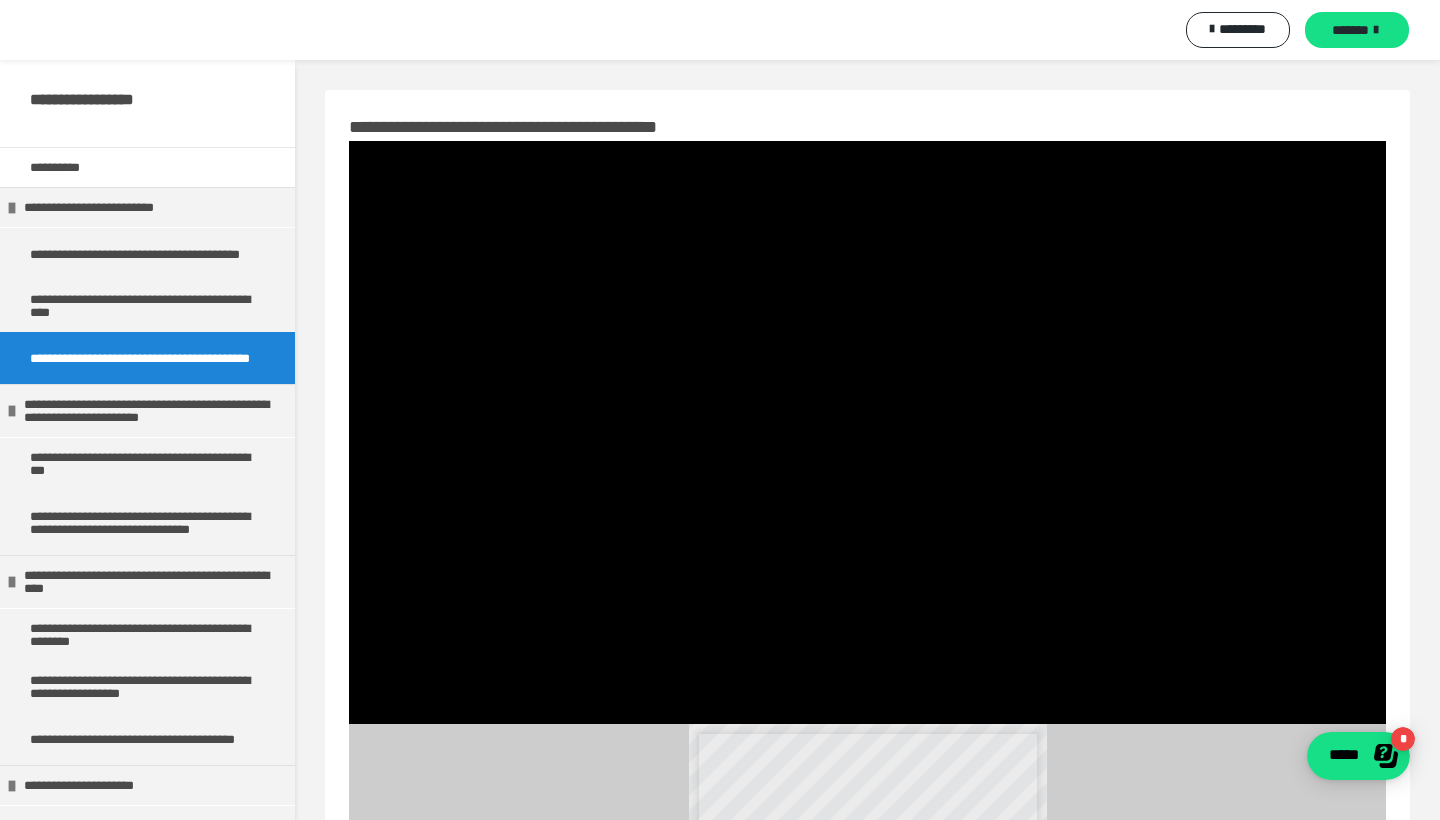 click on "**********" at bounding box center [545, 127] 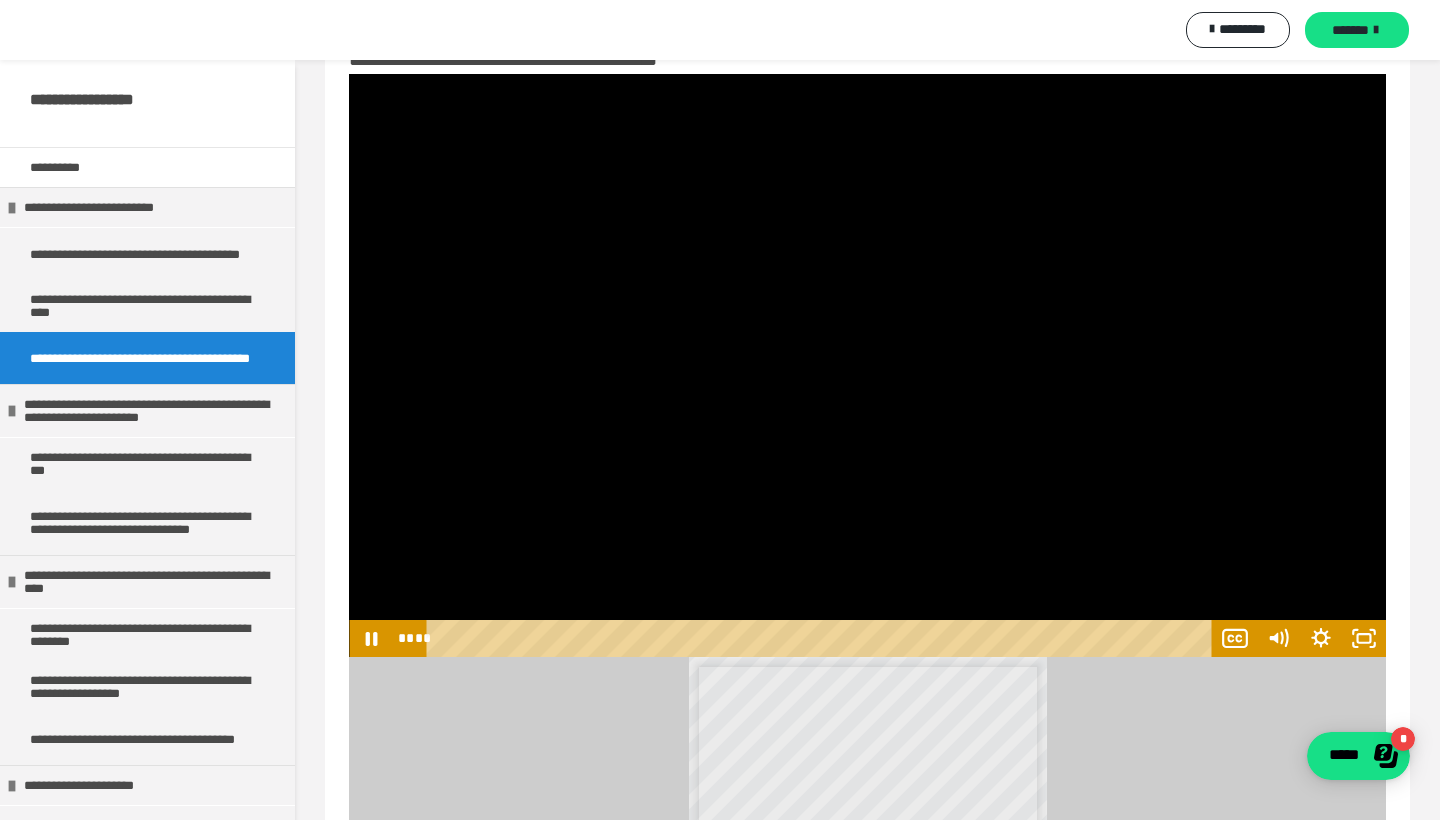 scroll, scrollTop: 48, scrollLeft: 0, axis: vertical 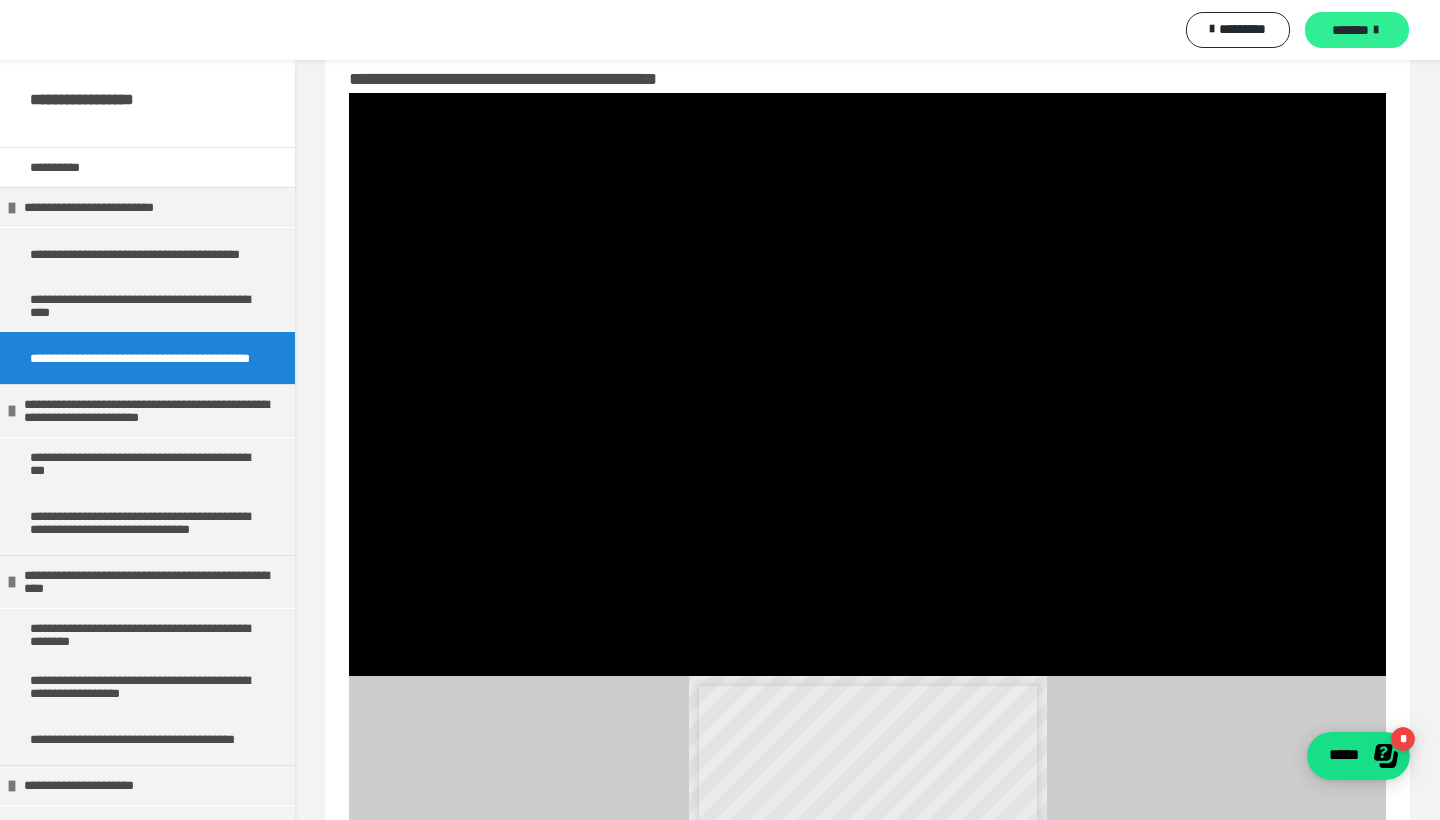 click on "*******" at bounding box center [1350, 30] 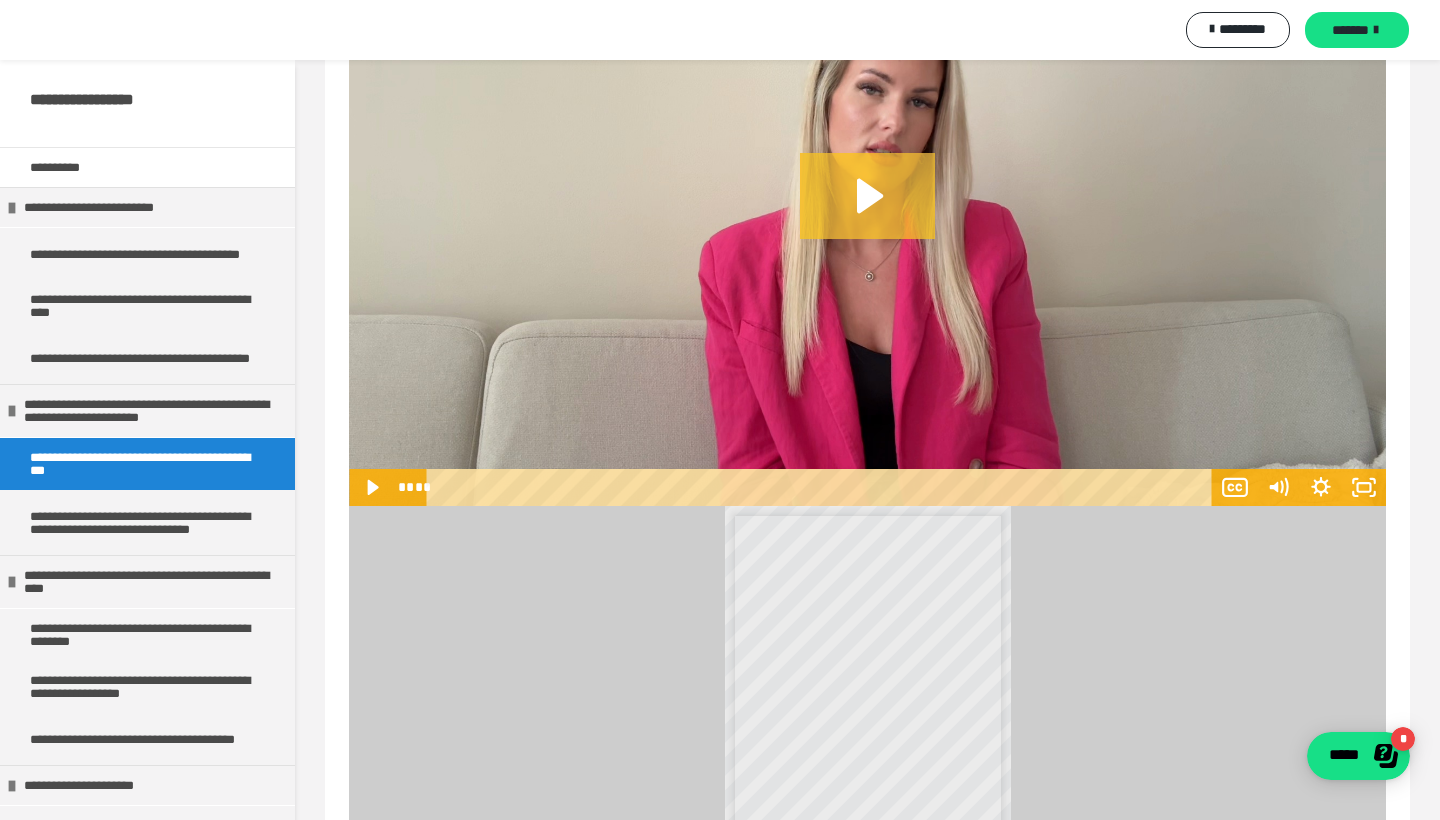 scroll, scrollTop: 454, scrollLeft: 0, axis: vertical 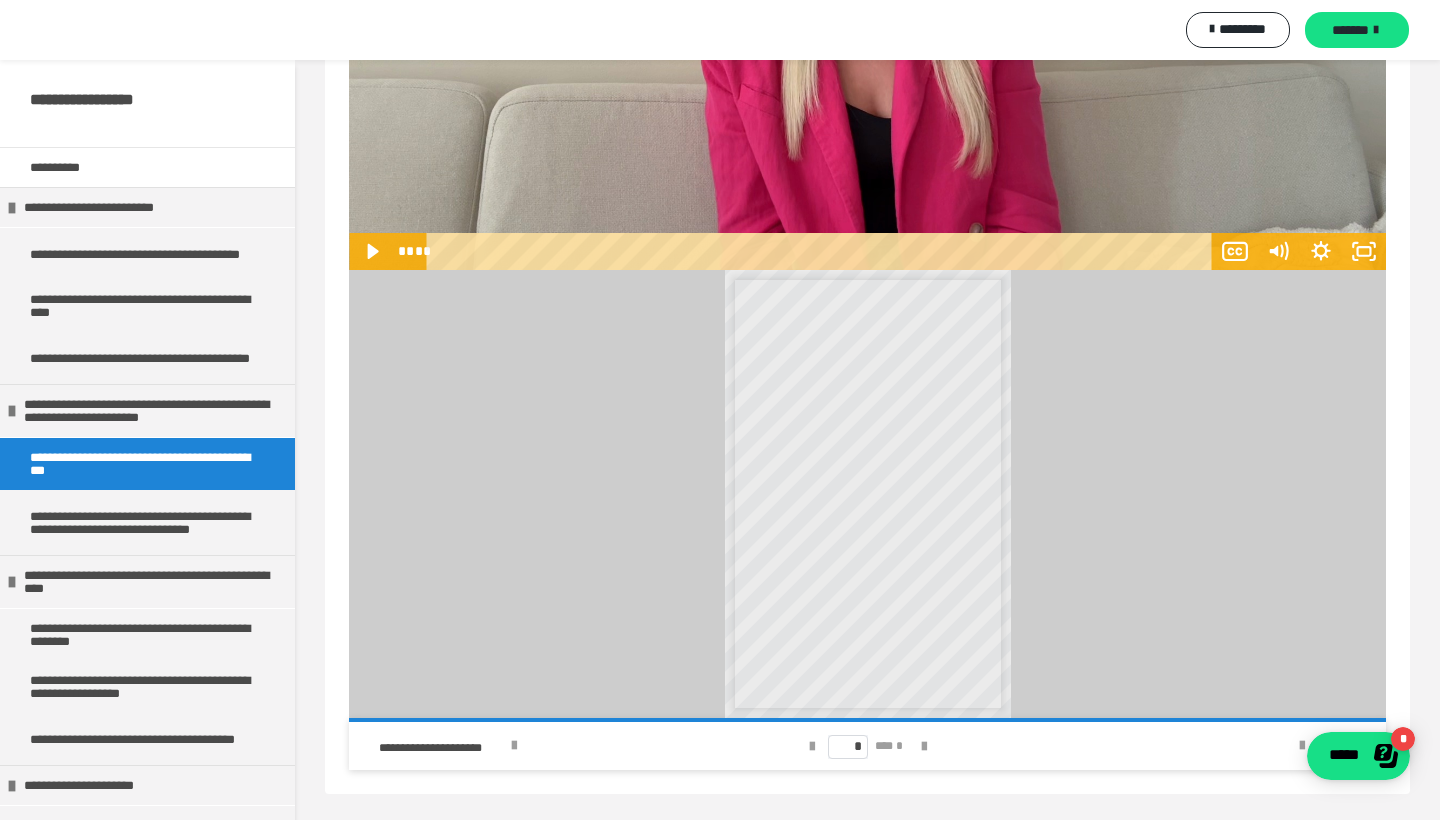 click at bounding box center (868, 494) 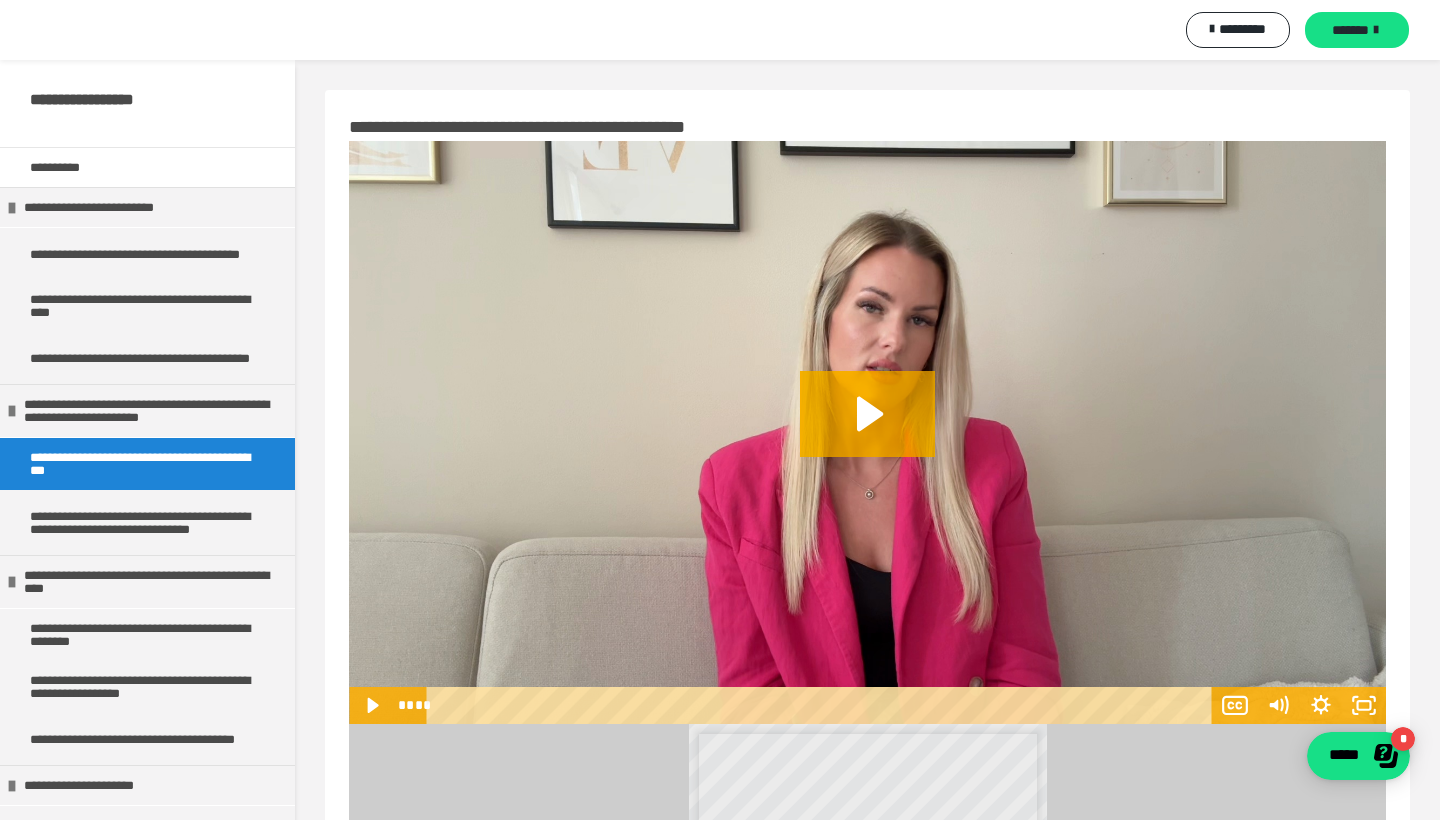 scroll, scrollTop: 0, scrollLeft: 0, axis: both 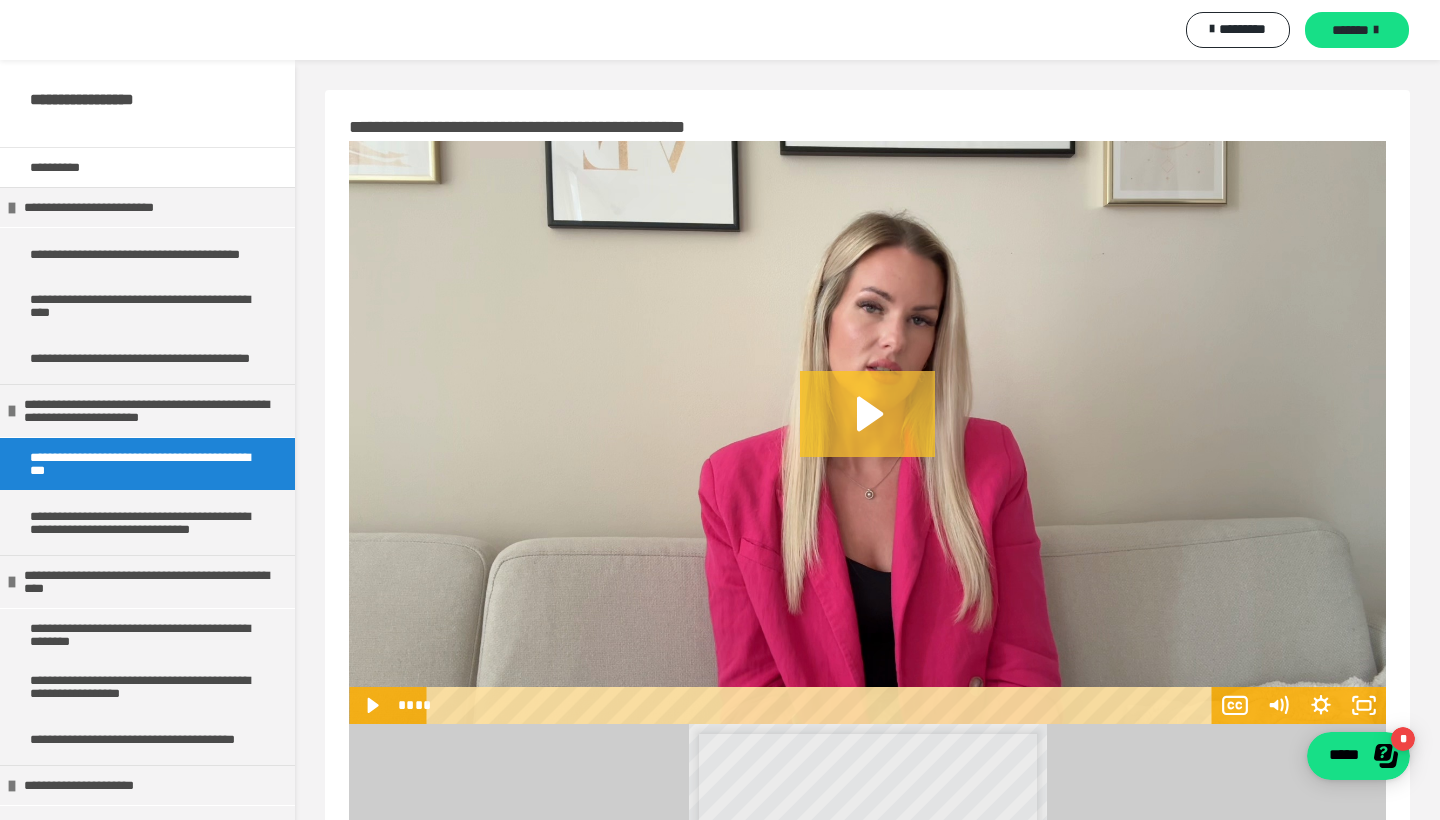 click 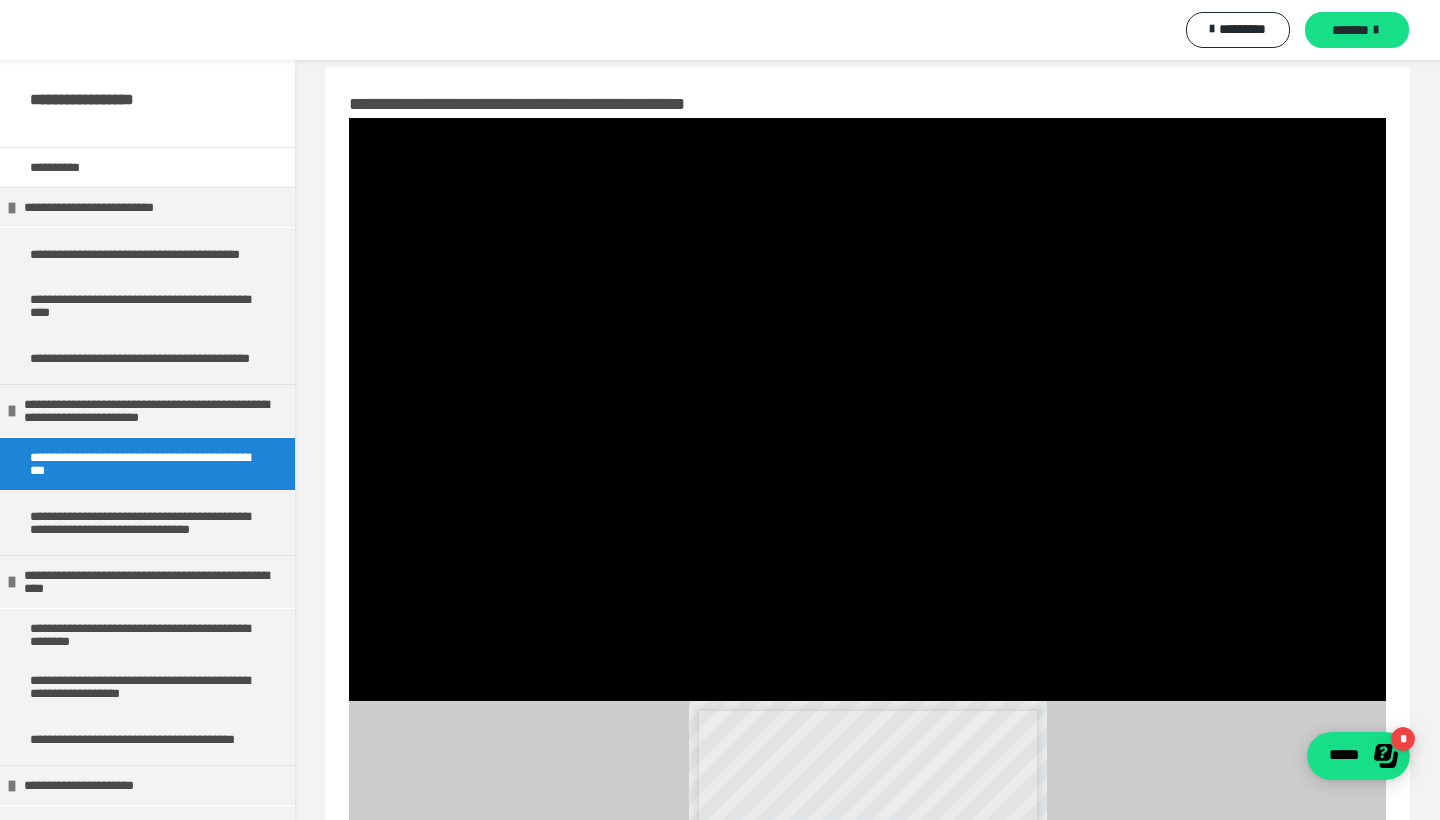 scroll, scrollTop: 16, scrollLeft: 0, axis: vertical 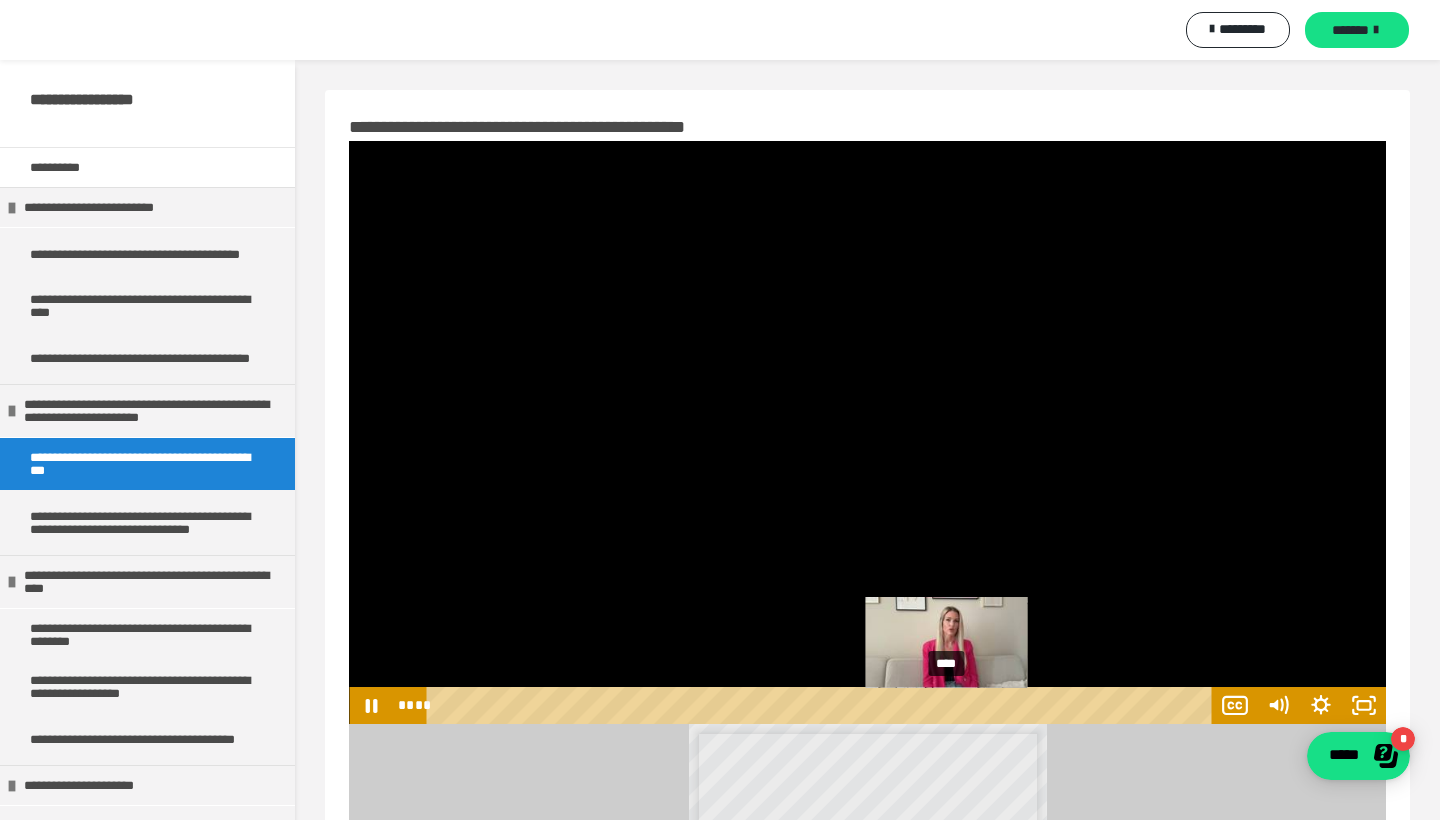 click on "****" at bounding box center [823, 705] 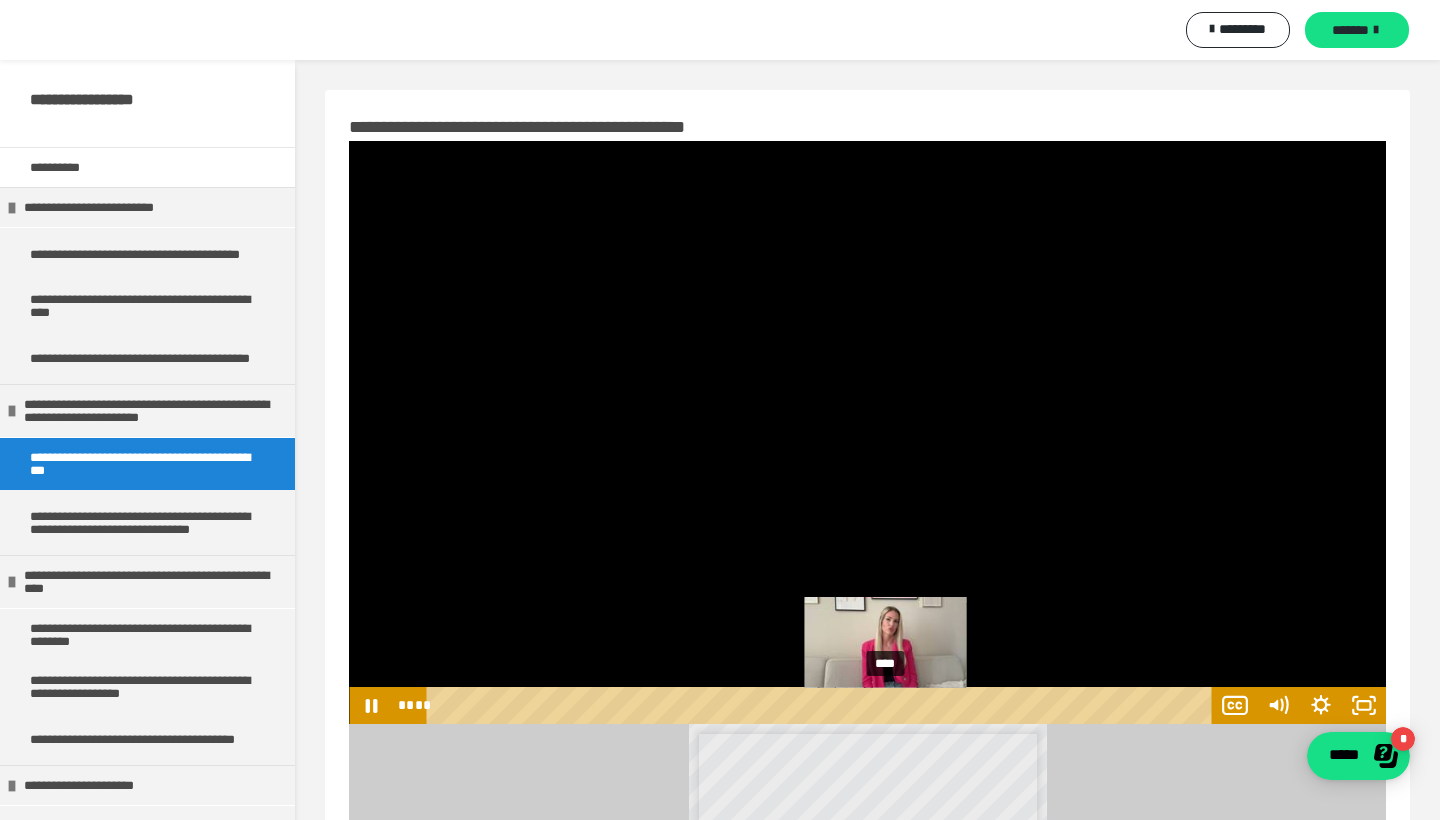 click on "****" at bounding box center [823, 705] 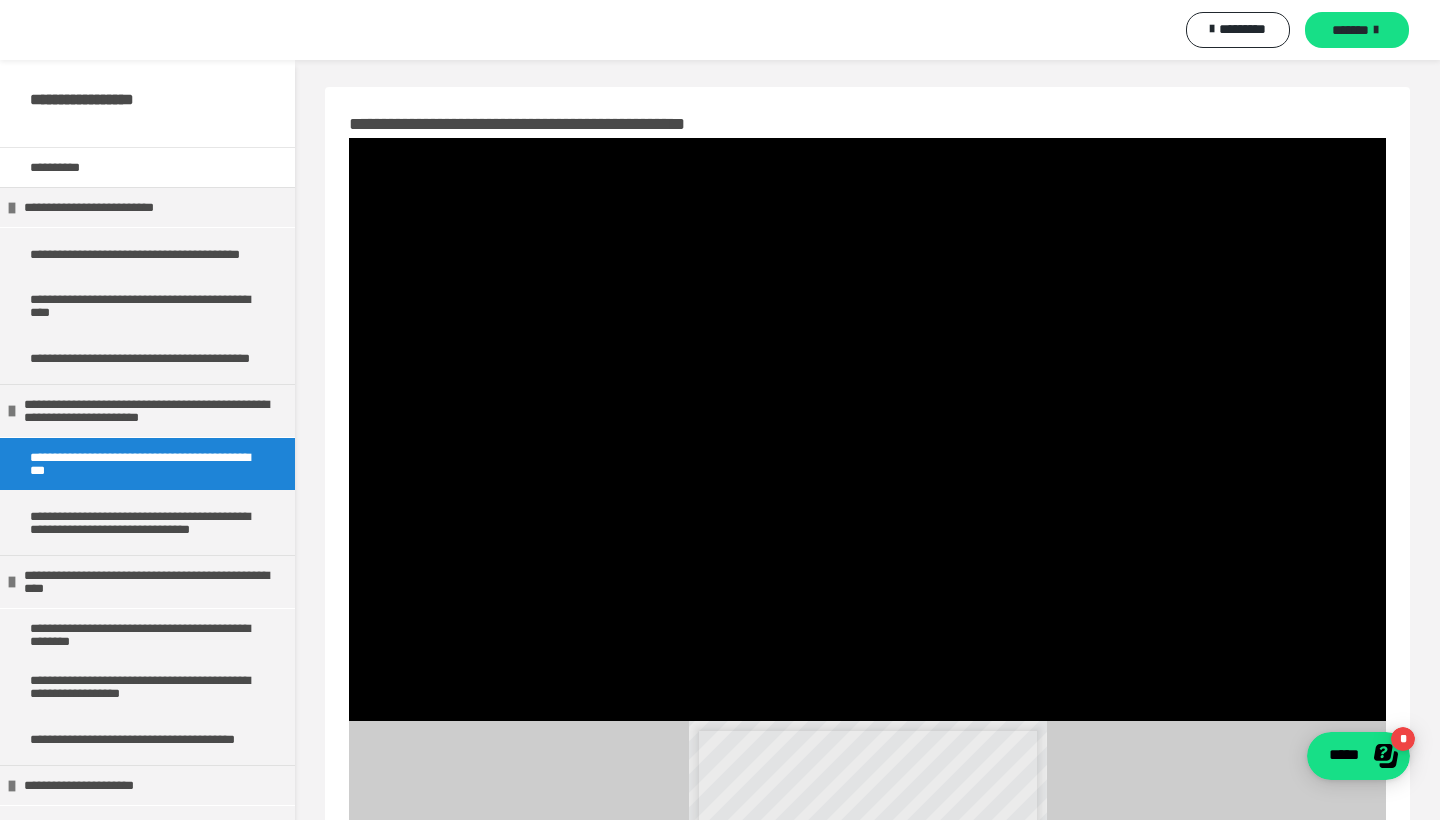 scroll, scrollTop: 0, scrollLeft: 0, axis: both 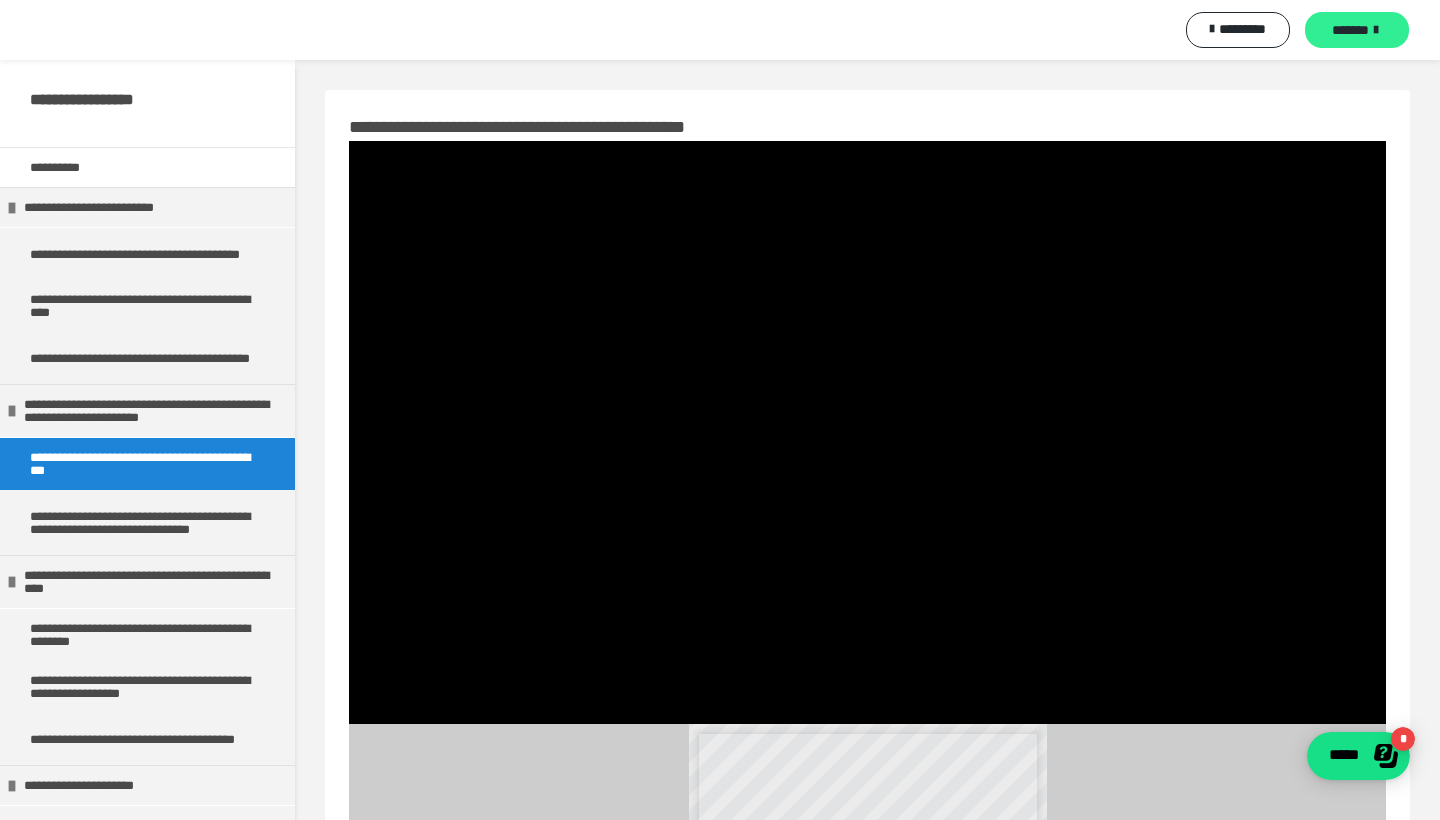click on "*******" at bounding box center (1350, 30) 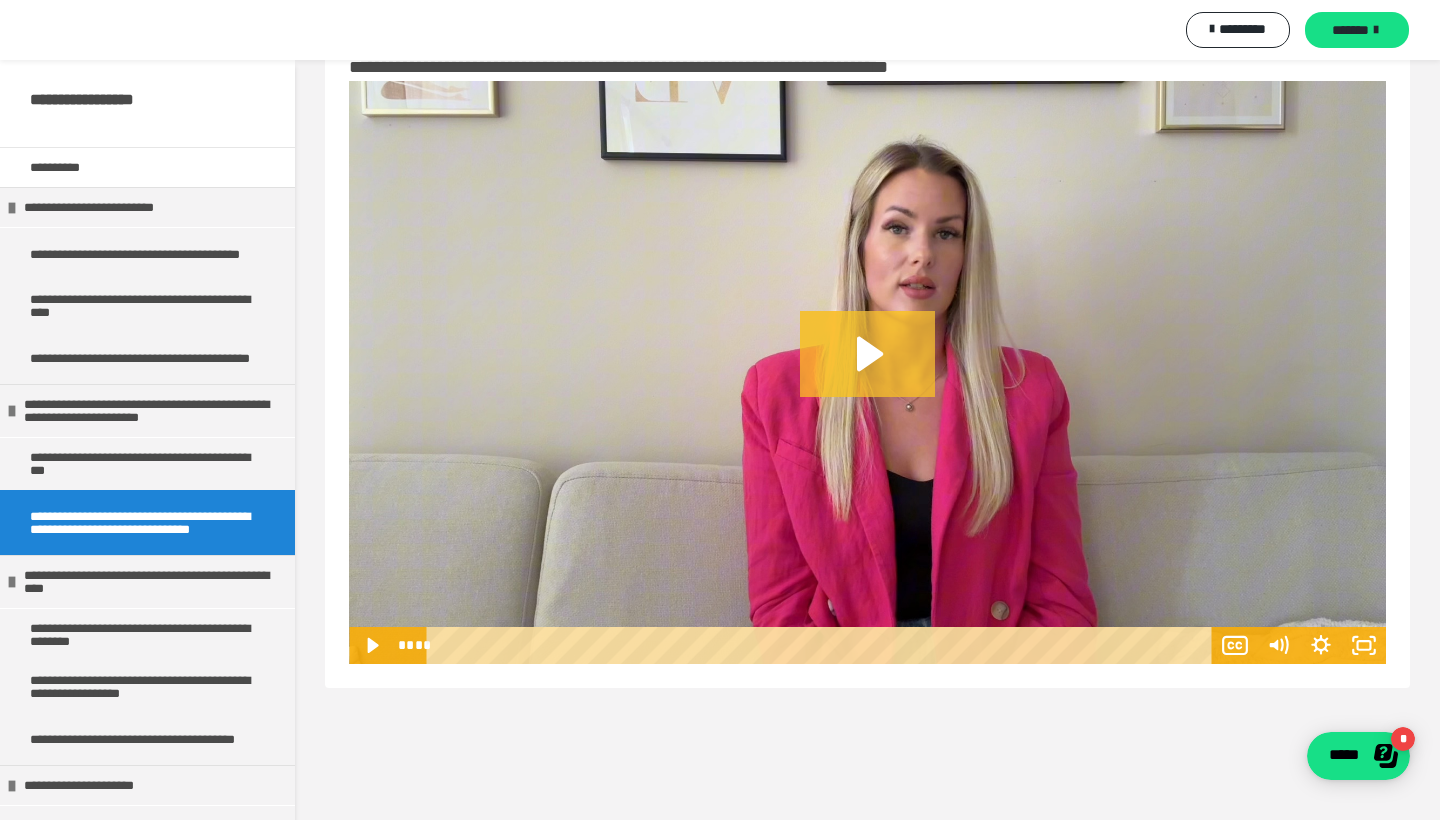 scroll, scrollTop: 60, scrollLeft: 0, axis: vertical 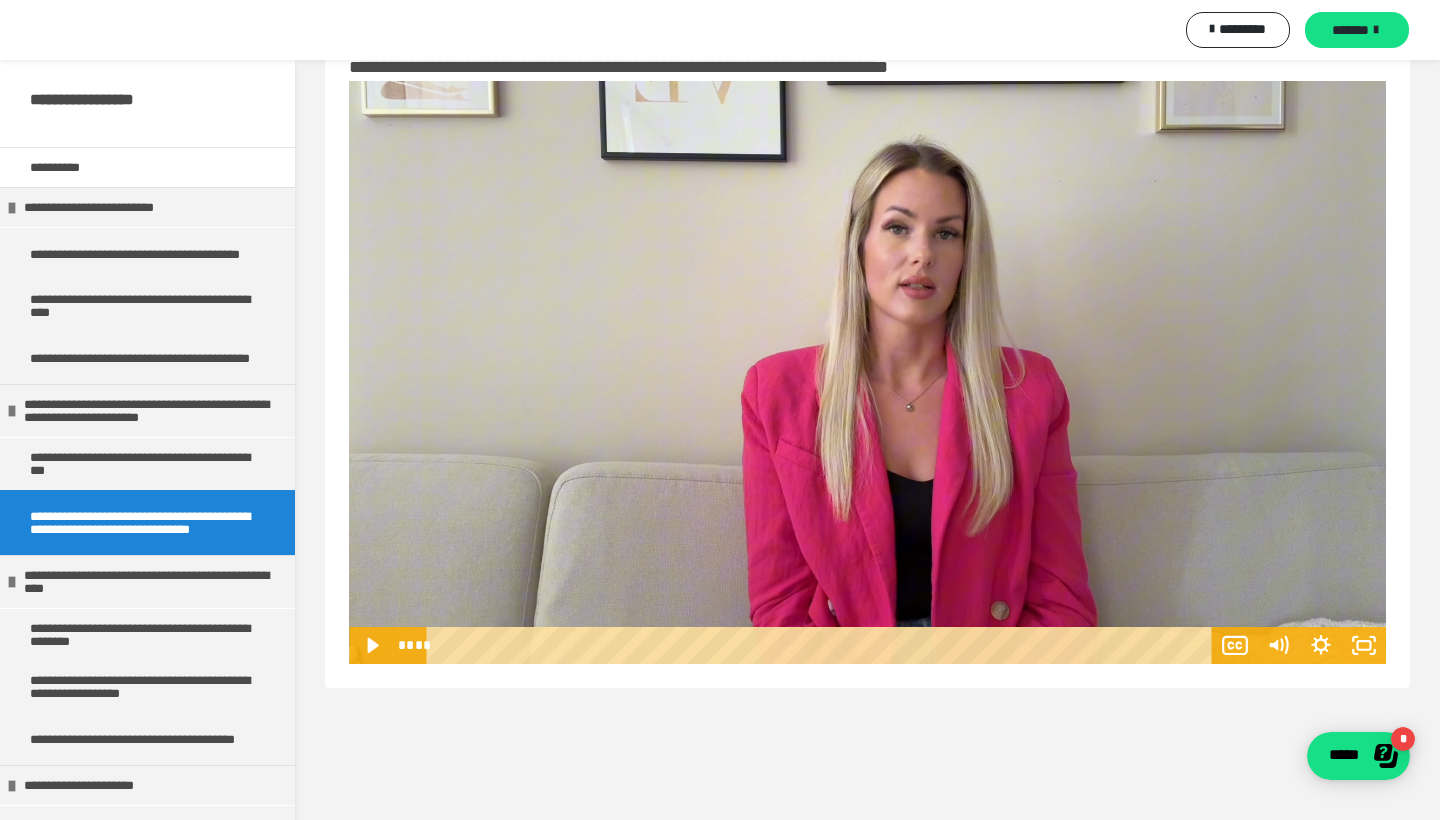 click at bounding box center (867, 372) 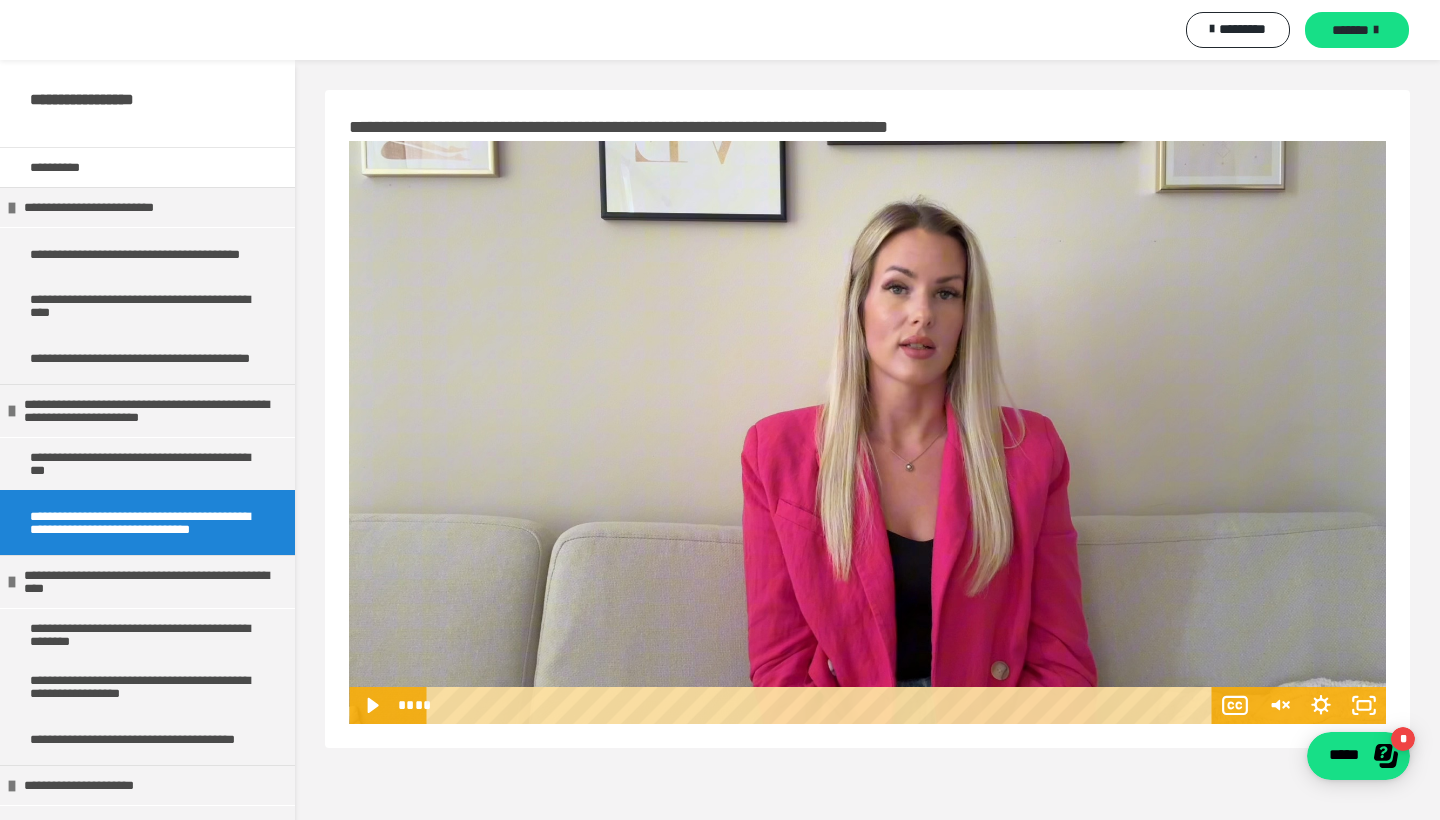scroll, scrollTop: 0, scrollLeft: 0, axis: both 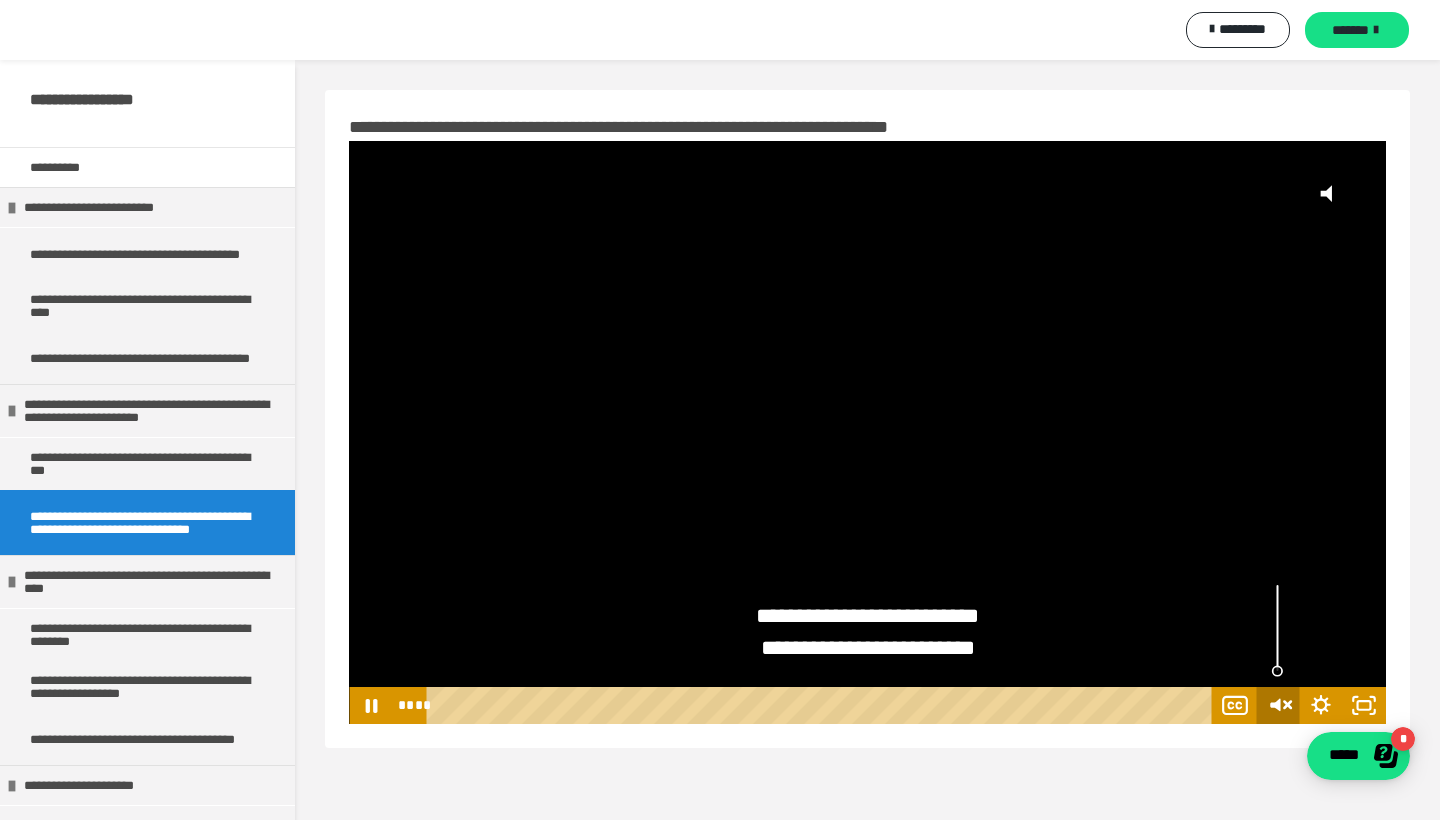 click 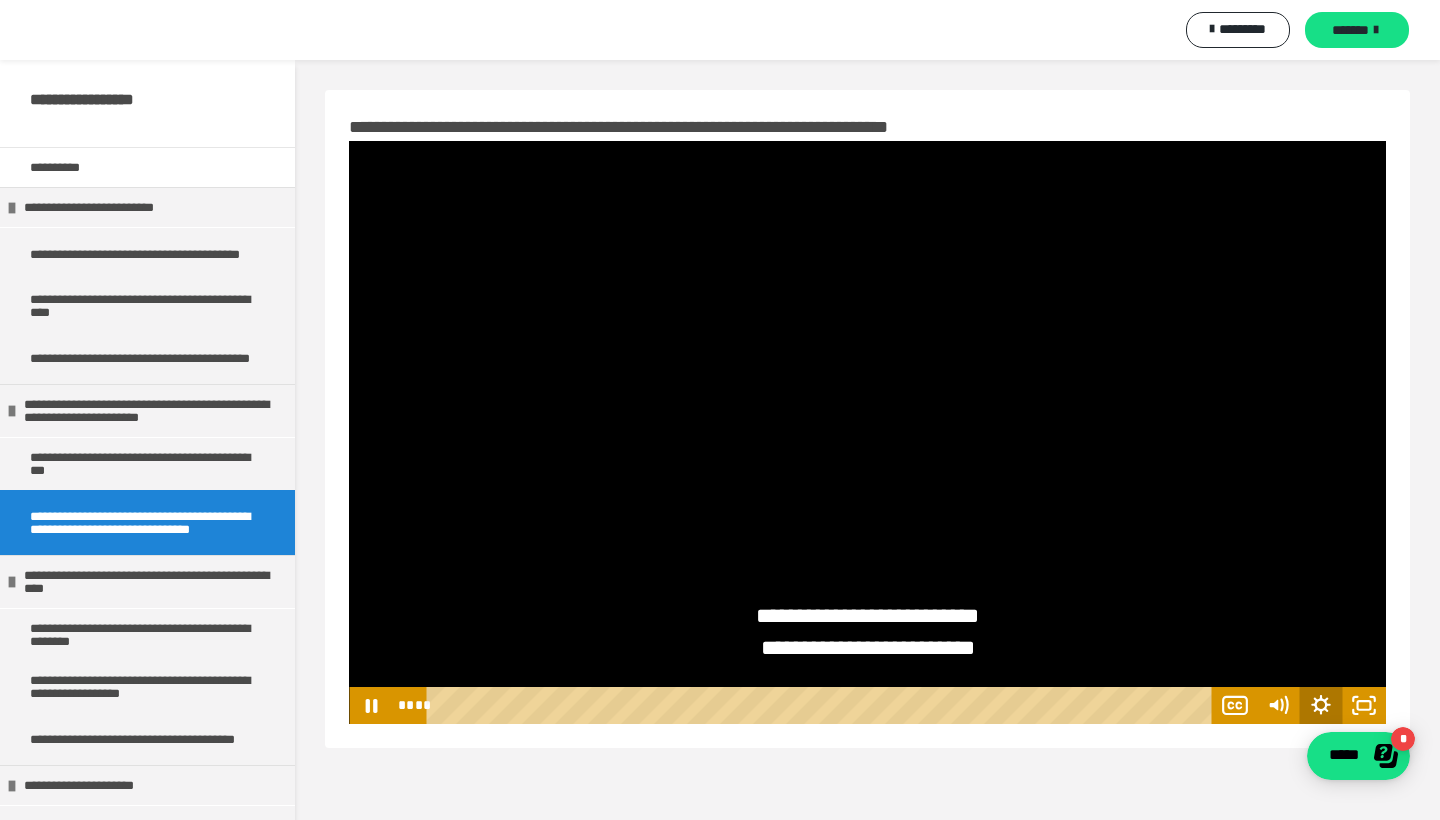 click 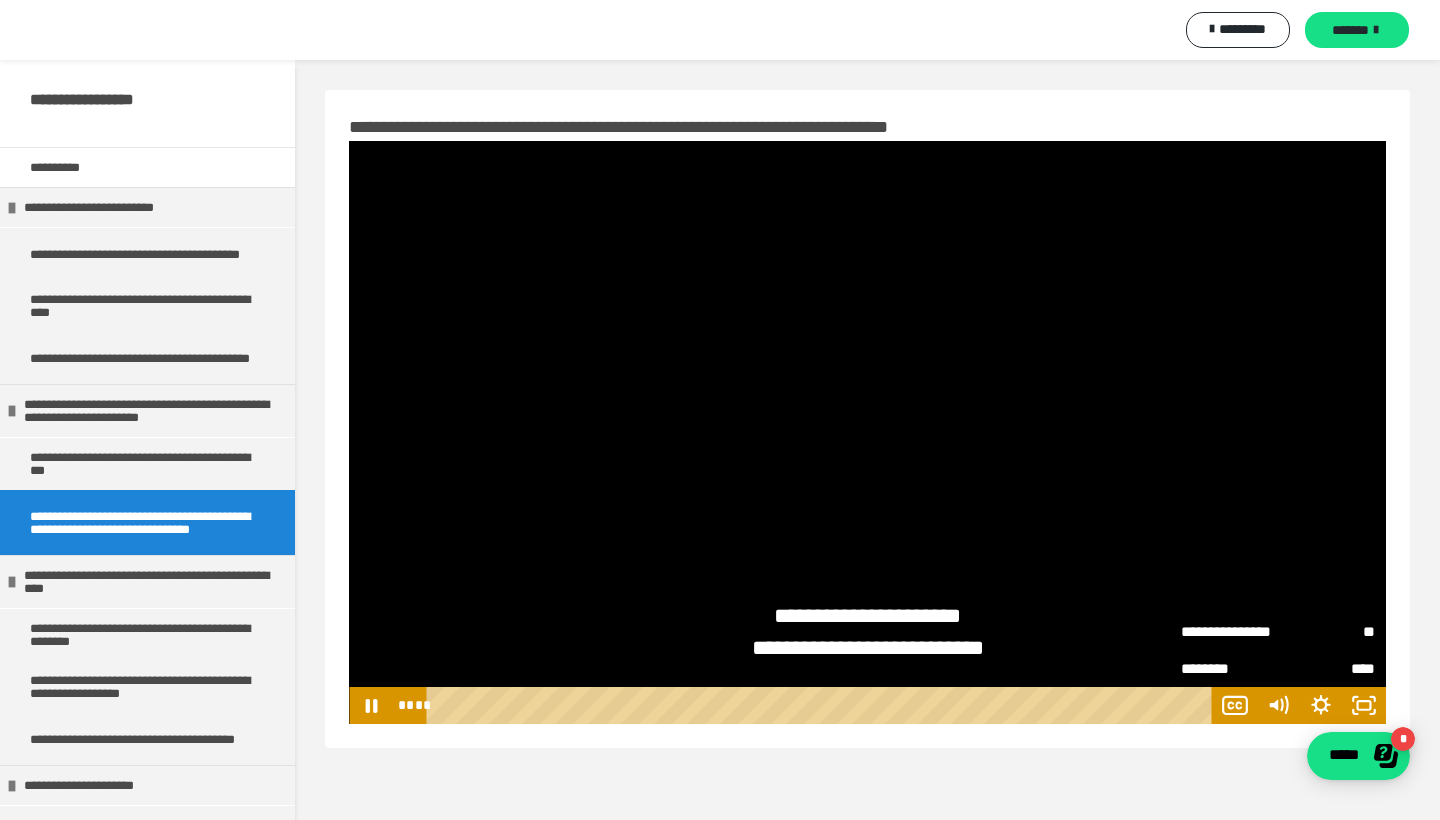 click on "****" at bounding box center [1326, 669] 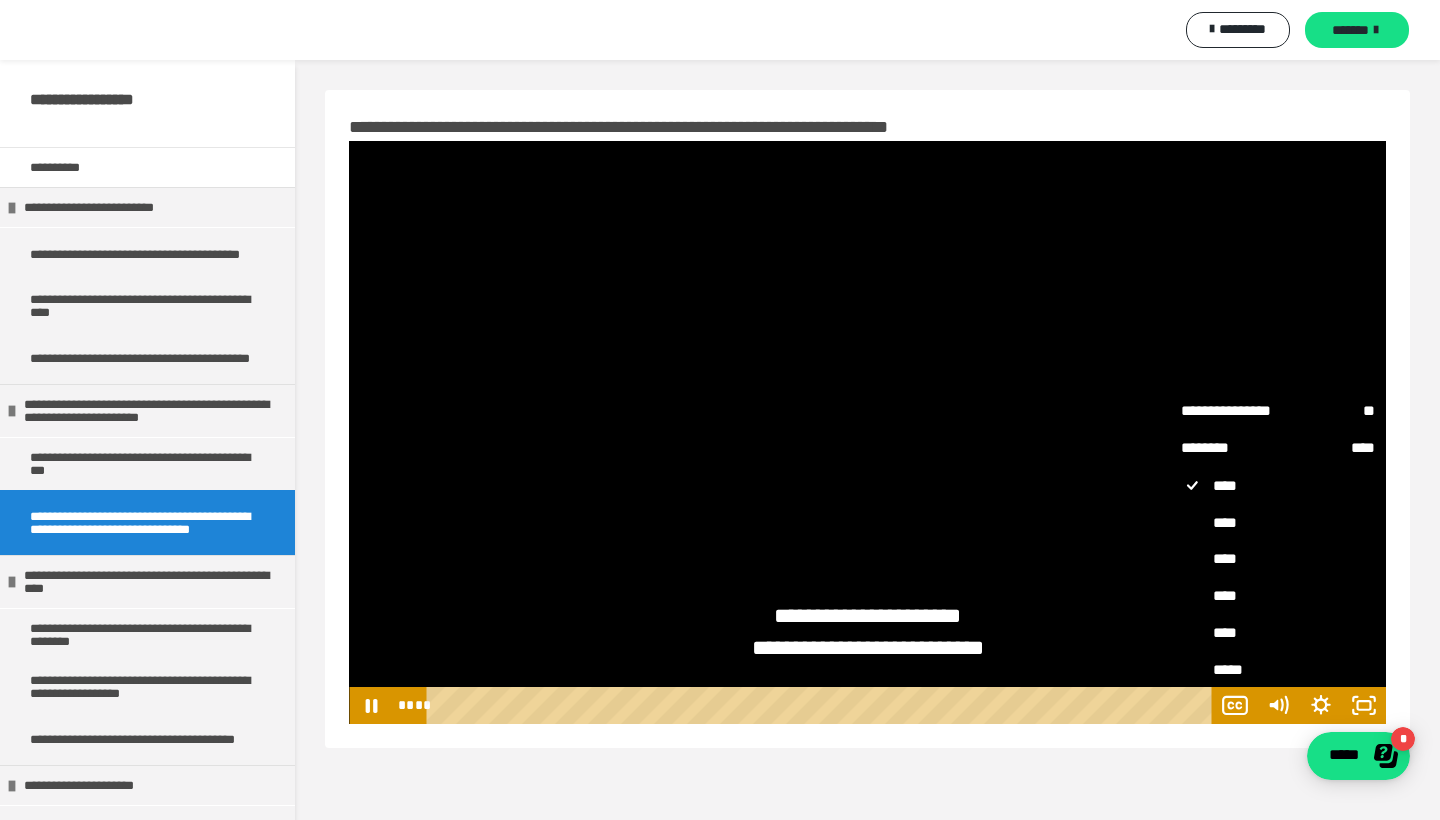 click on "*****" at bounding box center (1278, 669) 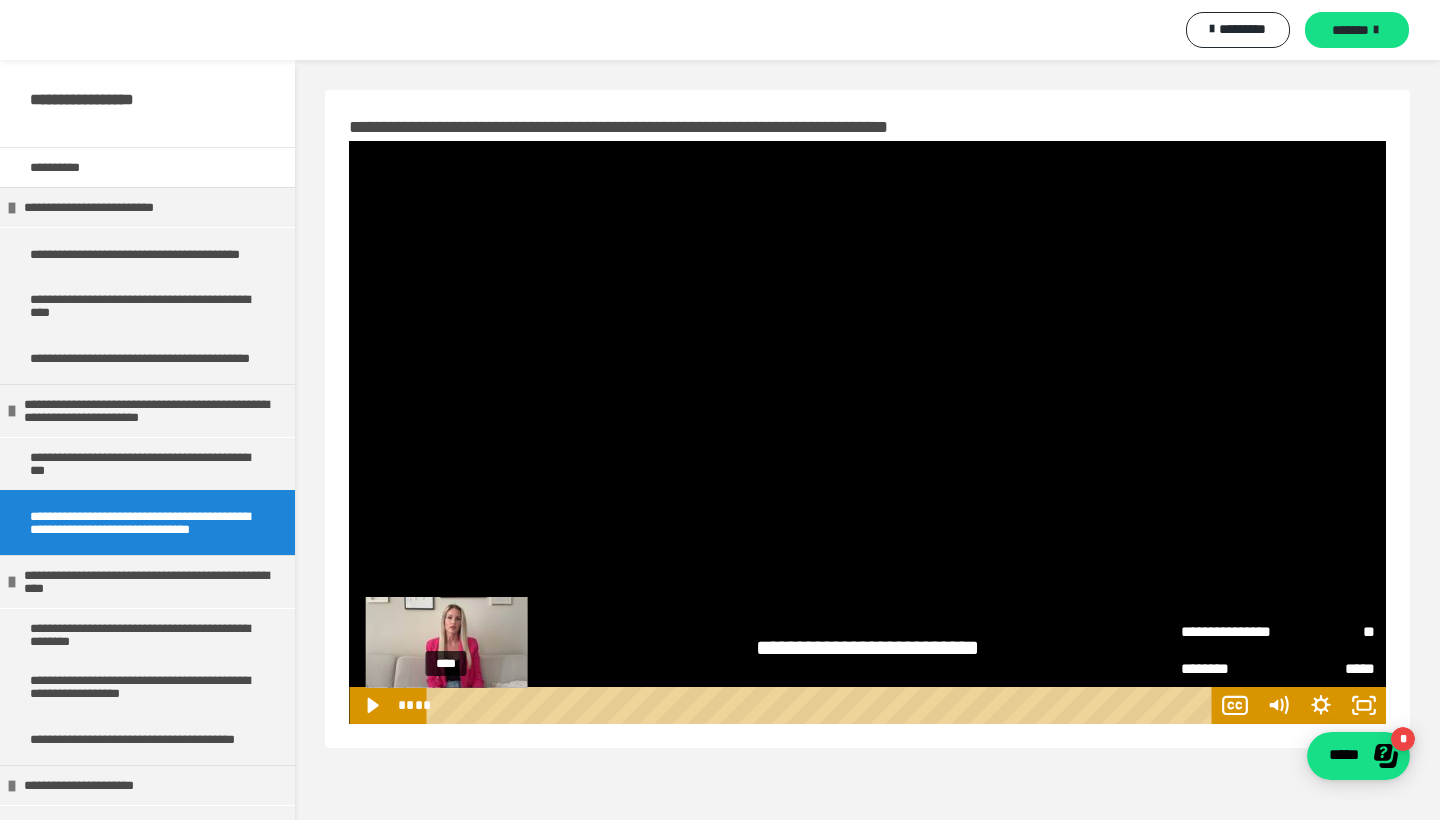 click on "****" at bounding box center [823, 705] 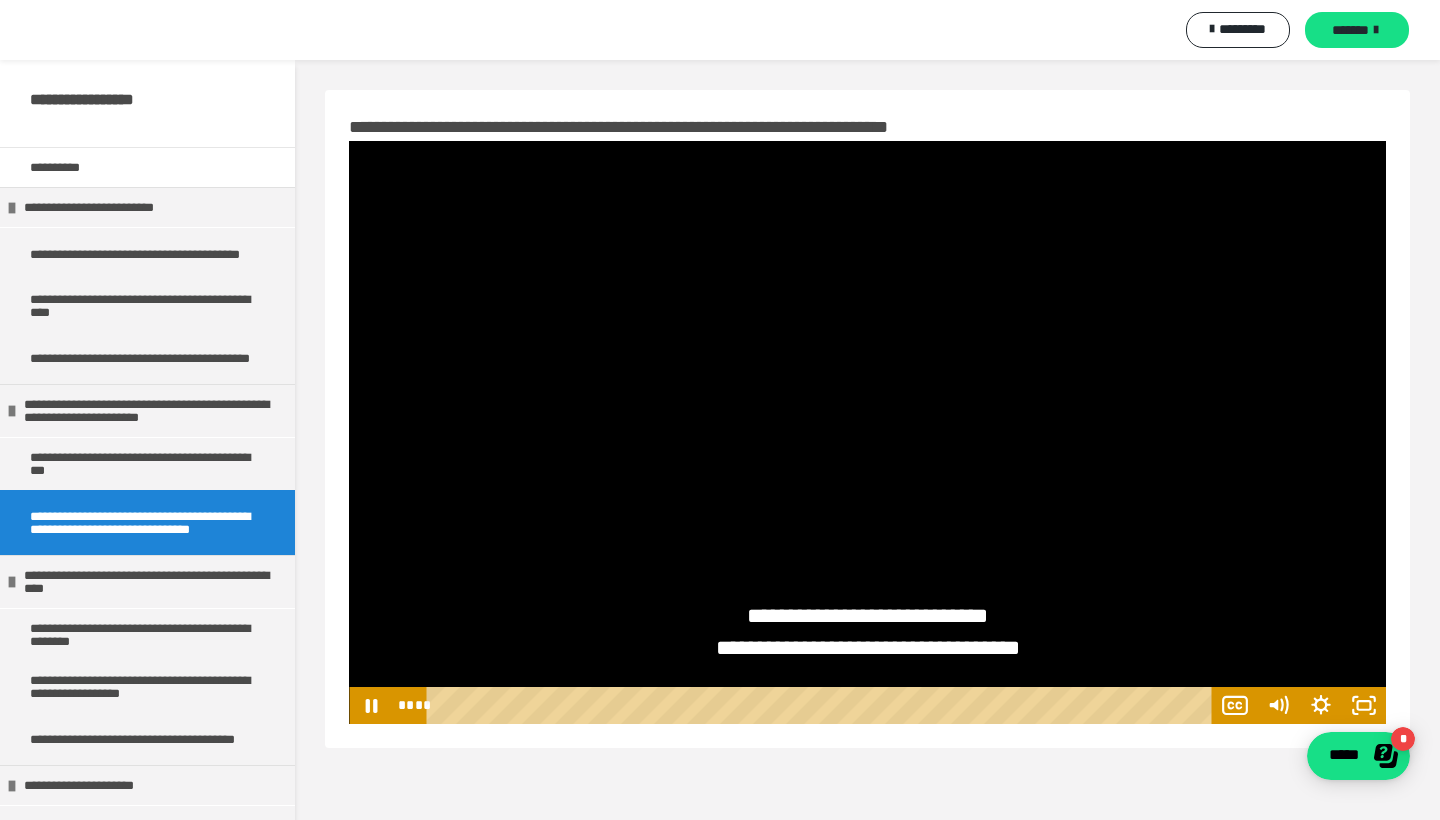 click at bounding box center (867, 432) 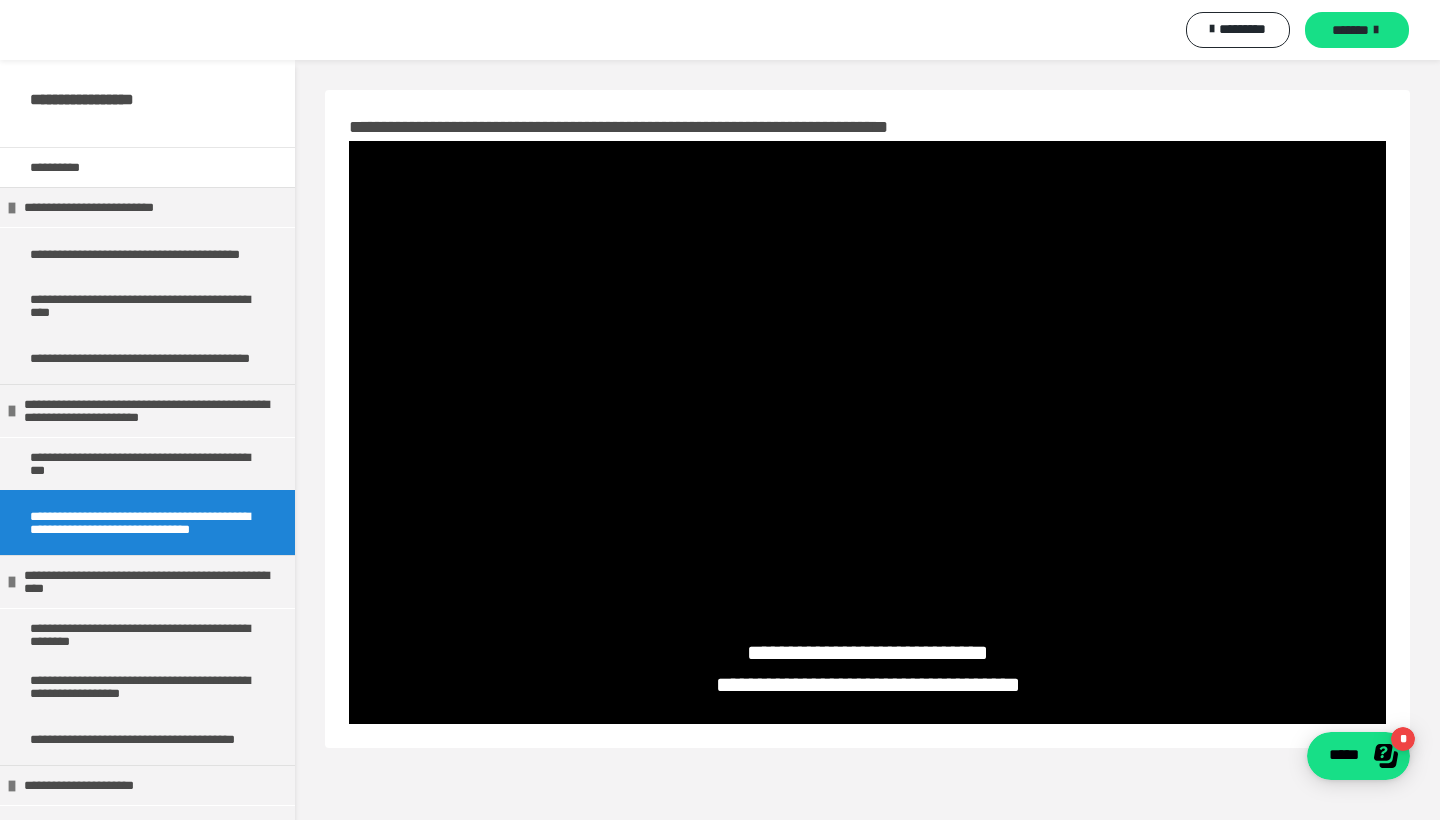 click at bounding box center [867, 432] 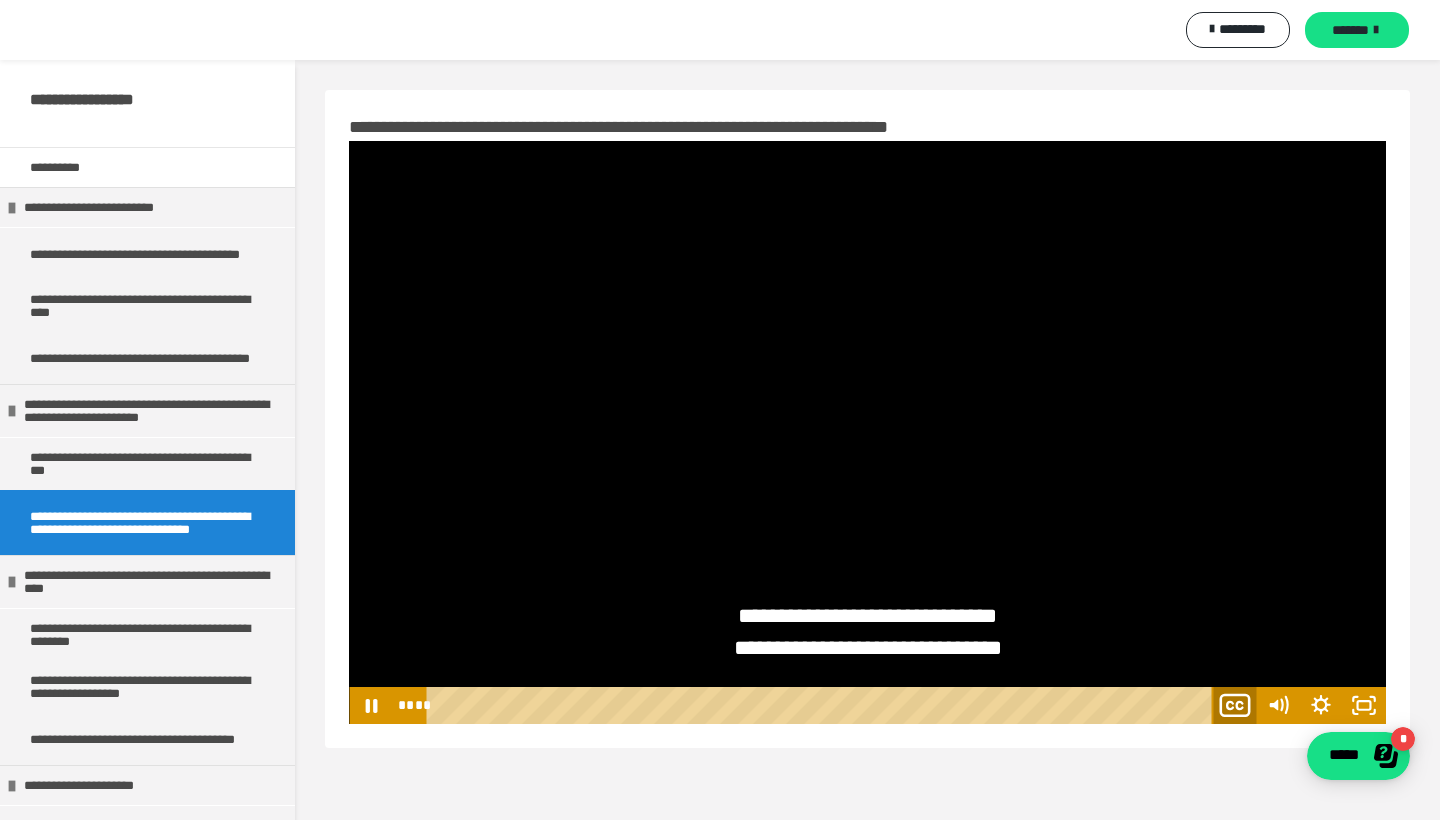 click 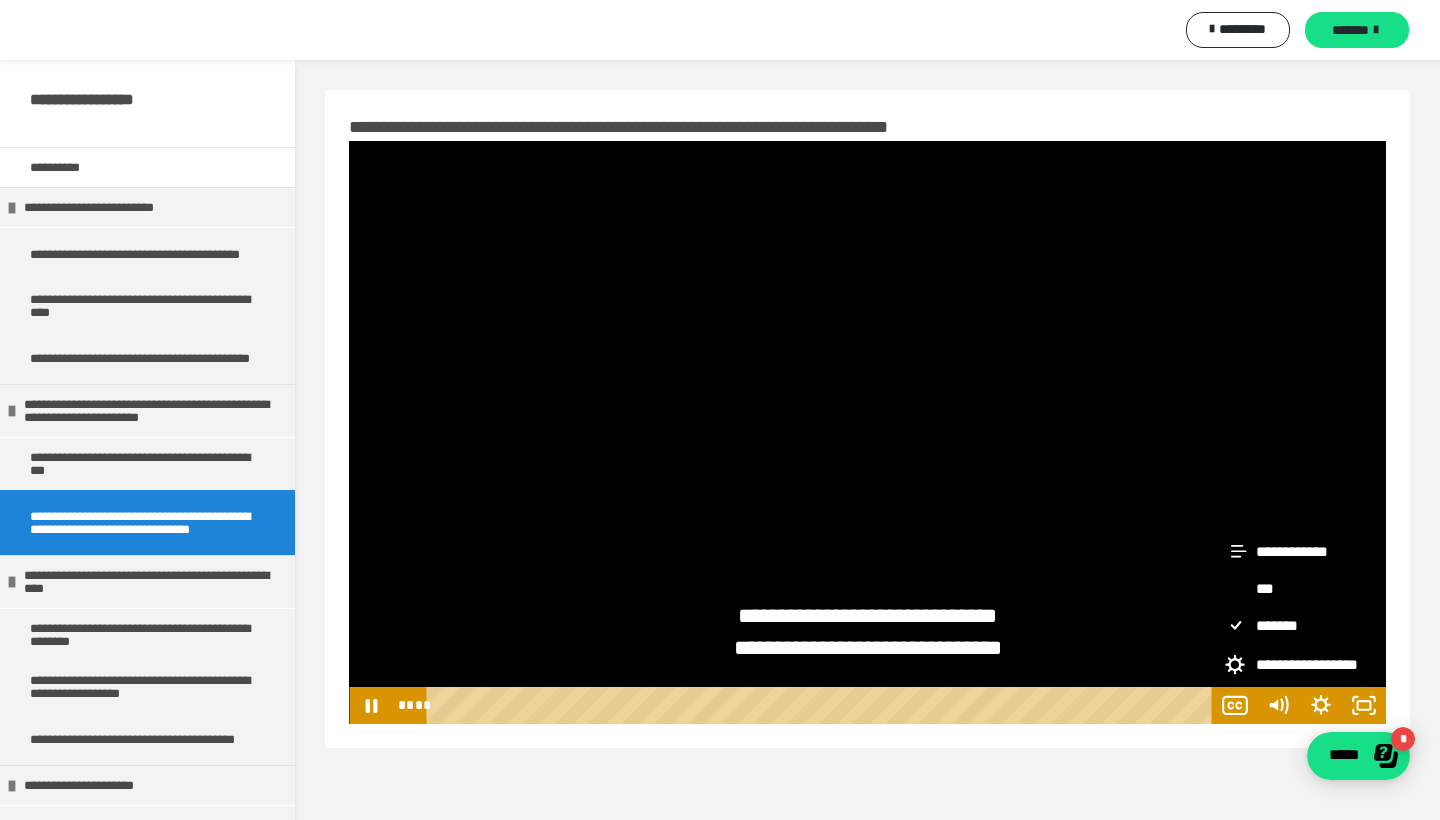 click on "*******" at bounding box center [1299, 625] 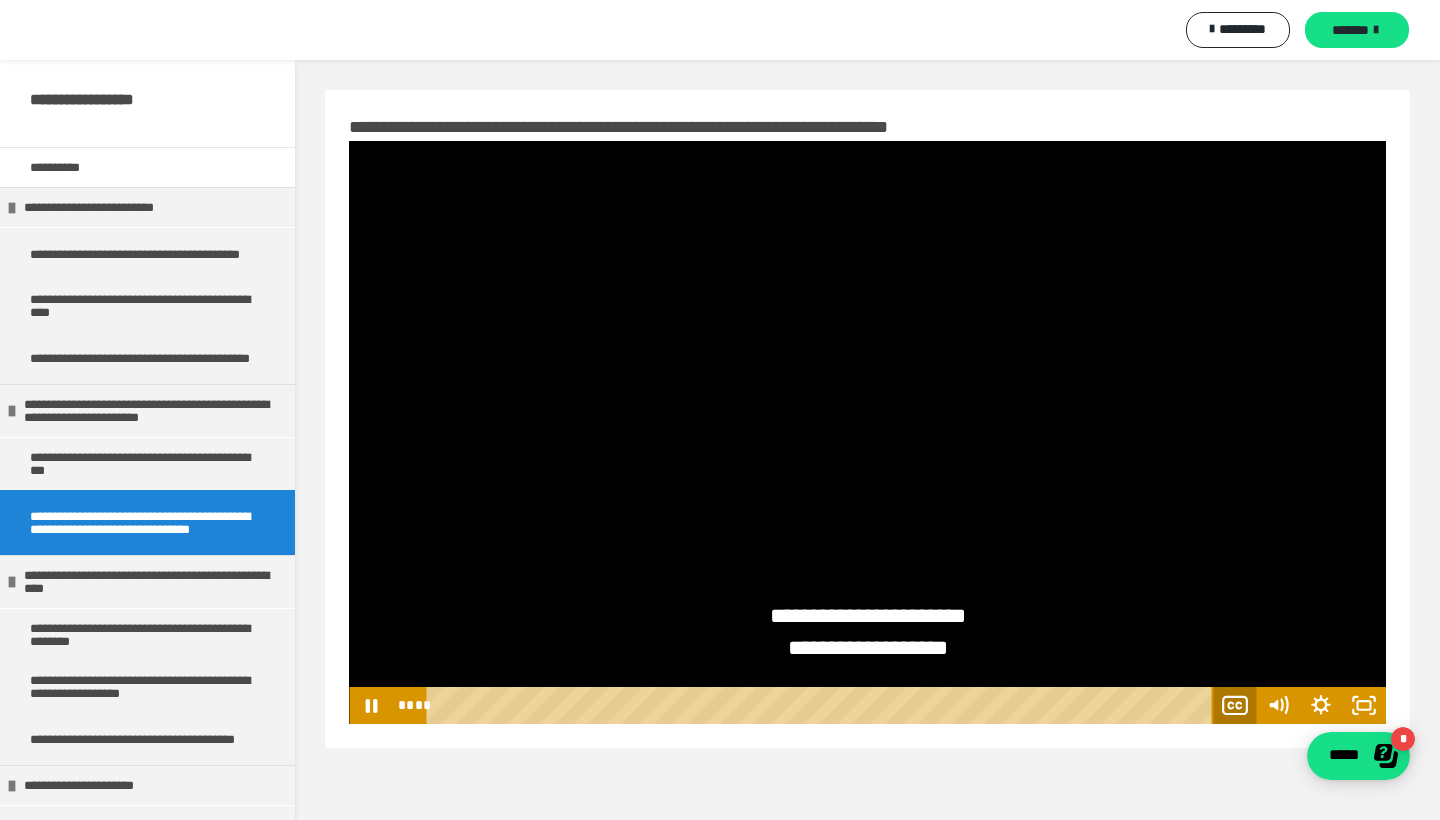 click 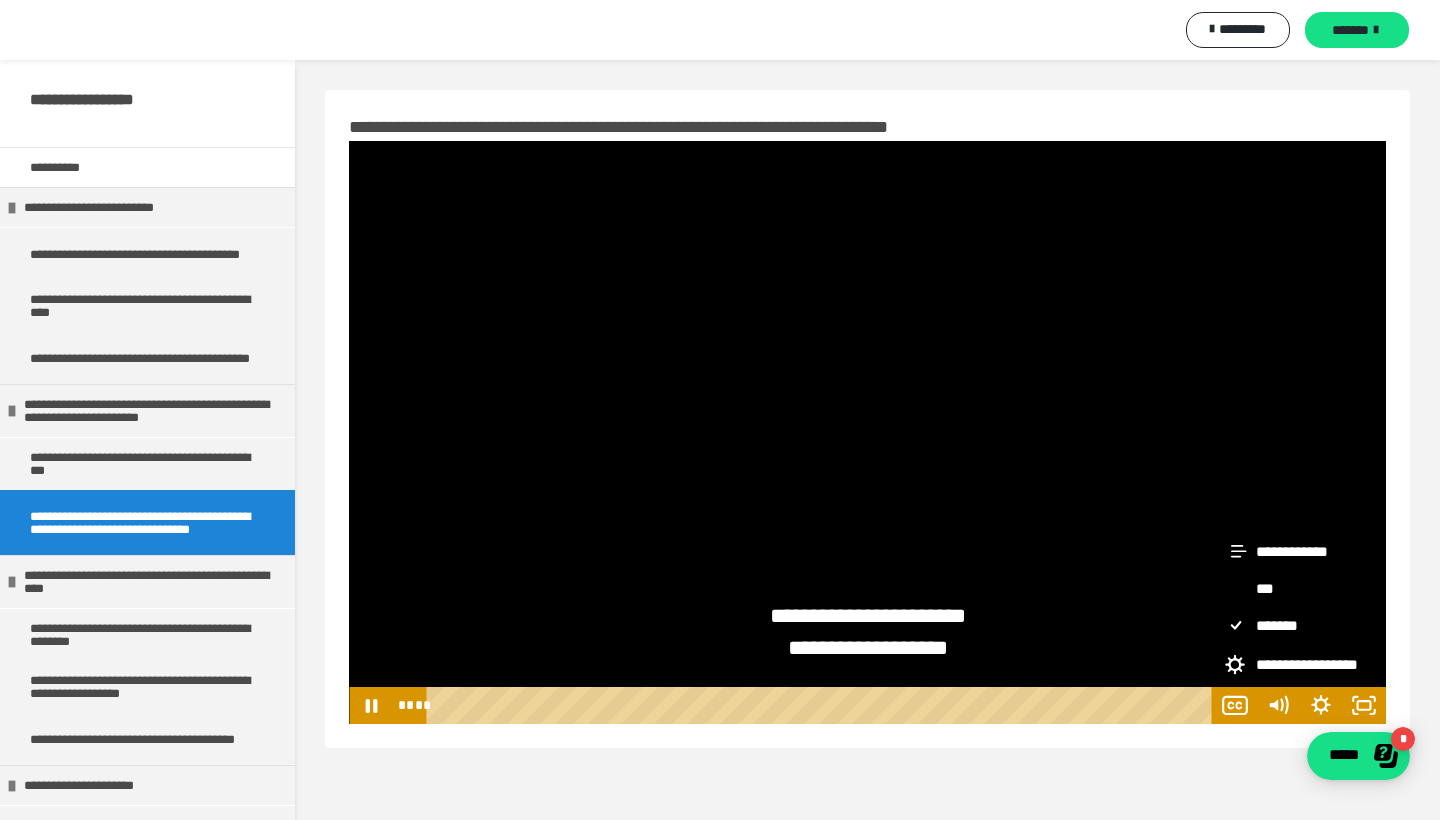 click on "***" at bounding box center (1299, 588) 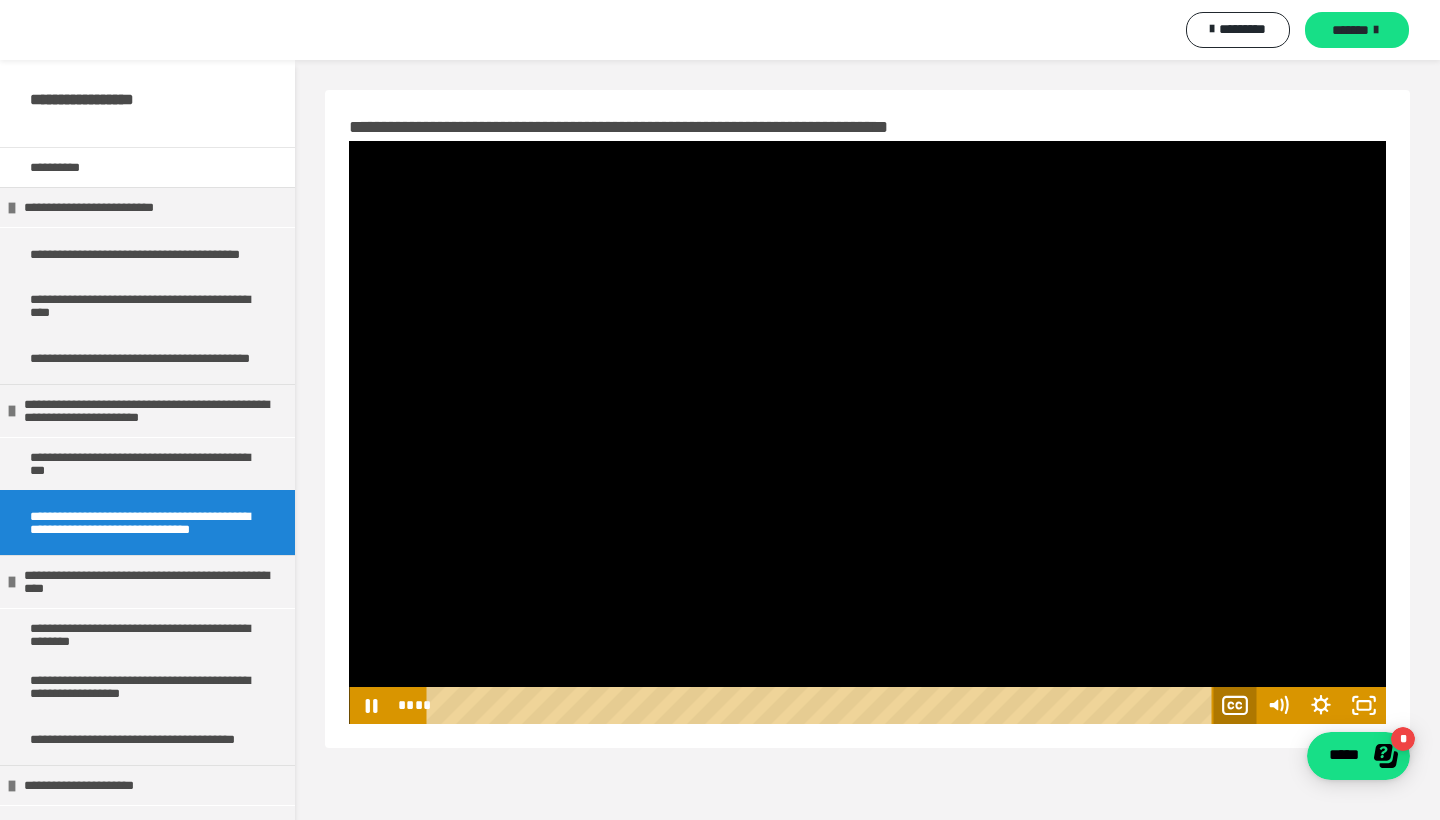 click 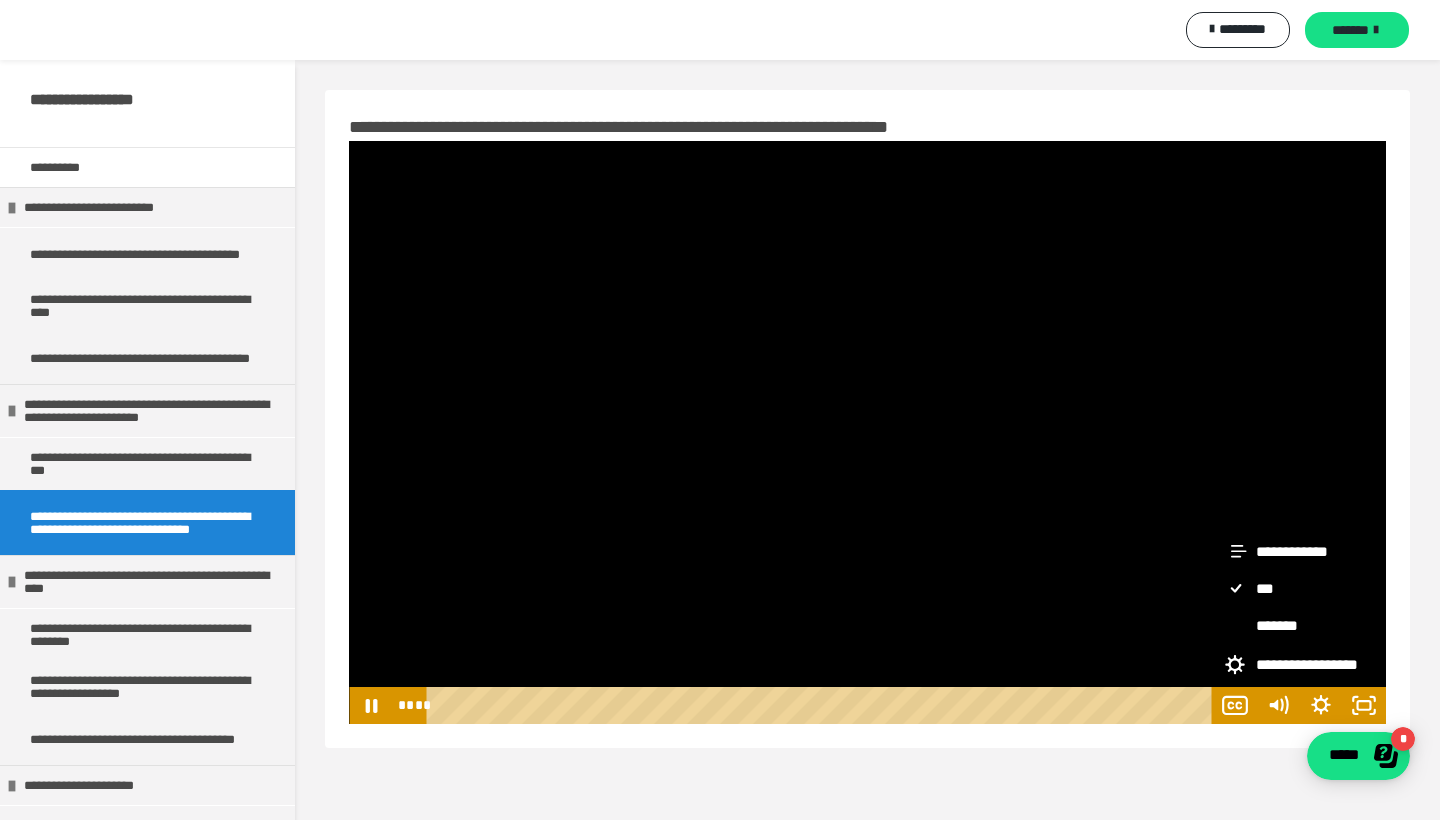 click on "*******" at bounding box center (1299, 625) 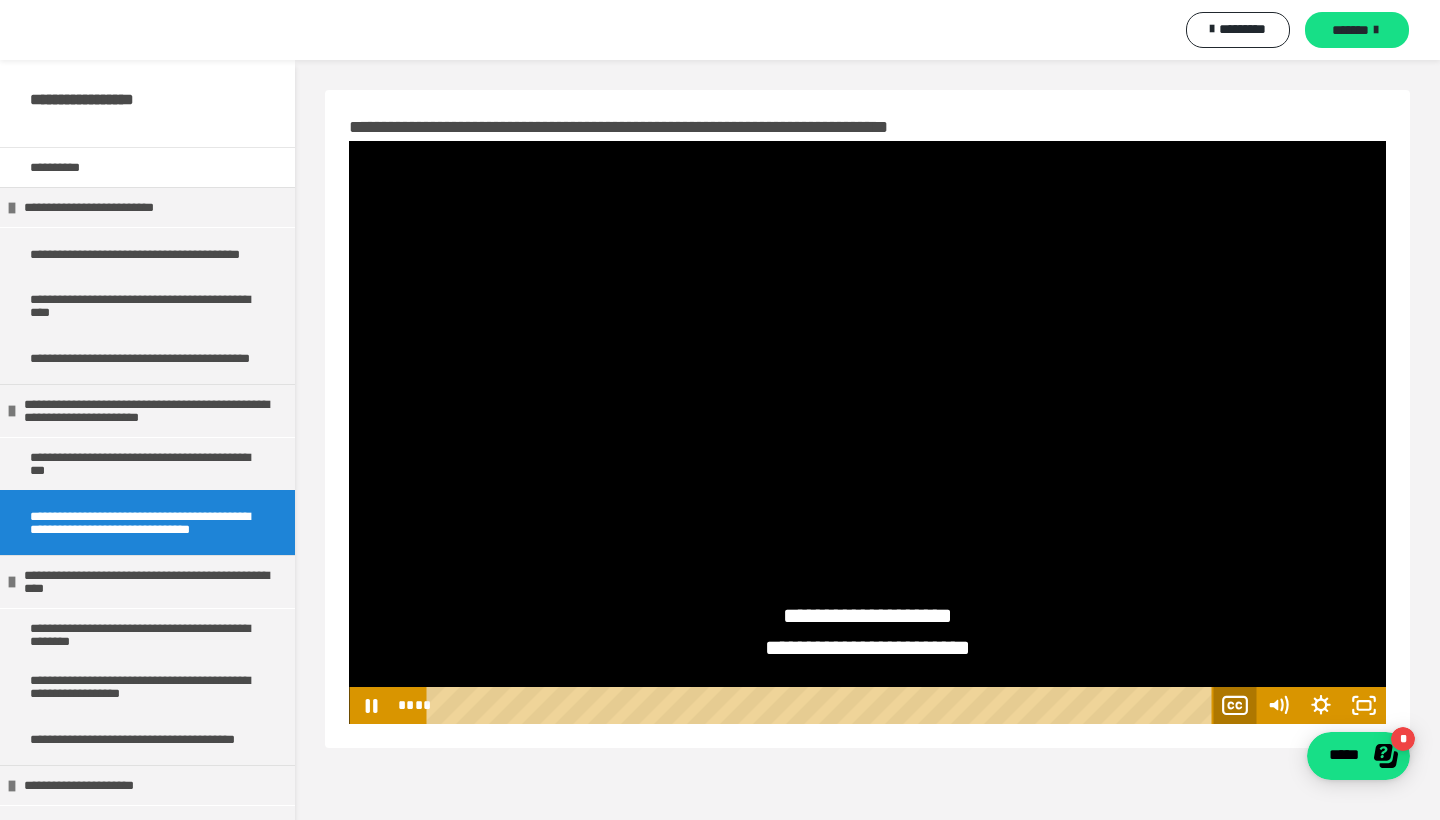 click 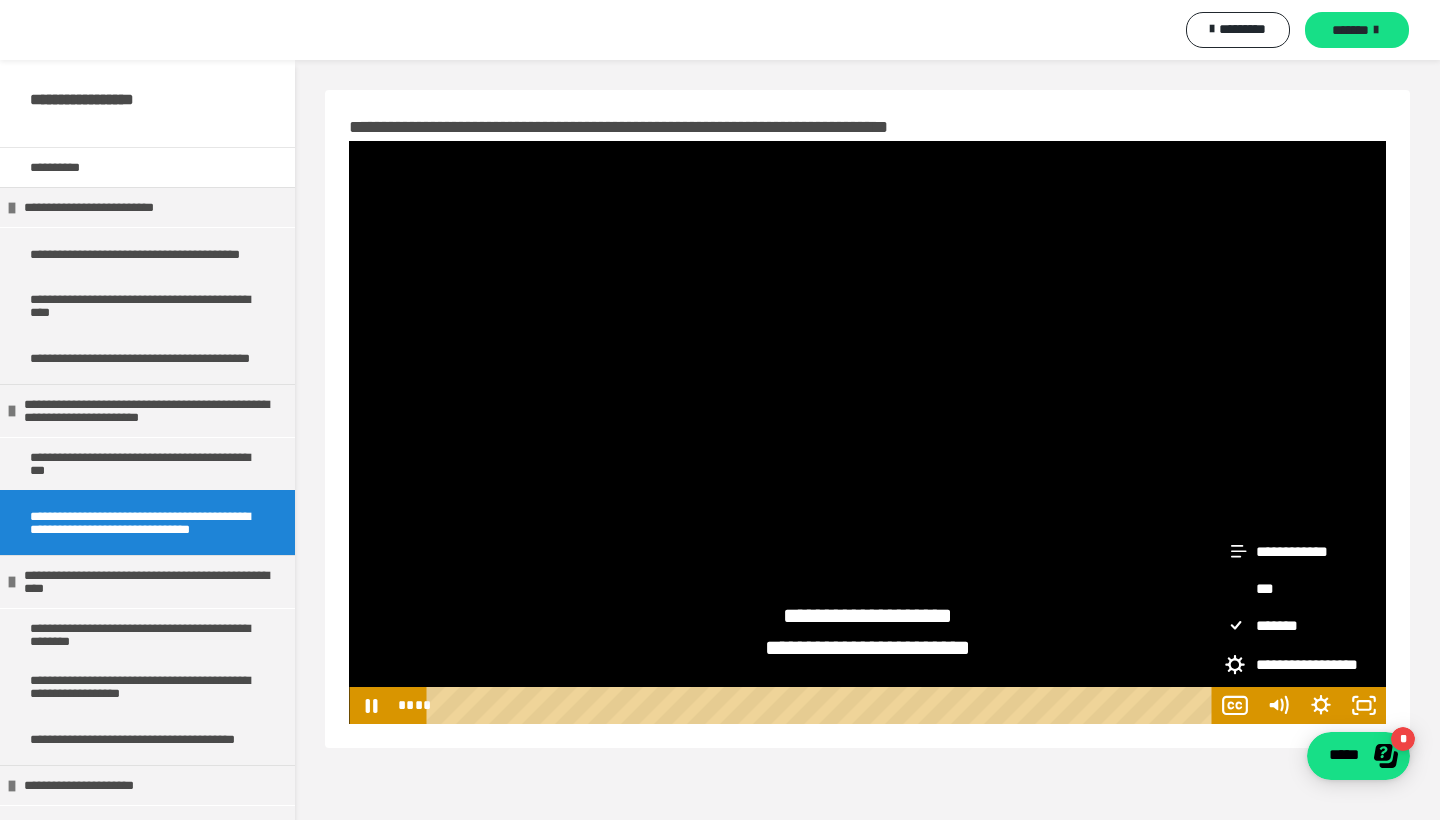 click 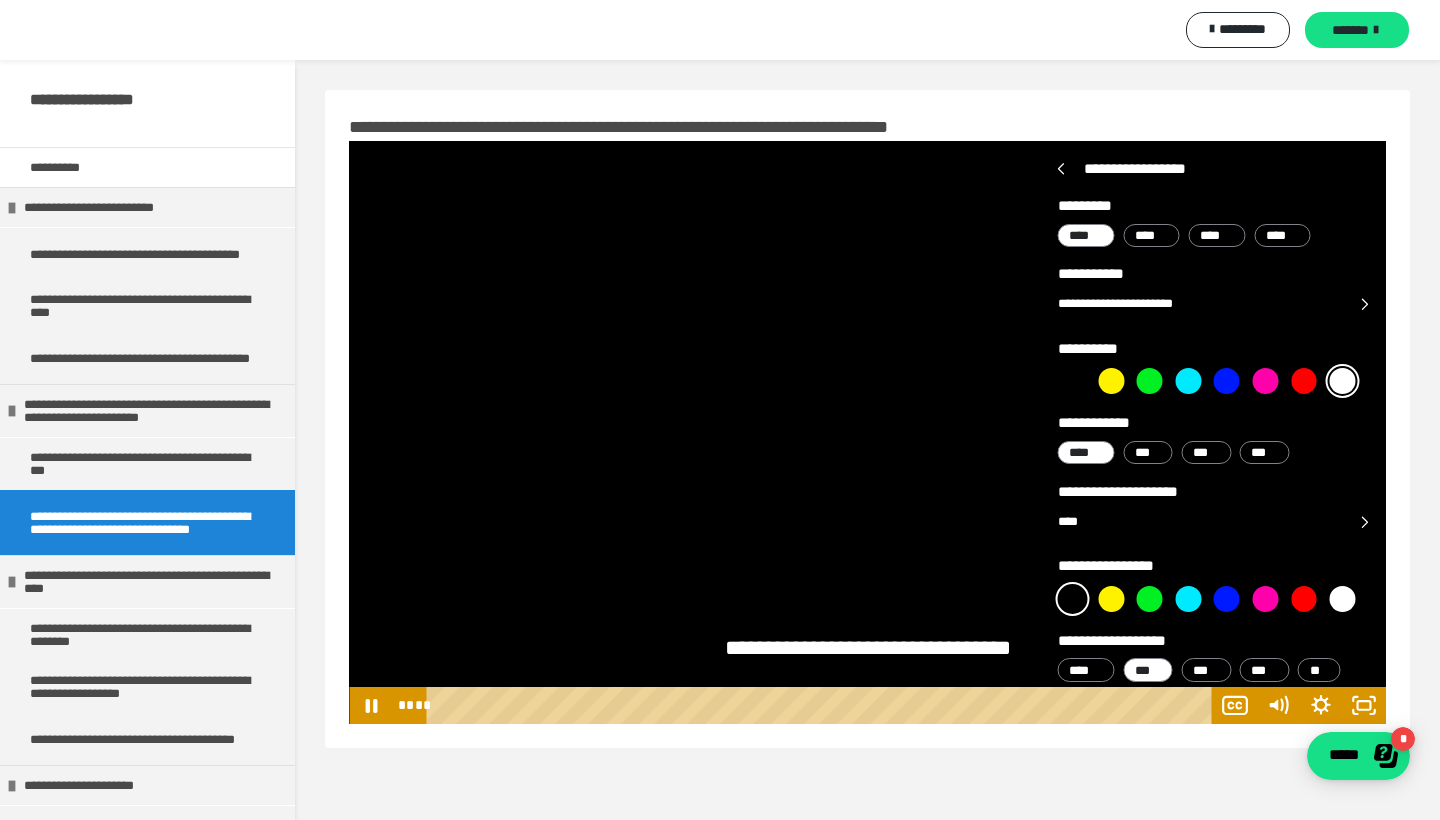 click on "**********" at bounding box center (867, 470) 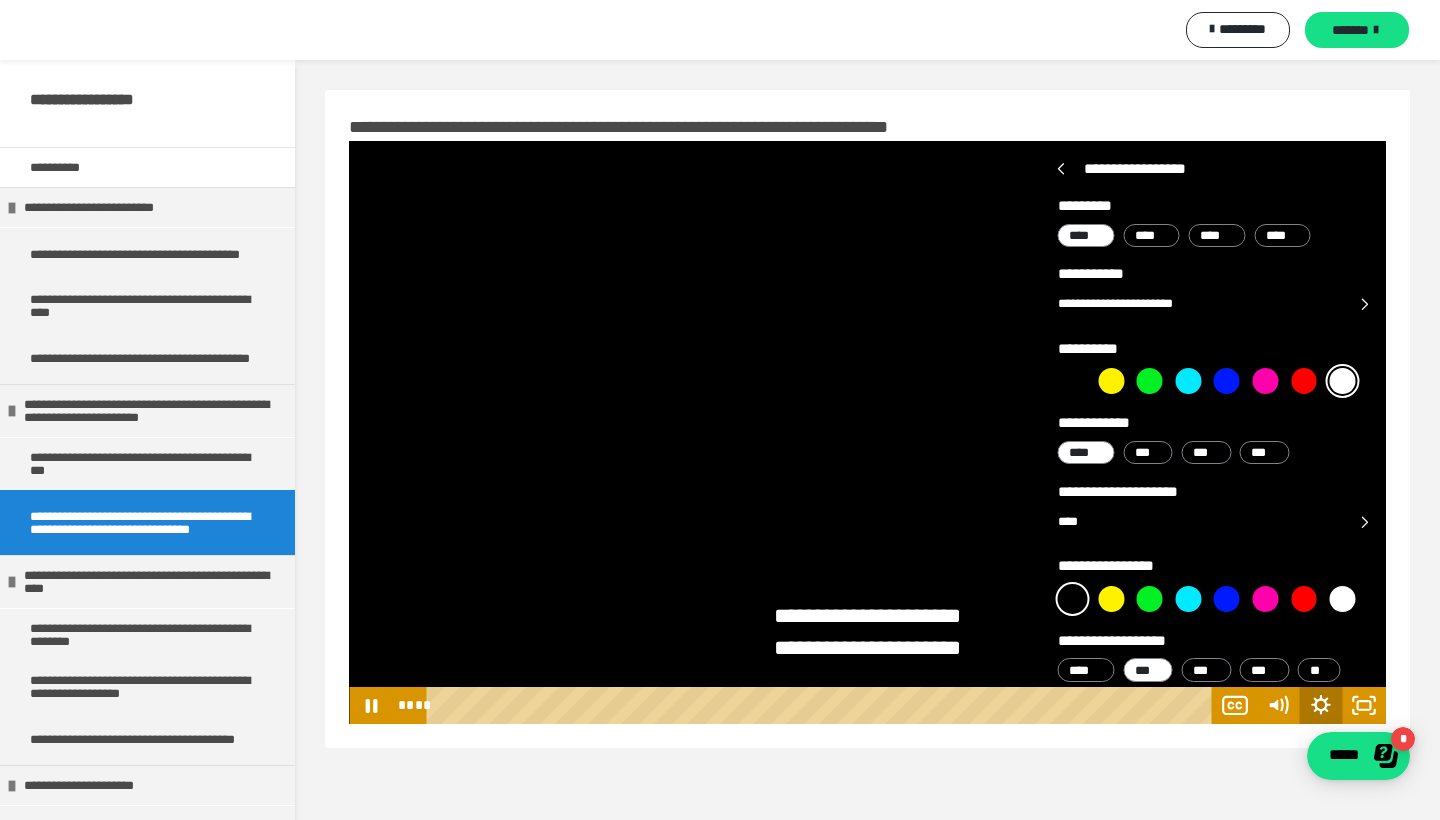 click 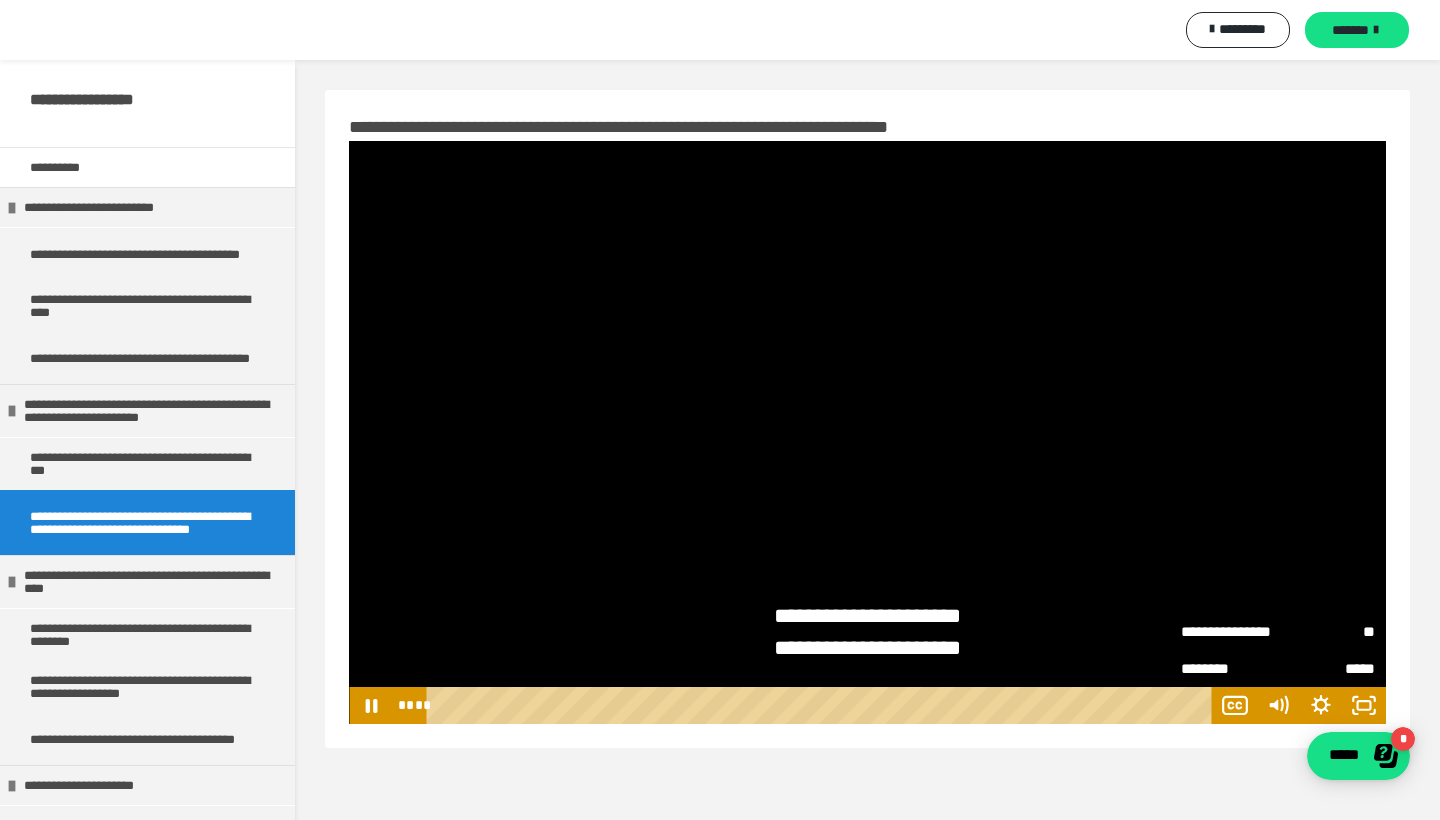 click on "**********" at bounding box center [867, 470] 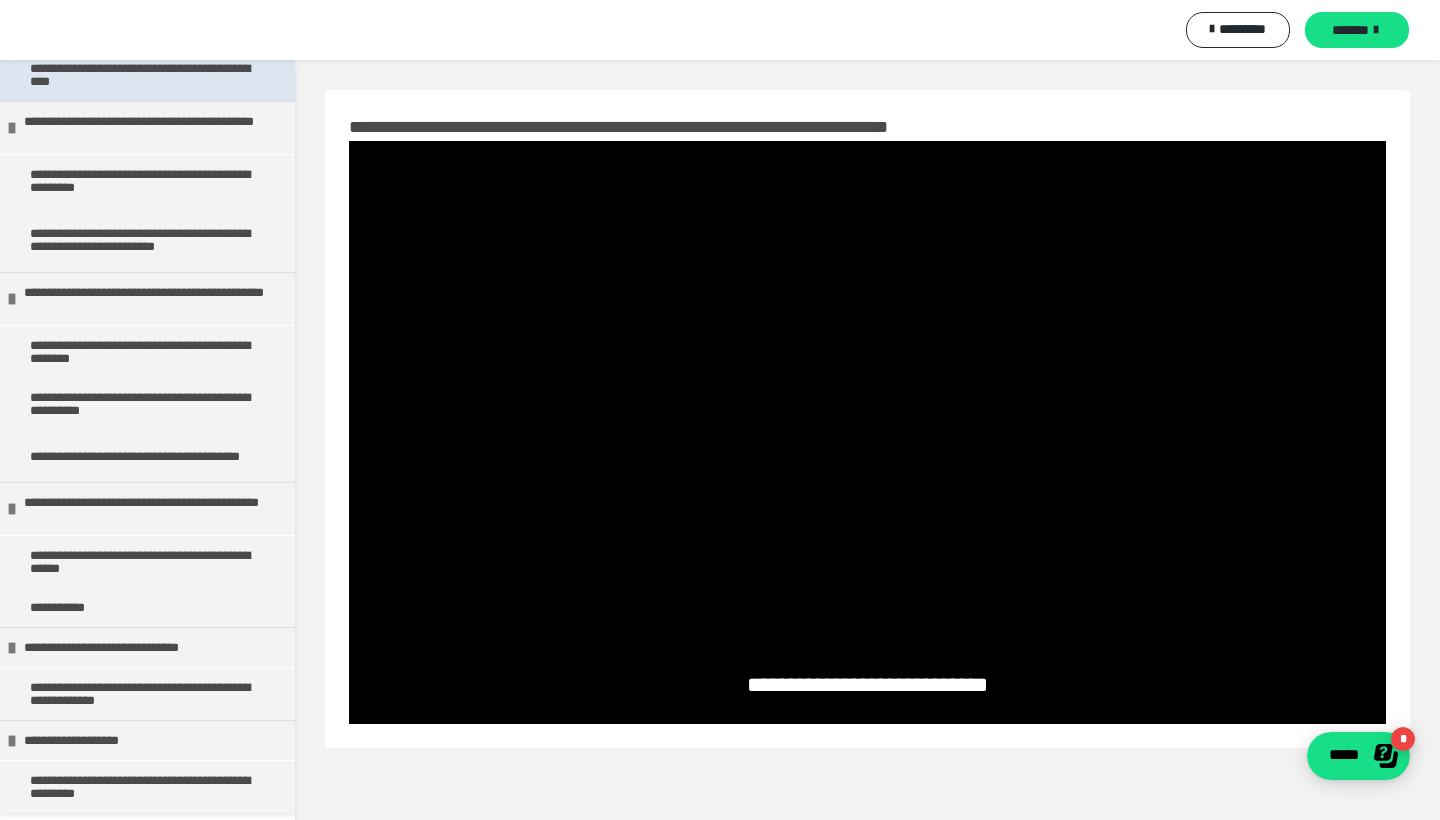scroll, scrollTop: 1372, scrollLeft: 0, axis: vertical 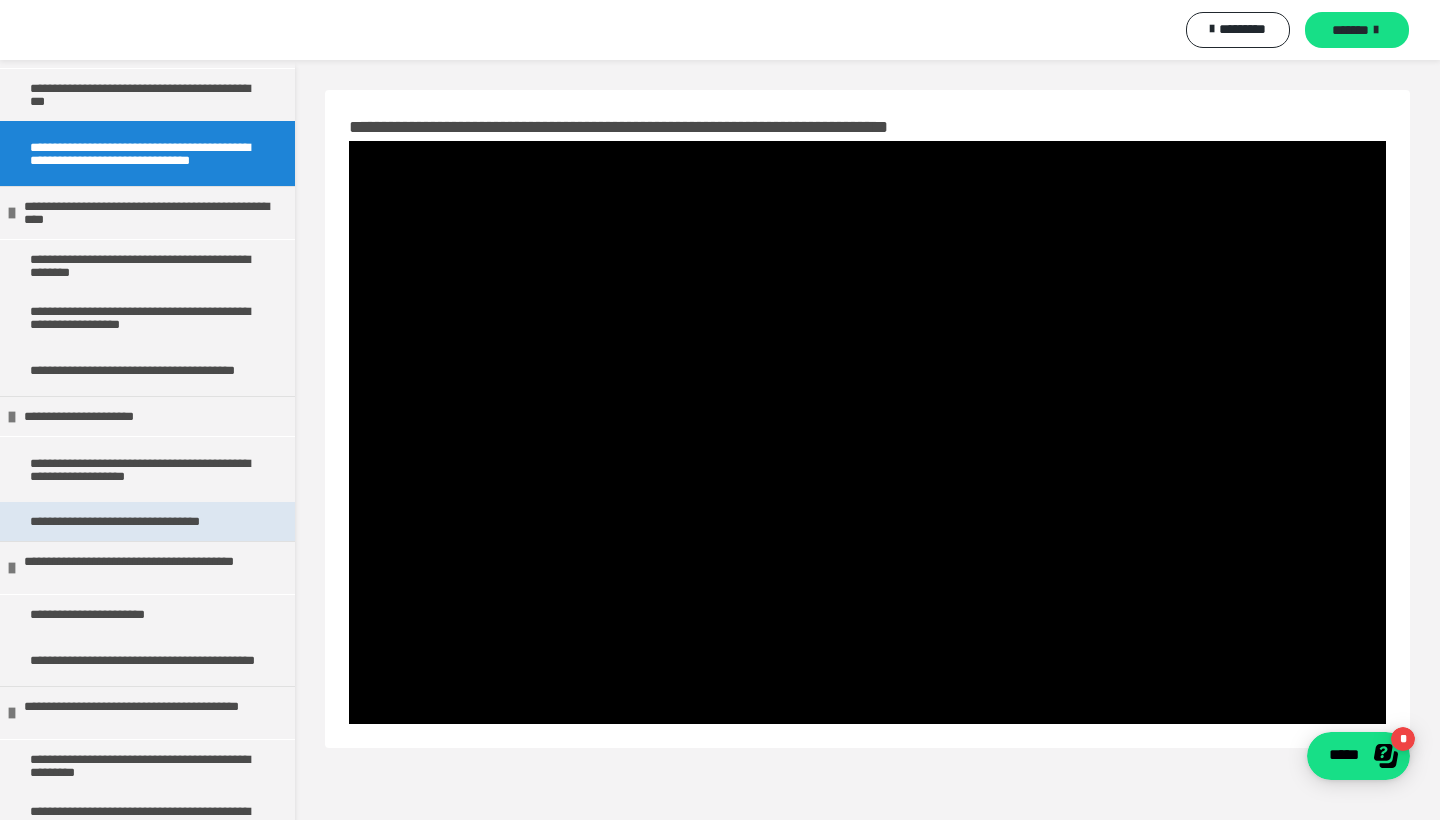 click on "**********" at bounding box center (145, 521) 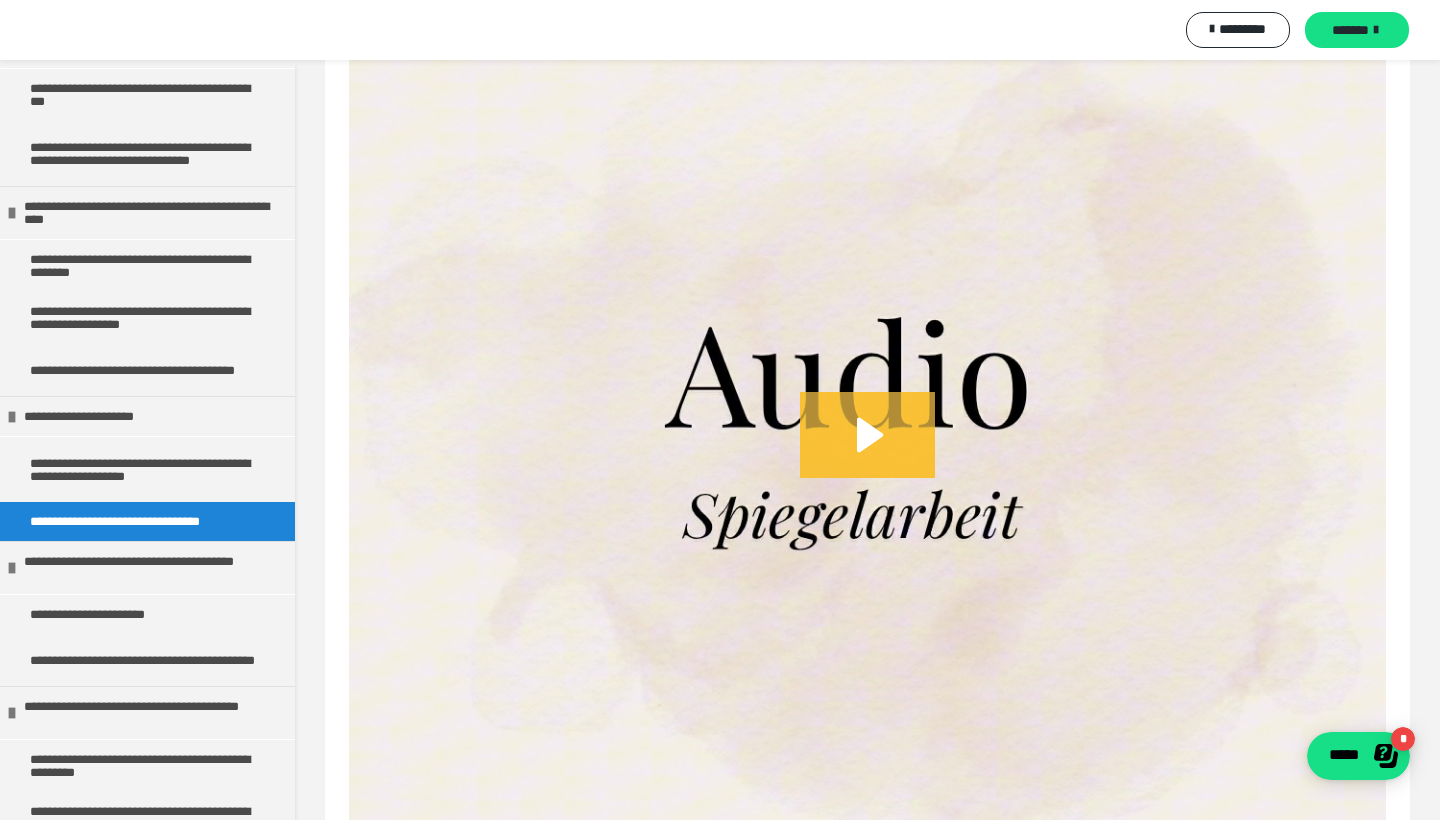 scroll, scrollTop: 371, scrollLeft: 0, axis: vertical 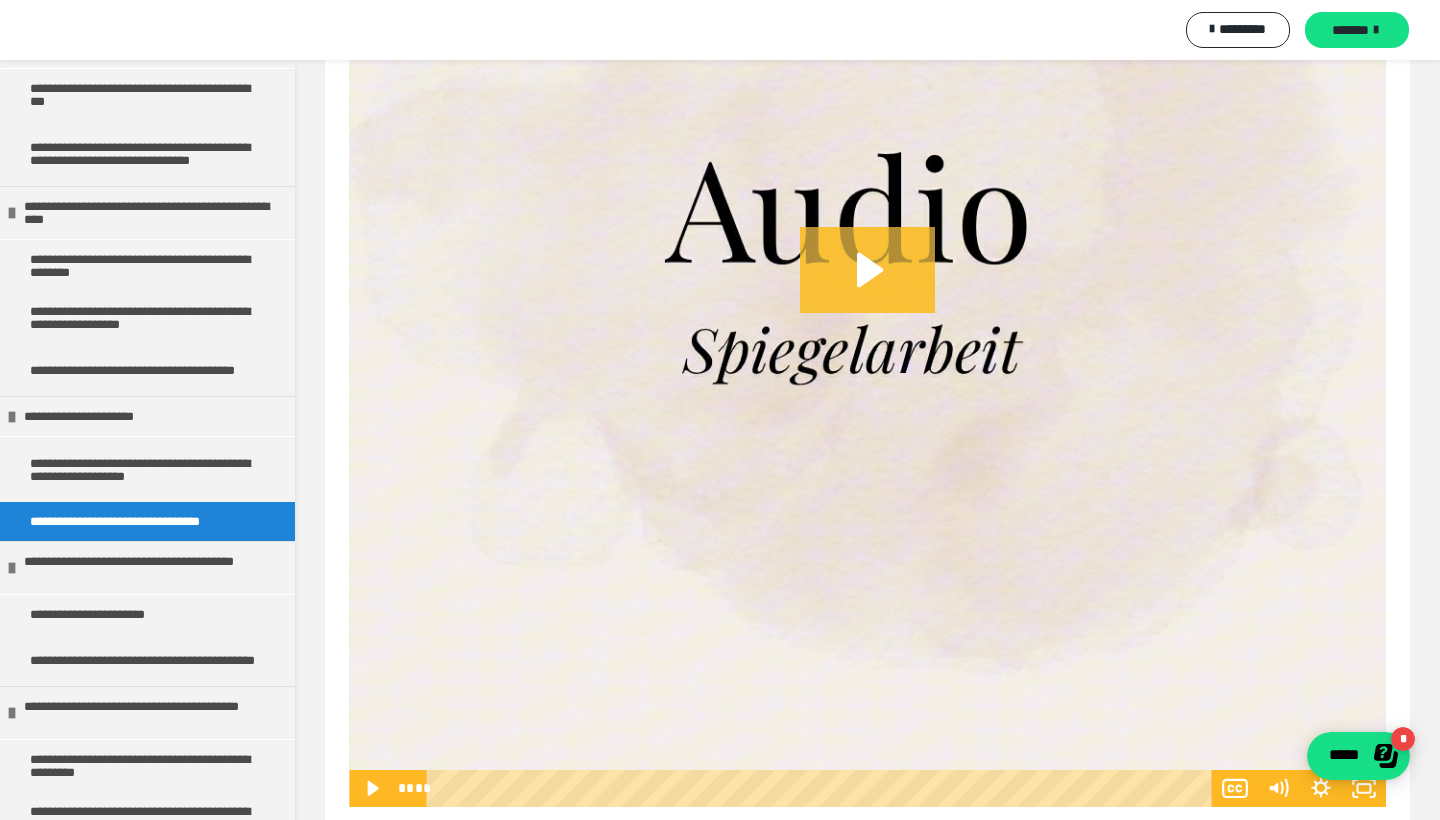 click 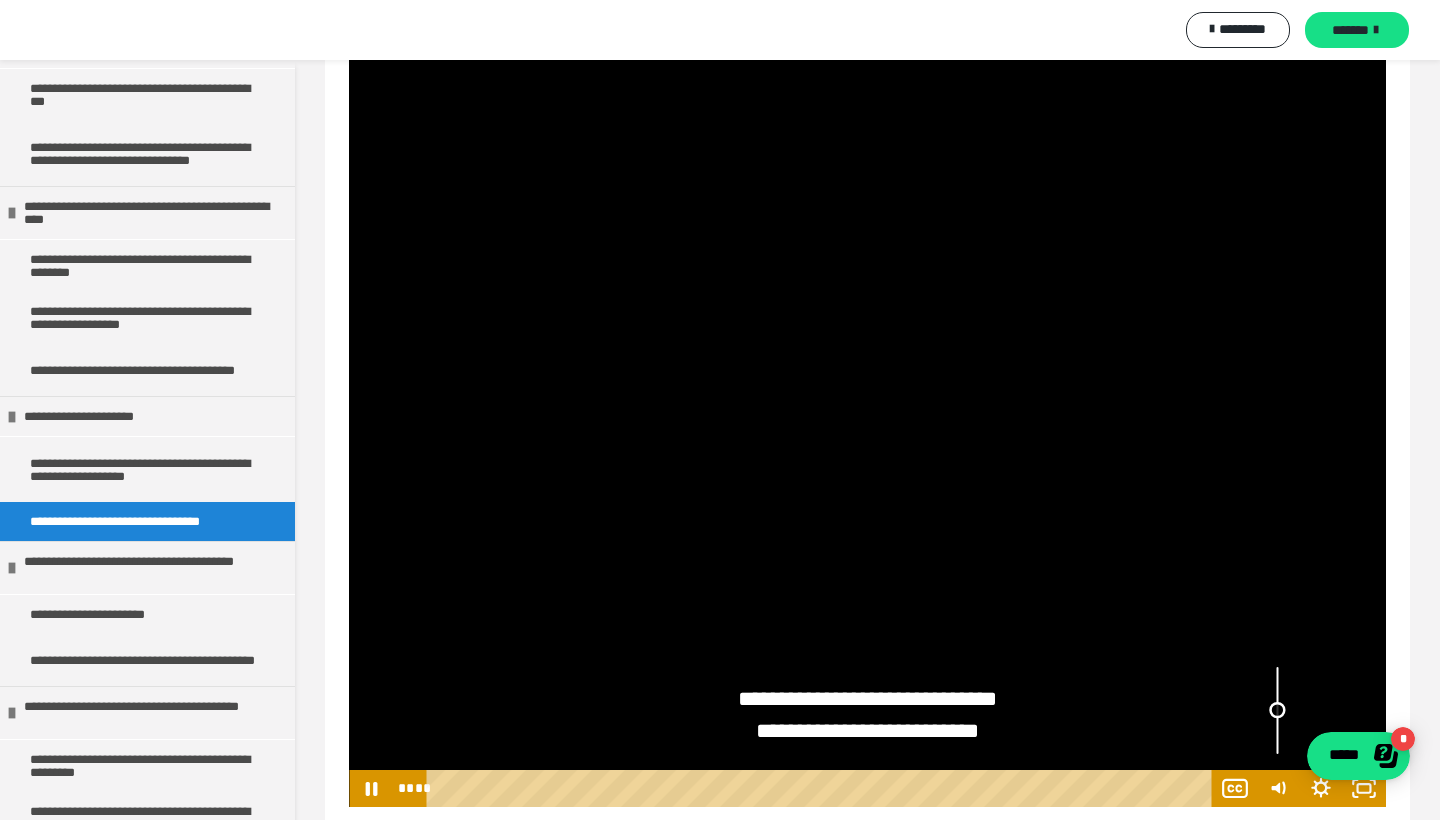 click at bounding box center (1277, 710) 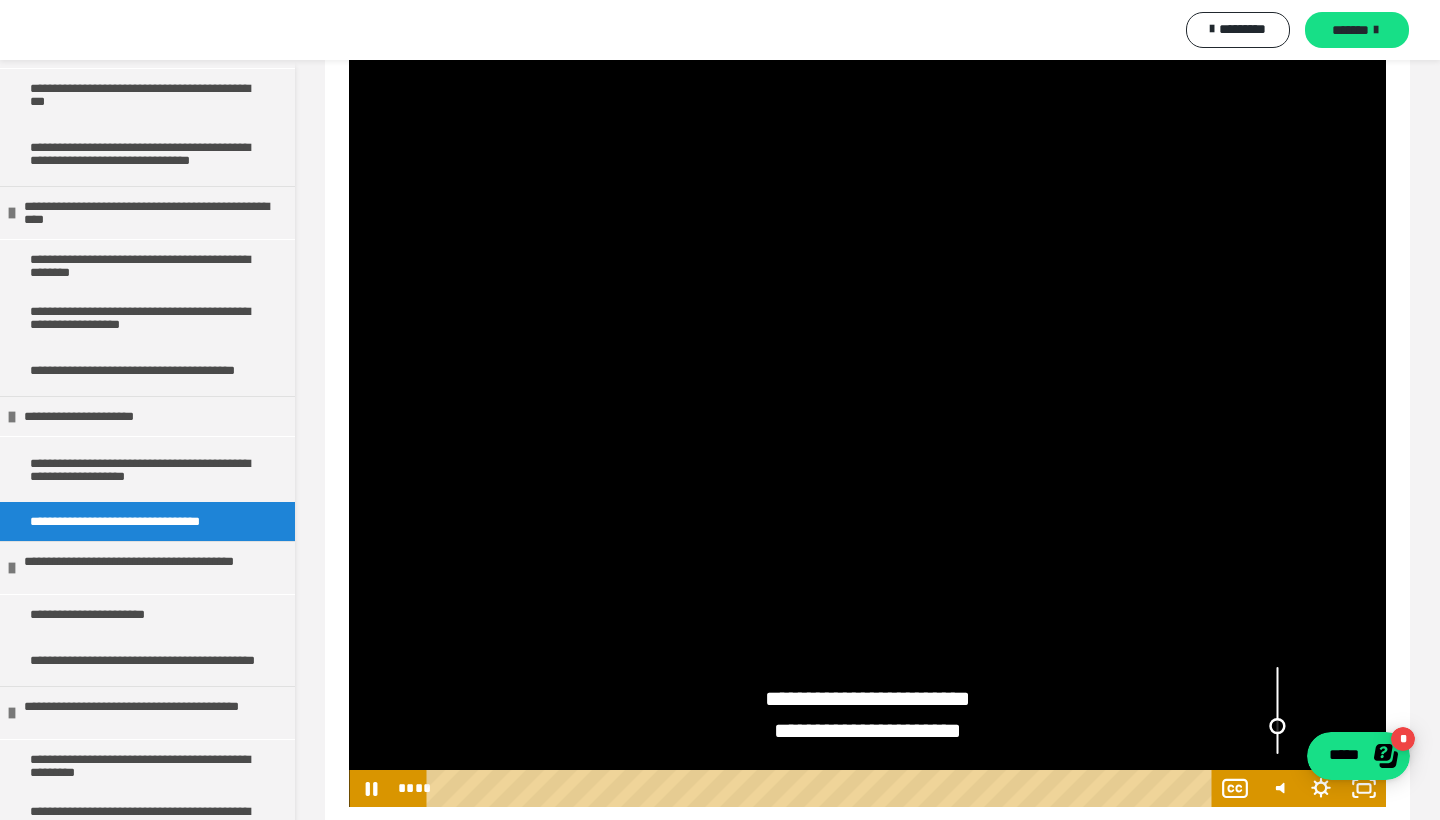 click at bounding box center [1277, 710] 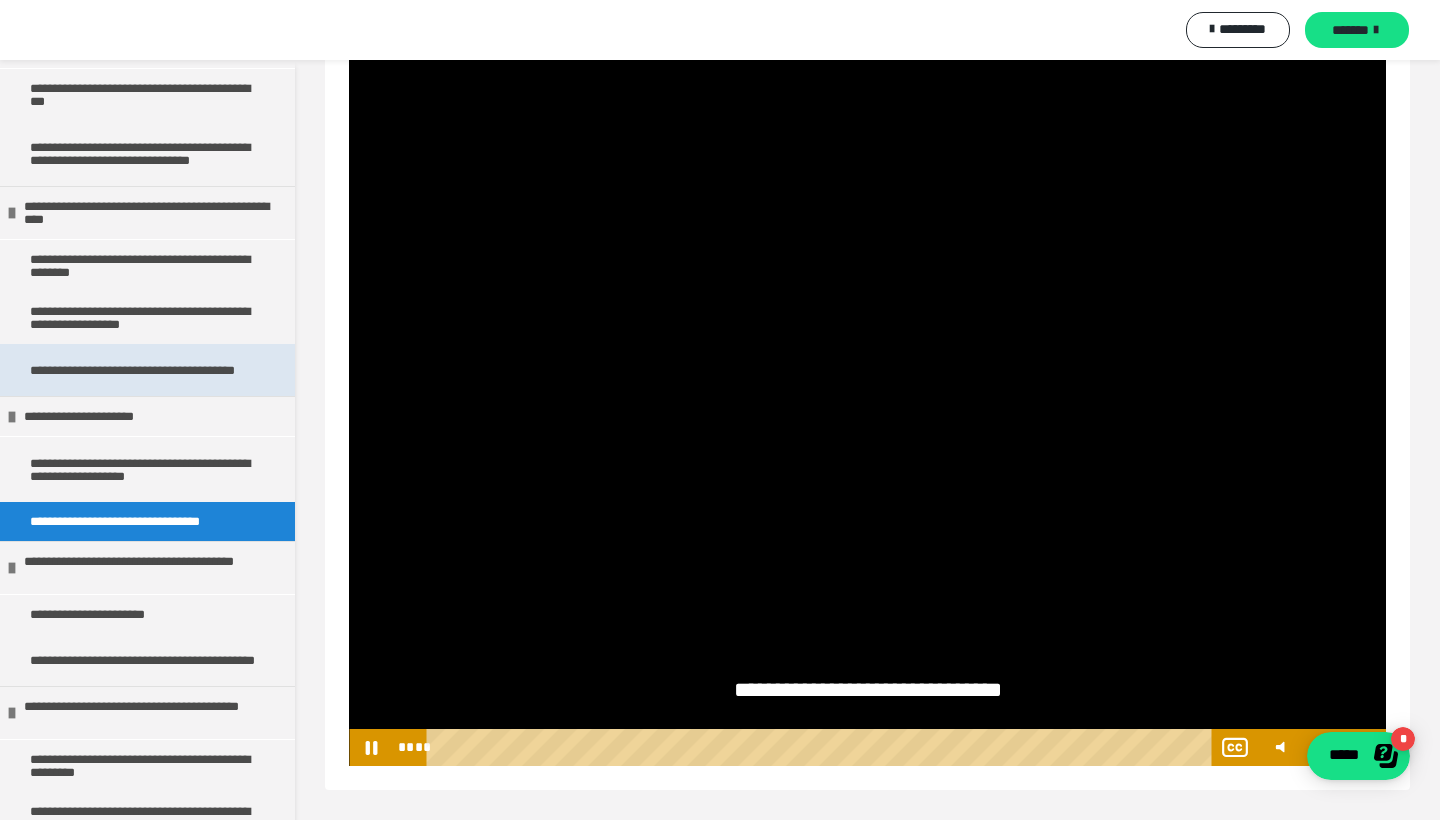 scroll, scrollTop: 412, scrollLeft: 0, axis: vertical 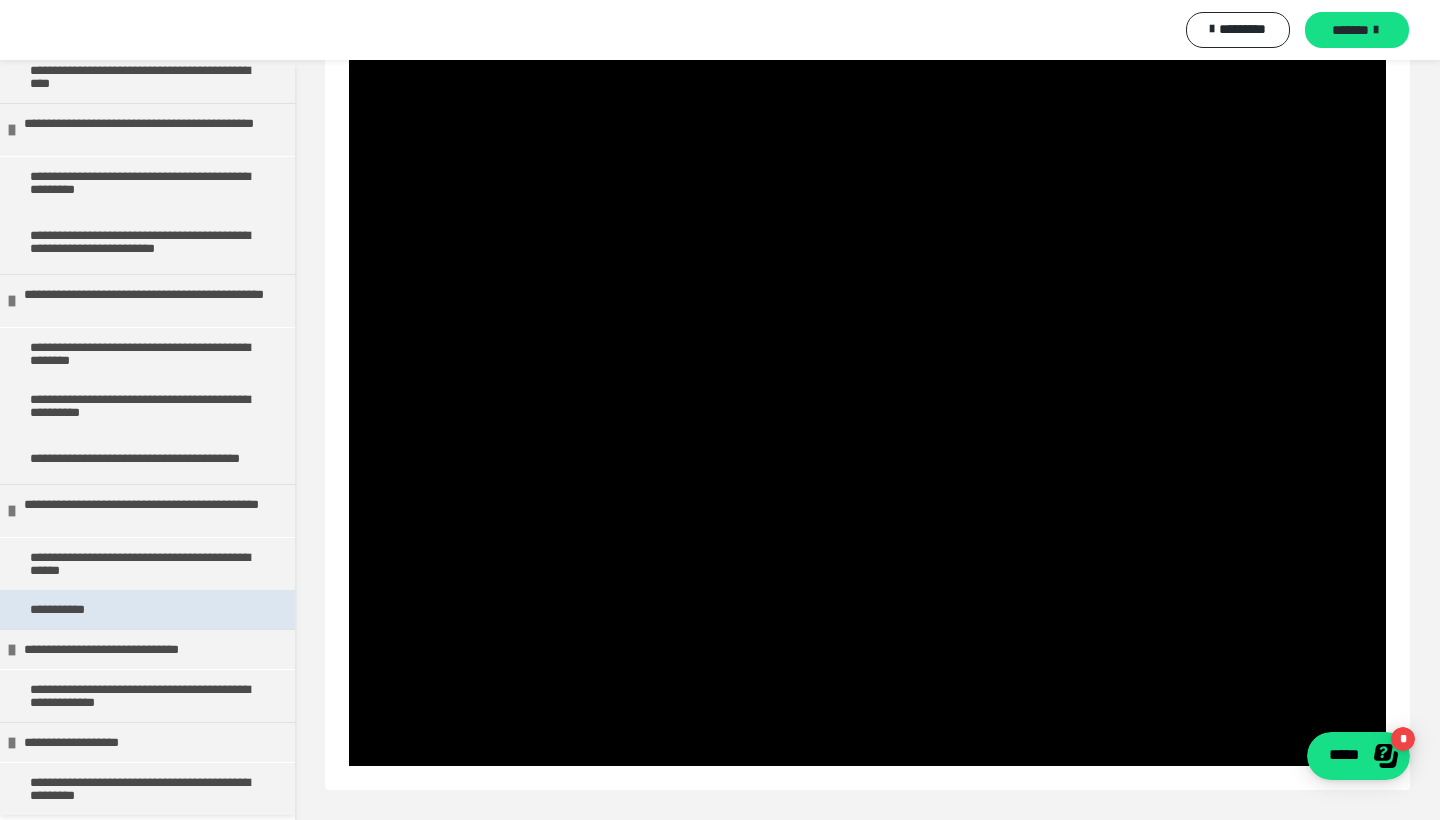 click on "**********" at bounding box center (147, 609) 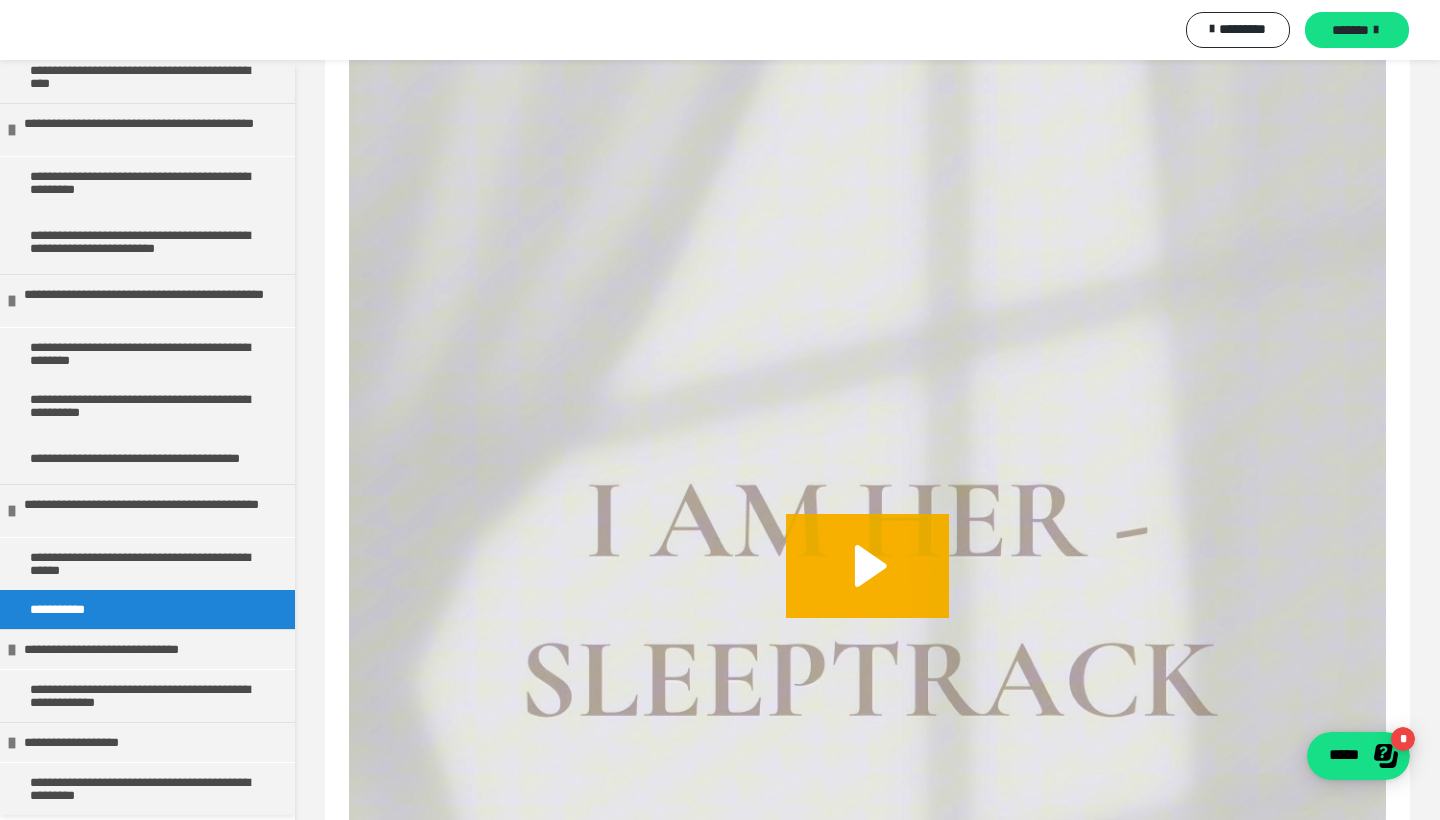 scroll, scrollTop: 202, scrollLeft: 0, axis: vertical 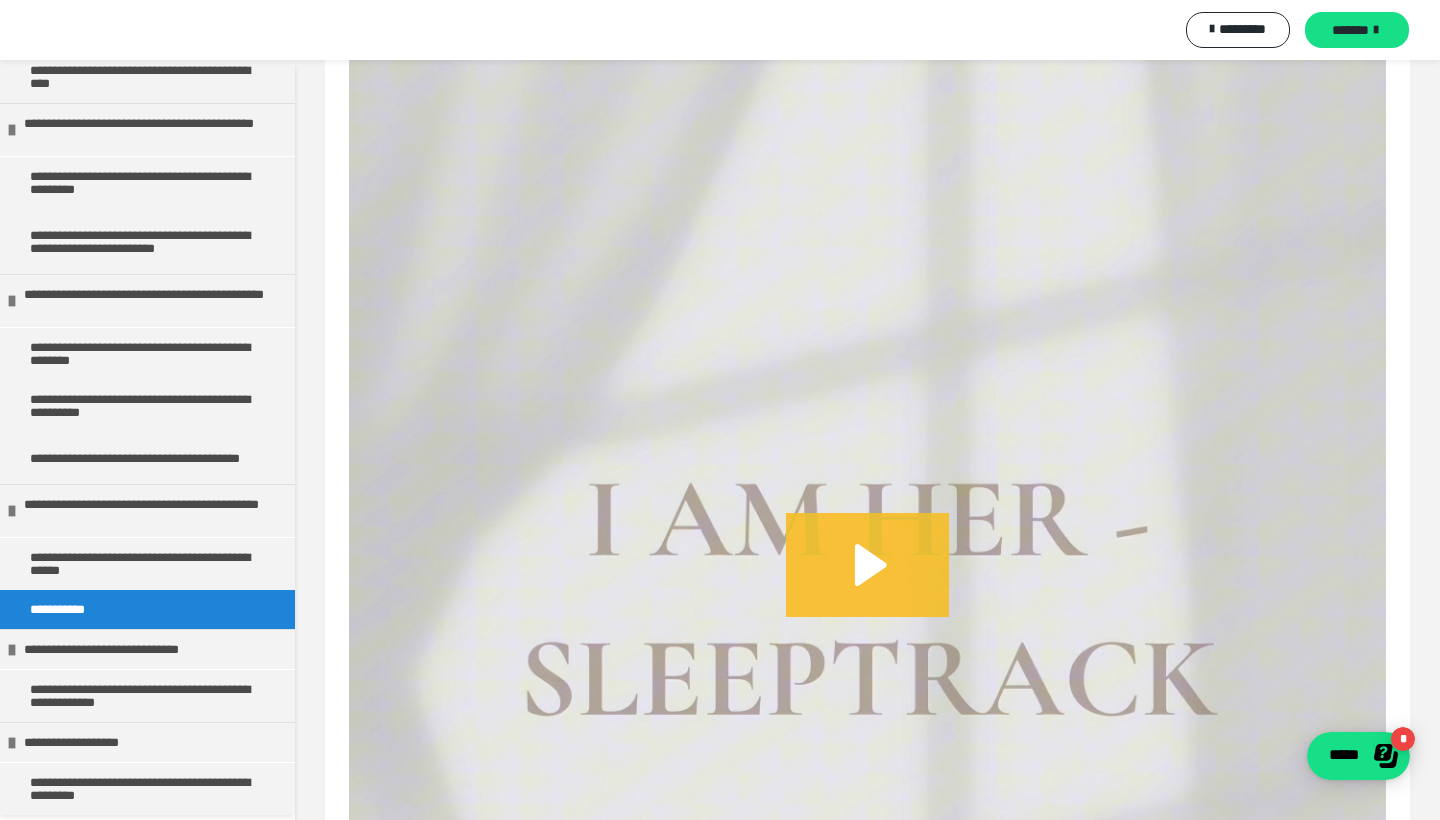 click 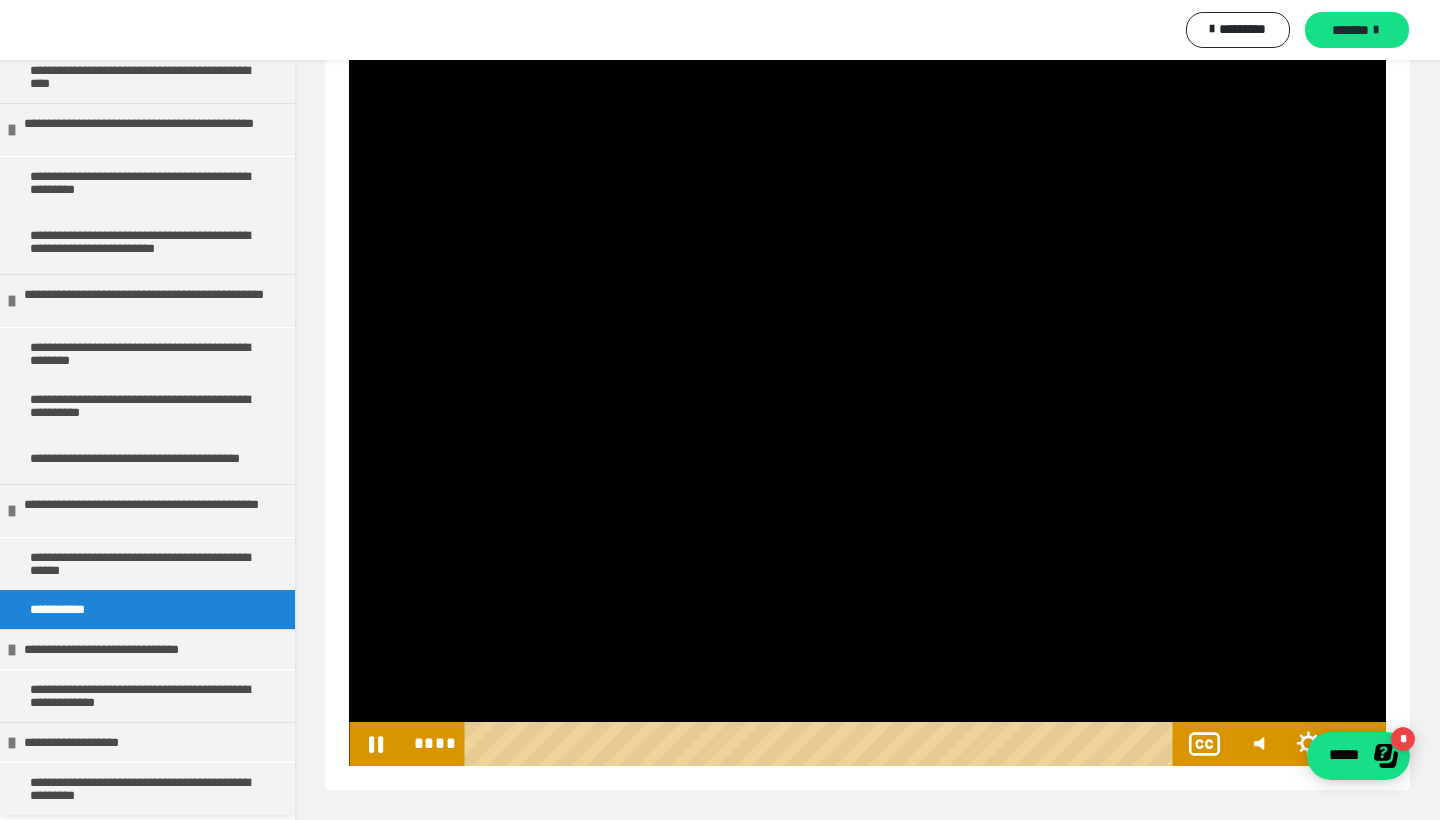scroll, scrollTop: 671, scrollLeft: 0, axis: vertical 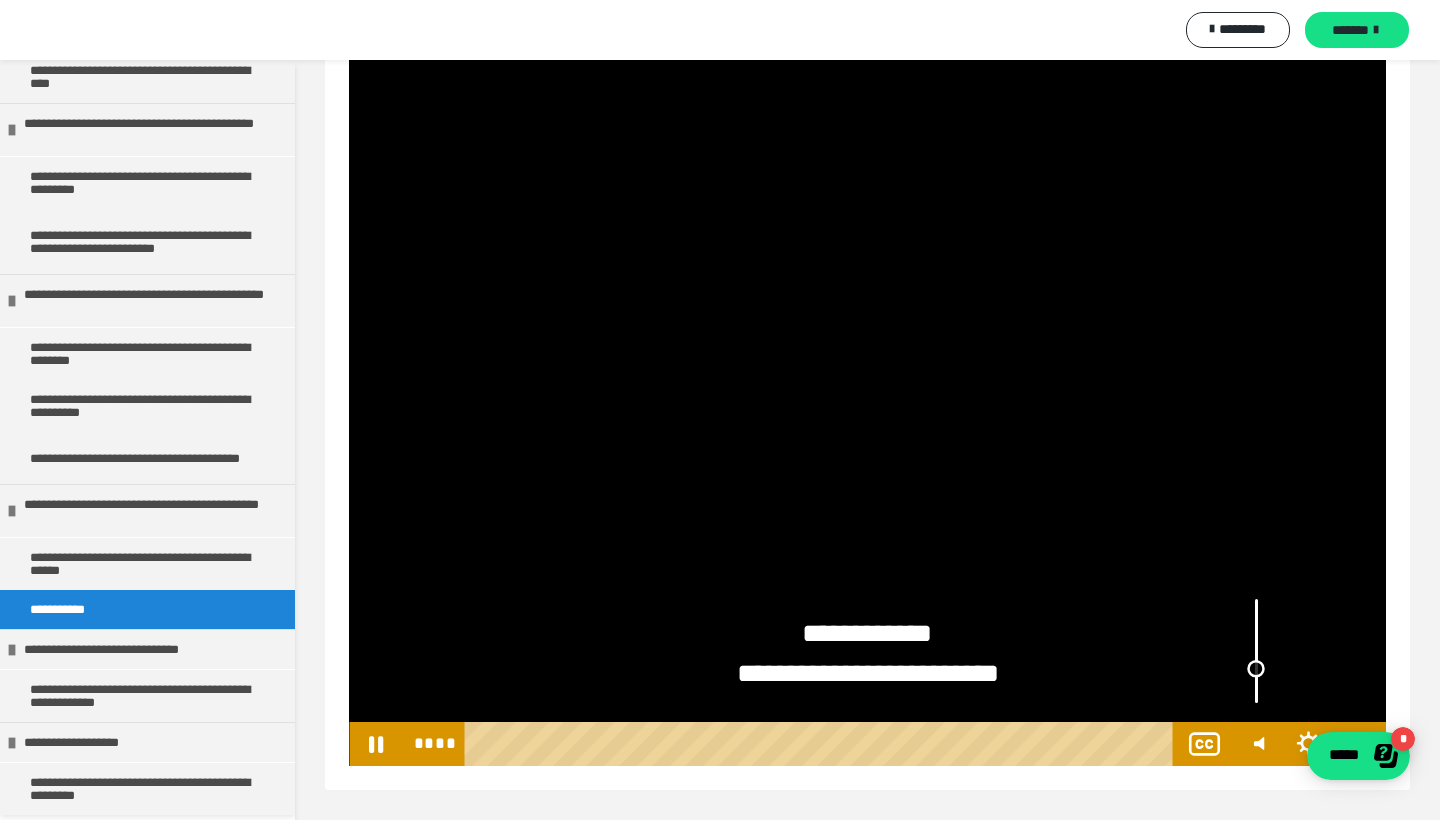 click at bounding box center (1256, 650) 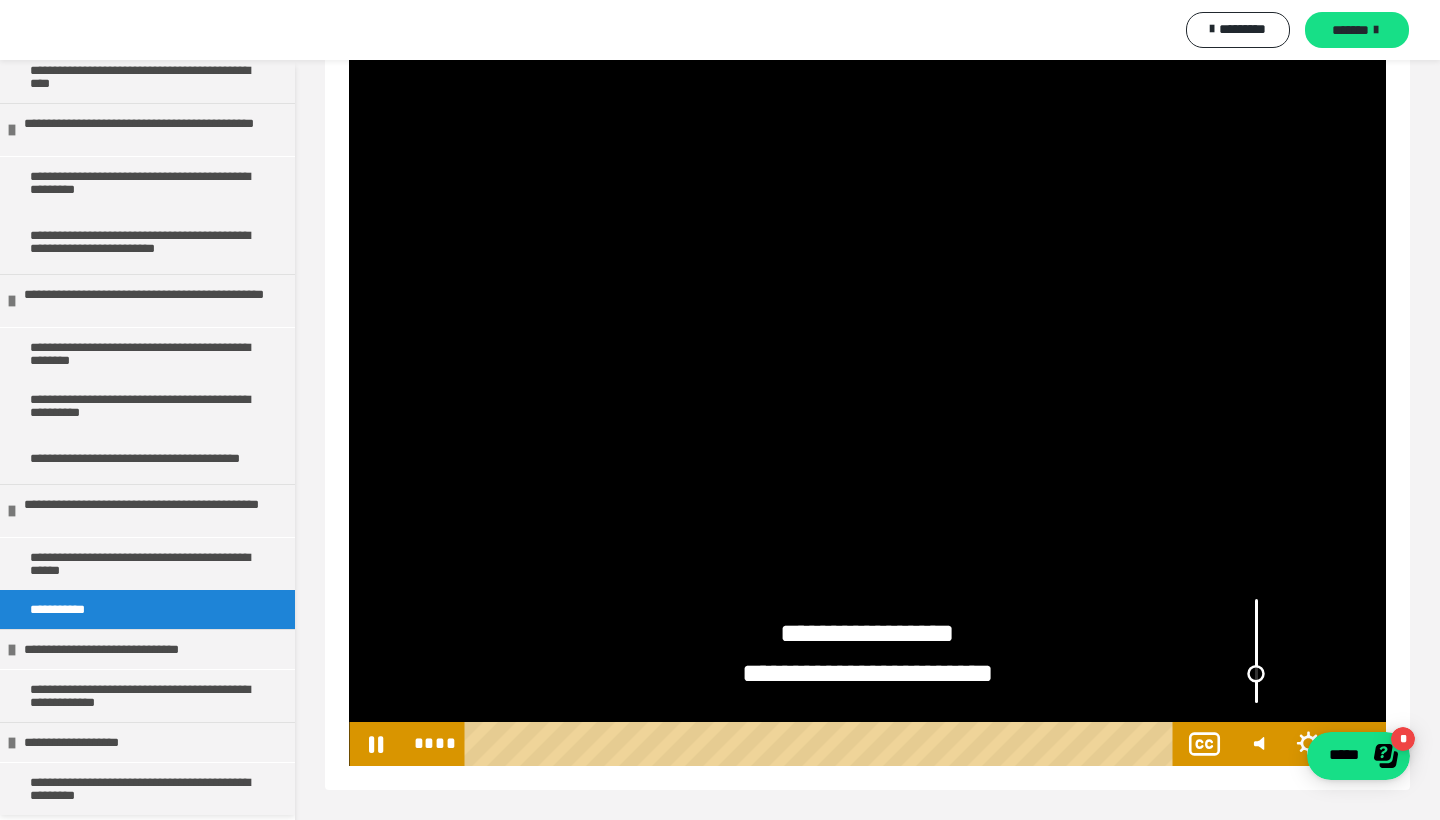 click at bounding box center [1255, 674] 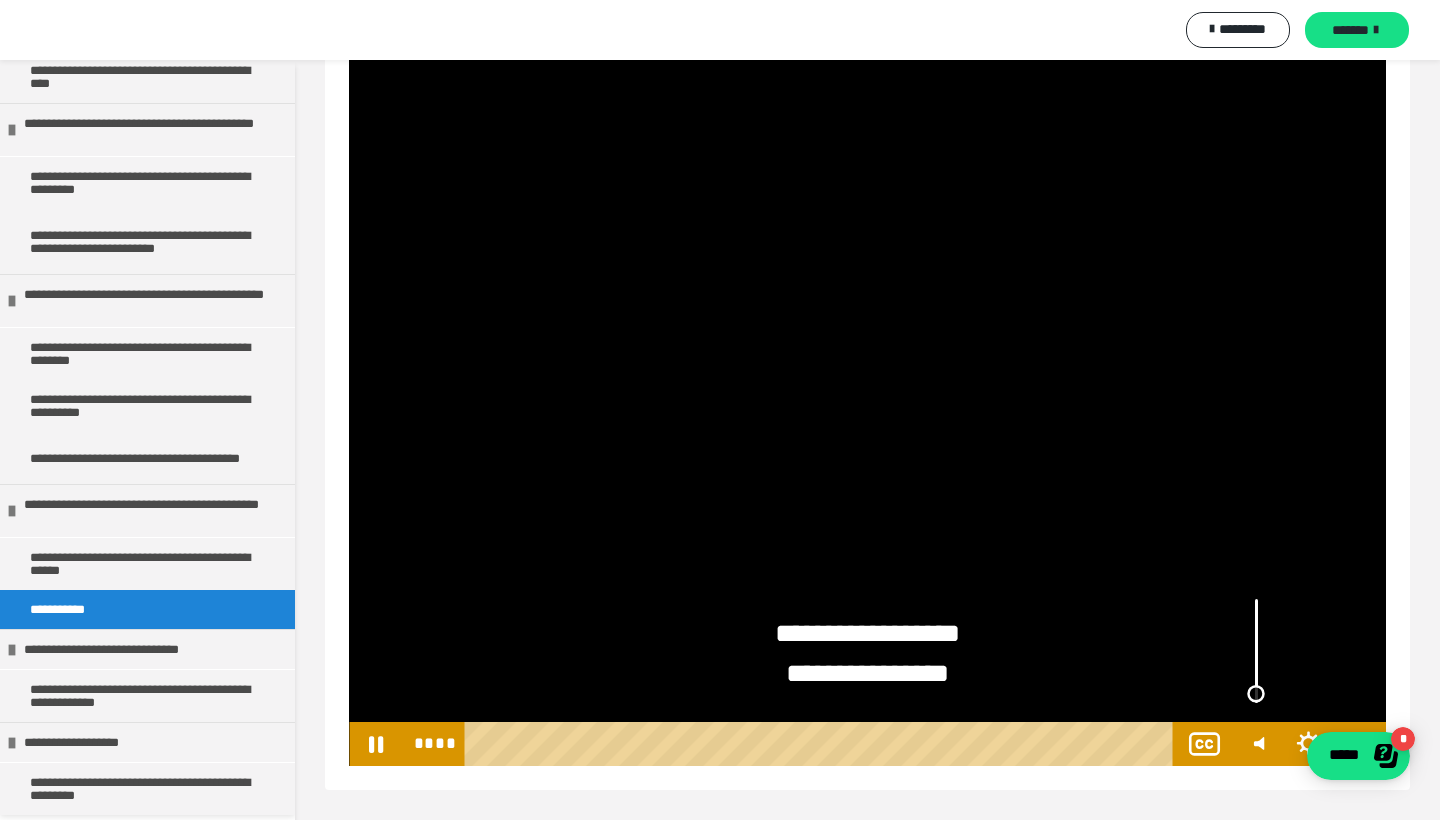 click at bounding box center [1256, 694] 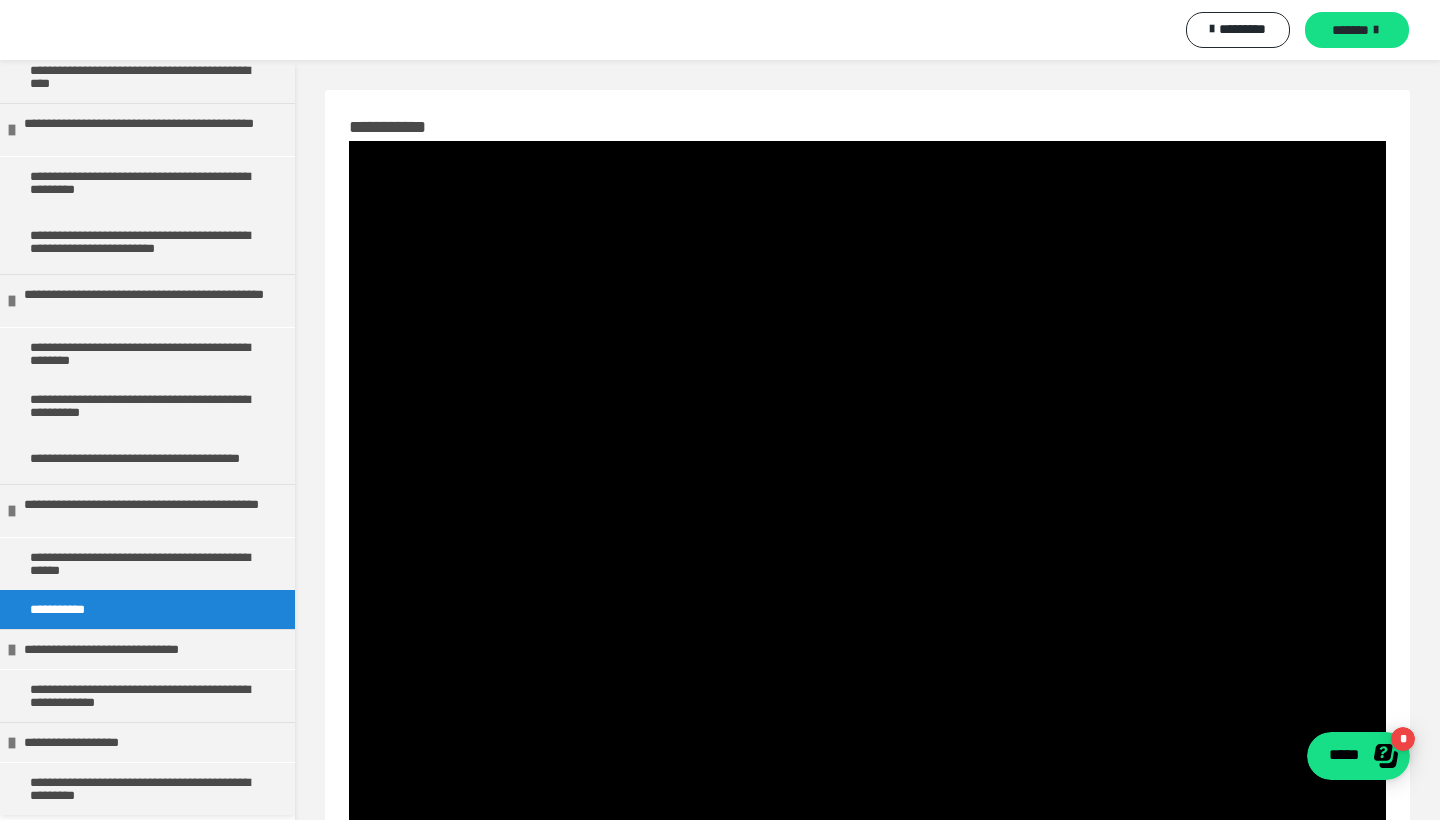 scroll, scrollTop: 0, scrollLeft: 0, axis: both 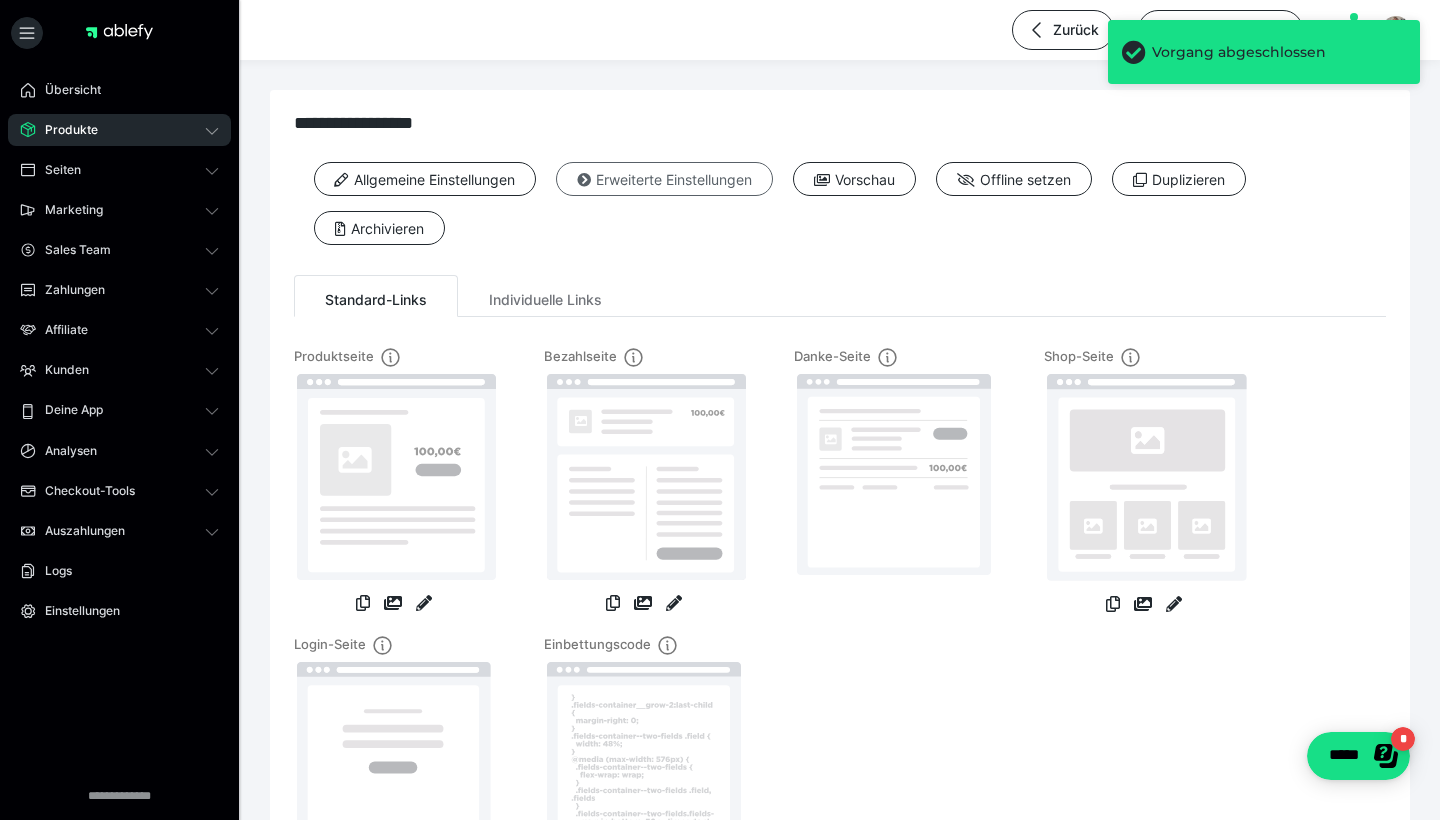 click on "Erweiterte Einstellungen" at bounding box center [664, 179] 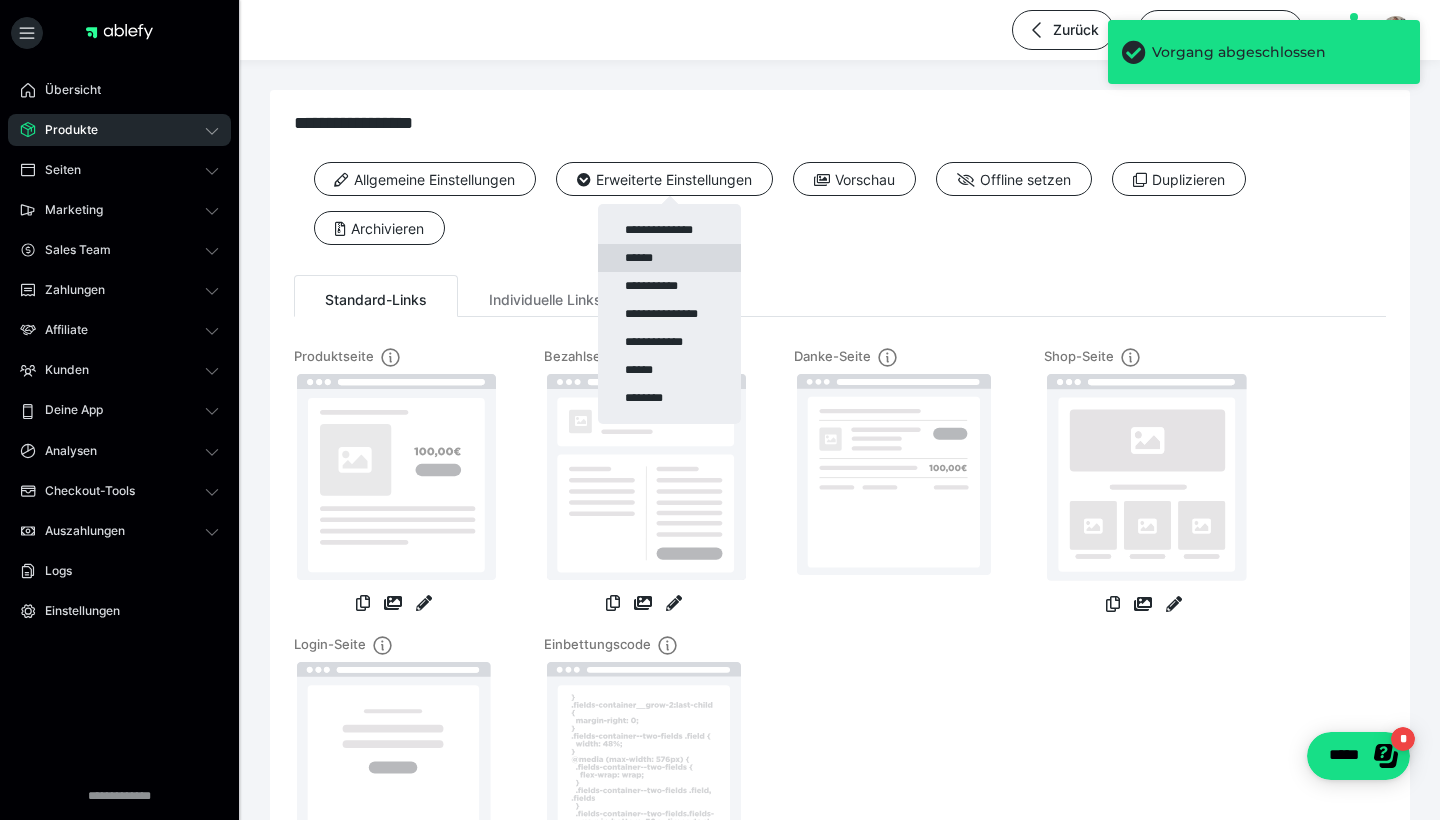 click on "******" at bounding box center (669, 258) 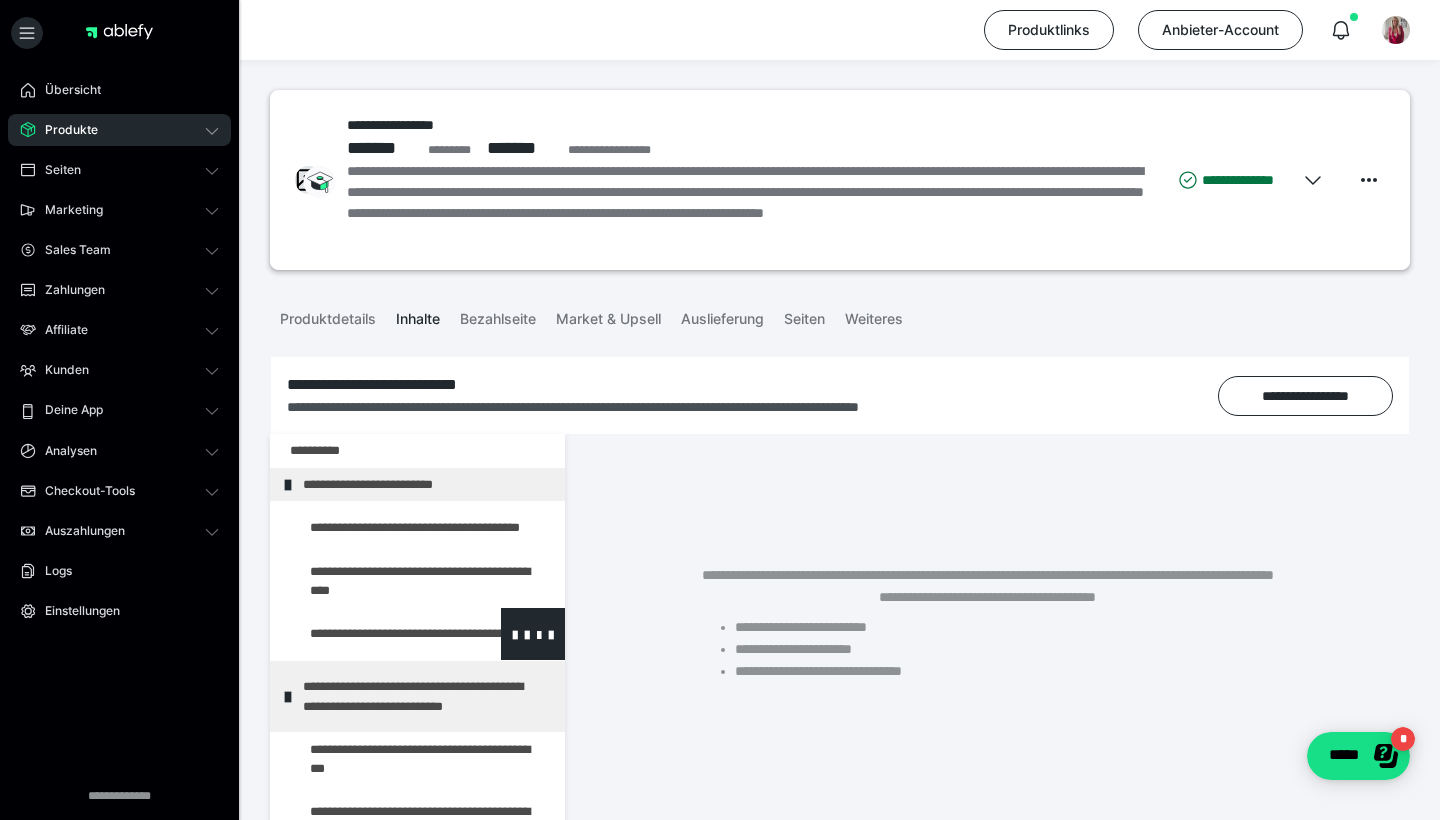 click at bounding box center (375, 634) 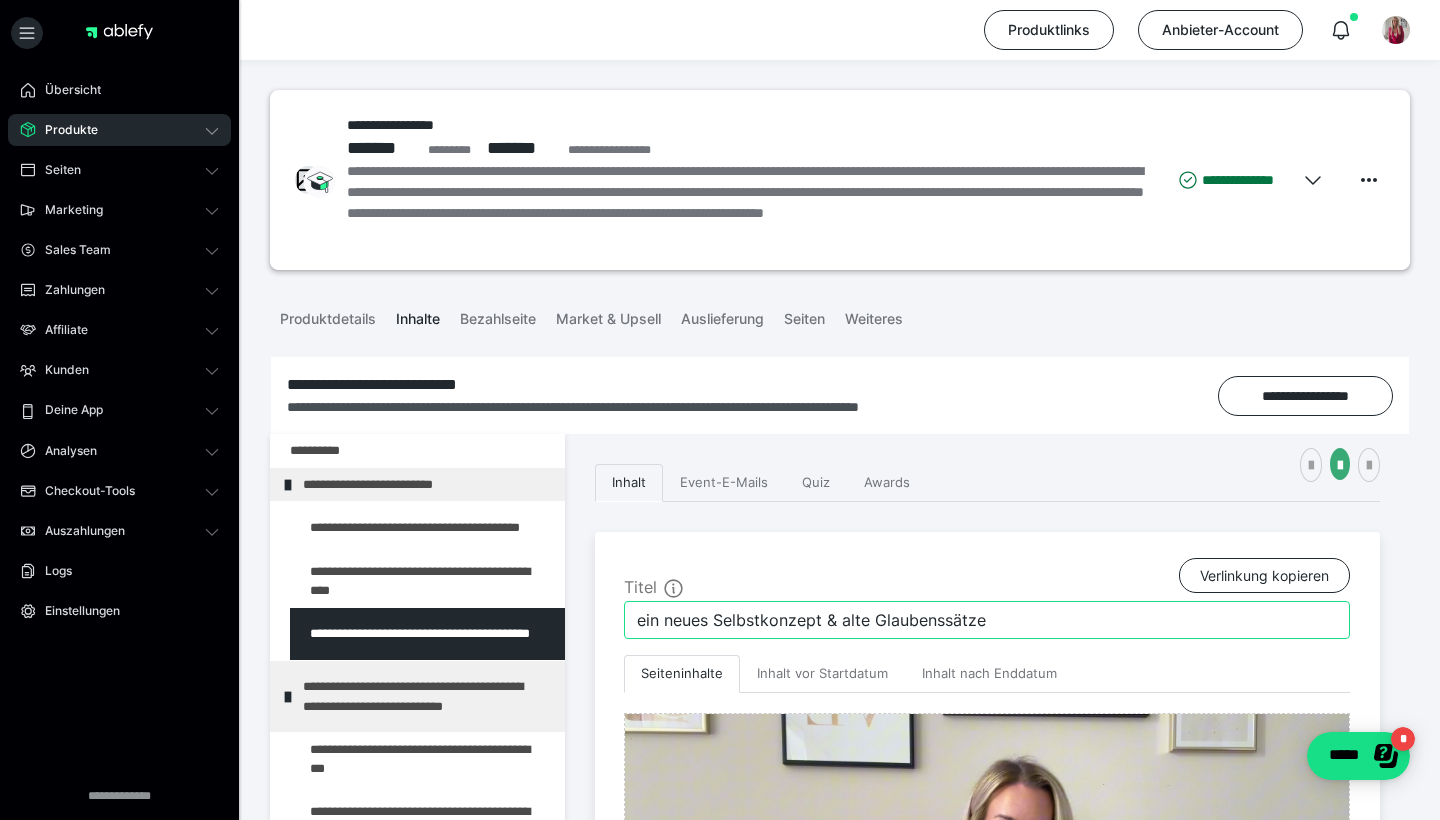 click on "ein neues Selbstkonzept & alte Glaubenssätze" at bounding box center (987, 620) 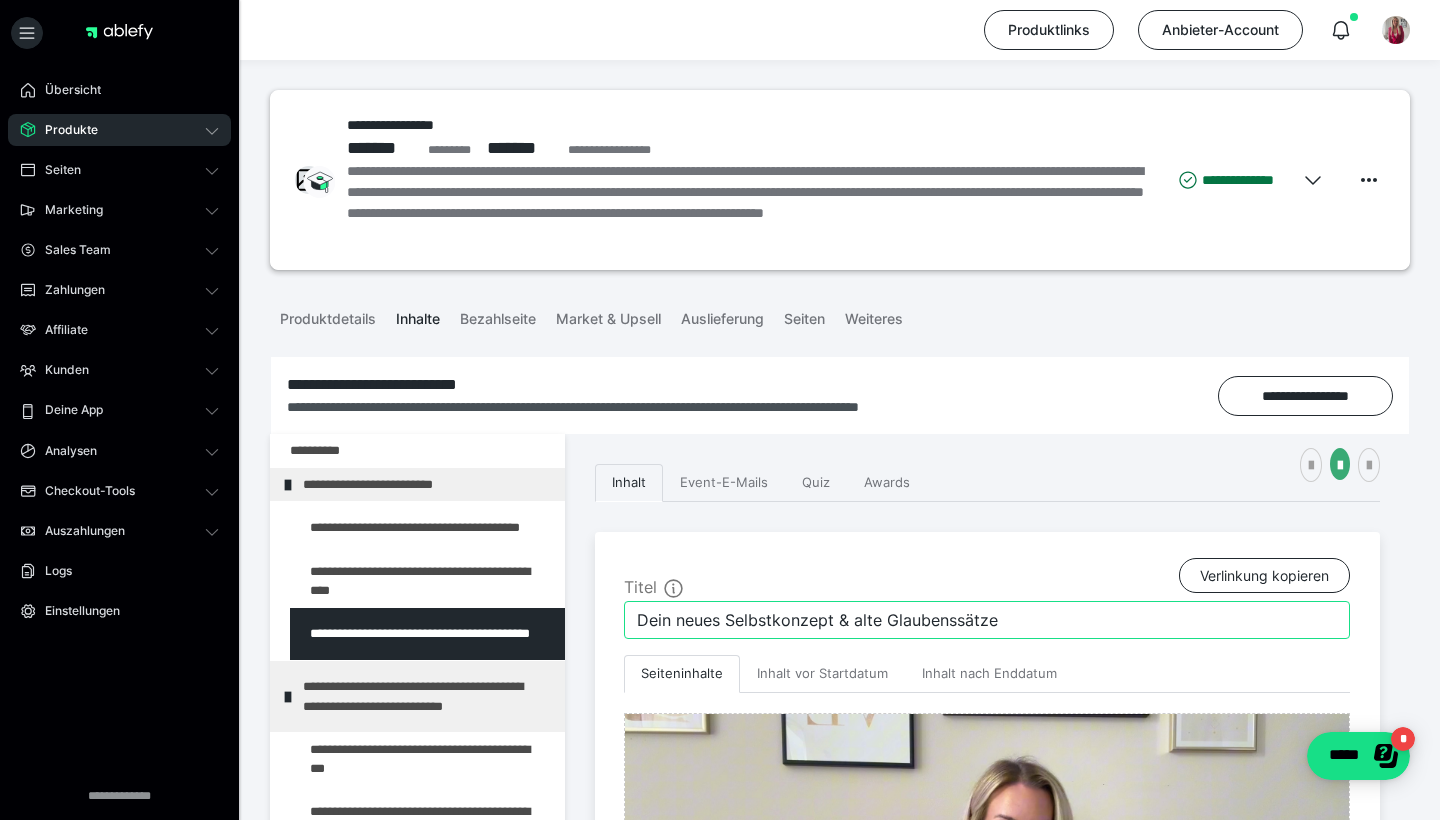 type on "Dein neues Selbstkonzept & alte Glaubenssätze" 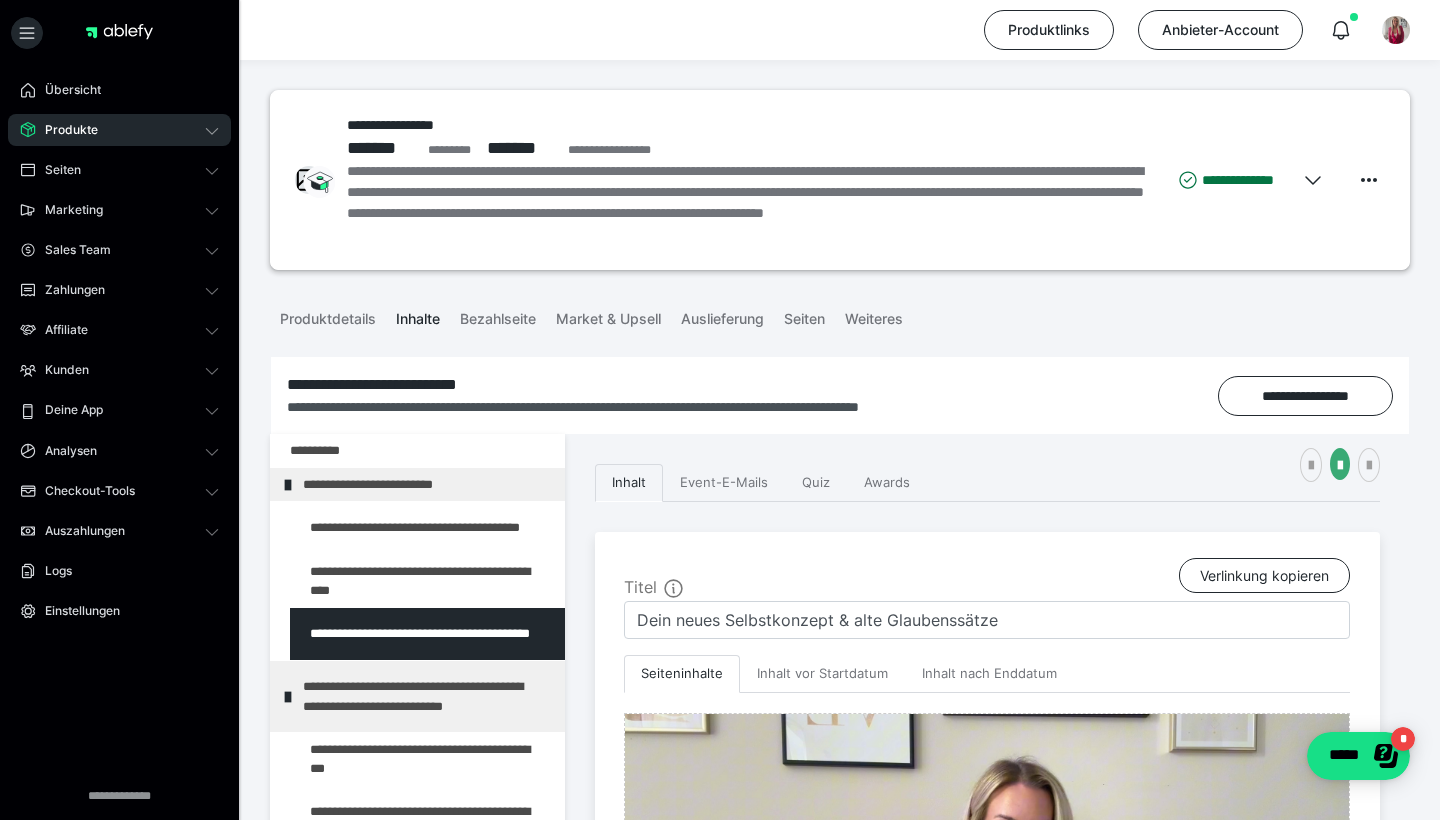 click on "**********" at bounding box center (987, 1092) 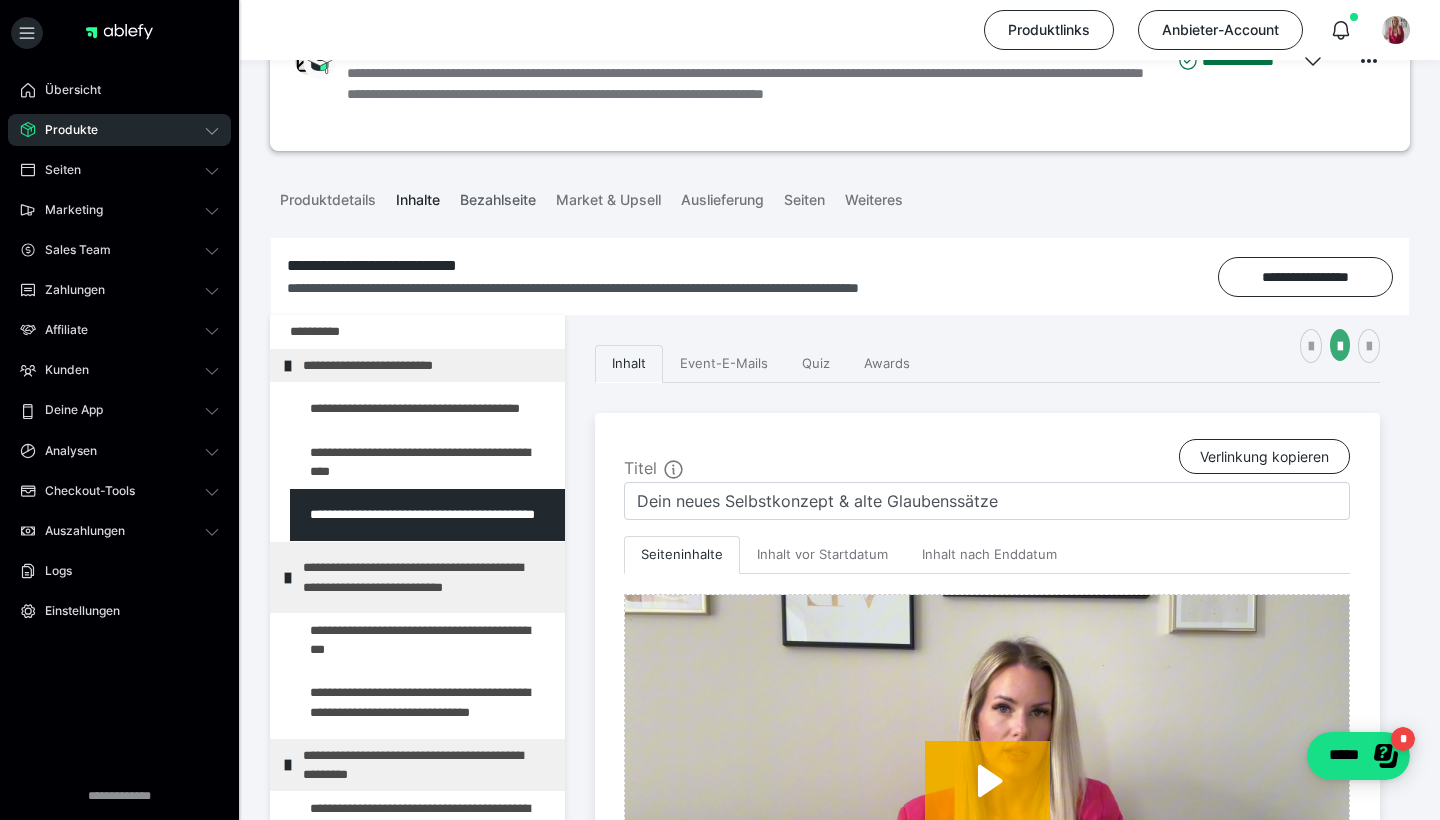 scroll, scrollTop: 120, scrollLeft: 0, axis: vertical 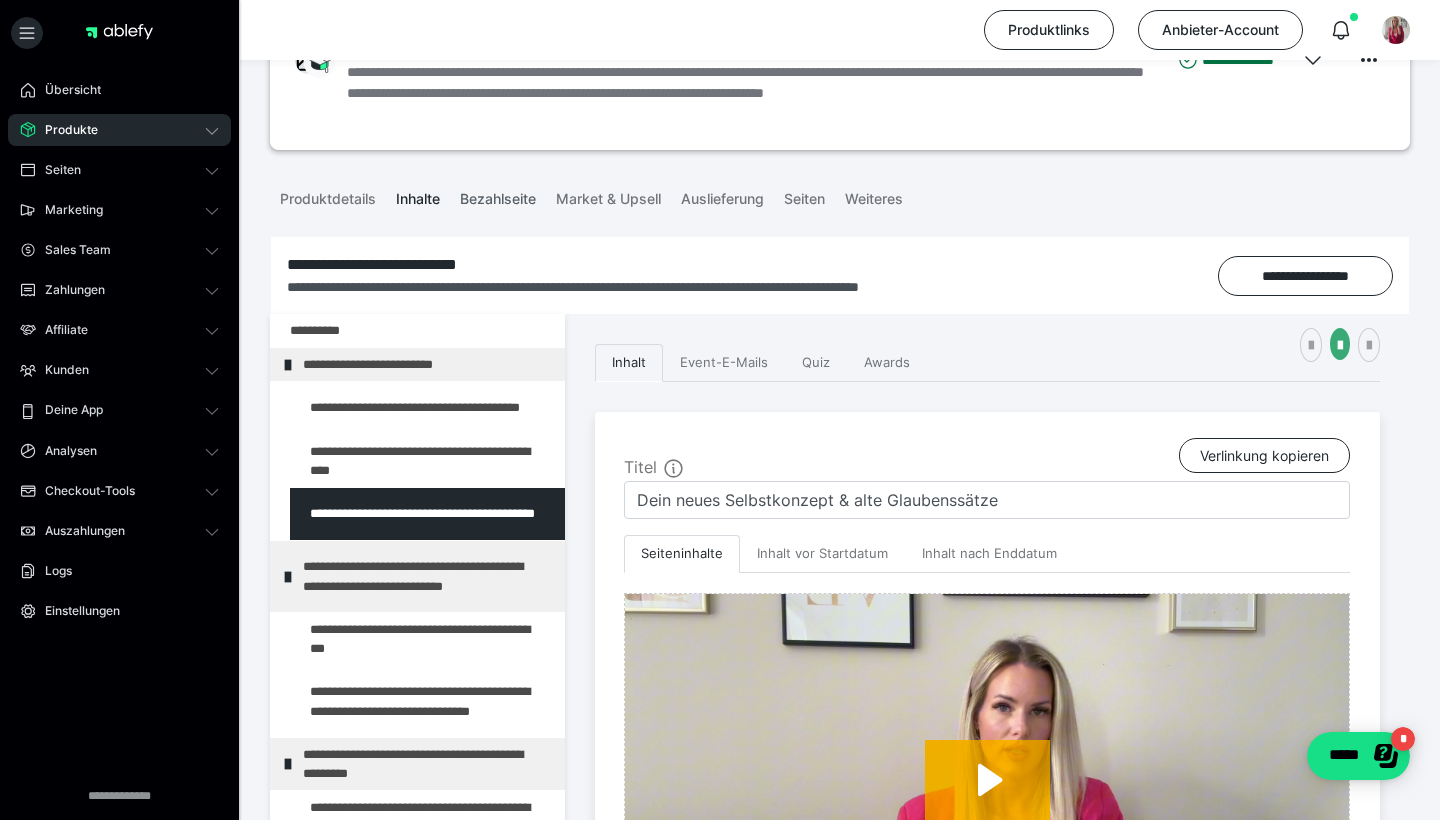 click on "Bezahlseite" at bounding box center [498, 195] 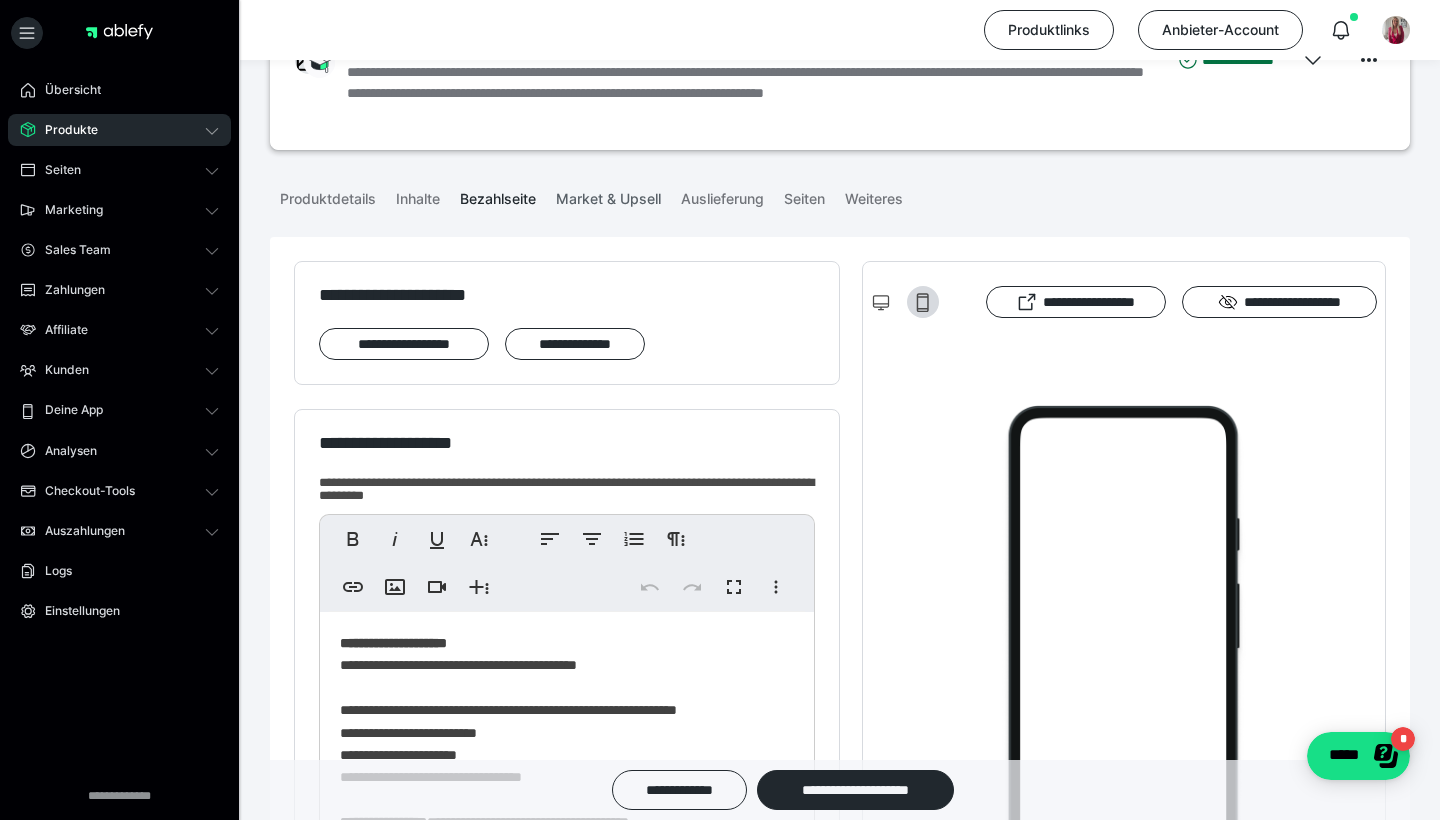 click on "Market & Upsell" at bounding box center [608, 195] 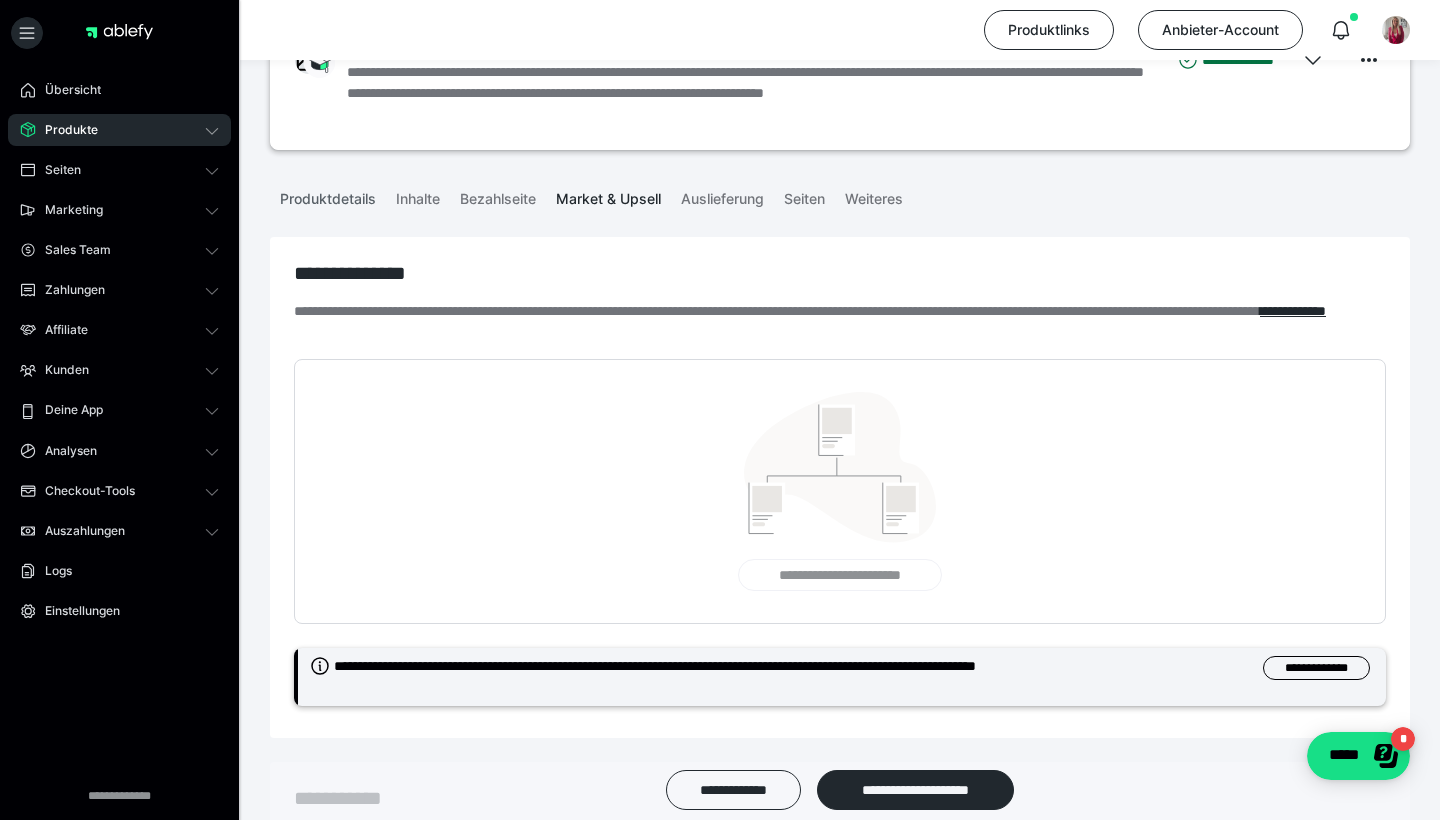 click on "Produktdetails" at bounding box center [328, 195] 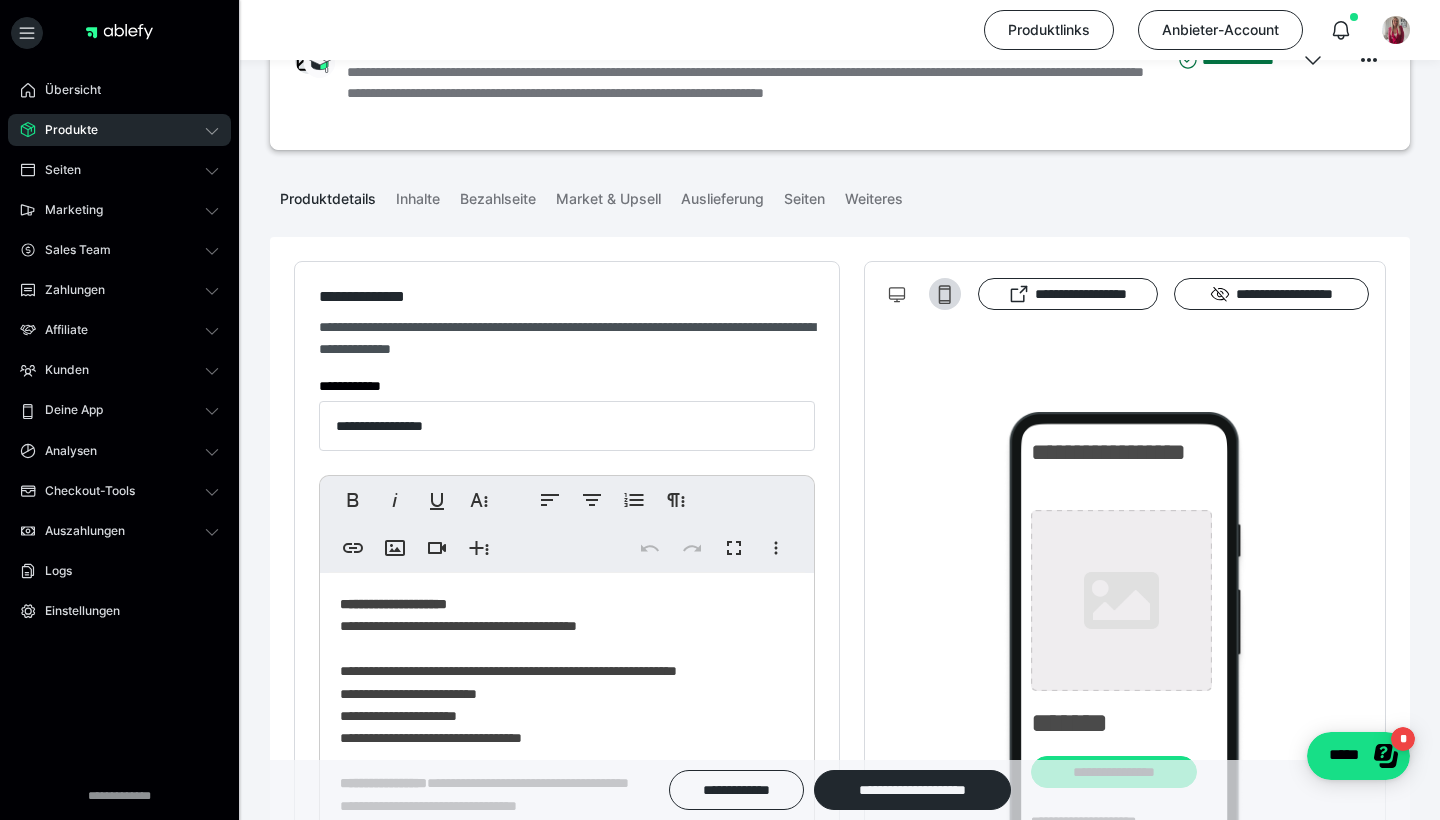 type on "**********" 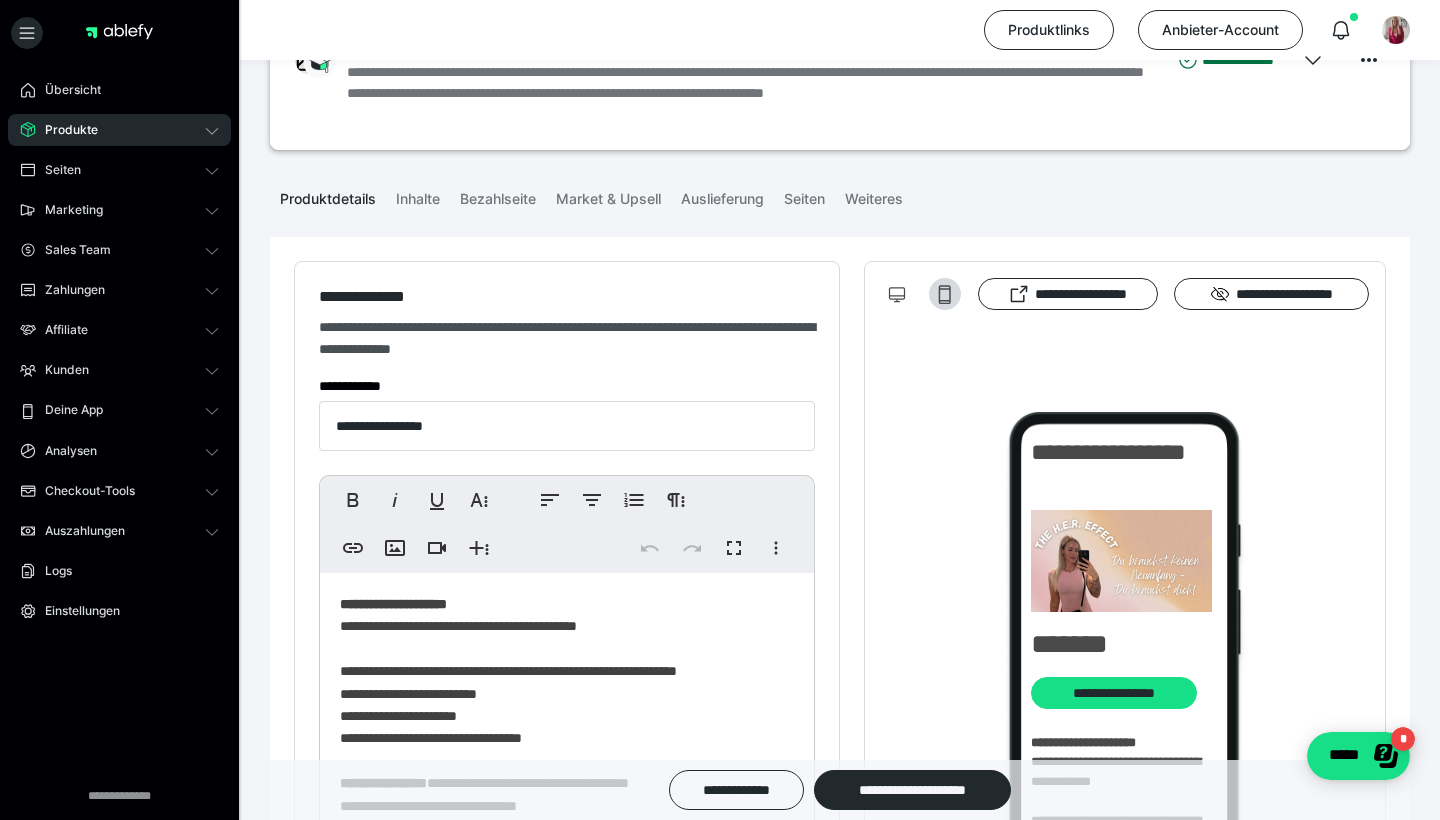 click on "Produktdetails" at bounding box center (328, 195) 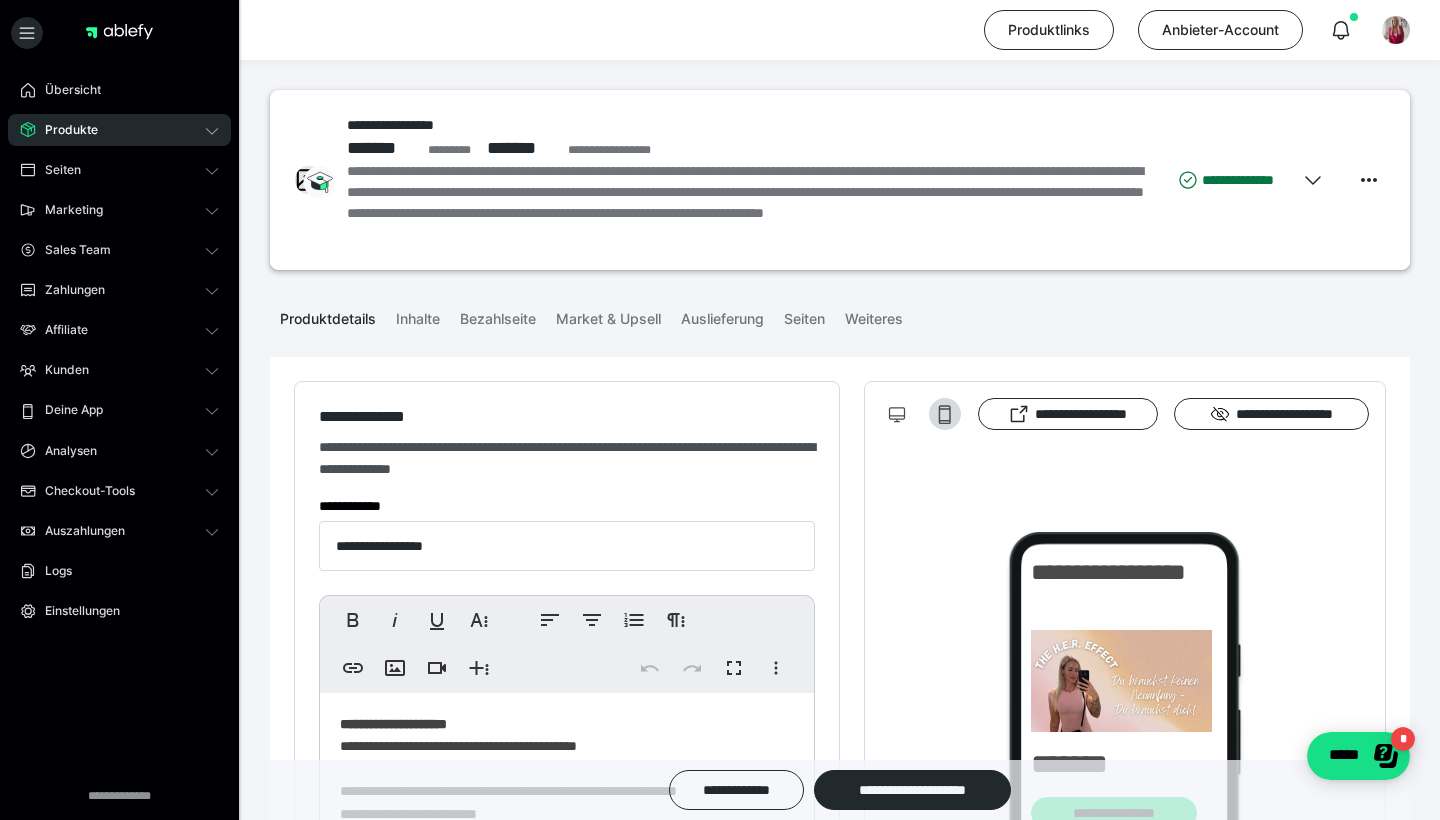 scroll, scrollTop: 0, scrollLeft: 0, axis: both 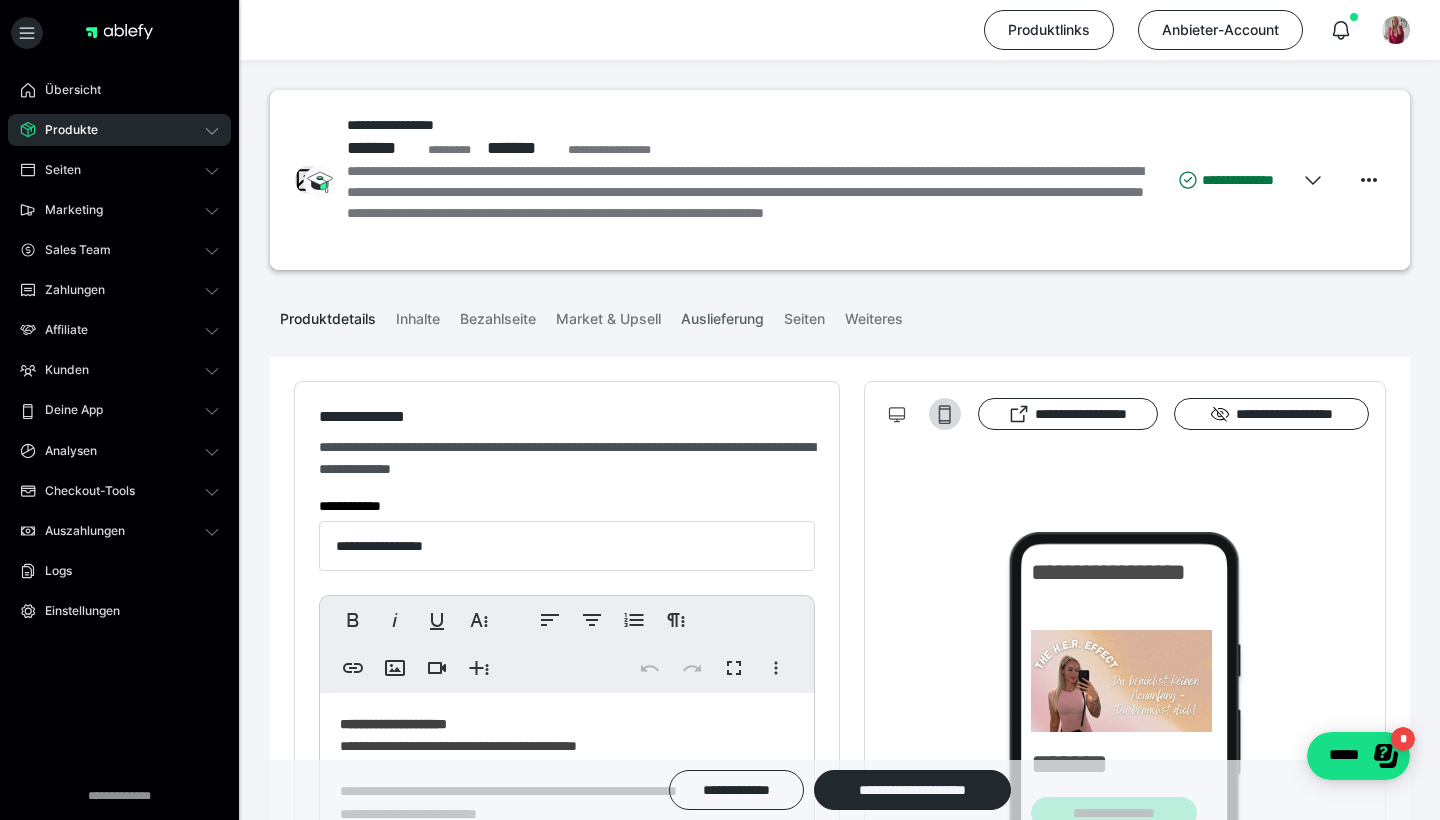 click on "Auslieferung" at bounding box center [722, 315] 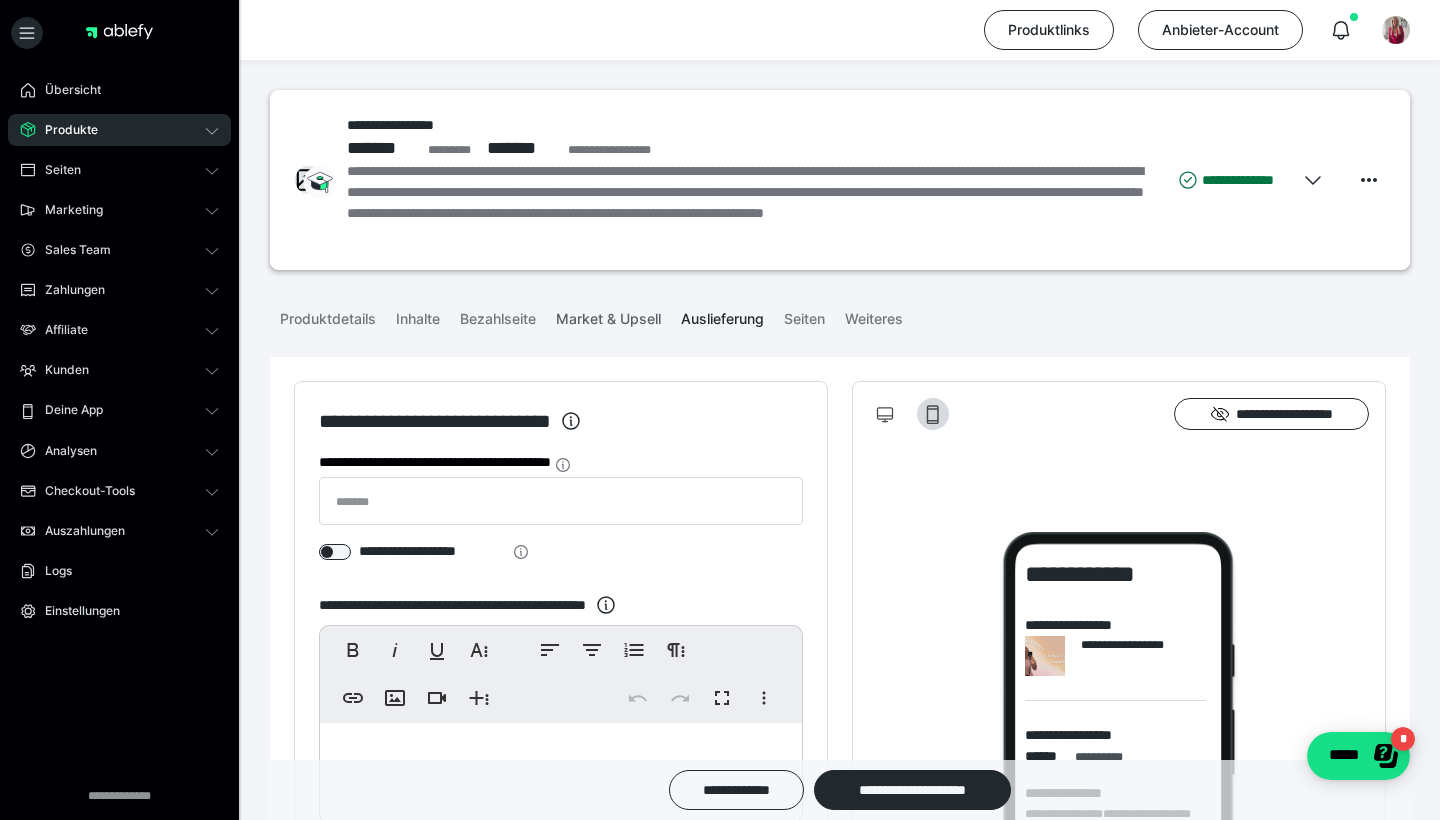 click on "Market & Upsell" at bounding box center [608, 315] 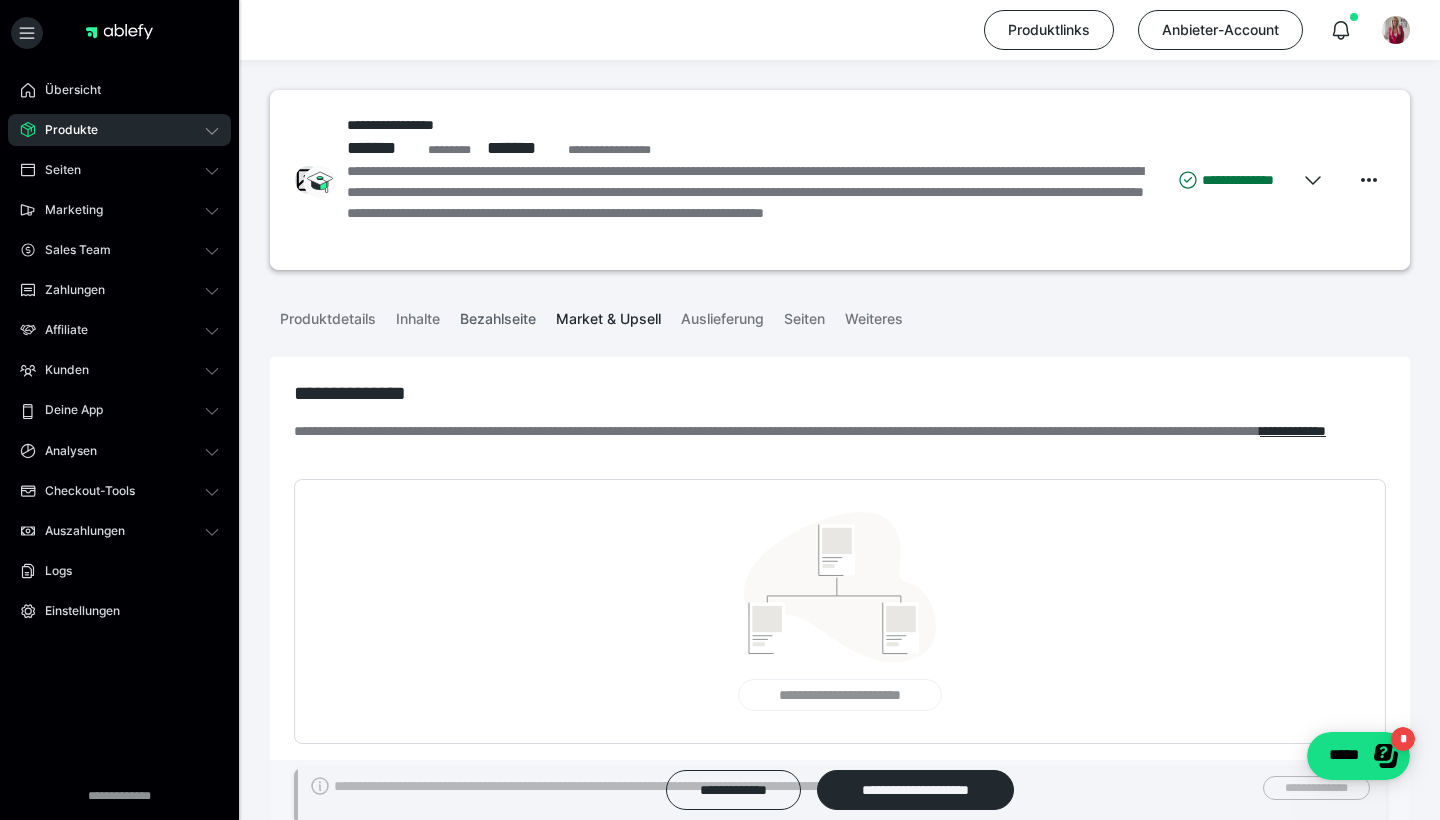 click on "Bezahlseite" at bounding box center (498, 315) 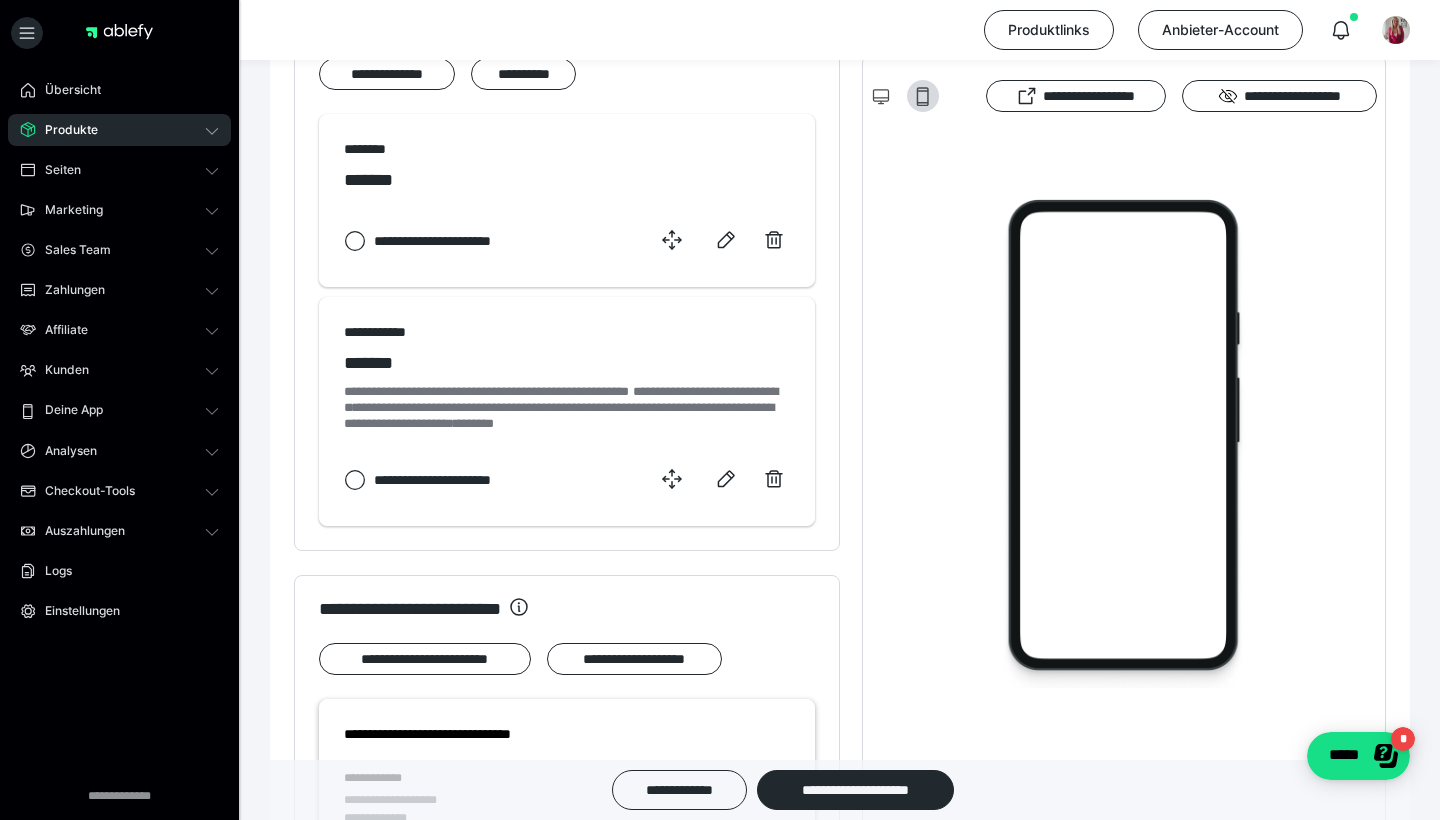 scroll, scrollTop: 1201, scrollLeft: 0, axis: vertical 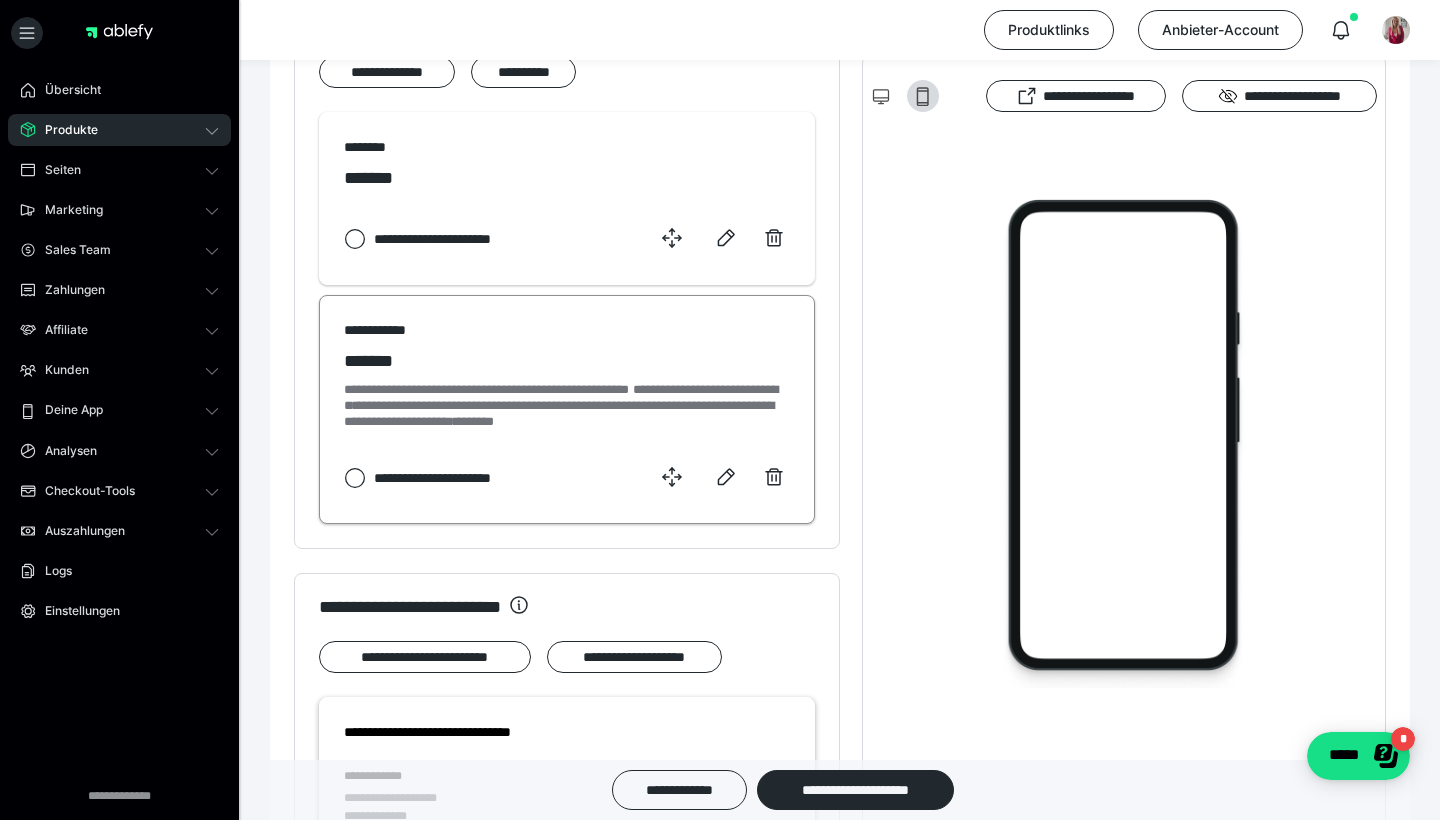 click on "**********" at bounding box center (444, 478) 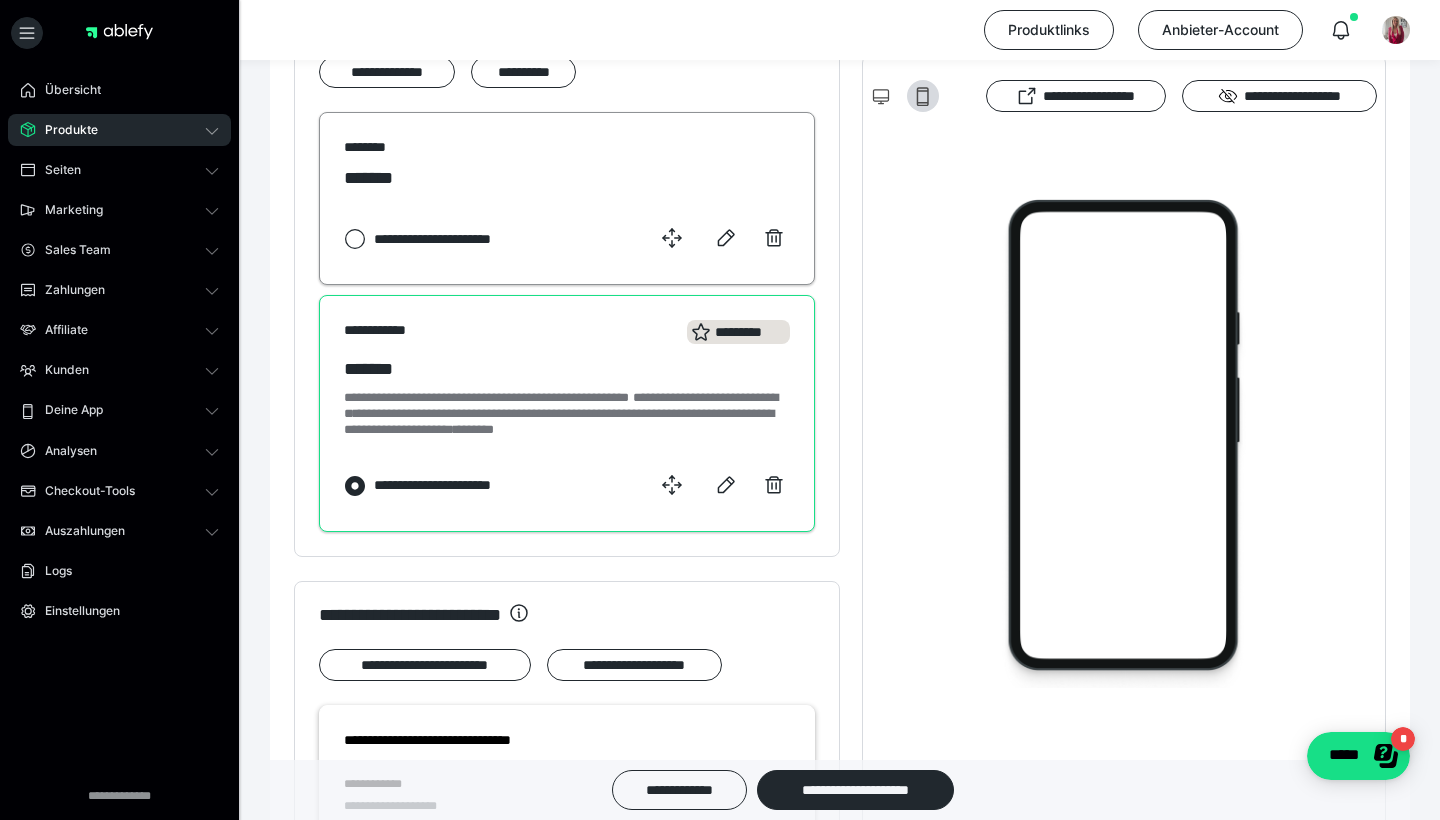 click 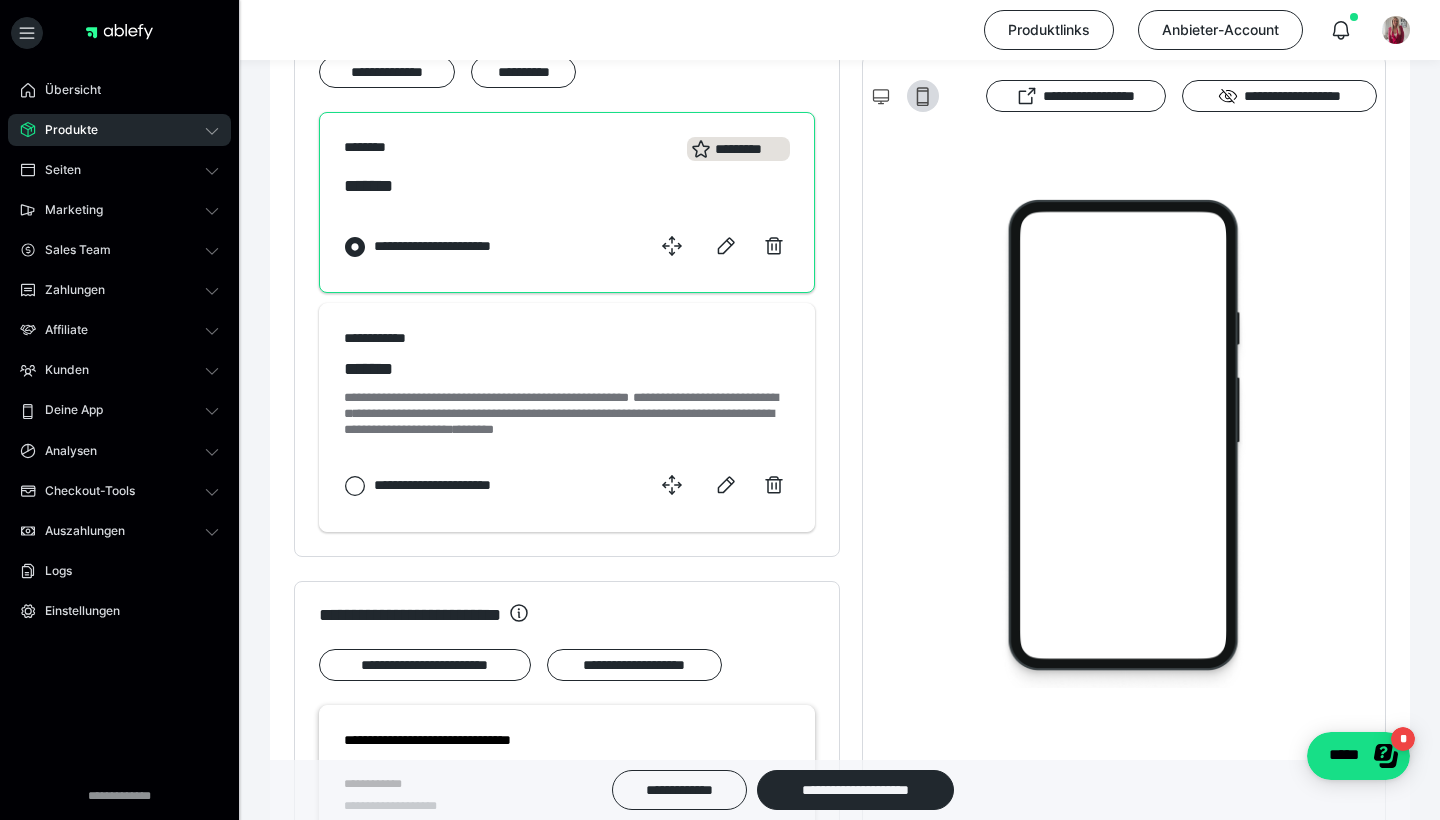 click at bounding box center [355, 247] 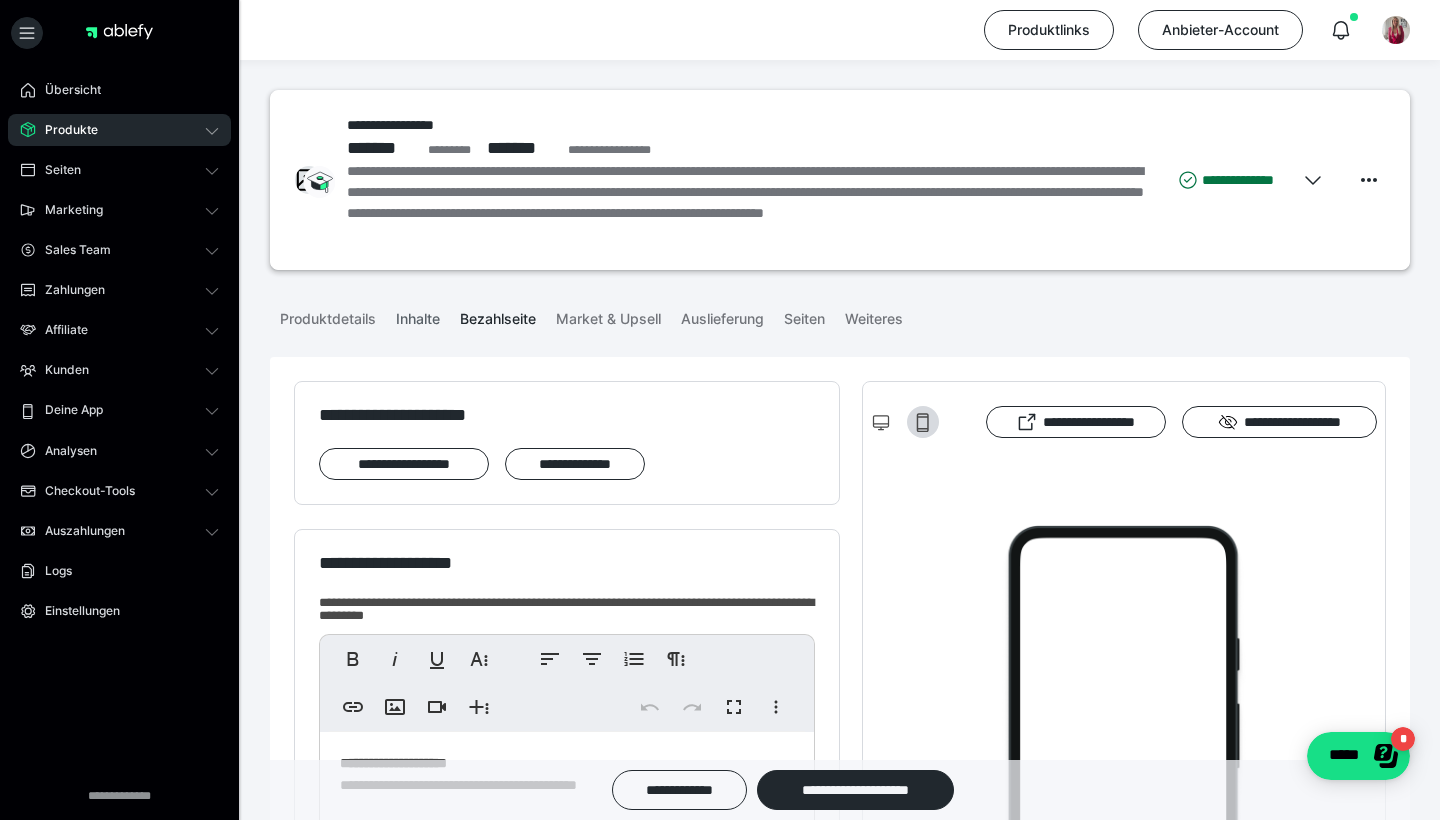 scroll, scrollTop: 0, scrollLeft: 0, axis: both 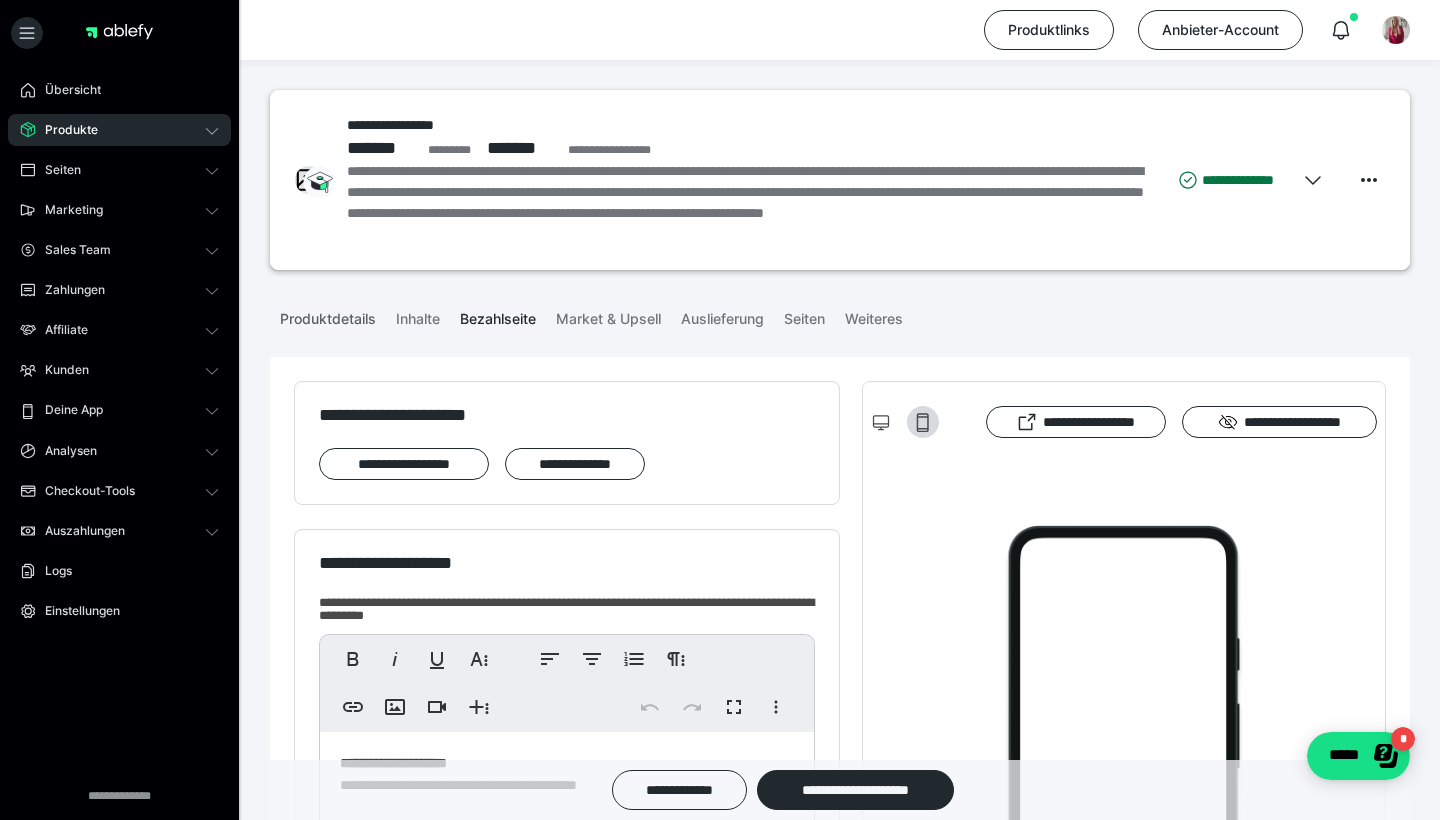 click on "Produktdetails" at bounding box center (328, 315) 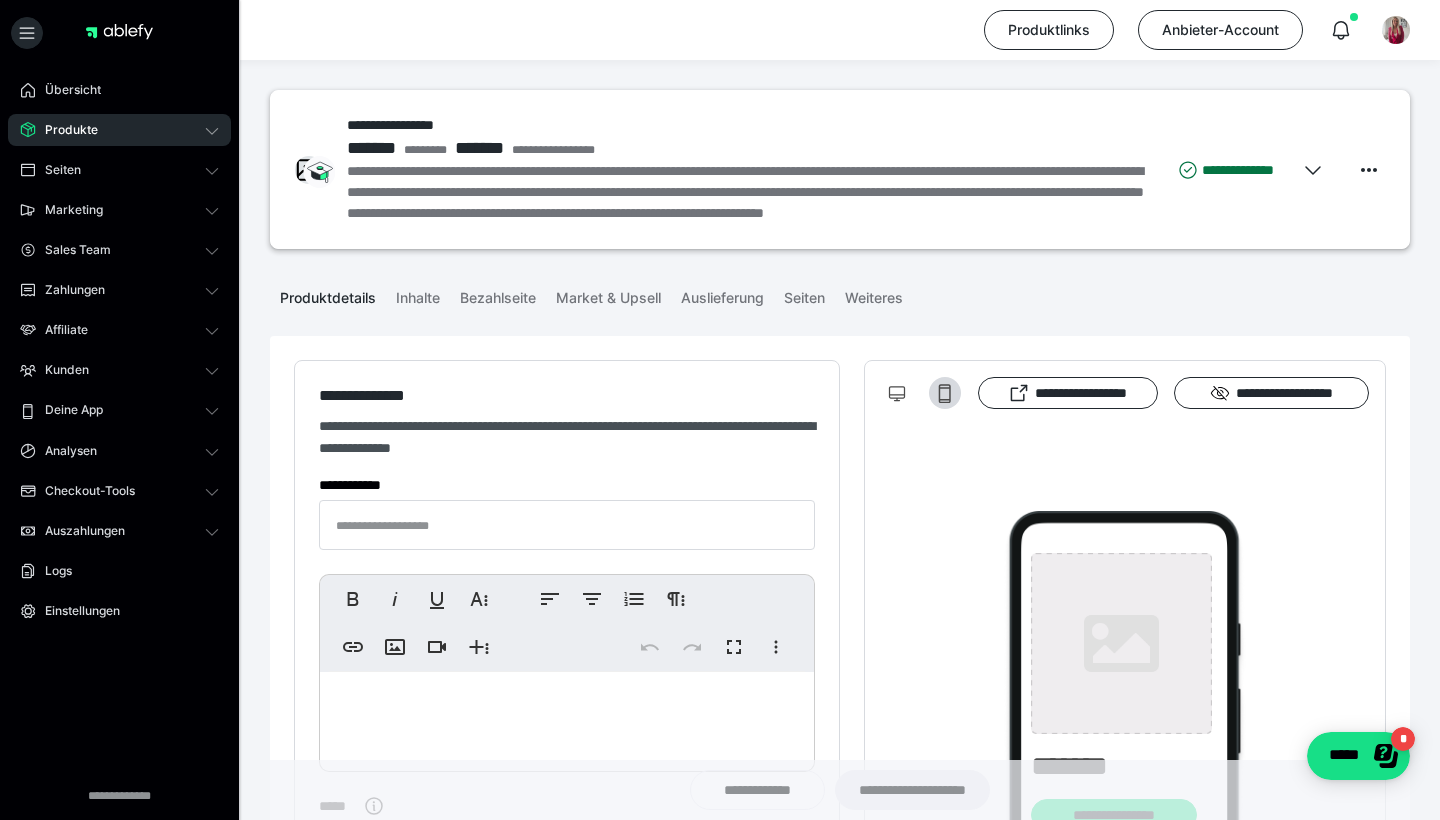type on "**********" 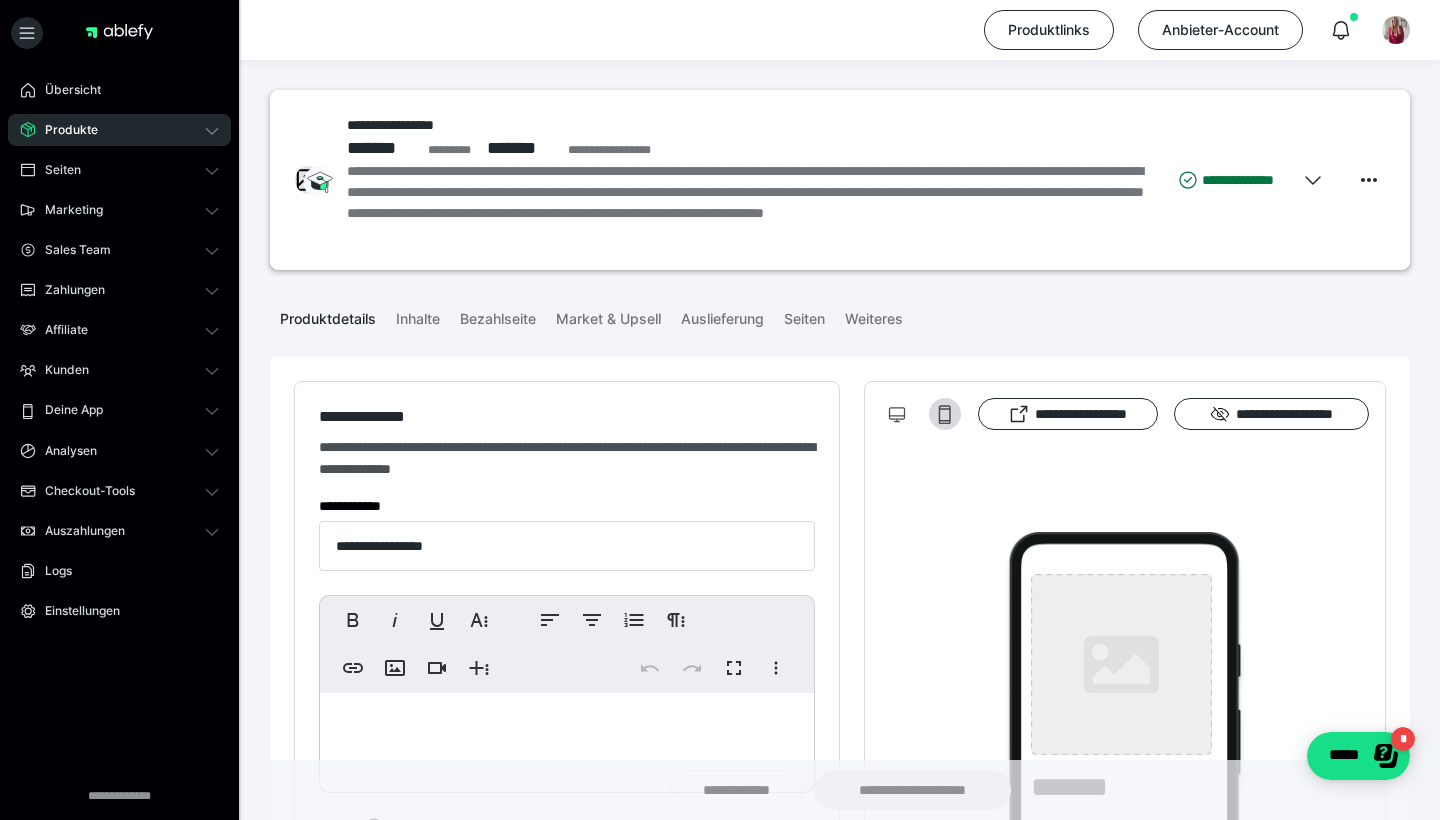 type on "**********" 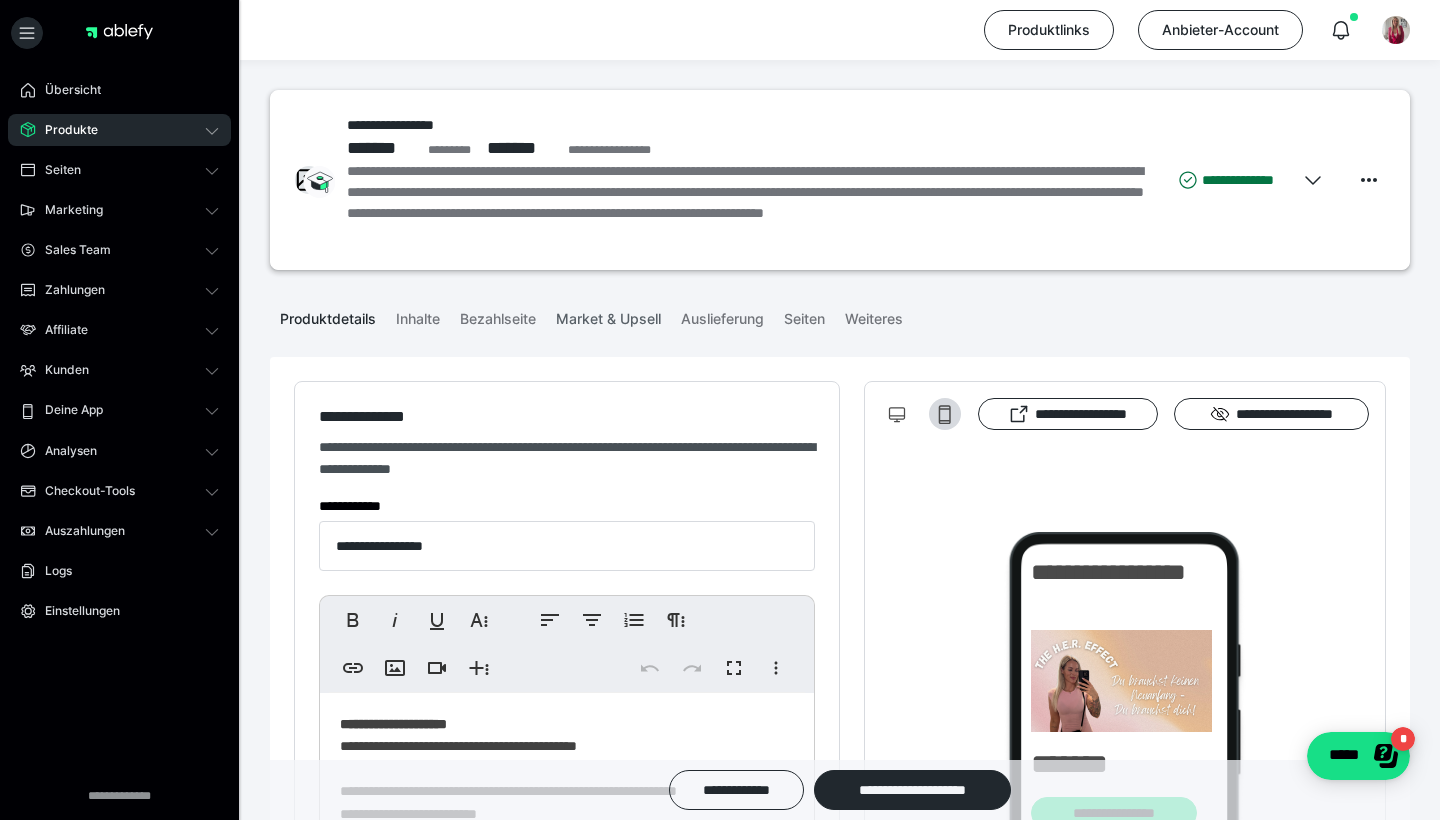 click on "Market & Upsell" at bounding box center [608, 315] 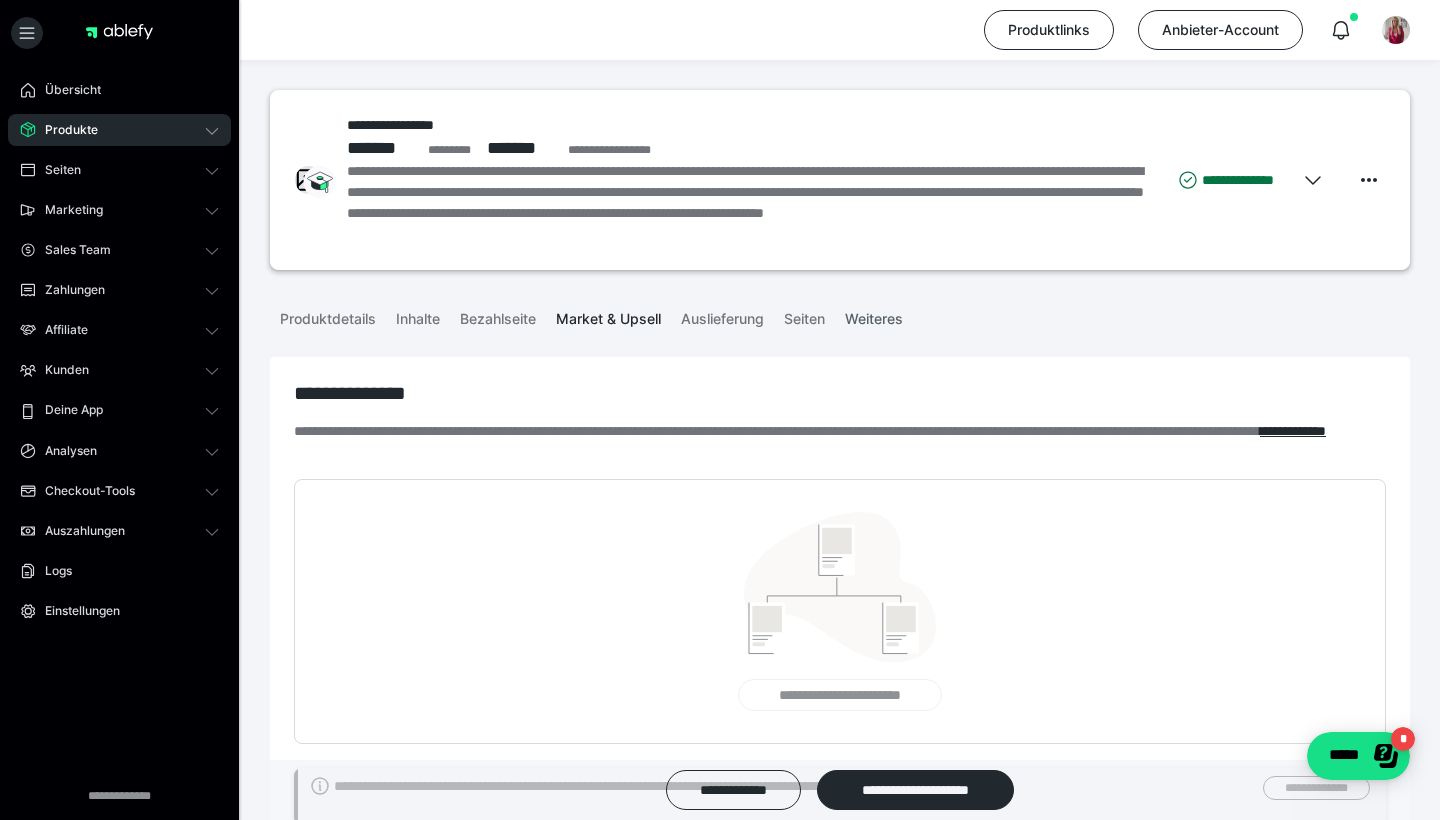 click on "Weiteres" at bounding box center (874, 315) 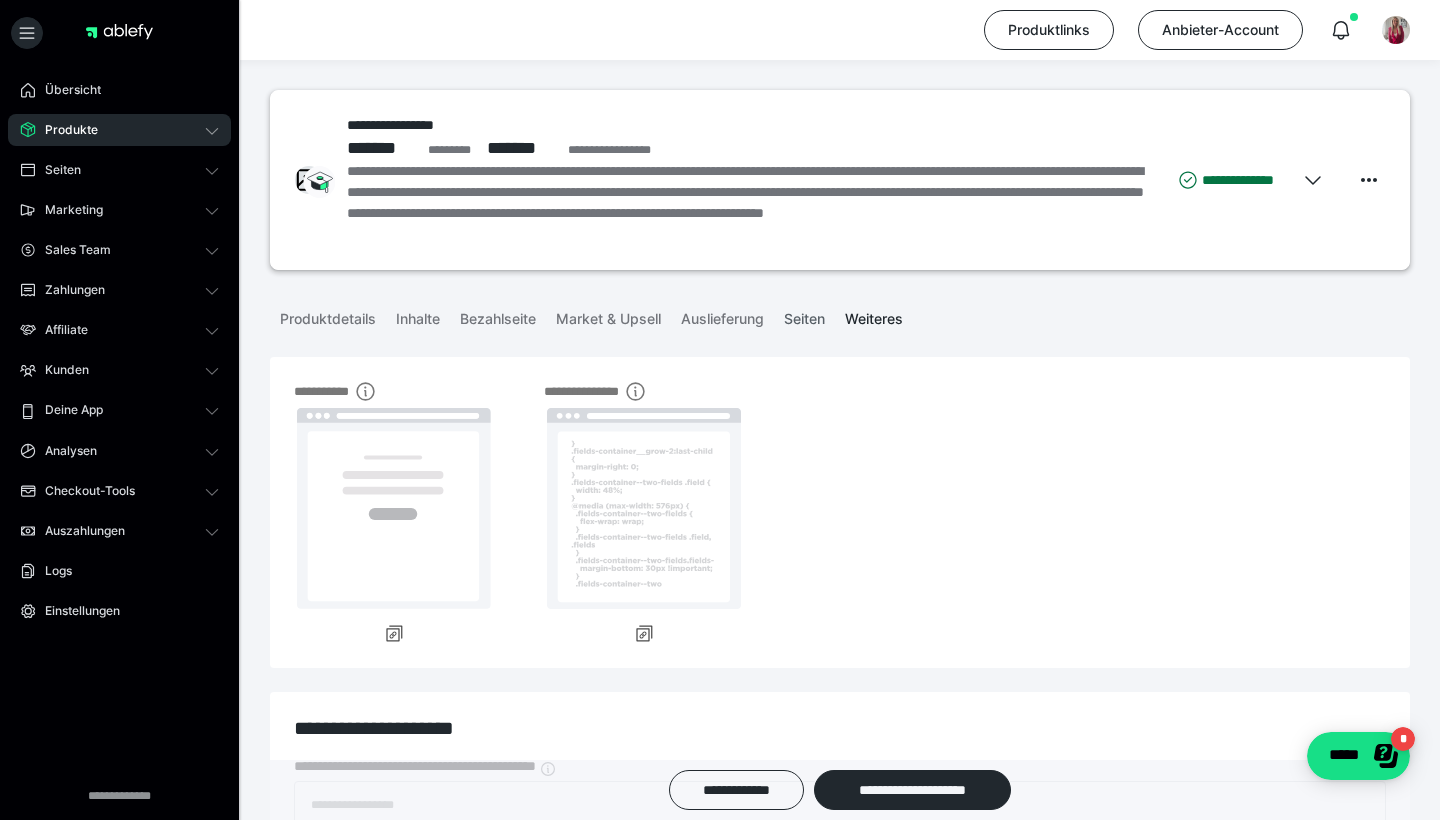 click on "Seiten" at bounding box center (804, 315) 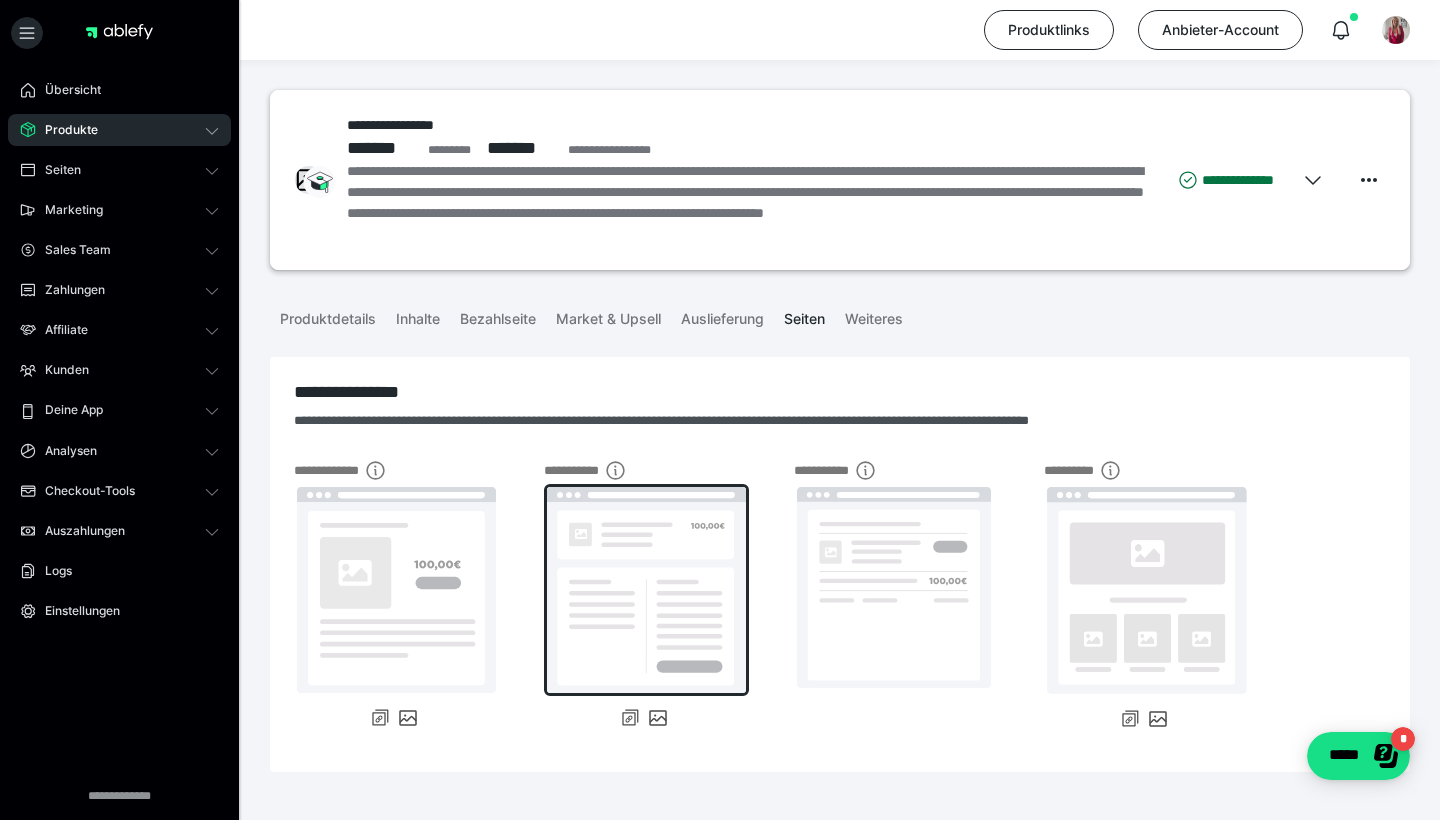 click at bounding box center [646, 590] 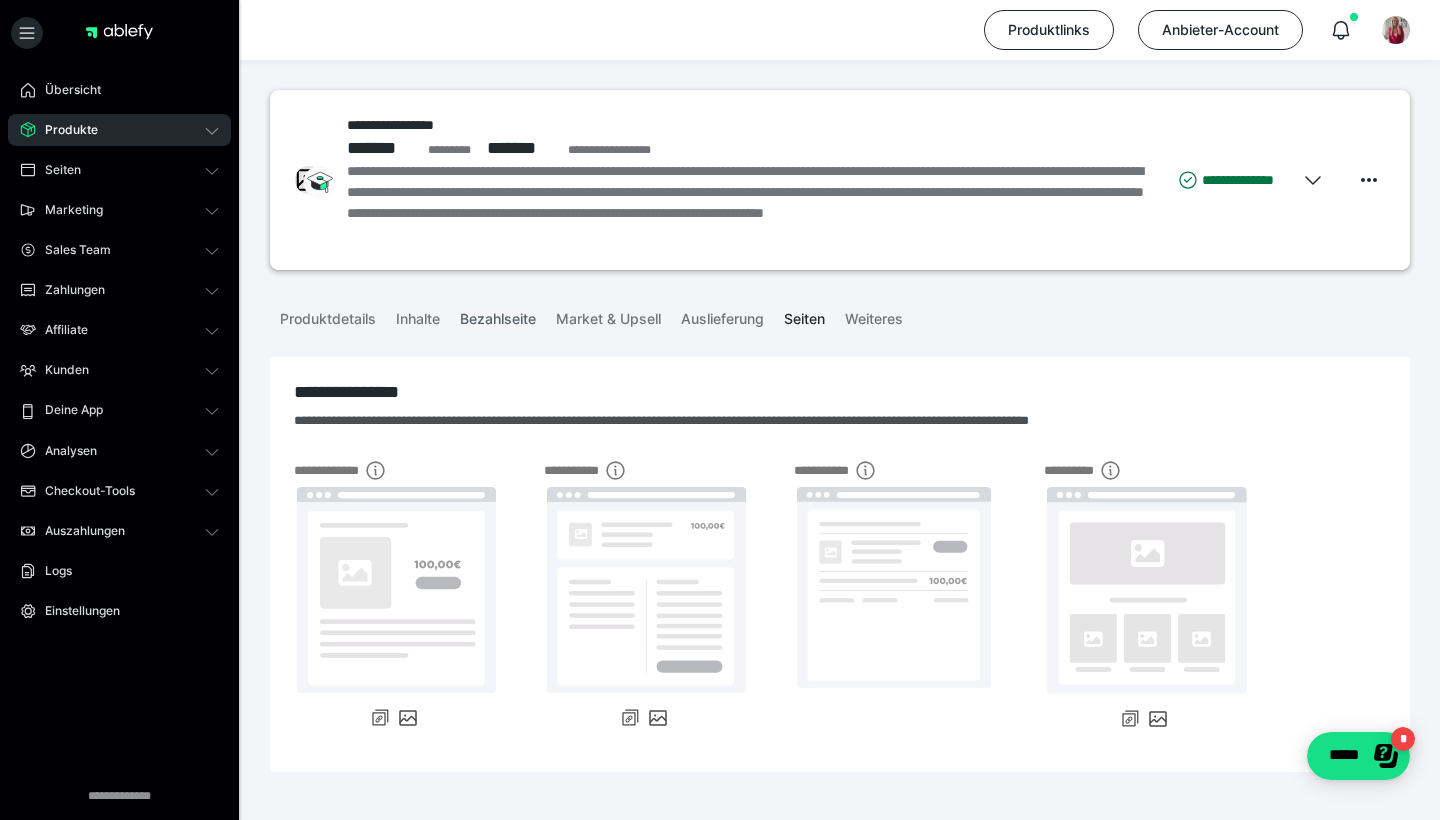 click on "Bezahlseite" at bounding box center (498, 315) 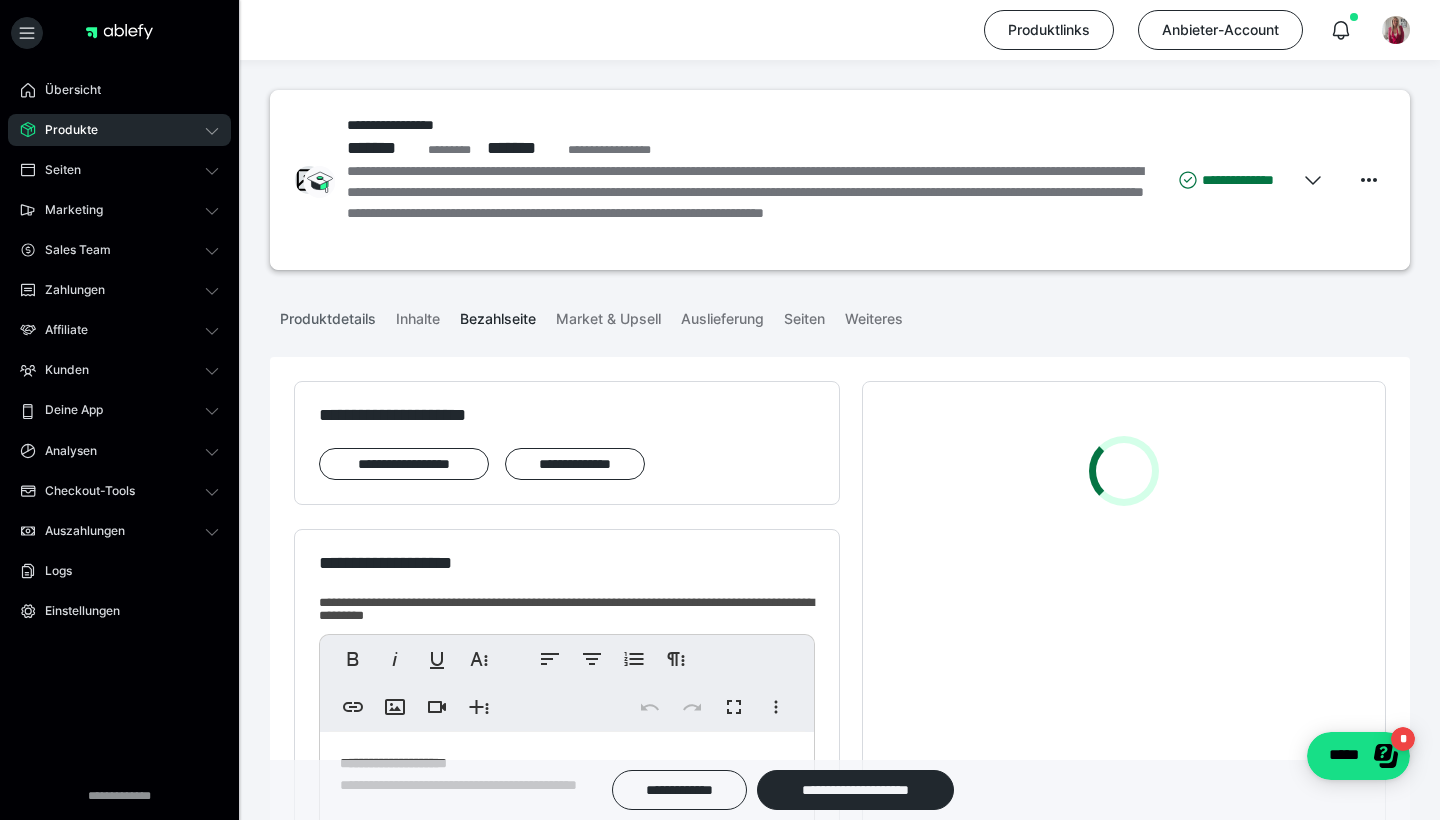 click on "Produktdetails" at bounding box center (328, 315) 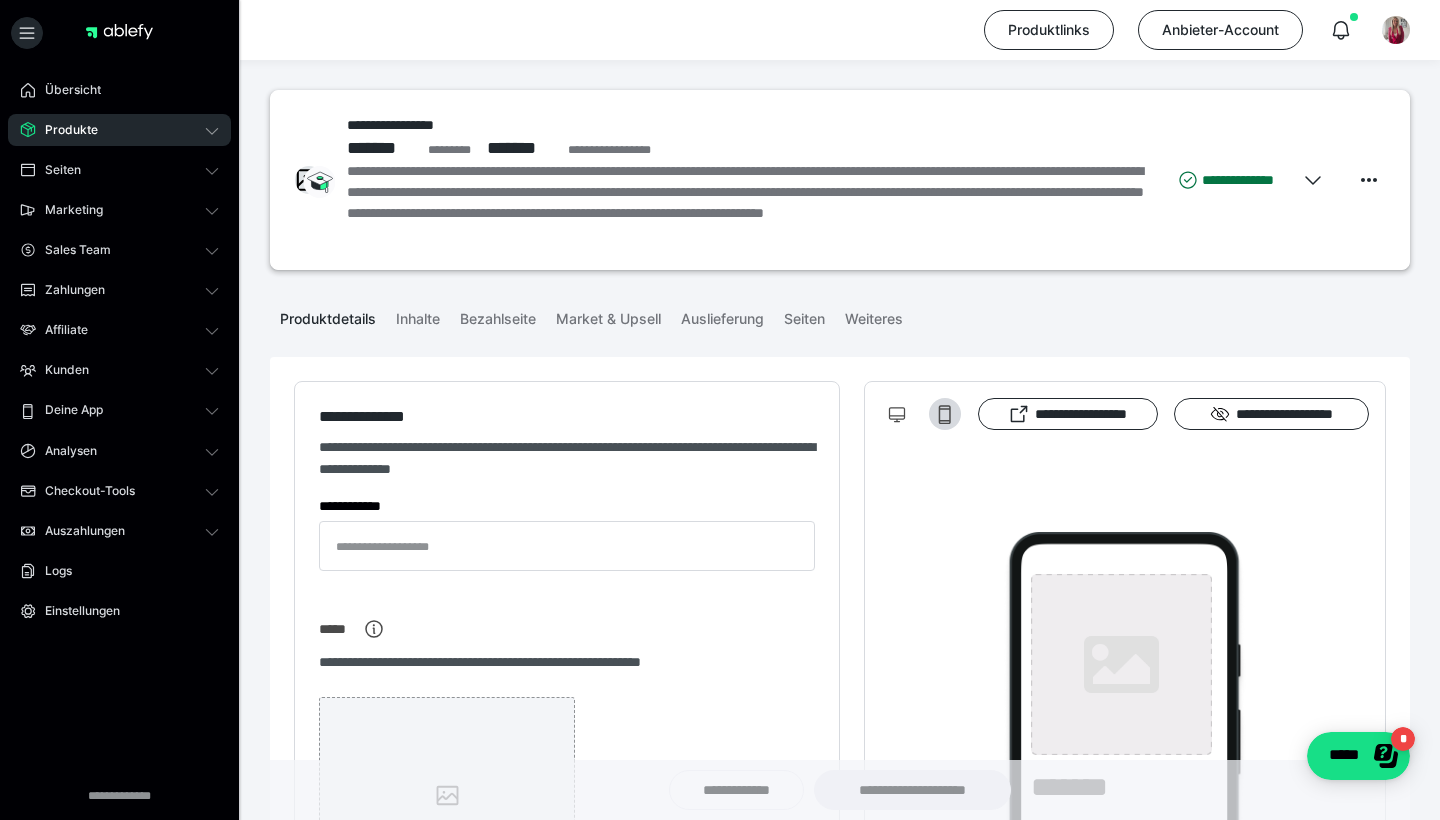 type on "**********" 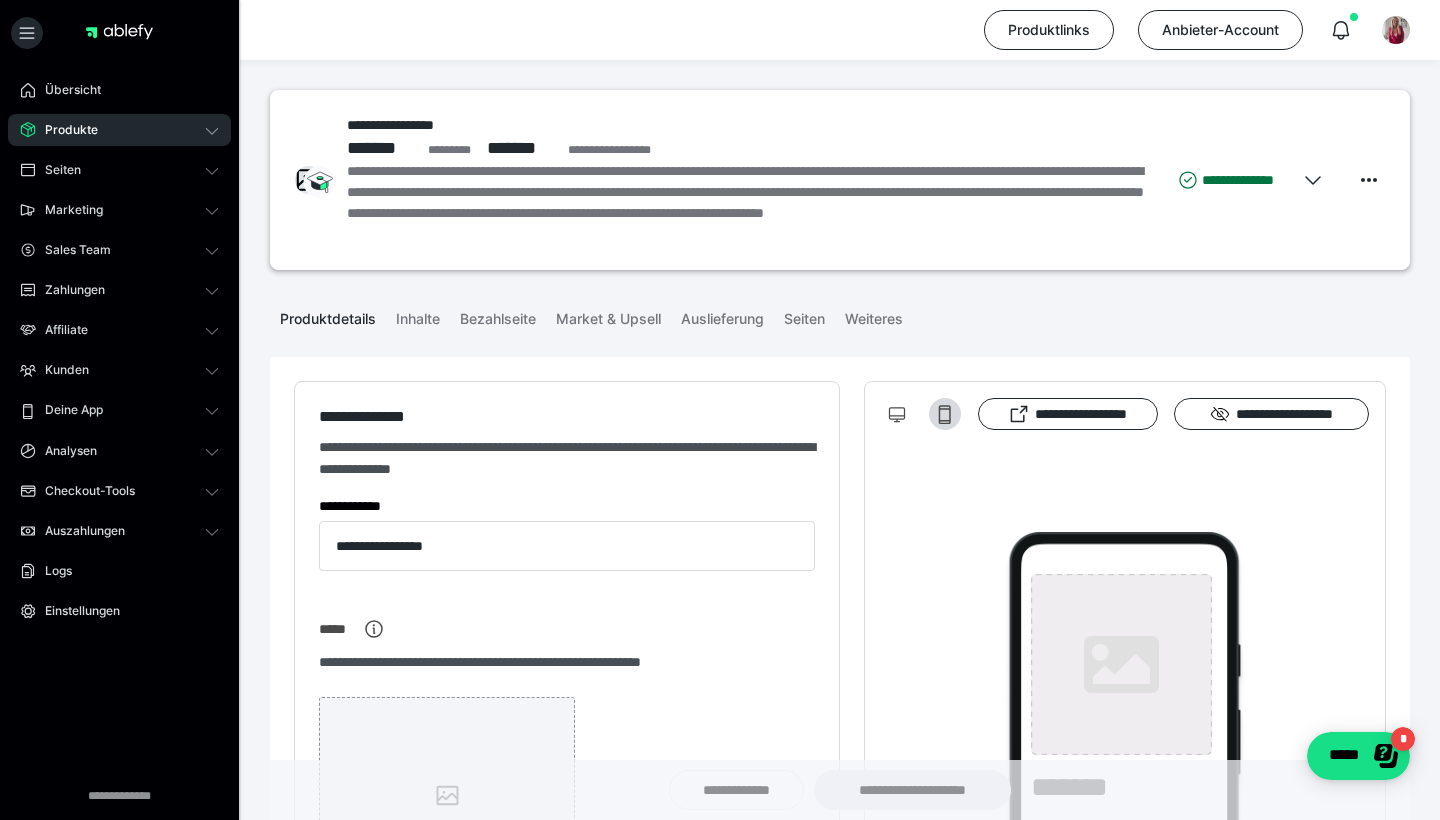 type on "**********" 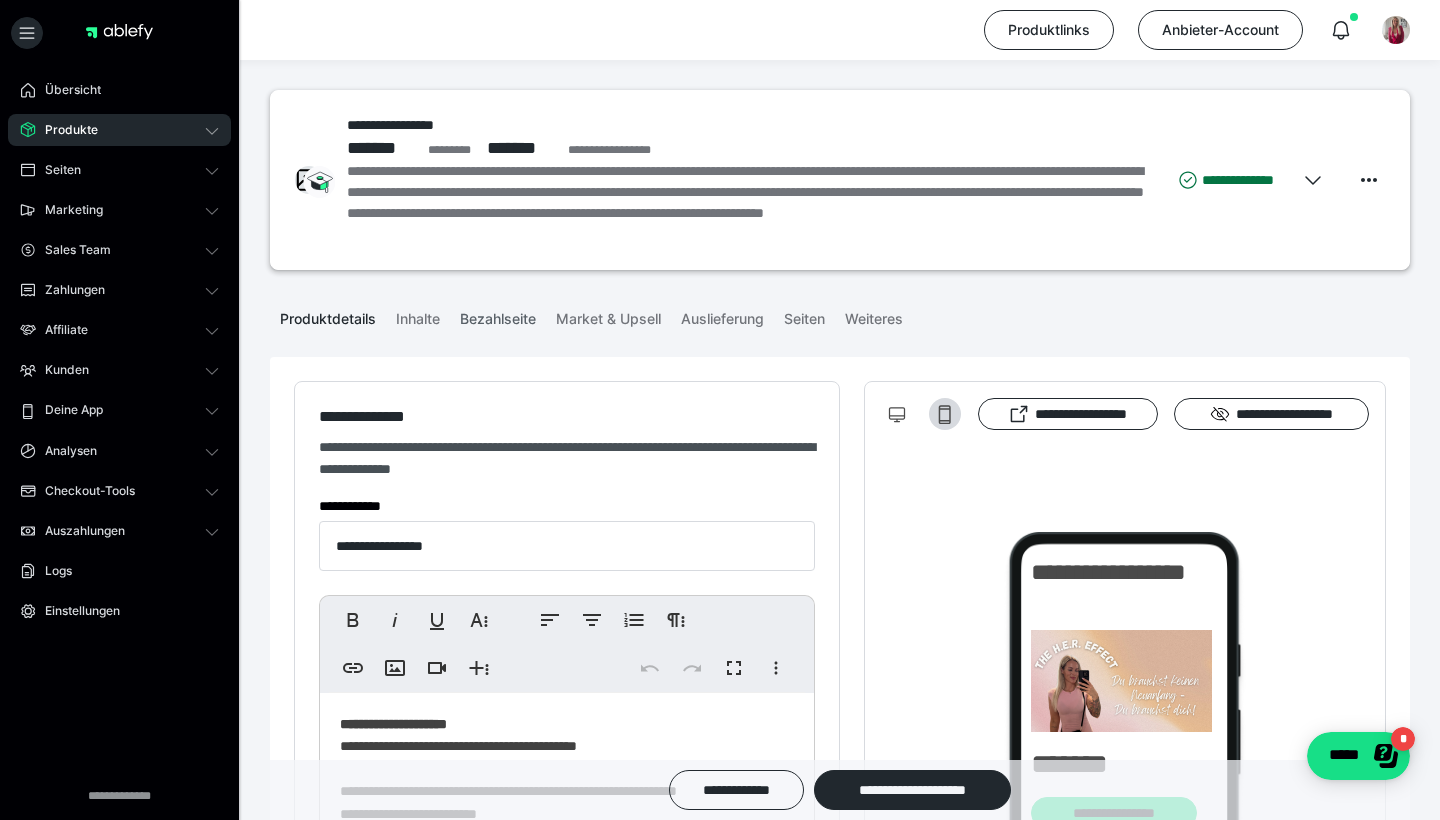 click on "Bezahlseite" at bounding box center (498, 315) 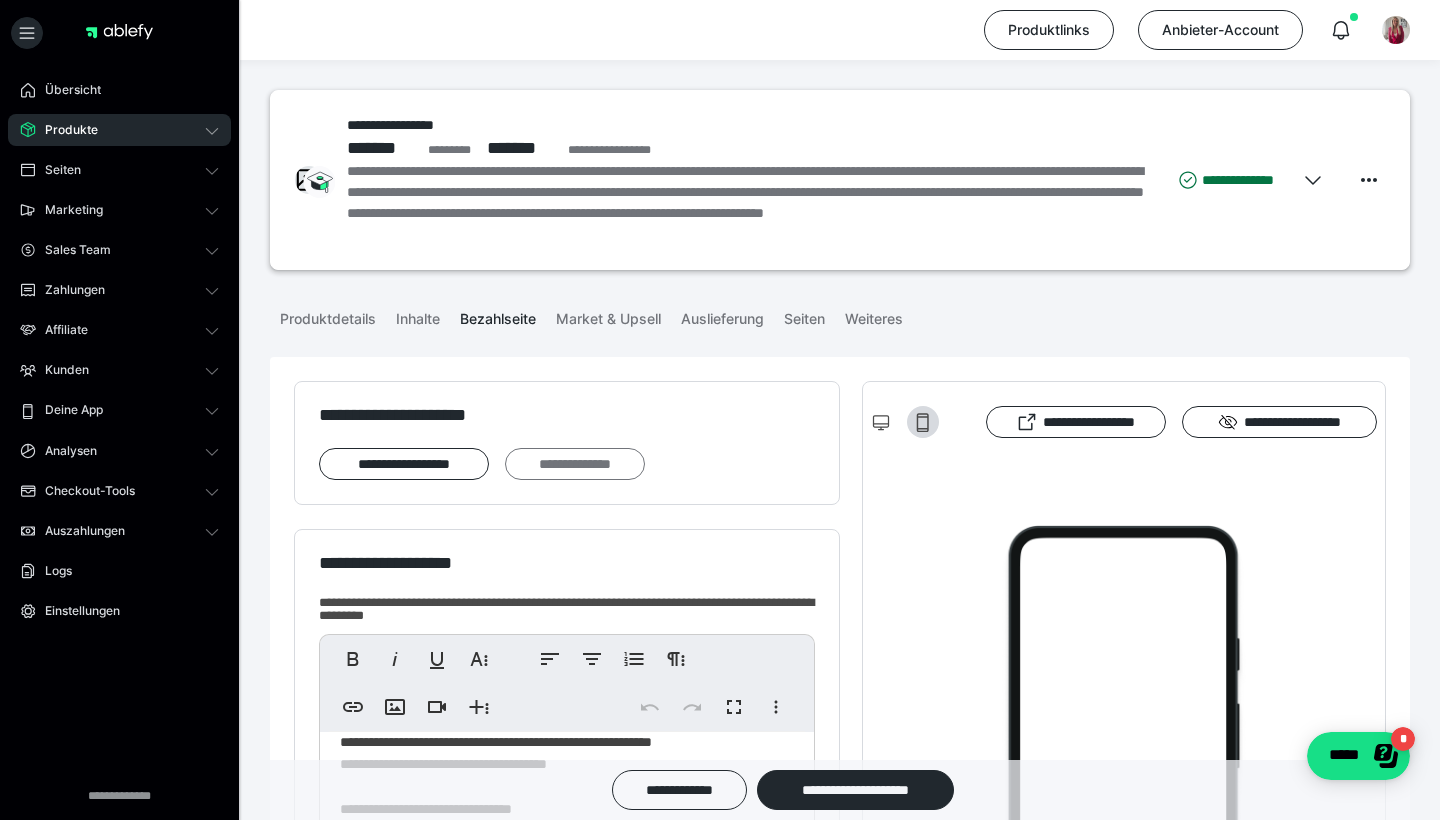 scroll, scrollTop: 939, scrollLeft: 0, axis: vertical 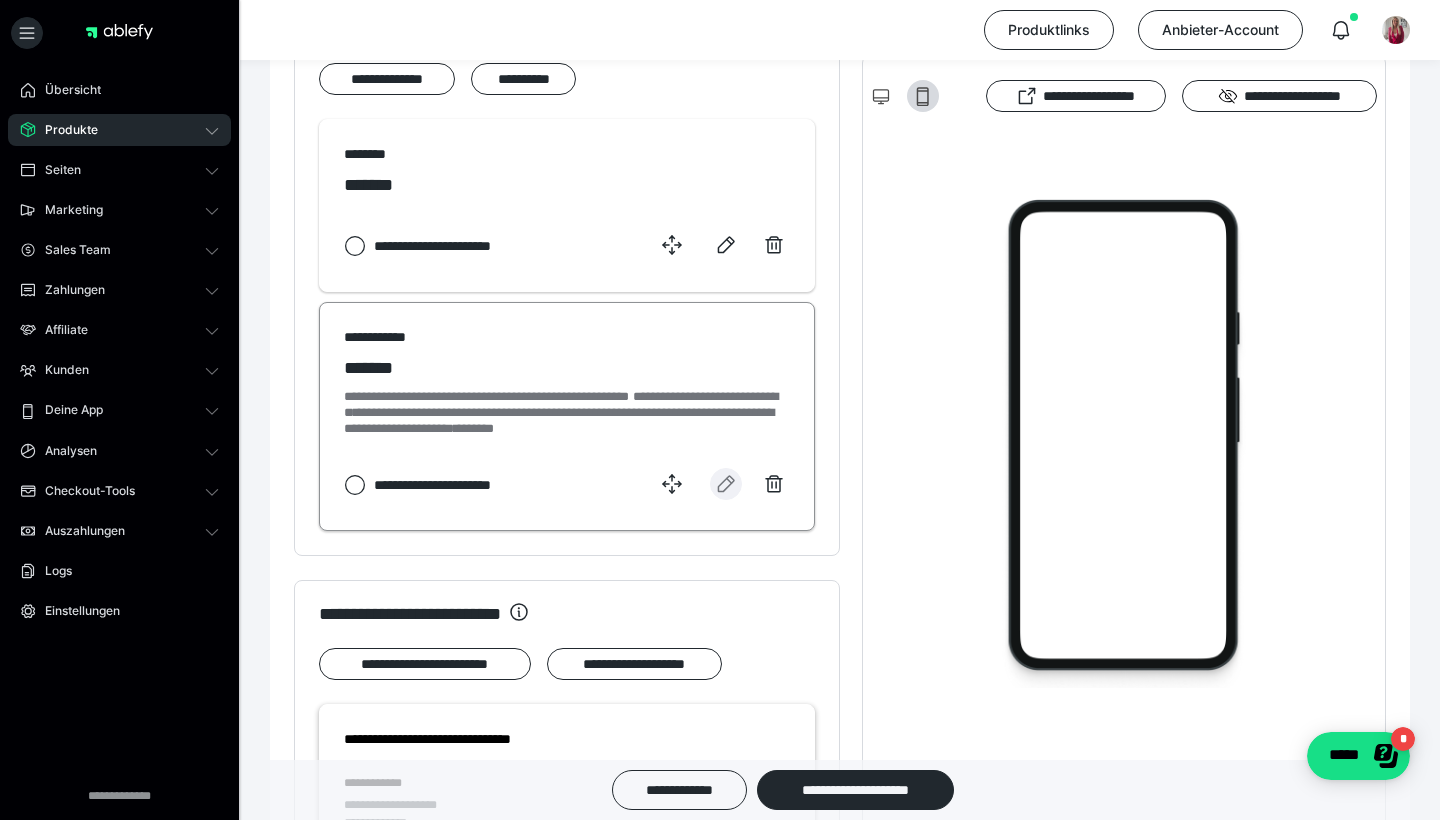 click at bounding box center [726, 484] 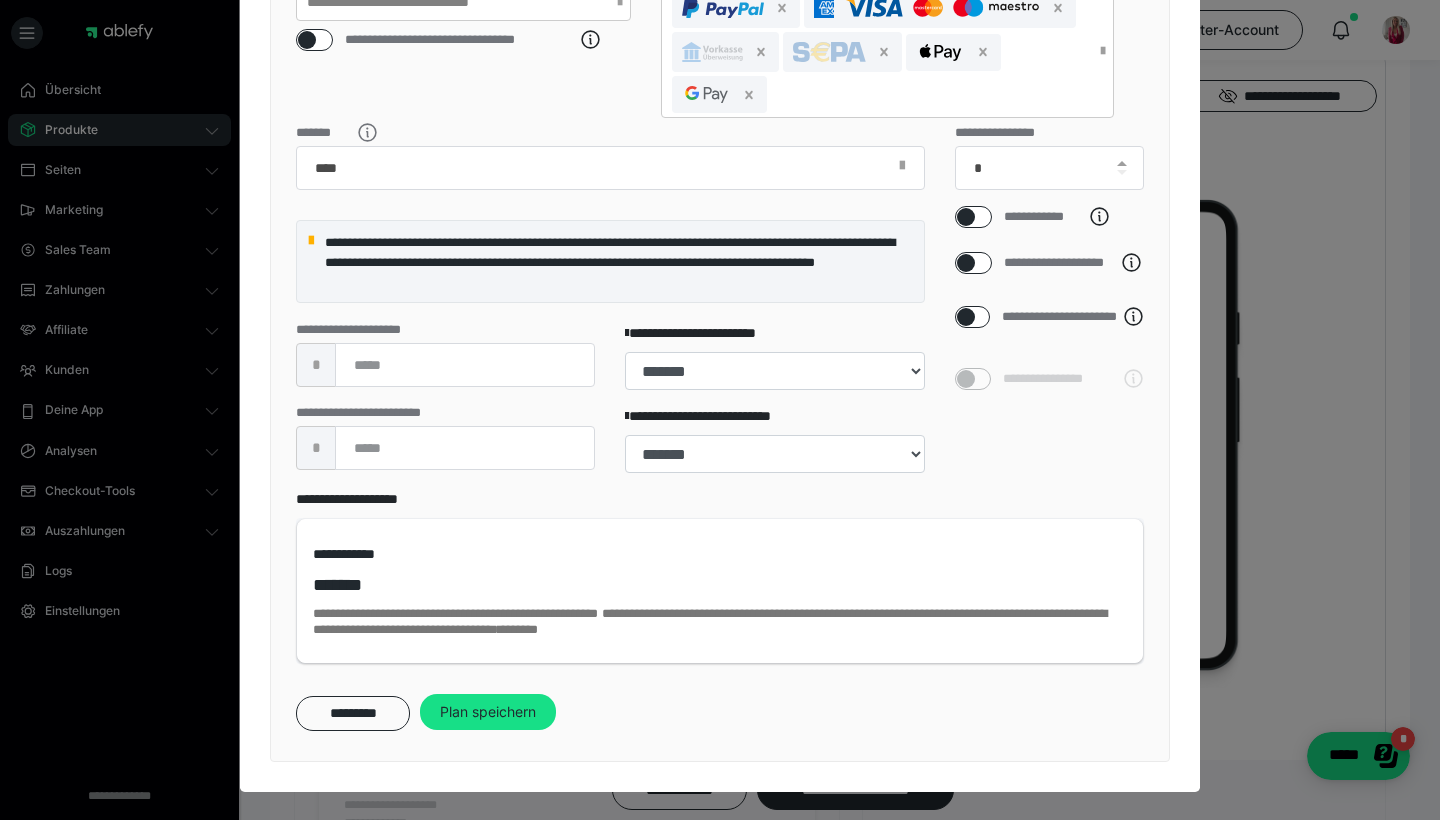 scroll, scrollTop: 487, scrollLeft: 0, axis: vertical 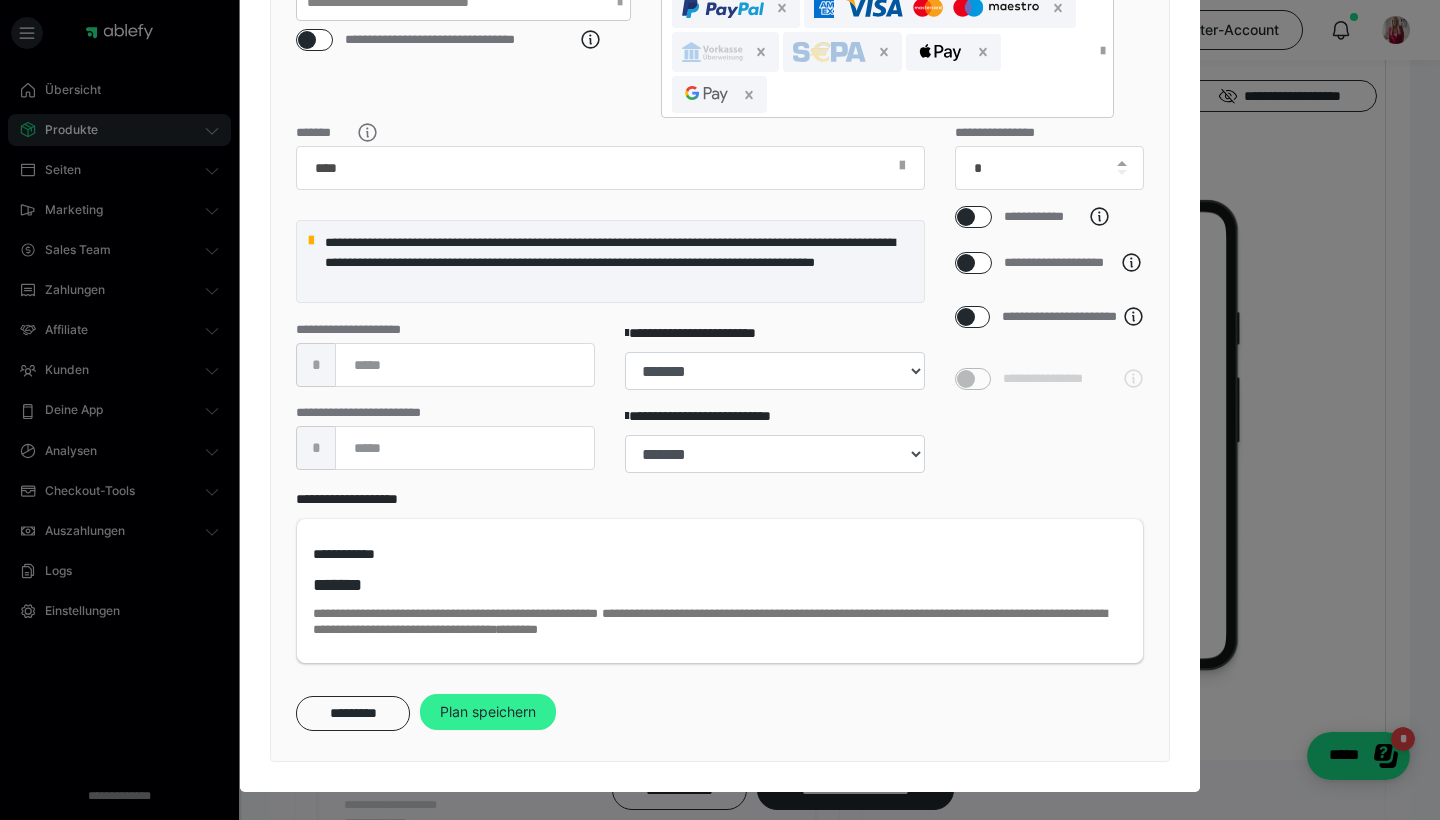 click on "Plan speichern" at bounding box center (488, 712) 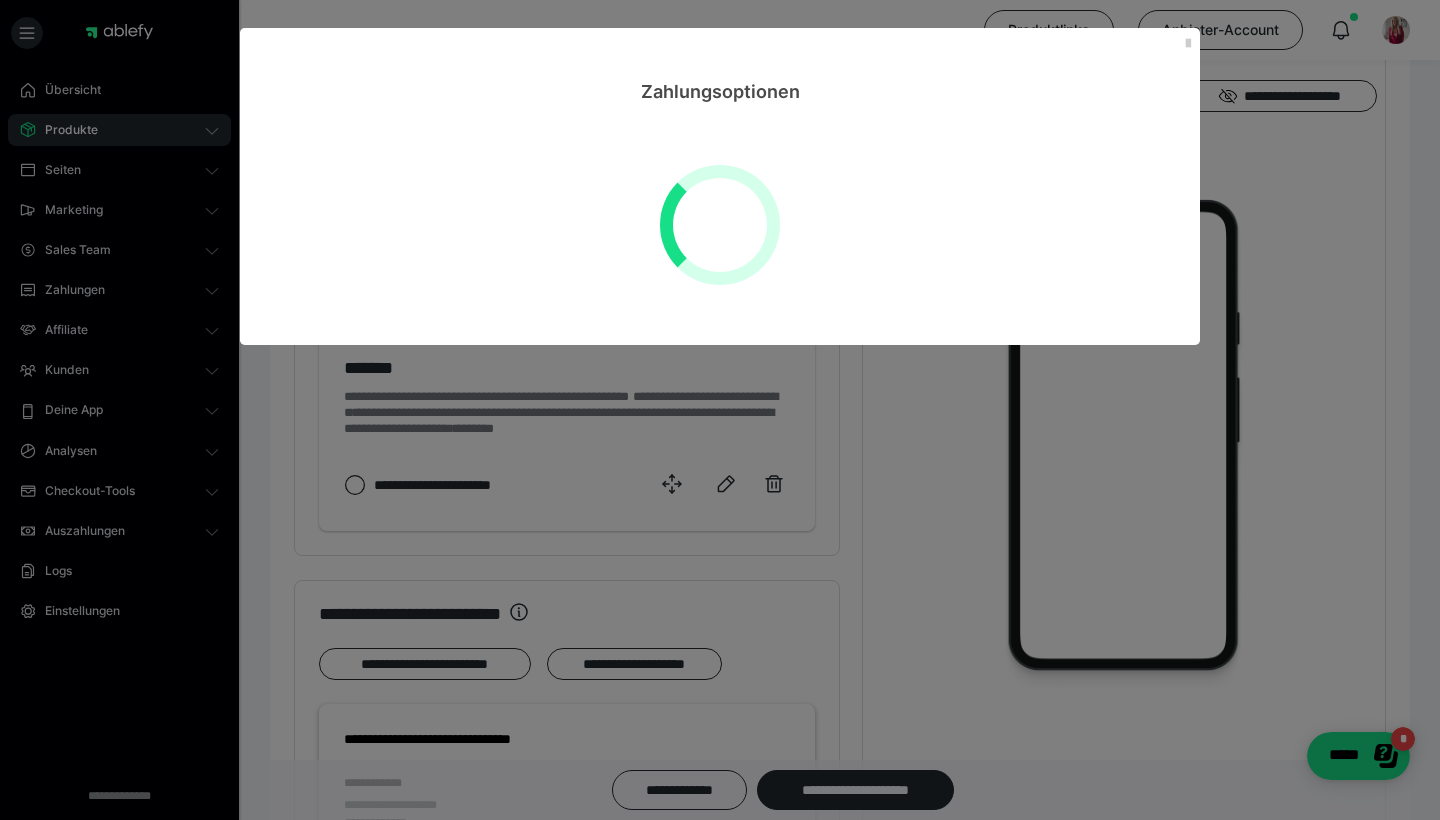 select on "**" 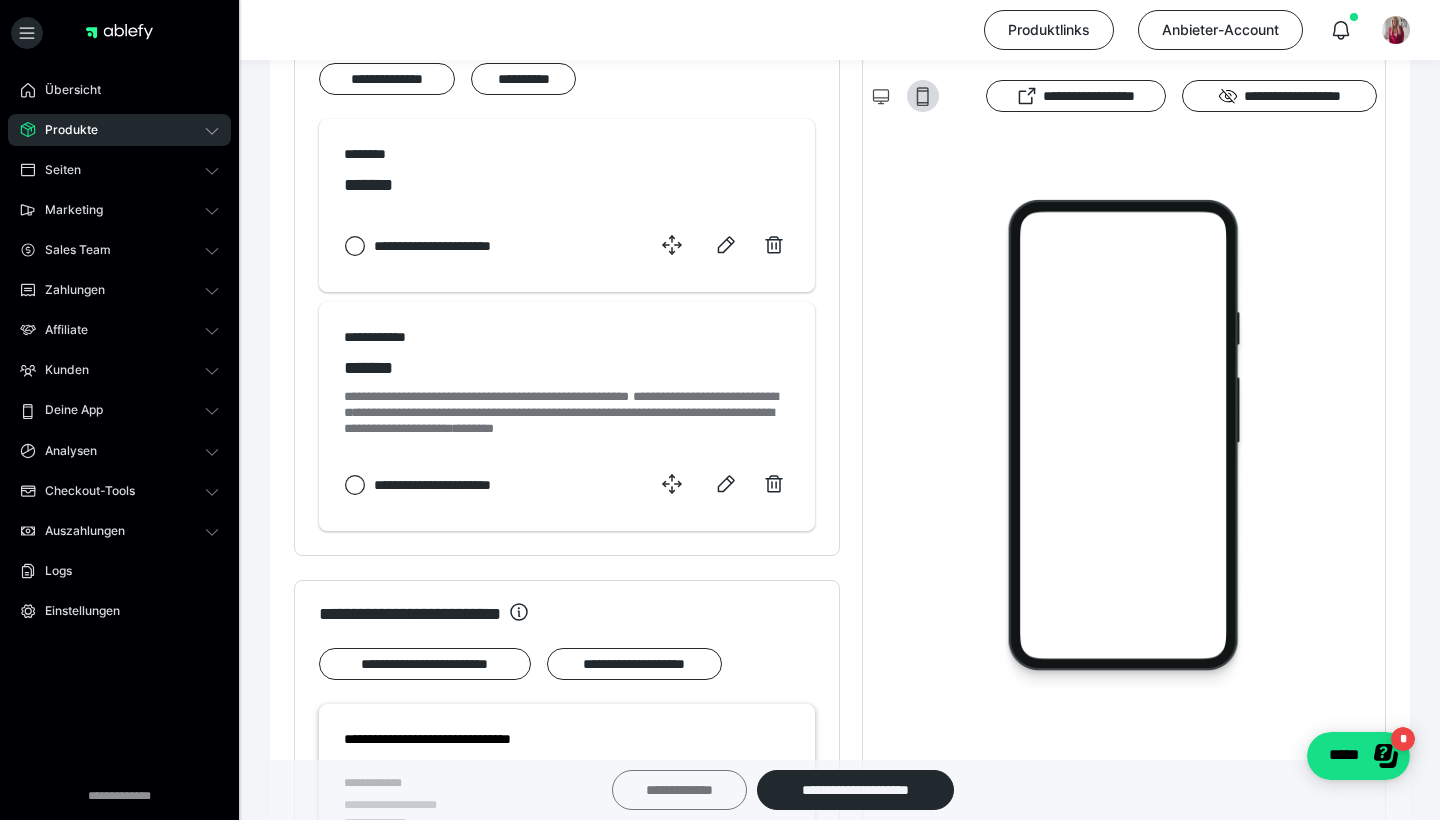 click on "**********" at bounding box center [679, 790] 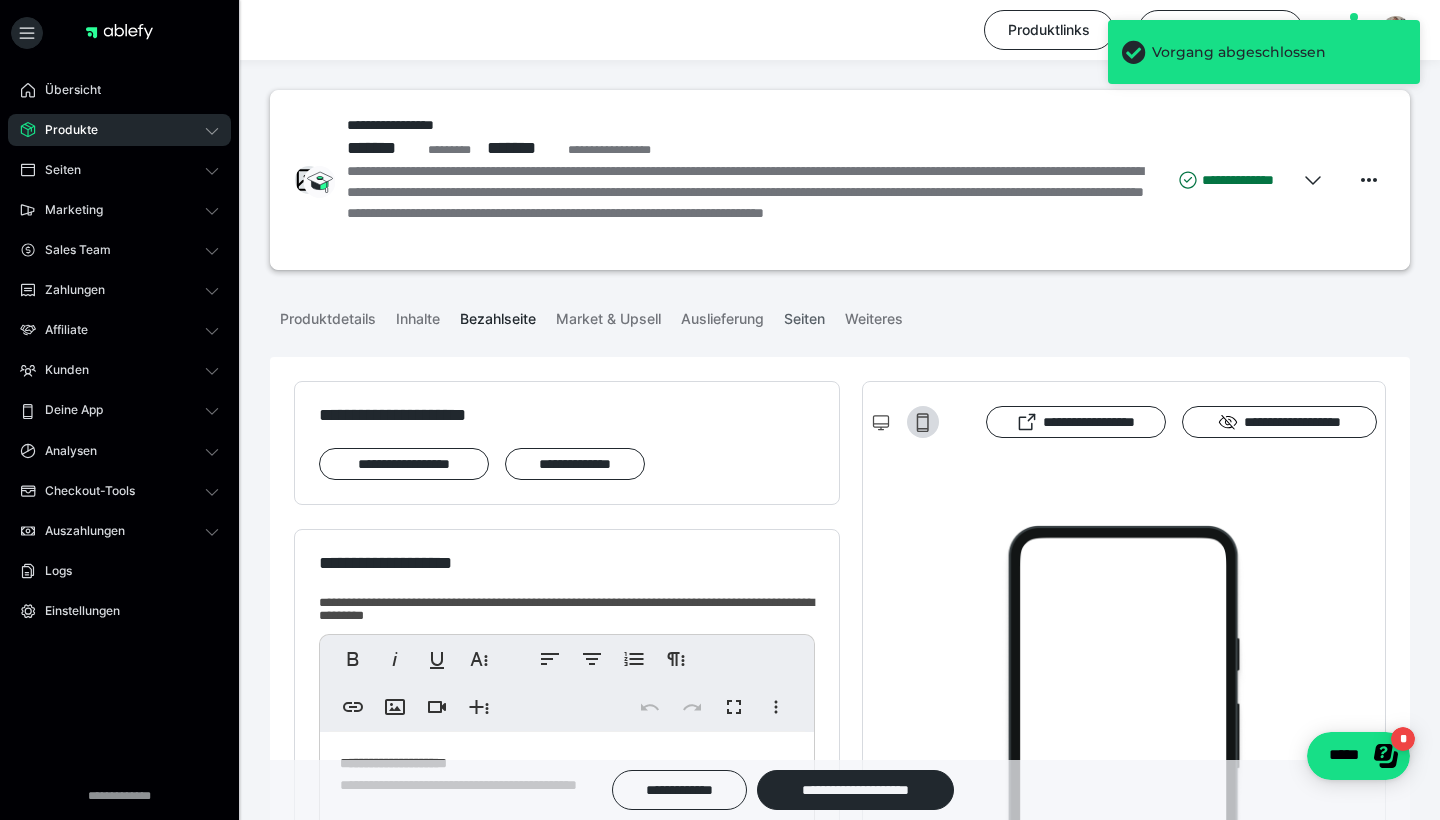 click on "Seiten" at bounding box center (804, 315) 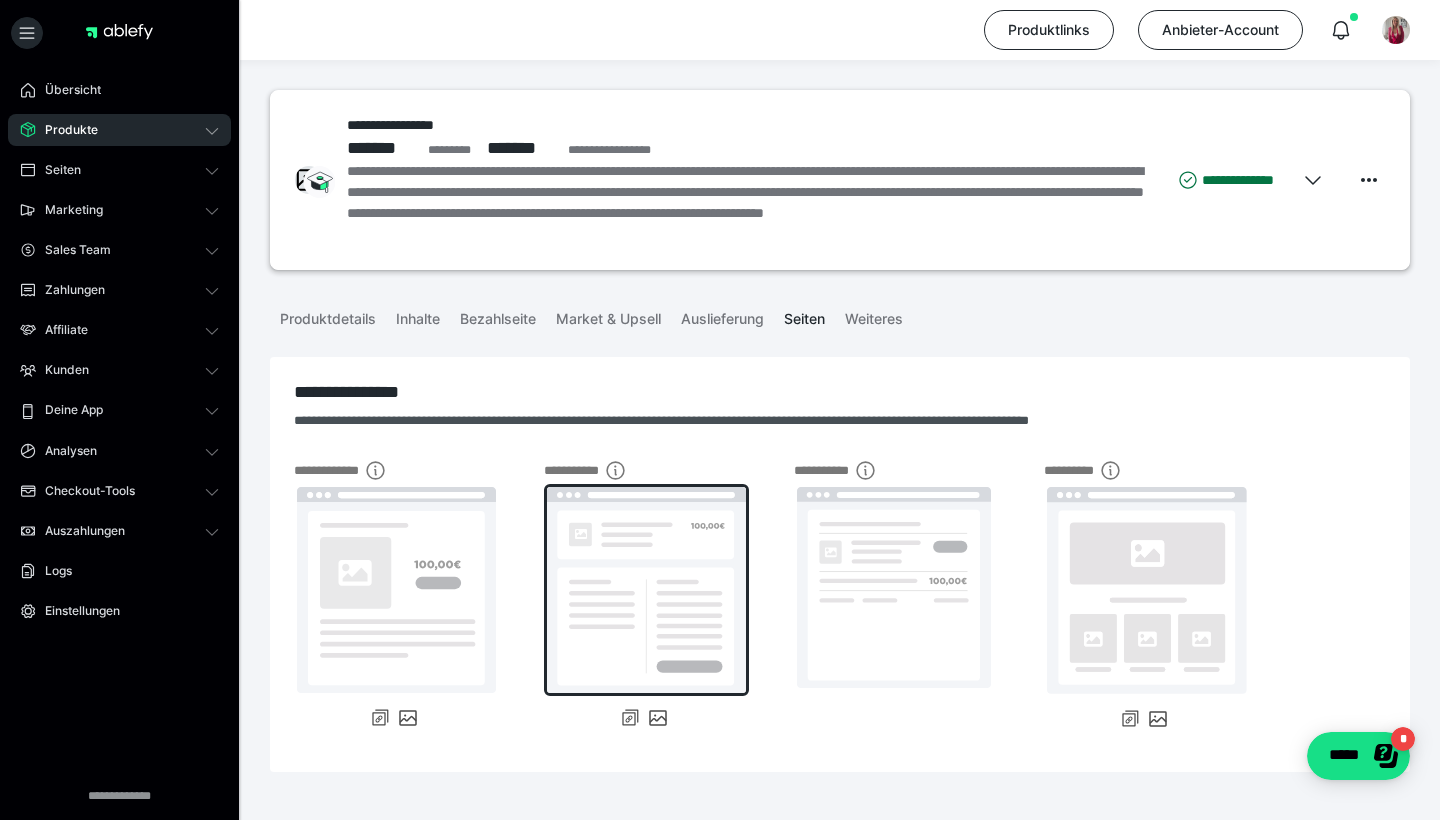 click at bounding box center (646, 590) 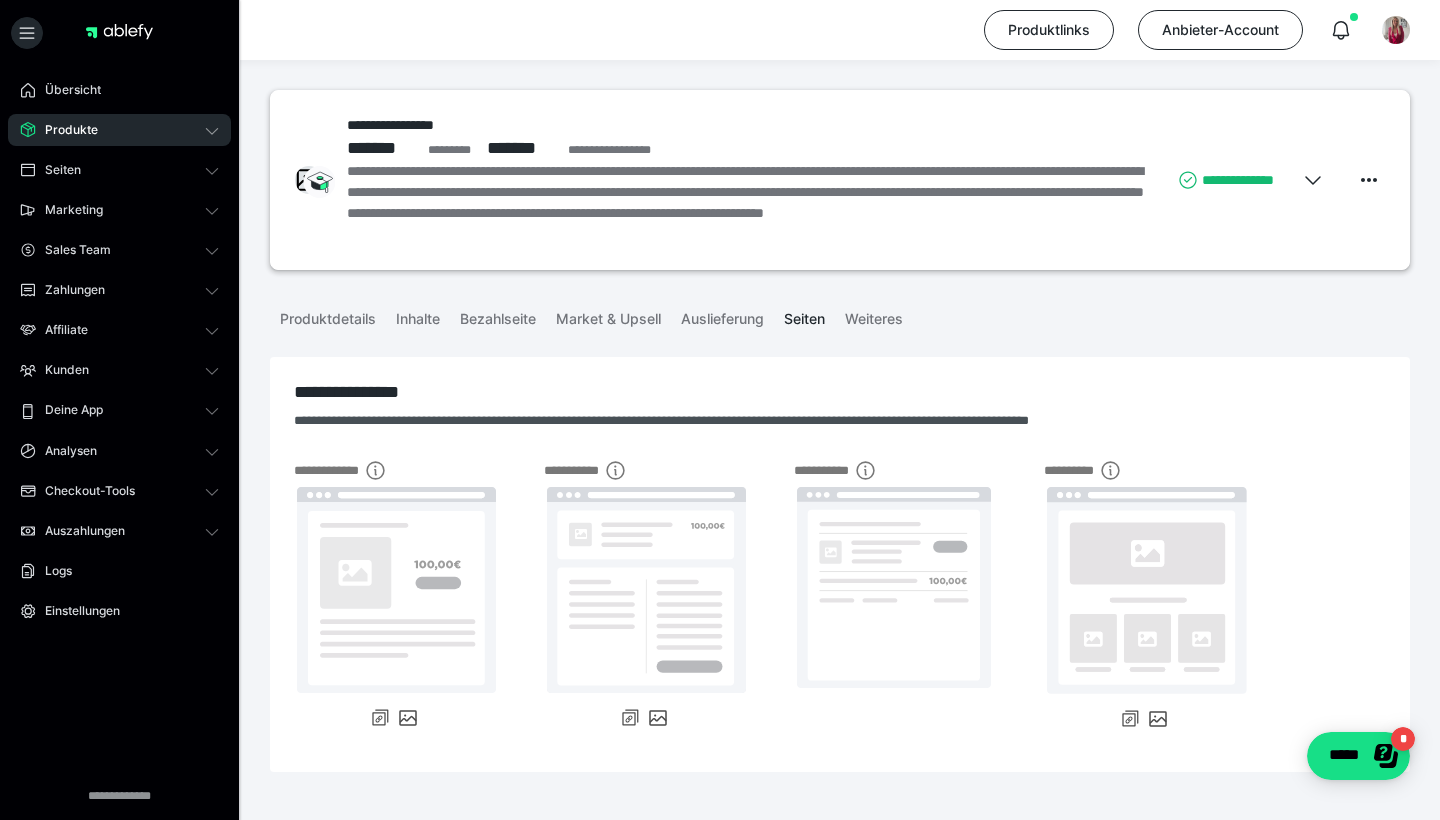 click on "**********" at bounding box center [1235, 180] 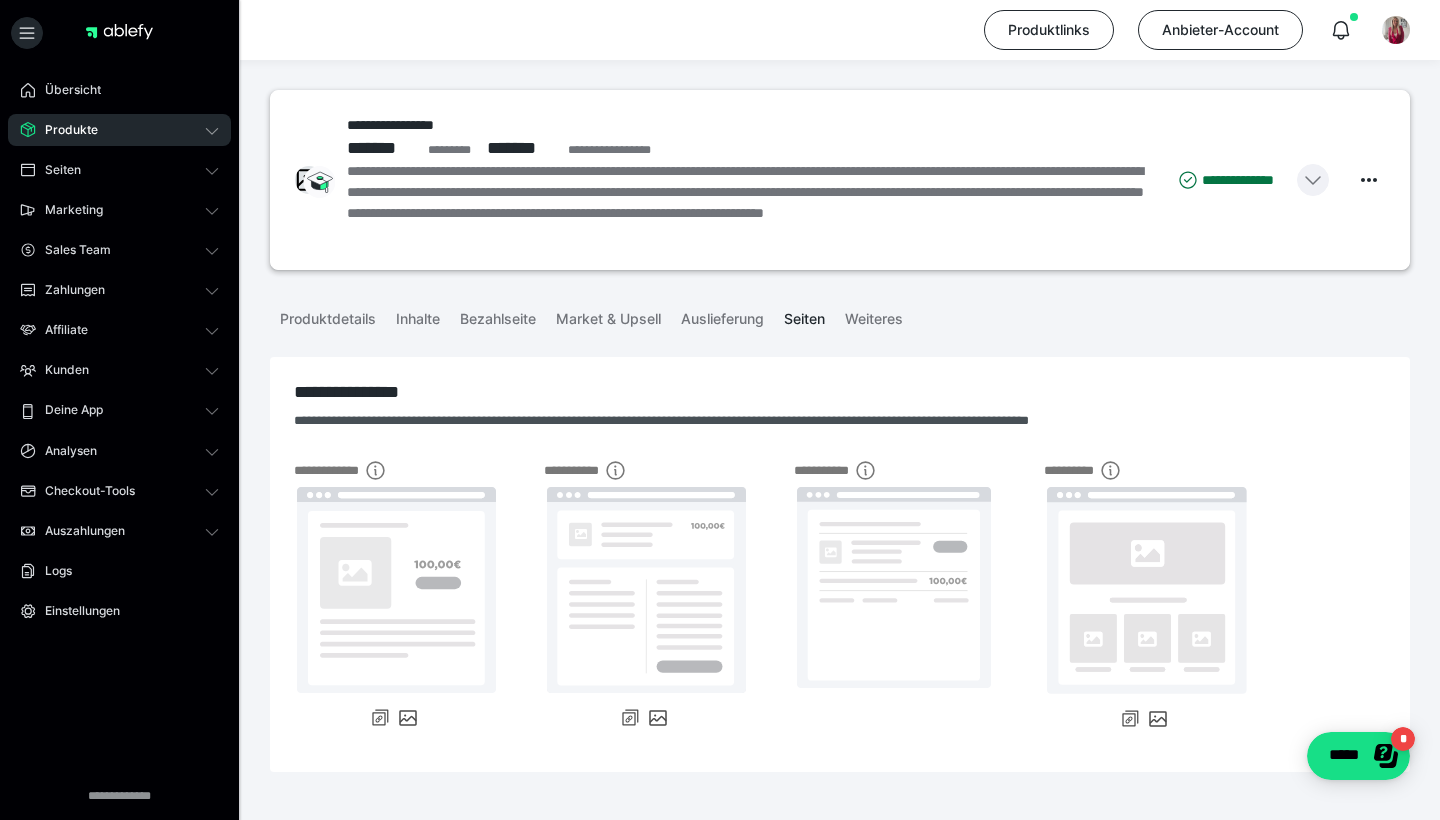 click 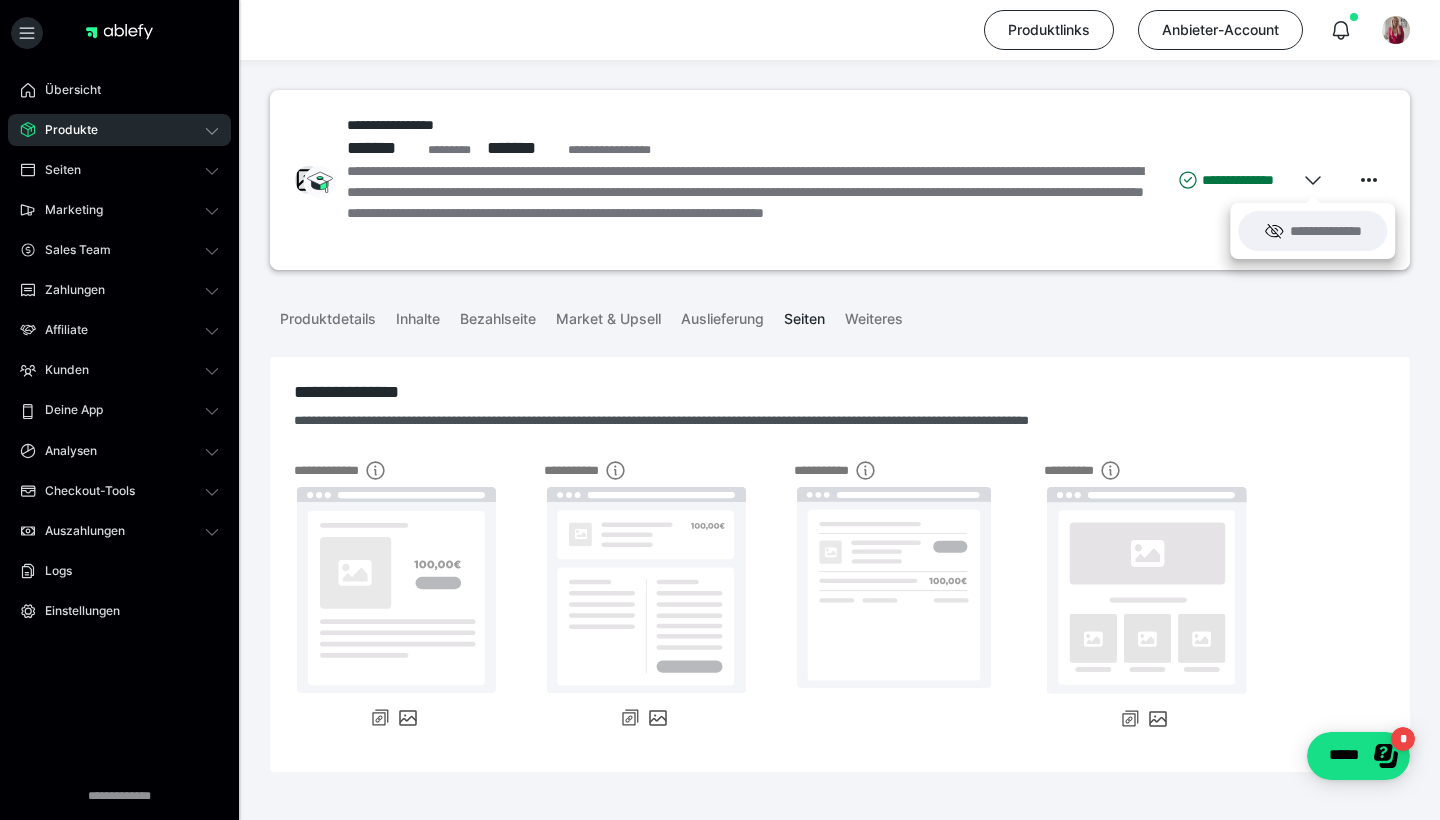 click on "**********" at bounding box center [1312, 231] 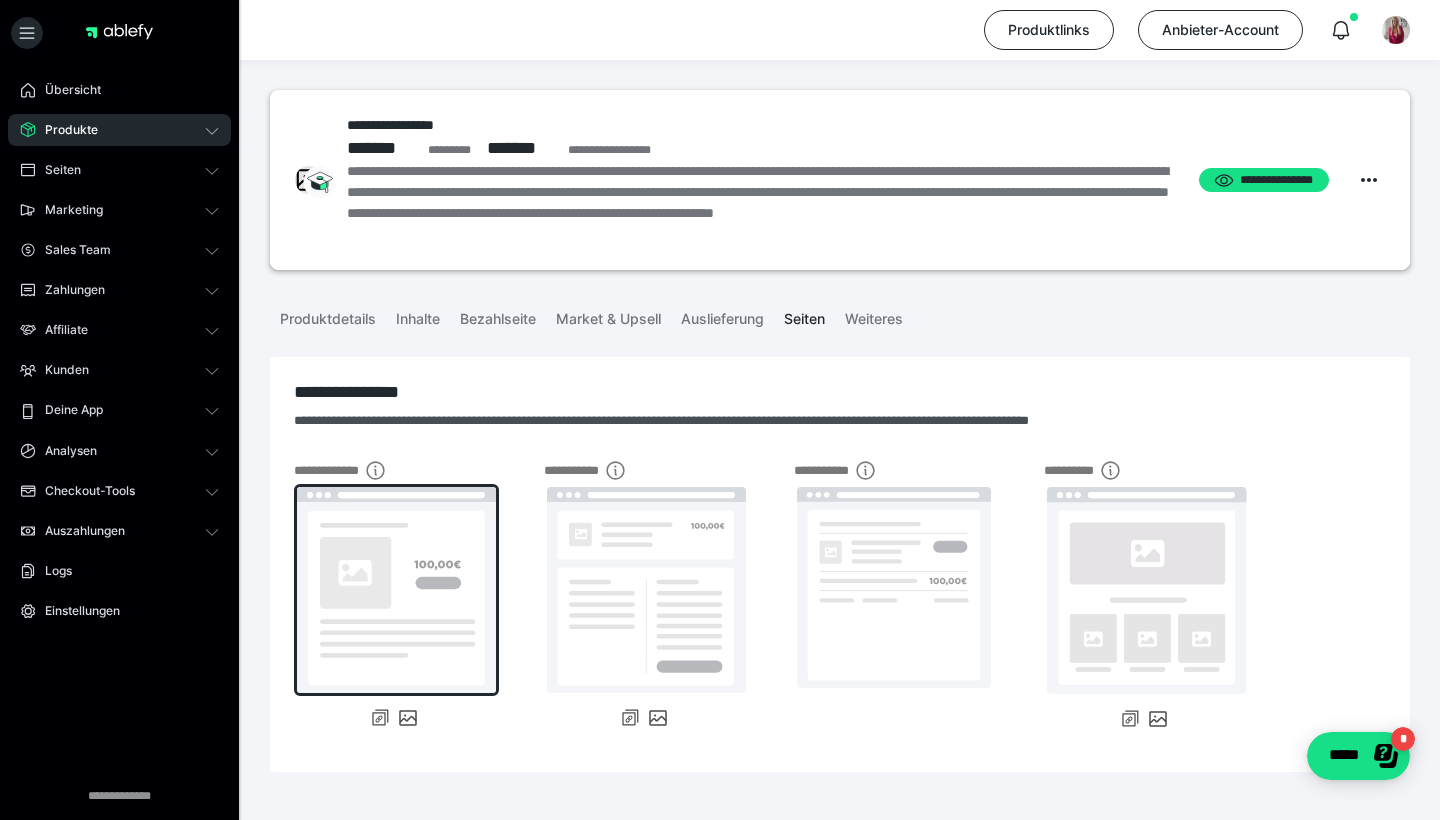 click at bounding box center [396, 590] 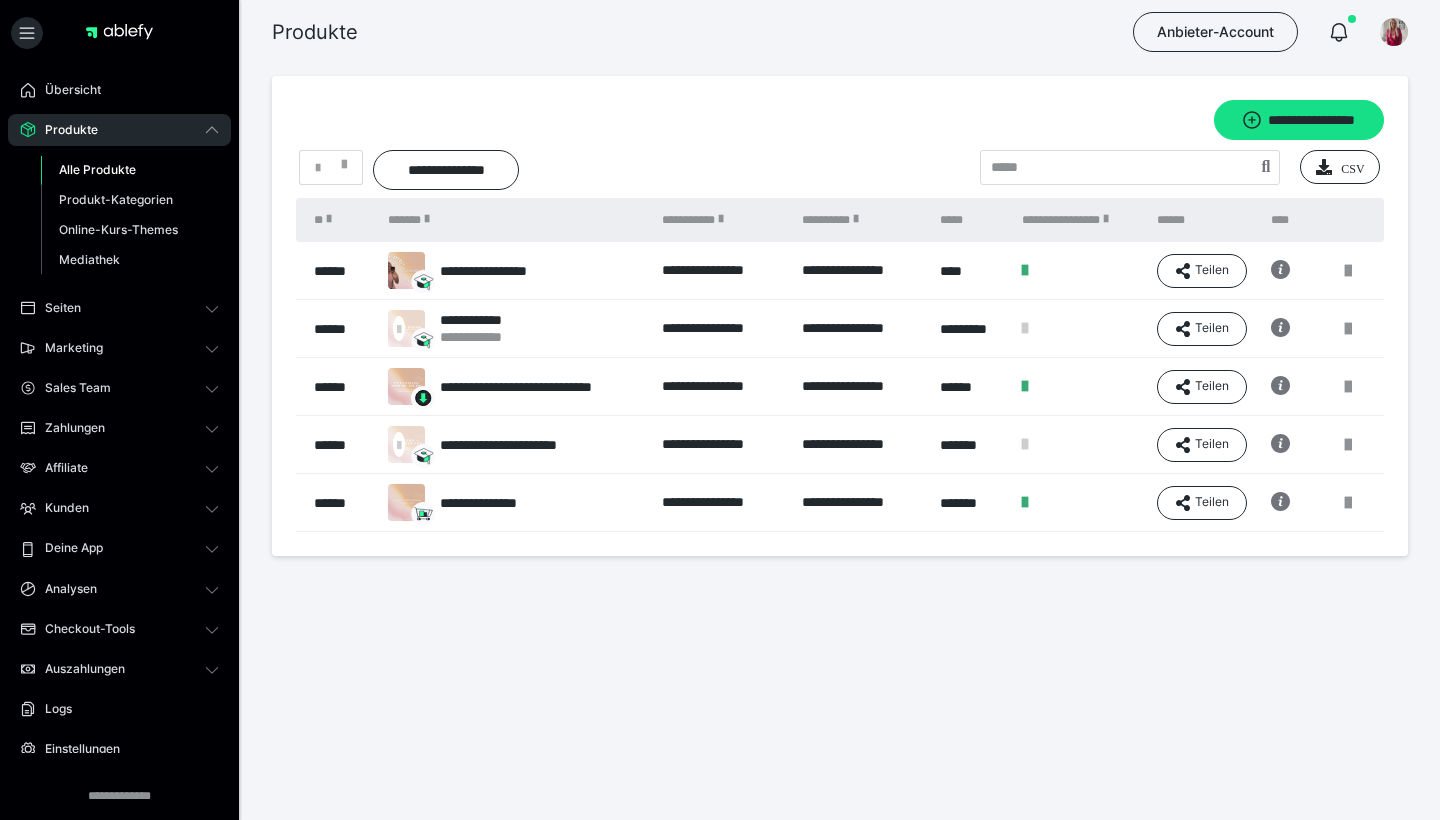 scroll, scrollTop: 0, scrollLeft: 0, axis: both 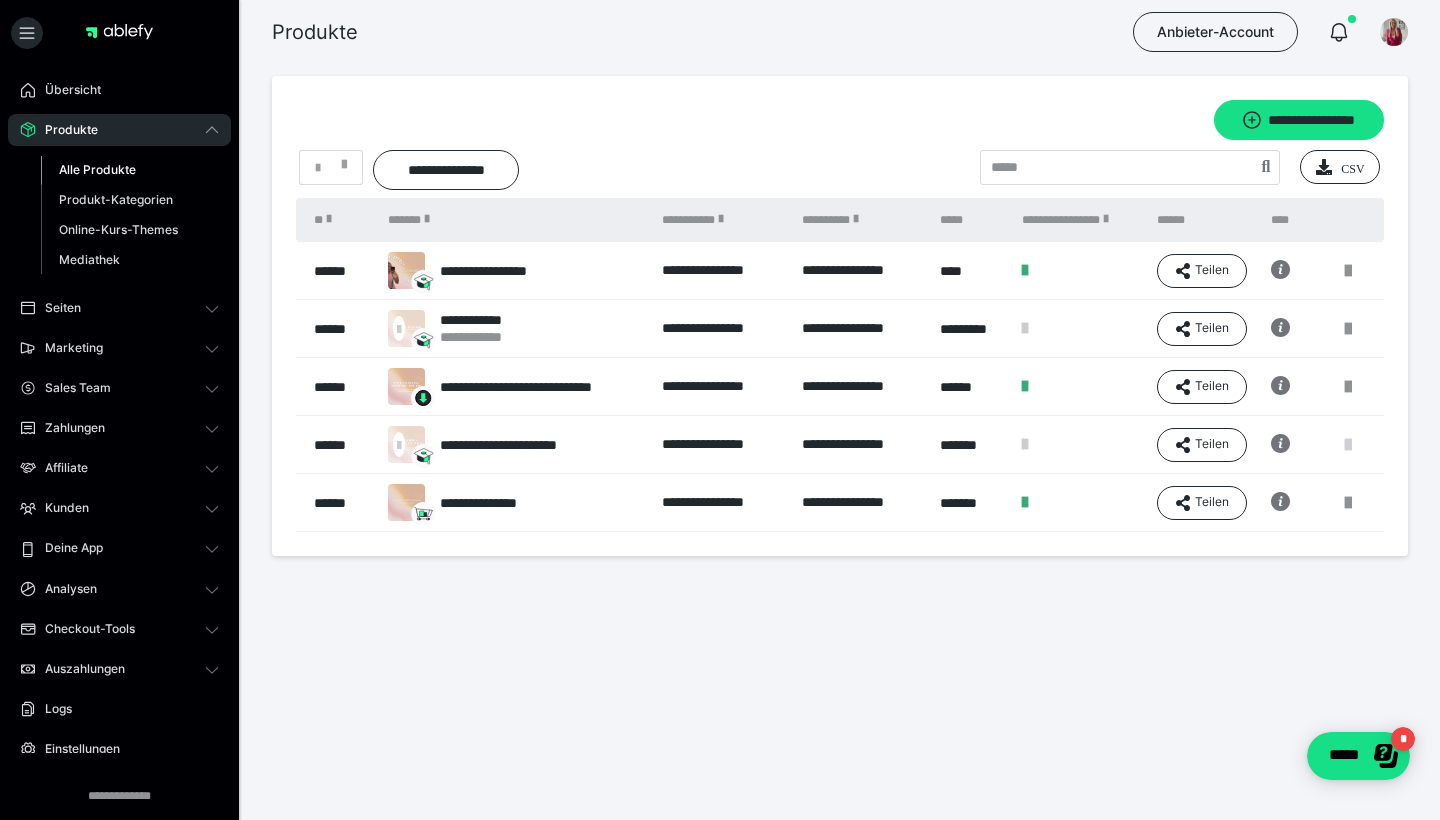 click at bounding box center [1348, 445] 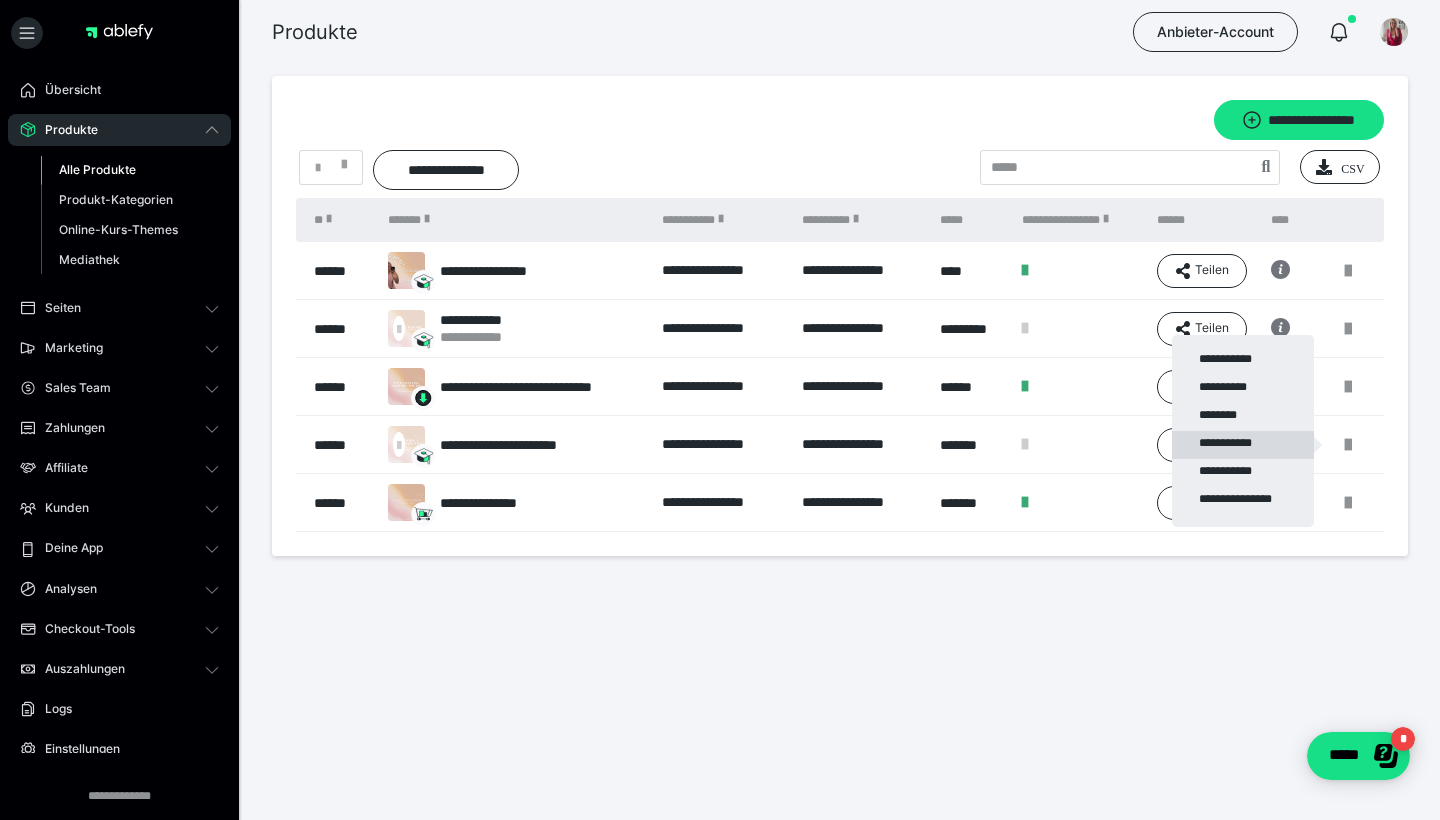 click on "**********" at bounding box center [1243, 445] 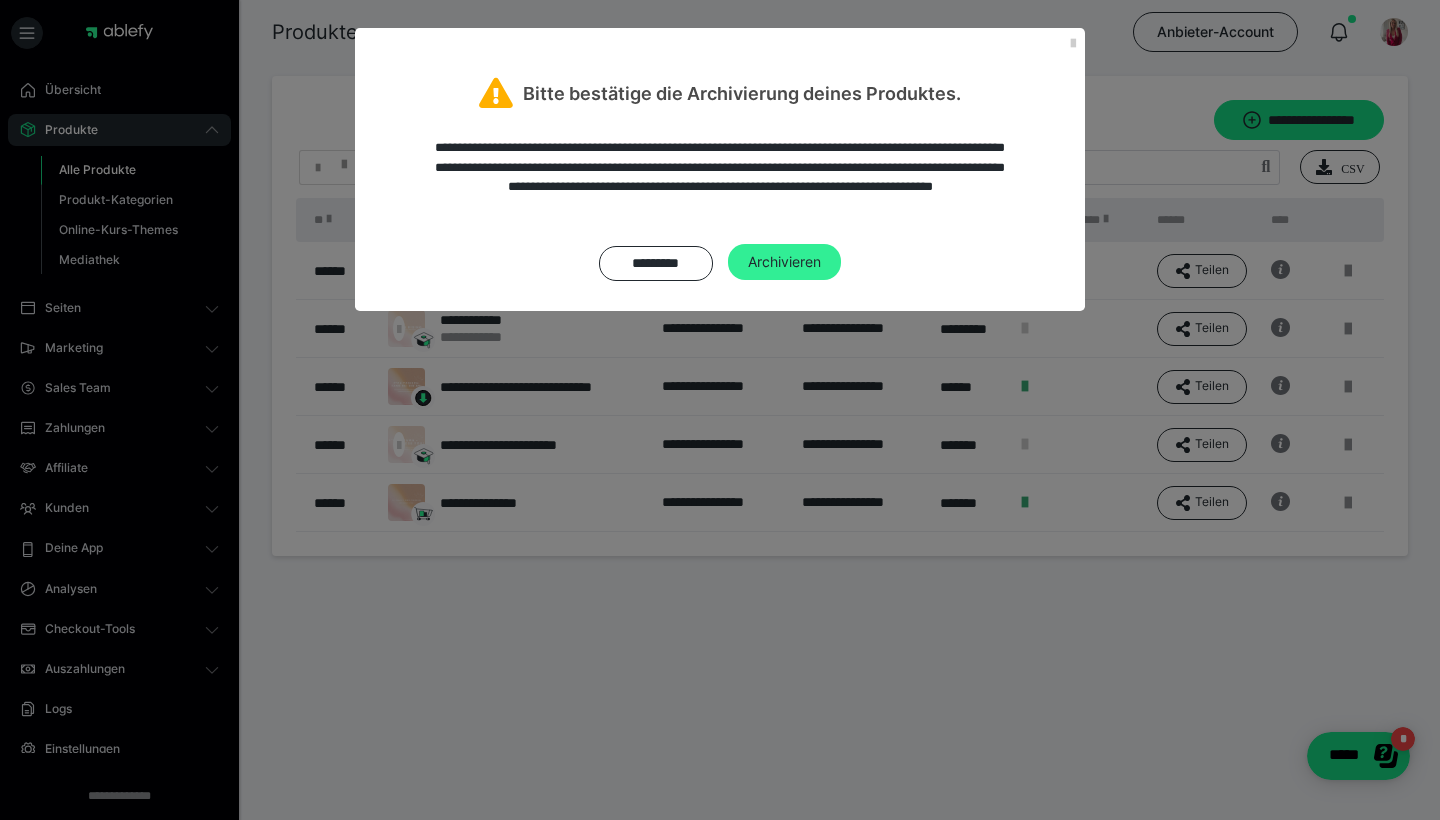 click on "Archivieren" at bounding box center (784, 262) 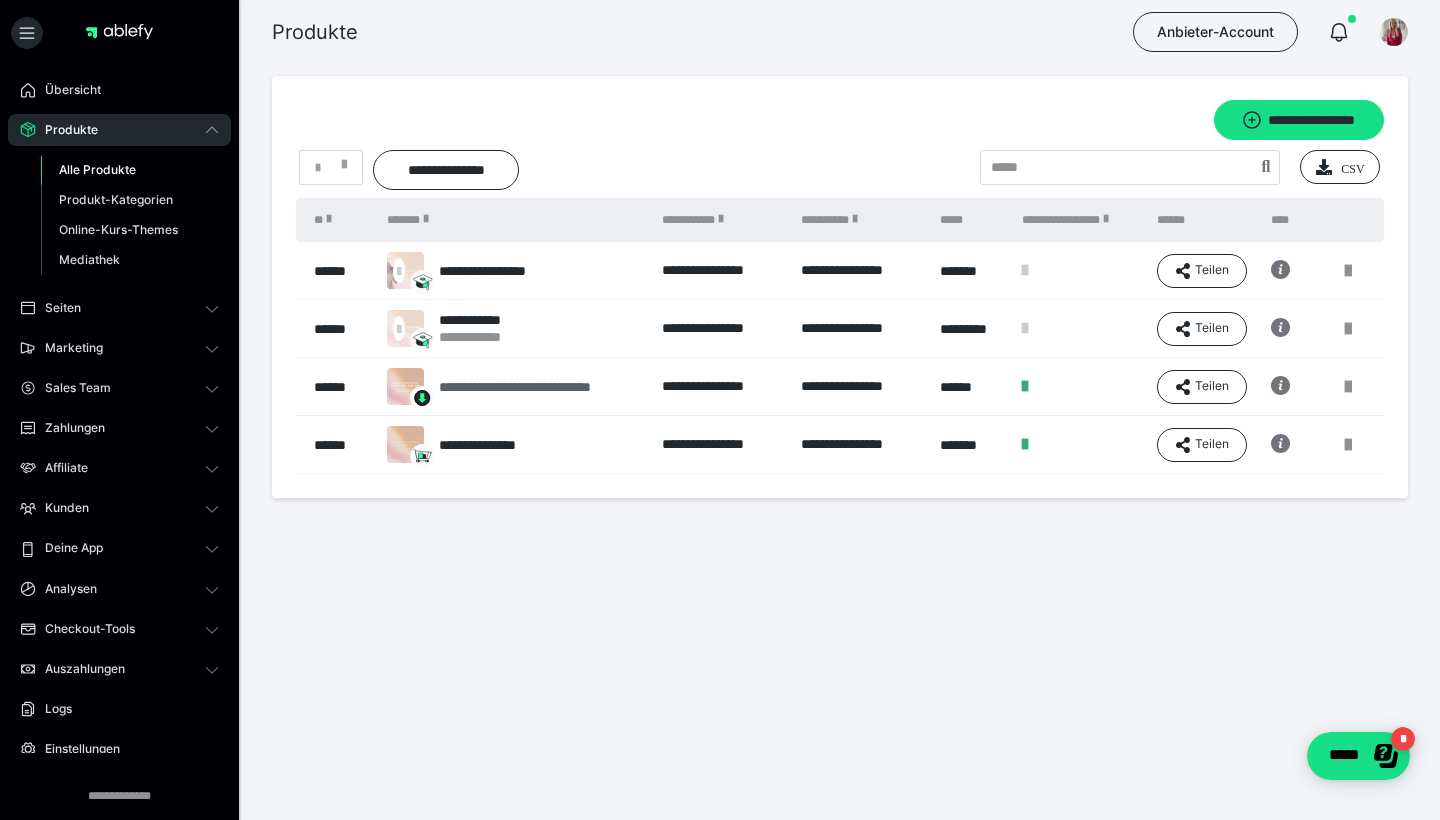 click on "**********" at bounding box center (510, 386) 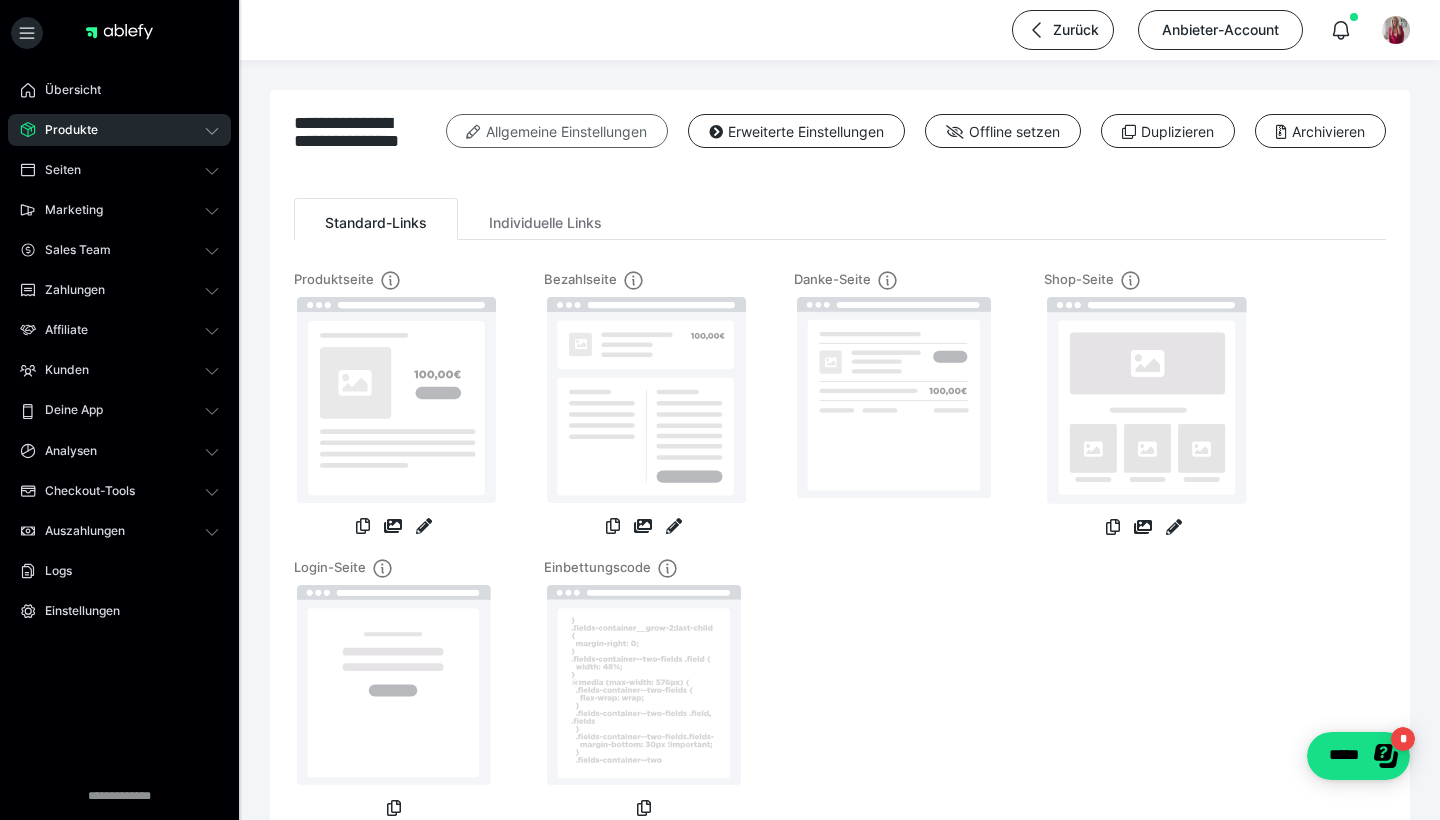 click on "Allgemeine Einstellungen" at bounding box center (557, 131) 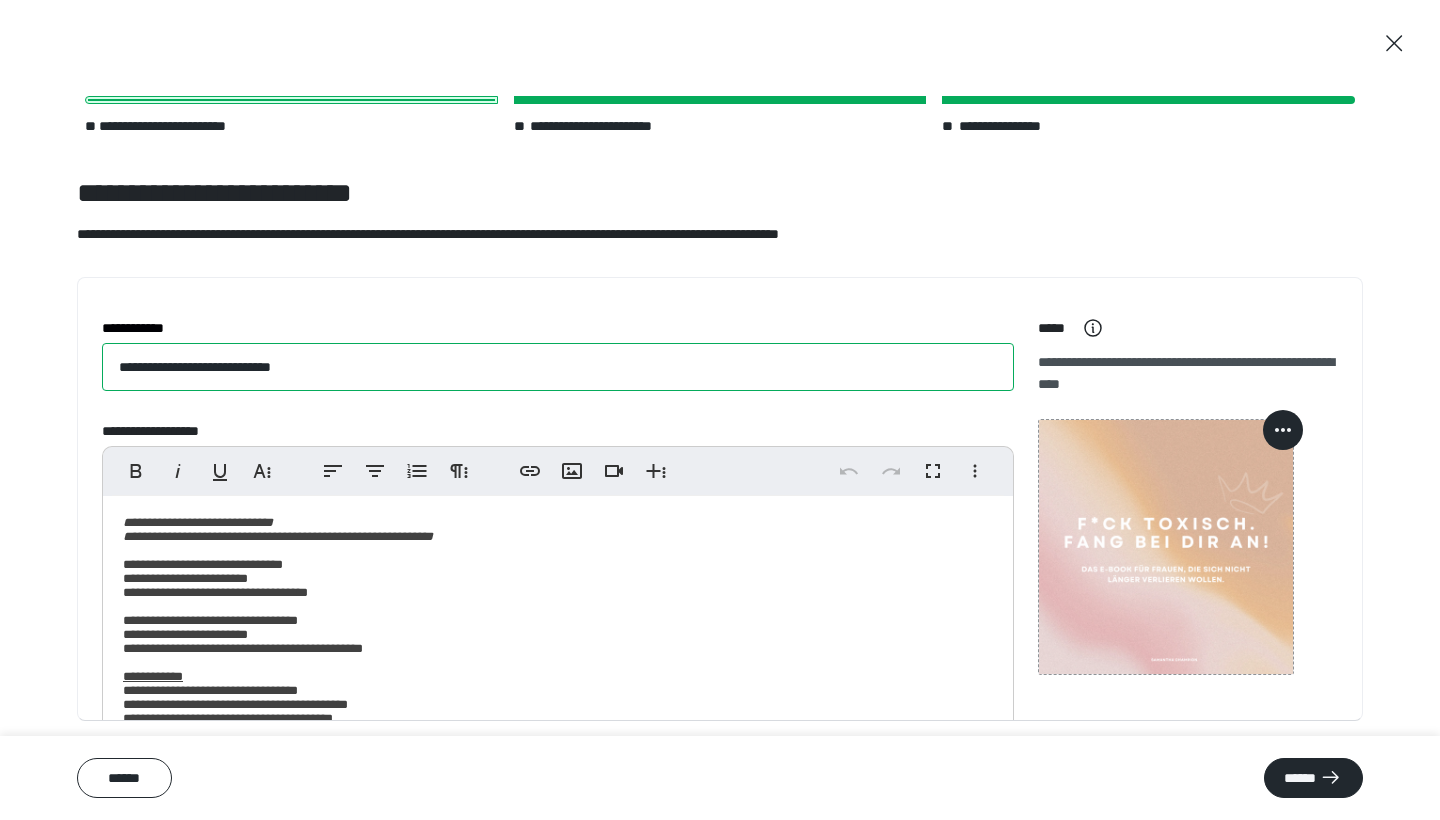 drag, startPoint x: 351, startPoint y: 374, endPoint x: 41, endPoint y: 360, distance: 310.31598 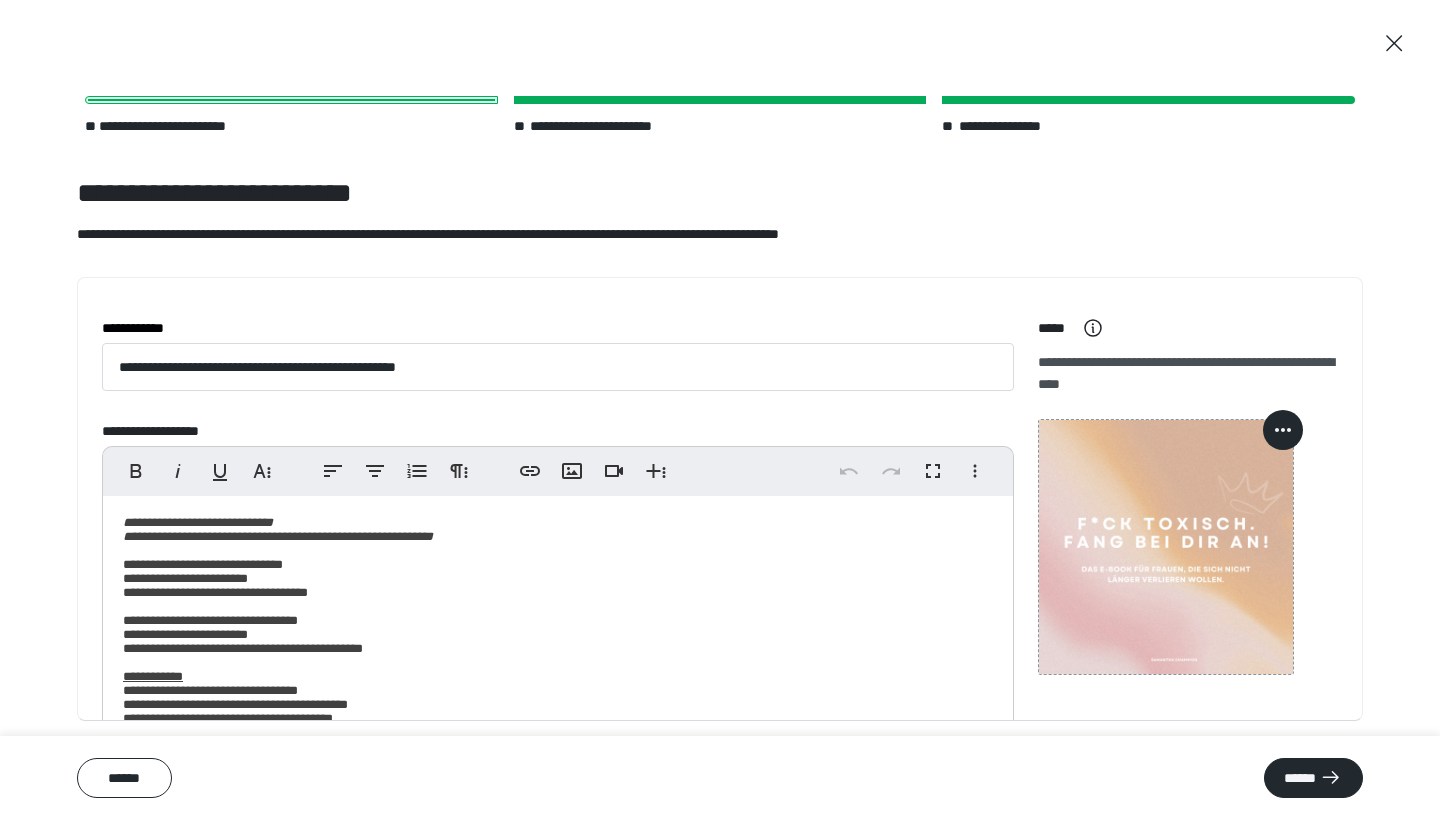 click on "**********" at bounding box center [278, 529] 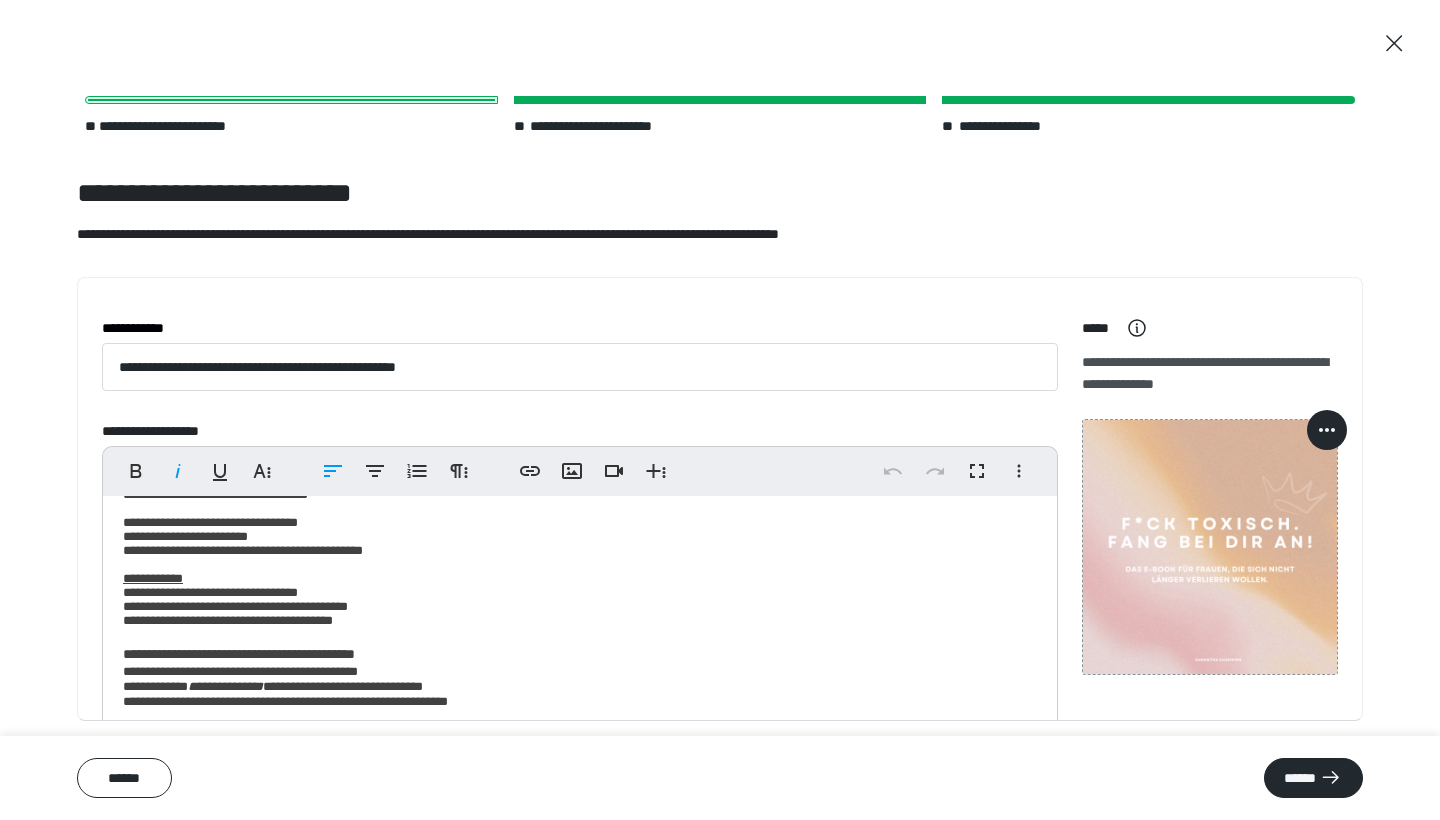 scroll, scrollTop: 98, scrollLeft: 0, axis: vertical 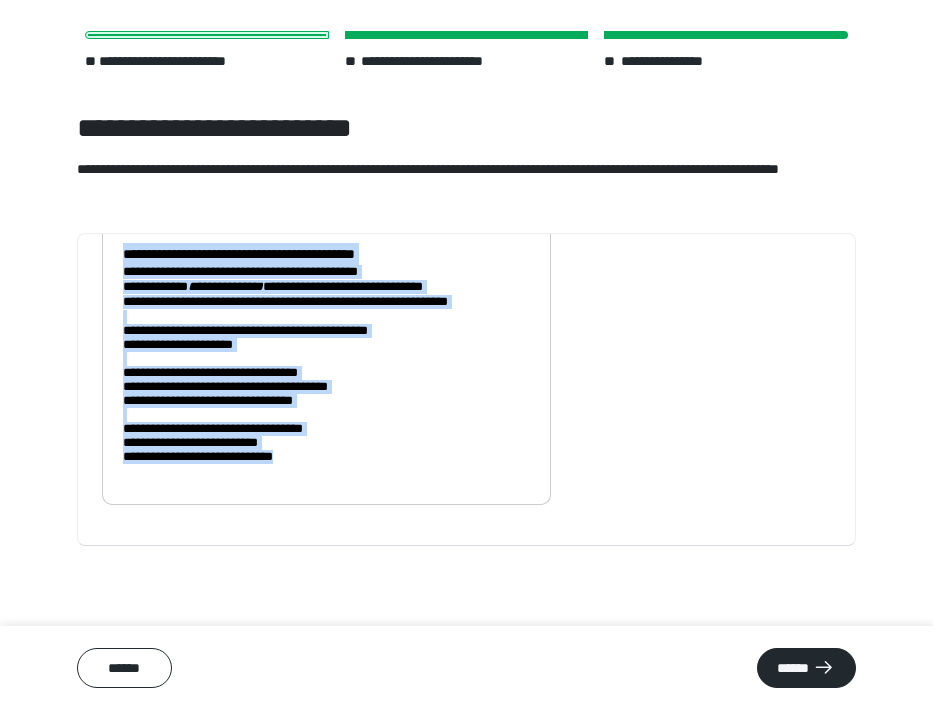 drag, startPoint x: 120, startPoint y: 455, endPoint x: 355, endPoint y: 646, distance: 302.83 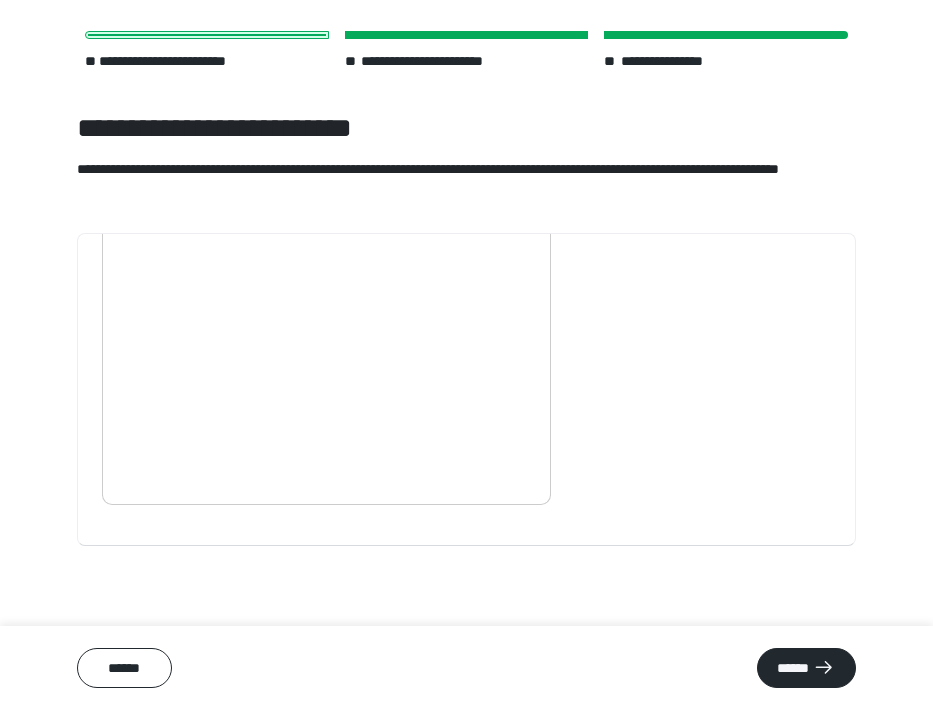 scroll, scrollTop: 128, scrollLeft: 0, axis: vertical 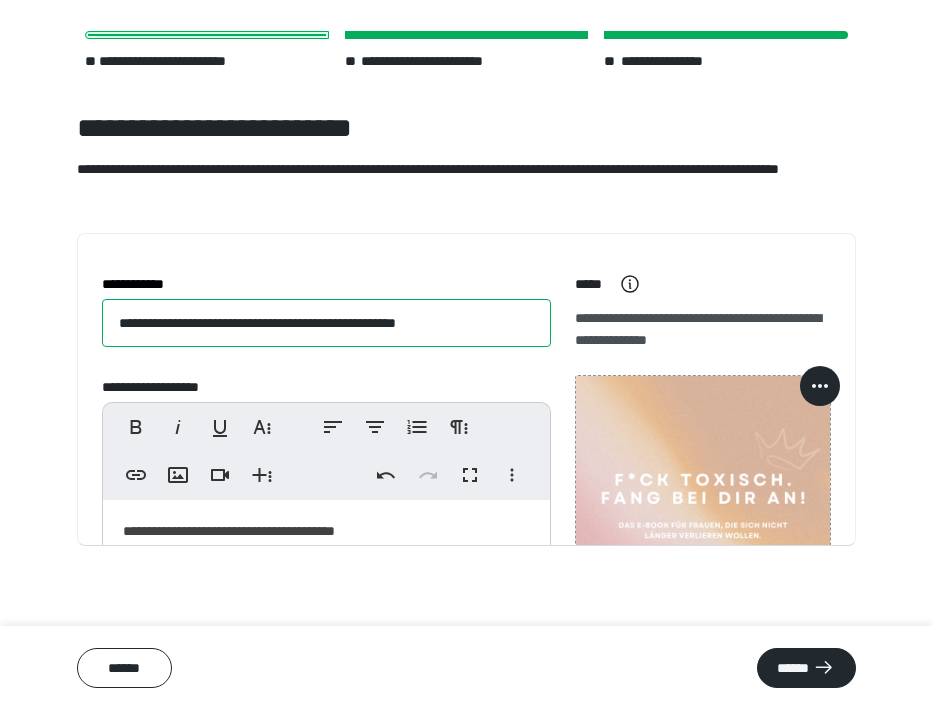 drag, startPoint x: 210, startPoint y: 315, endPoint x: 595, endPoint y: 342, distance: 385.9456 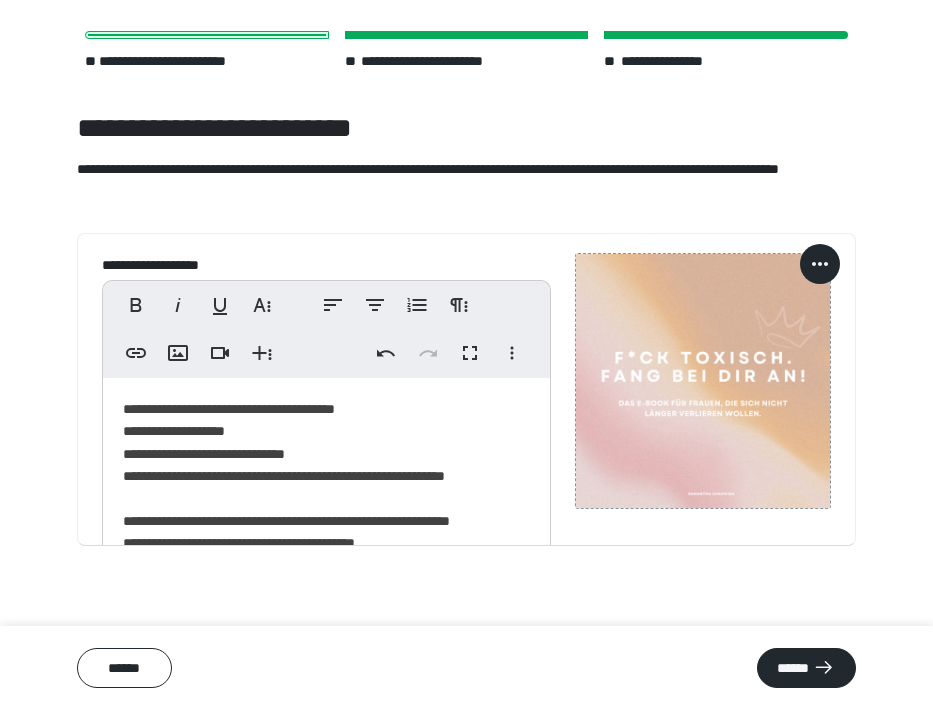 scroll, scrollTop: 143, scrollLeft: 0, axis: vertical 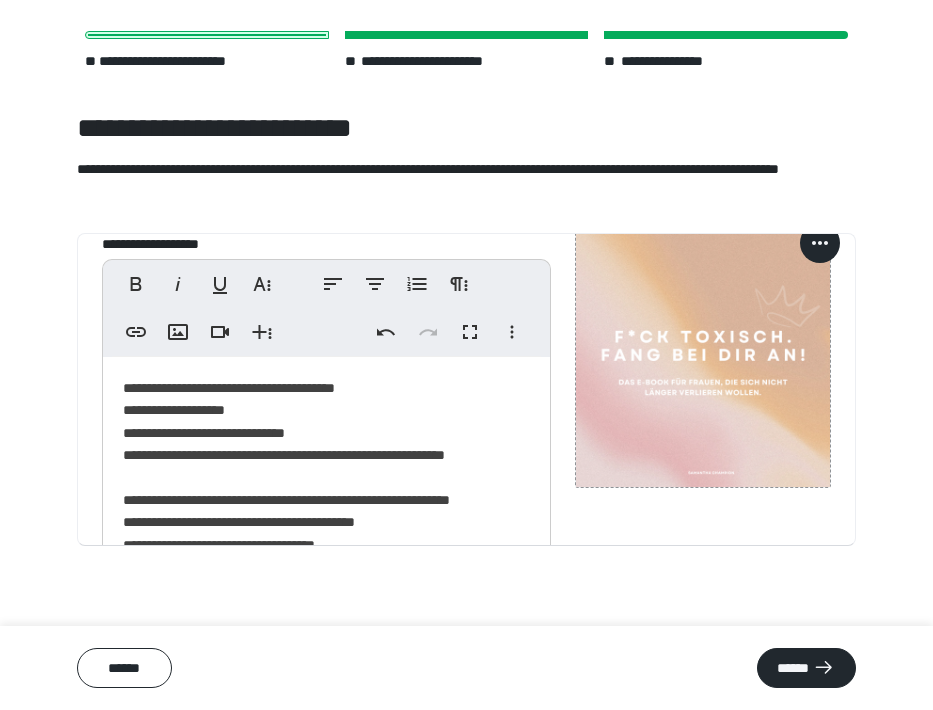 type on "**********" 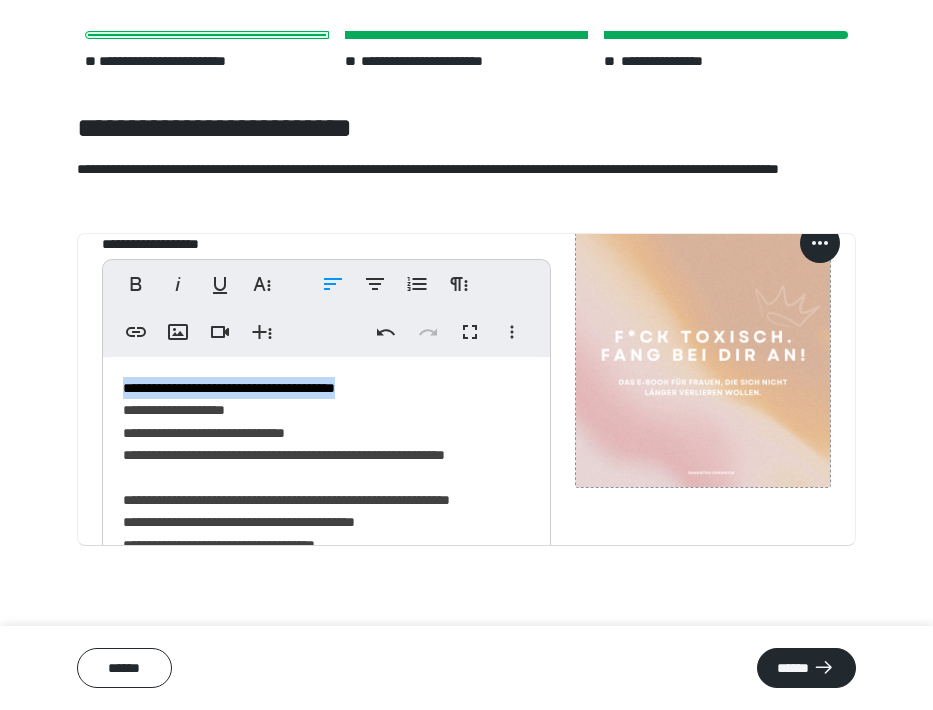 drag, startPoint x: 412, startPoint y: 386, endPoint x: 34, endPoint y: 373, distance: 378.22348 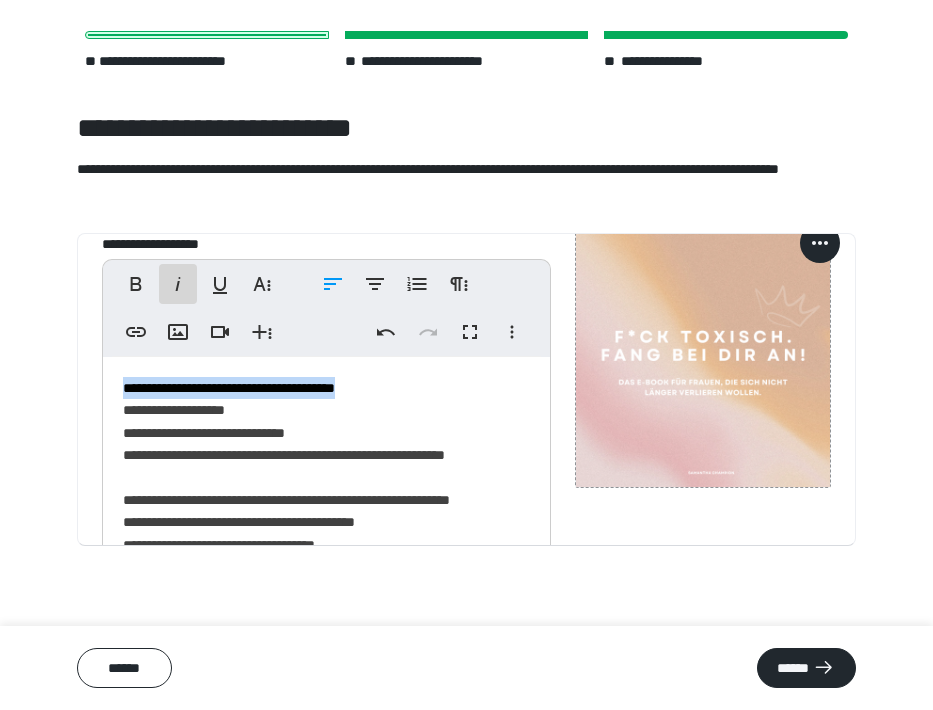 click 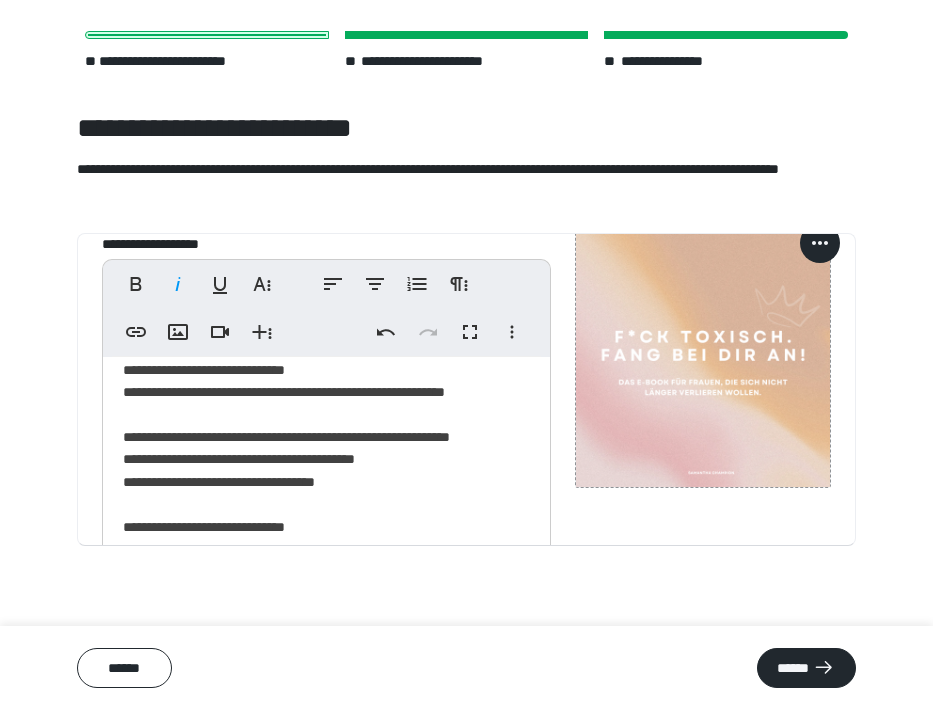 scroll, scrollTop: 68, scrollLeft: 0, axis: vertical 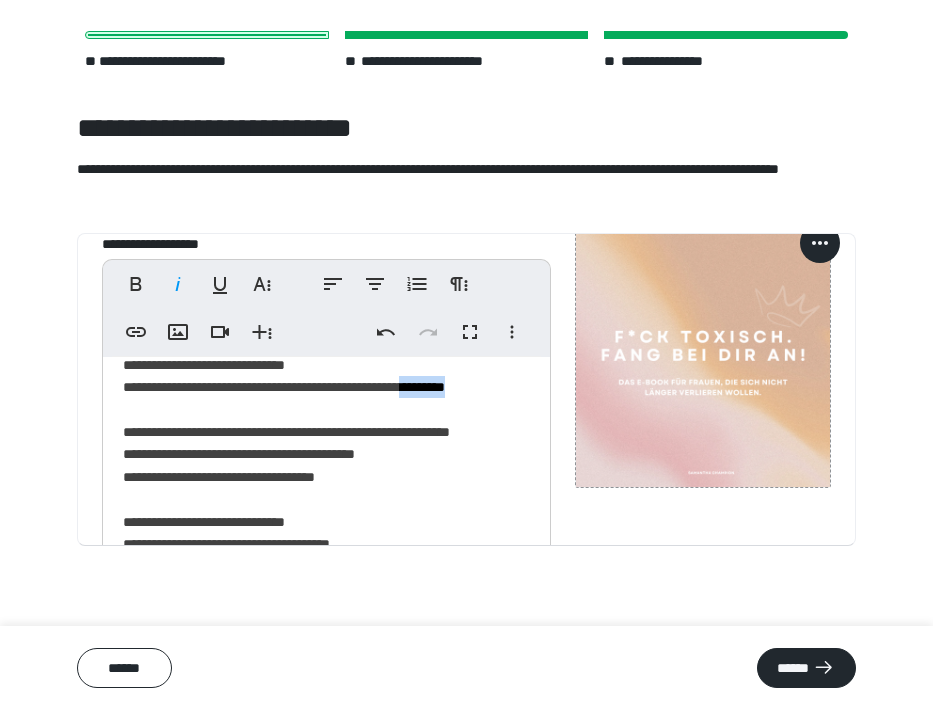 drag, startPoint x: 459, startPoint y: 382, endPoint x: 513, endPoint y: 382, distance: 54 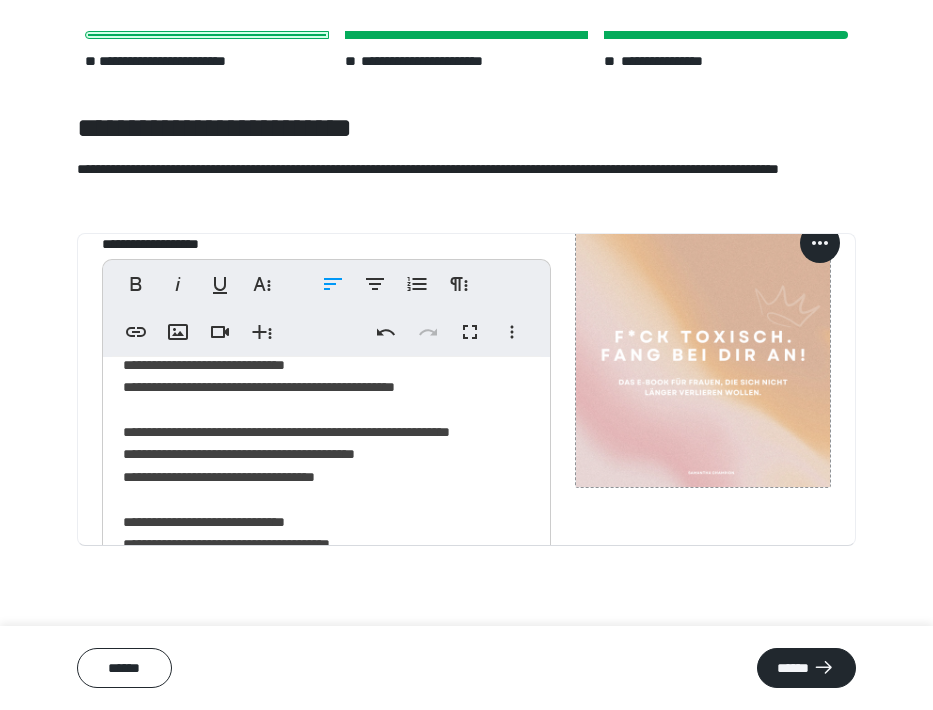 type 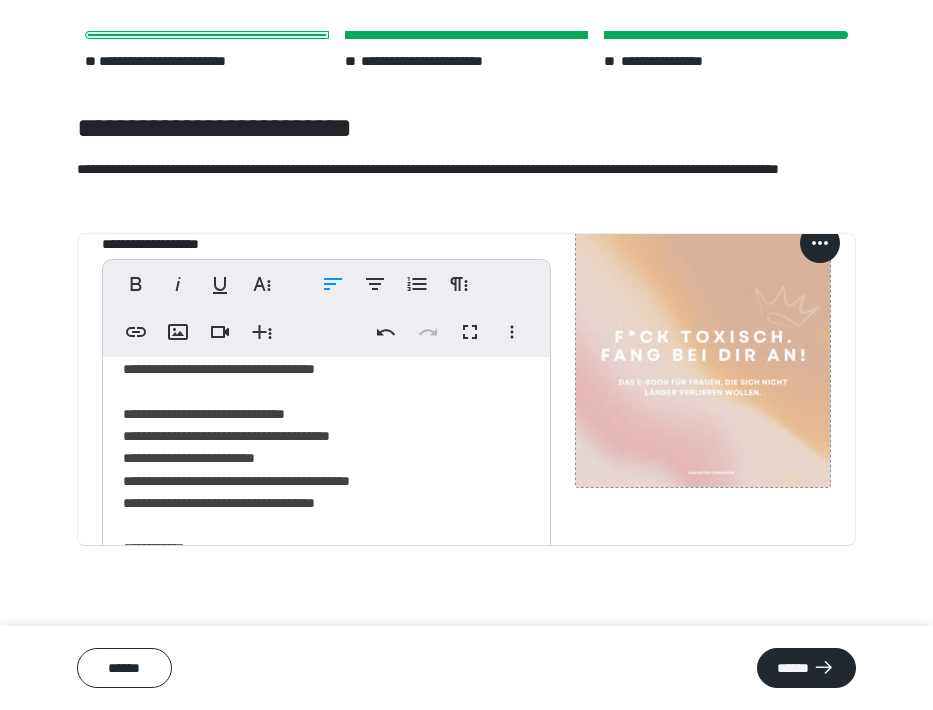 scroll, scrollTop: 177, scrollLeft: 0, axis: vertical 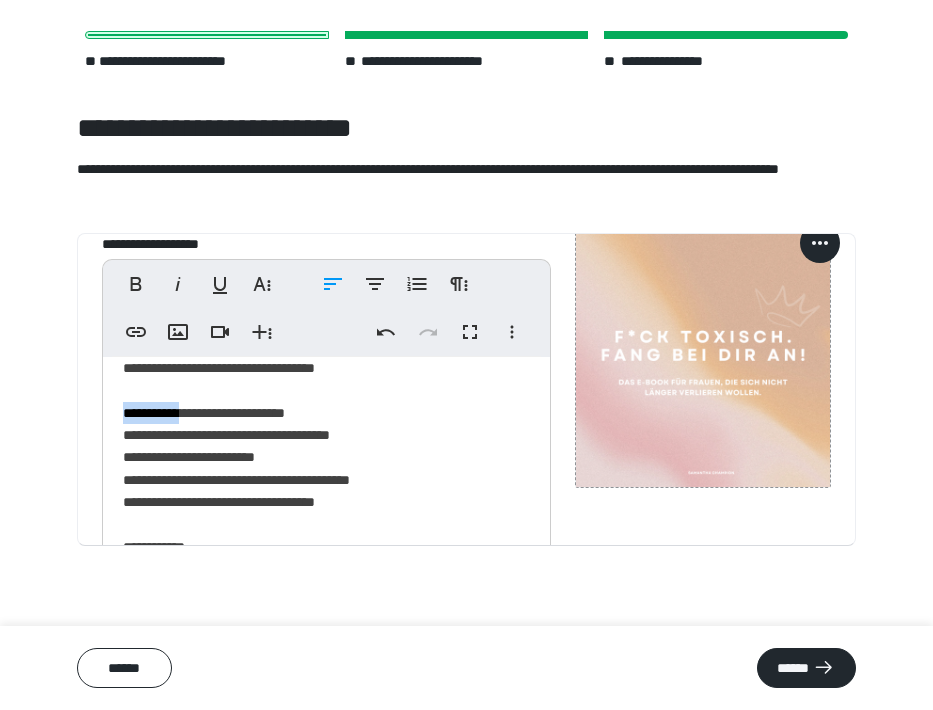 drag, startPoint x: 225, startPoint y: 404, endPoint x: 102, endPoint y: 398, distance: 123.146255 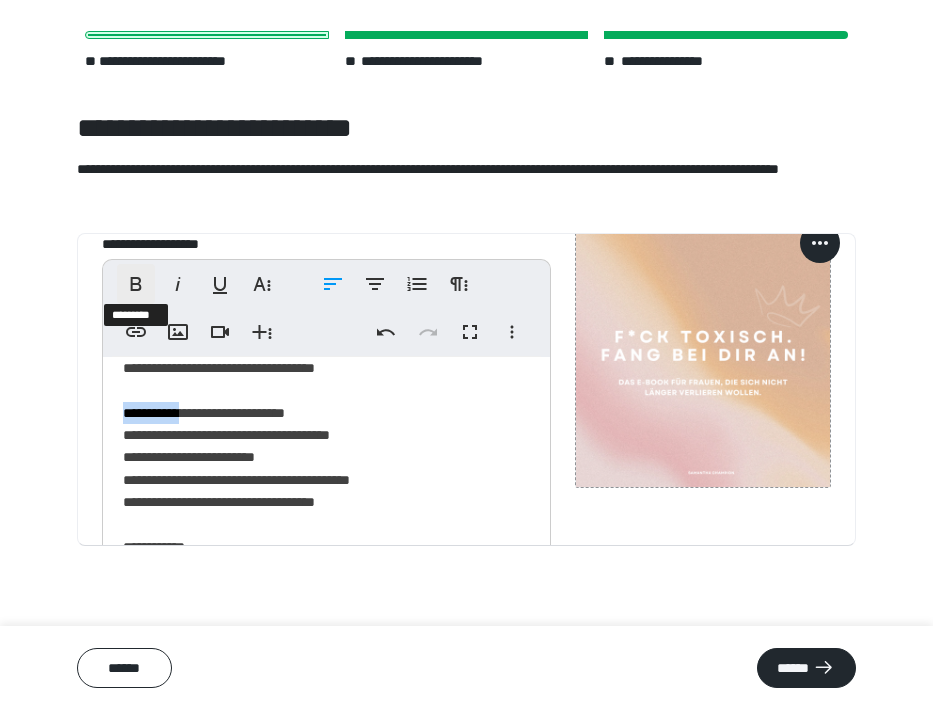 click 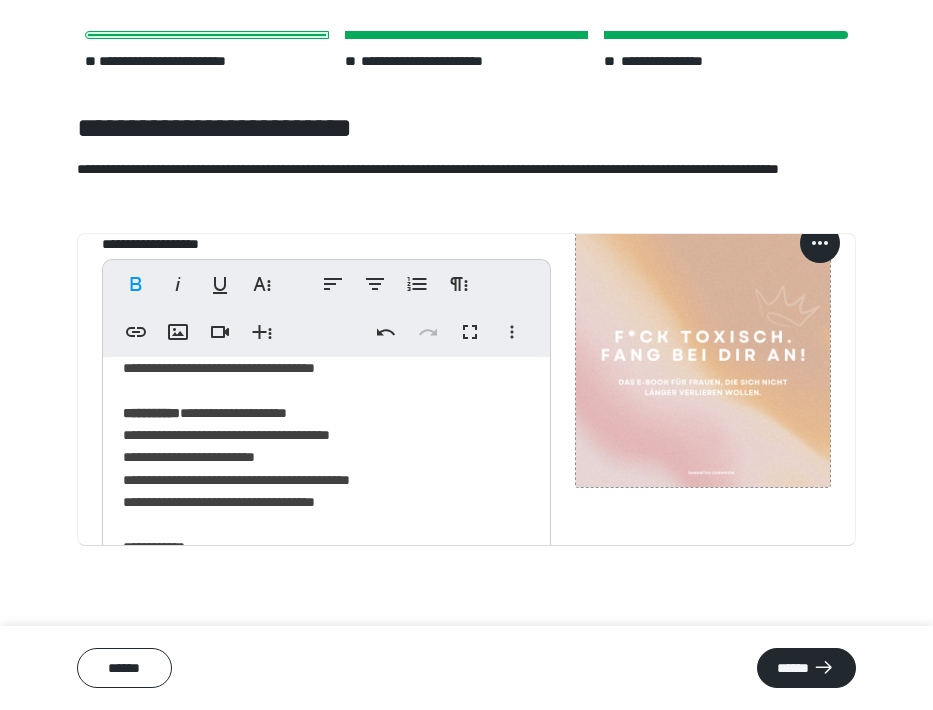 click on "**********" at bounding box center (326, 530) 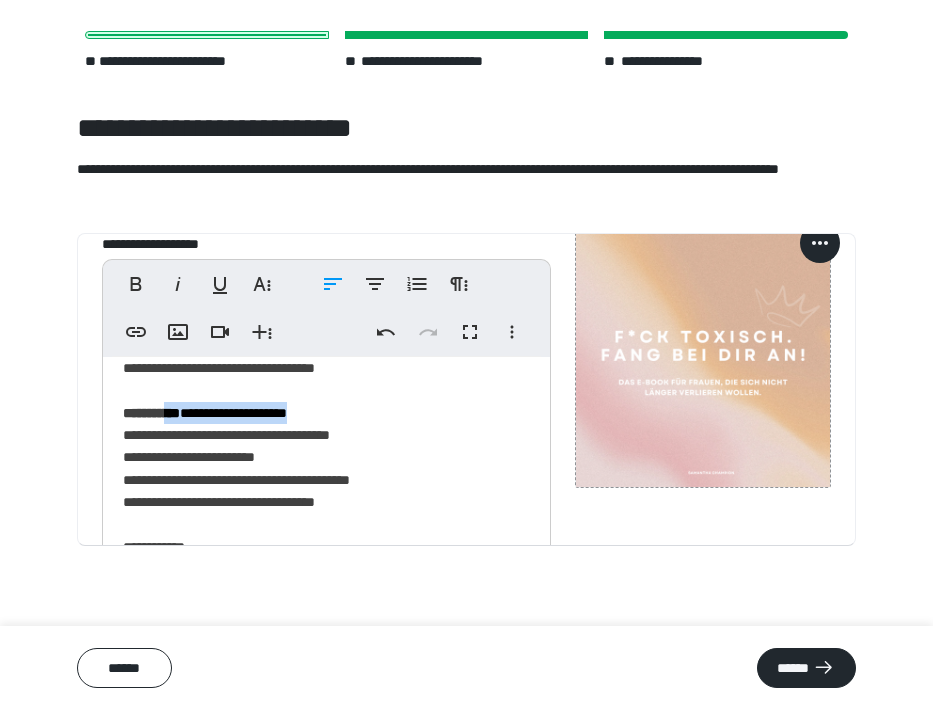 drag, startPoint x: 344, startPoint y: 409, endPoint x: 198, endPoint y: 409, distance: 146 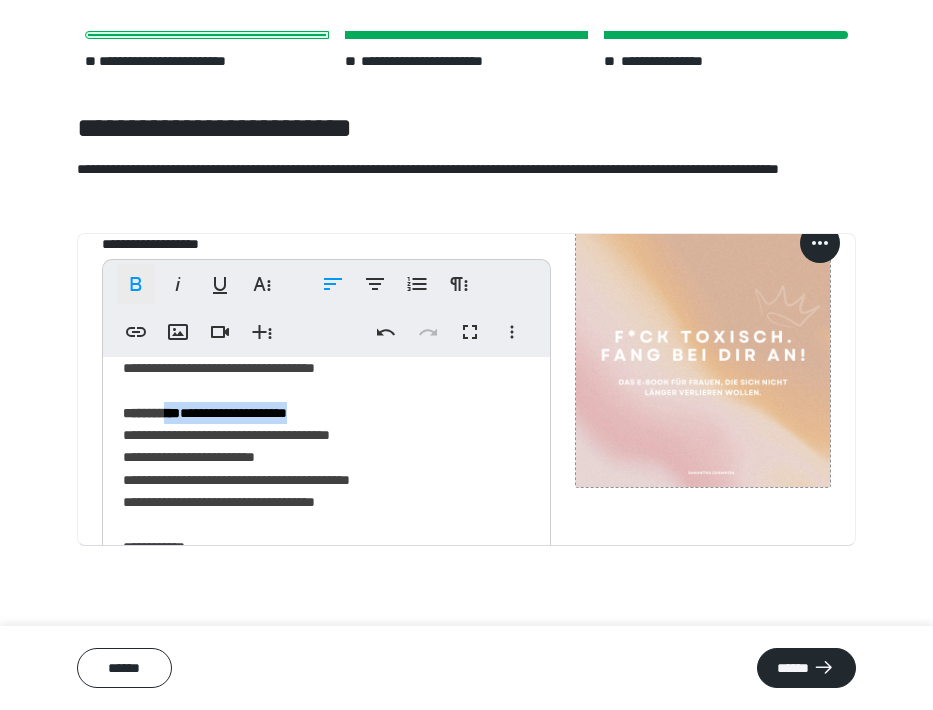 click 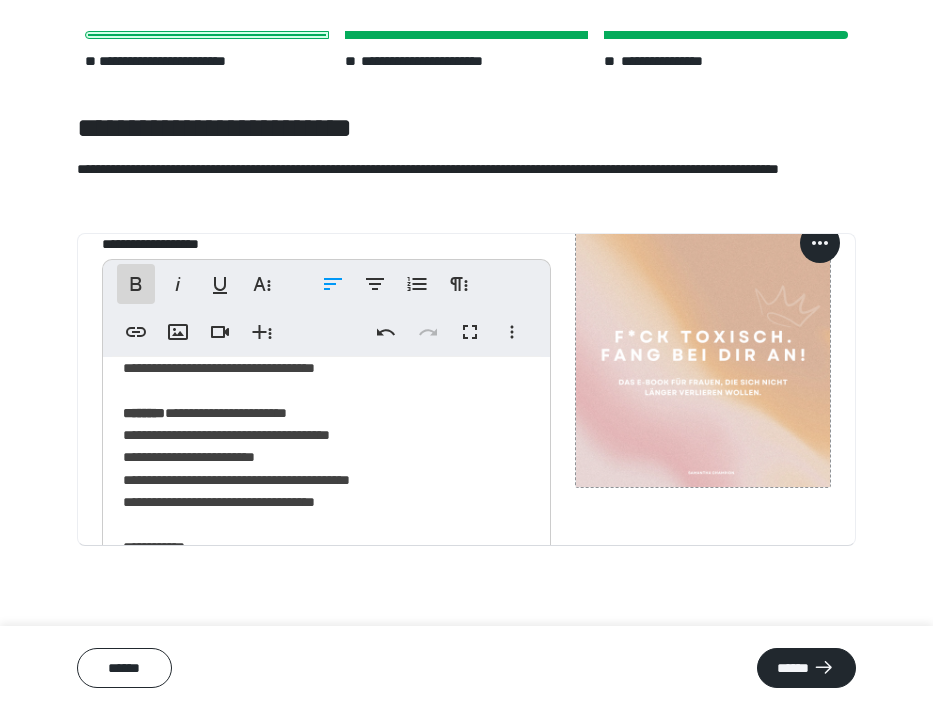 click 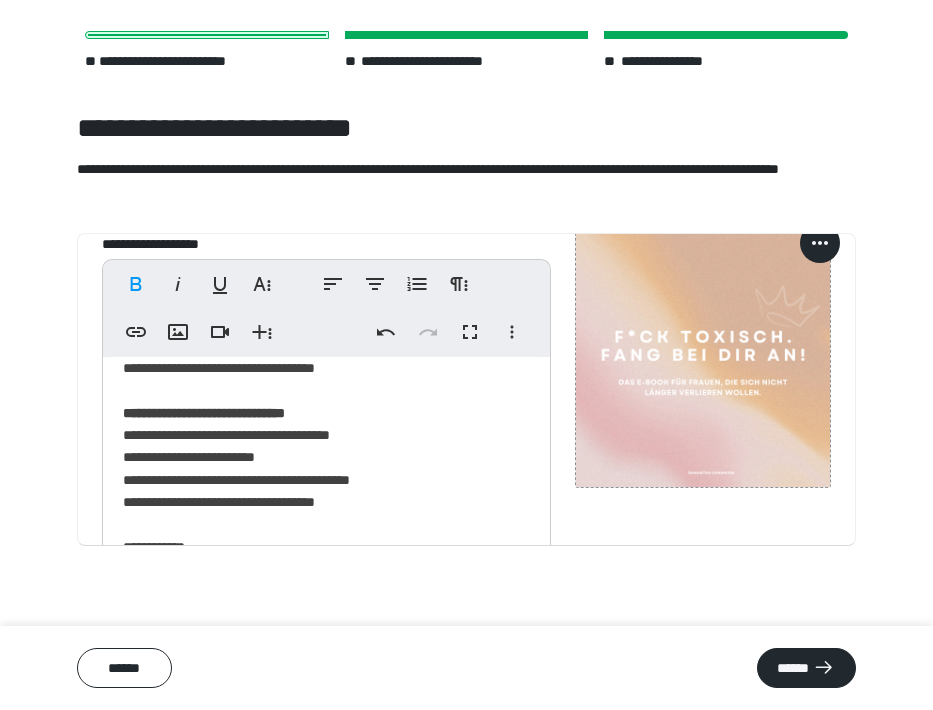 click on "**********" at bounding box center [326, 530] 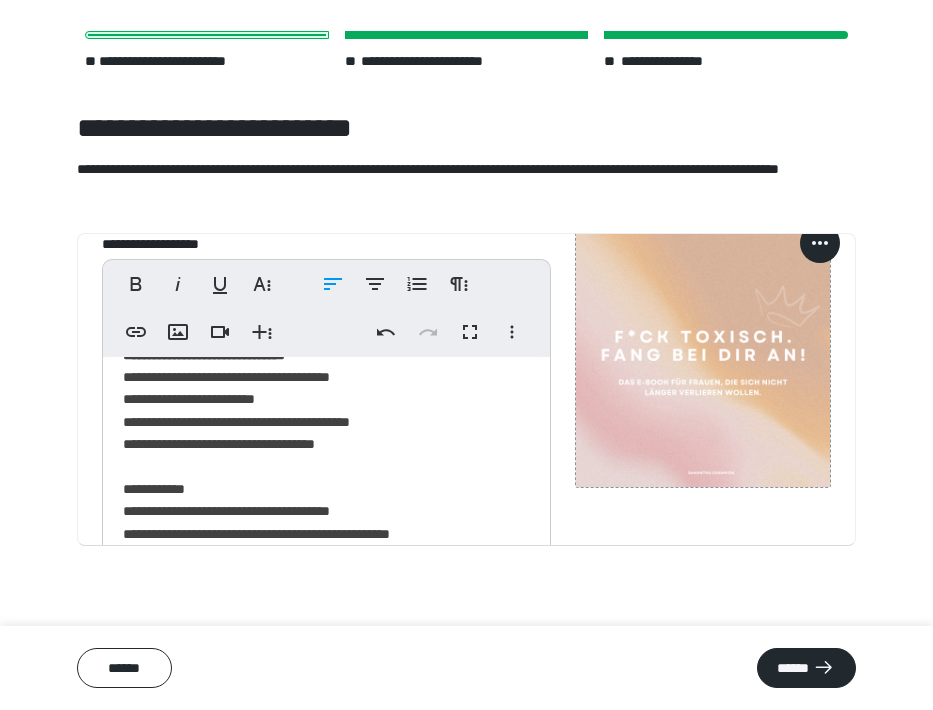 scroll, scrollTop: 261, scrollLeft: 0, axis: vertical 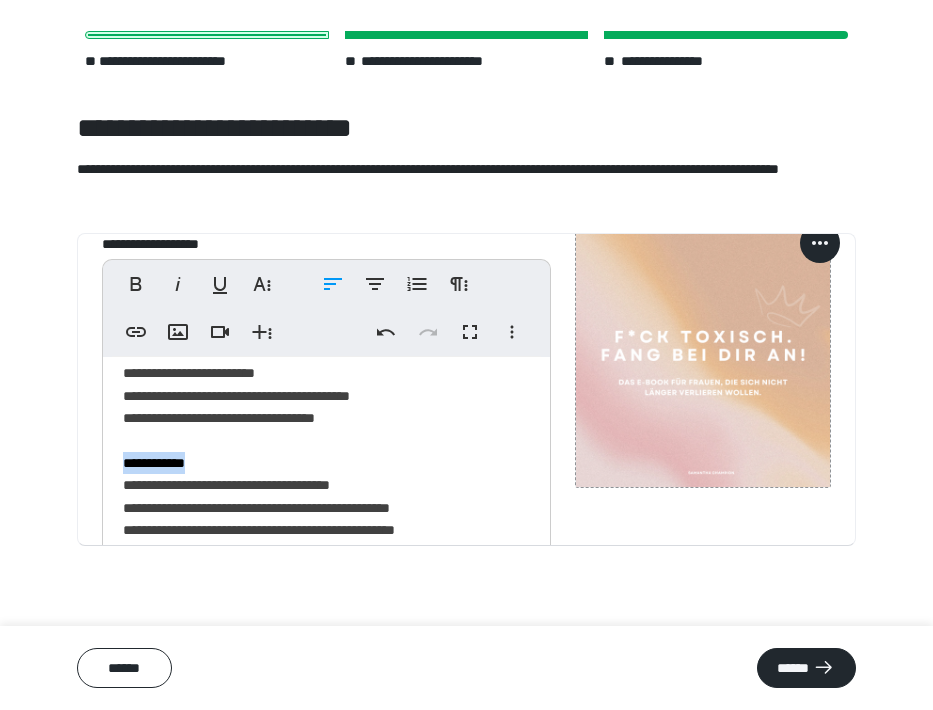 drag, startPoint x: 214, startPoint y: 452, endPoint x: 98, endPoint y: 450, distance: 116.01724 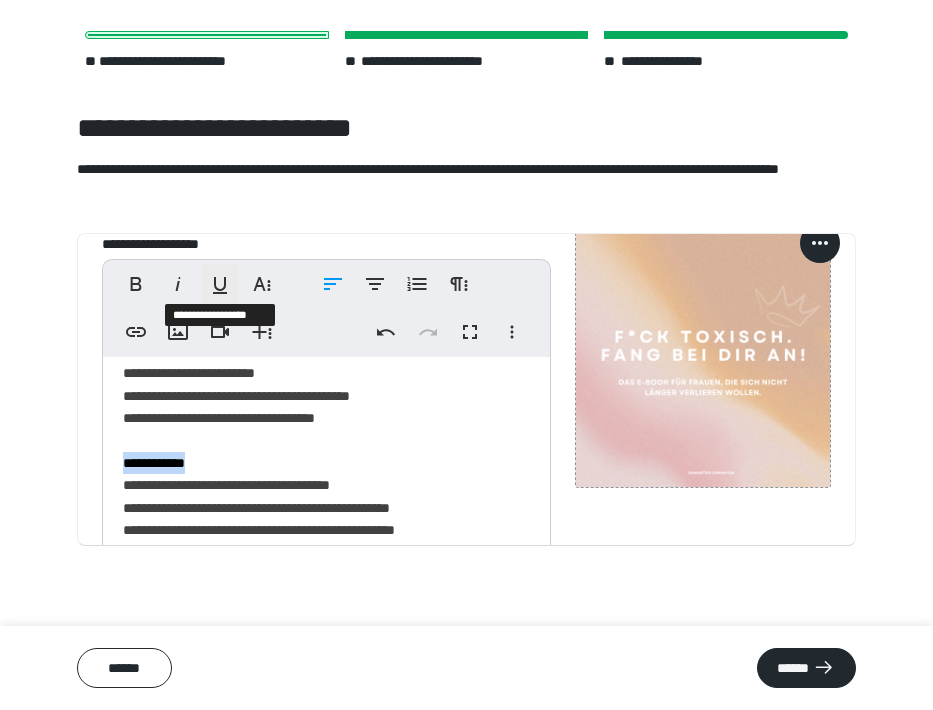 click 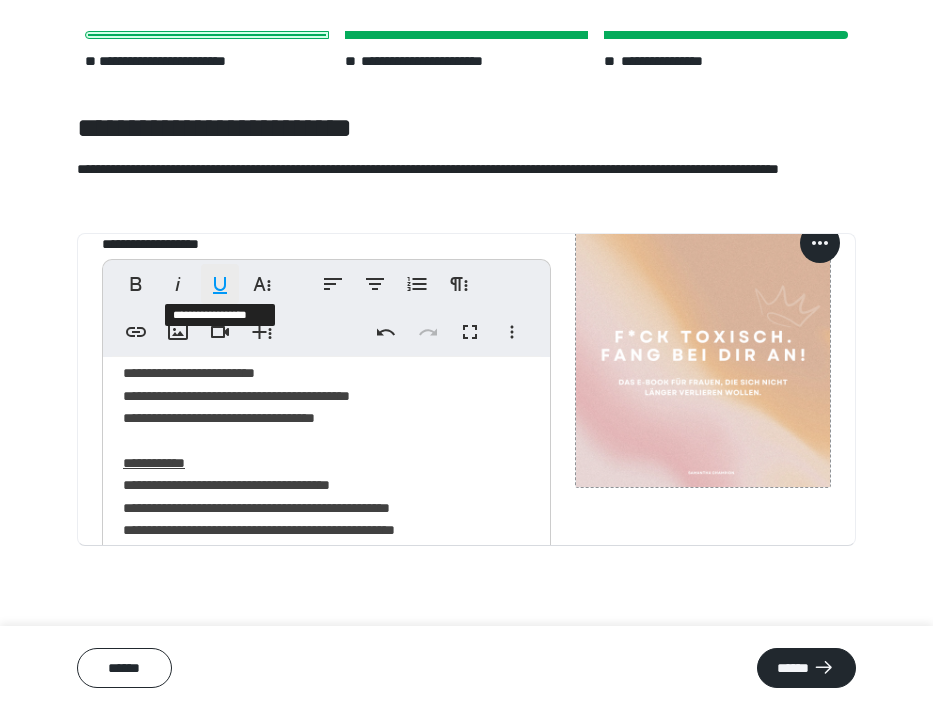 click 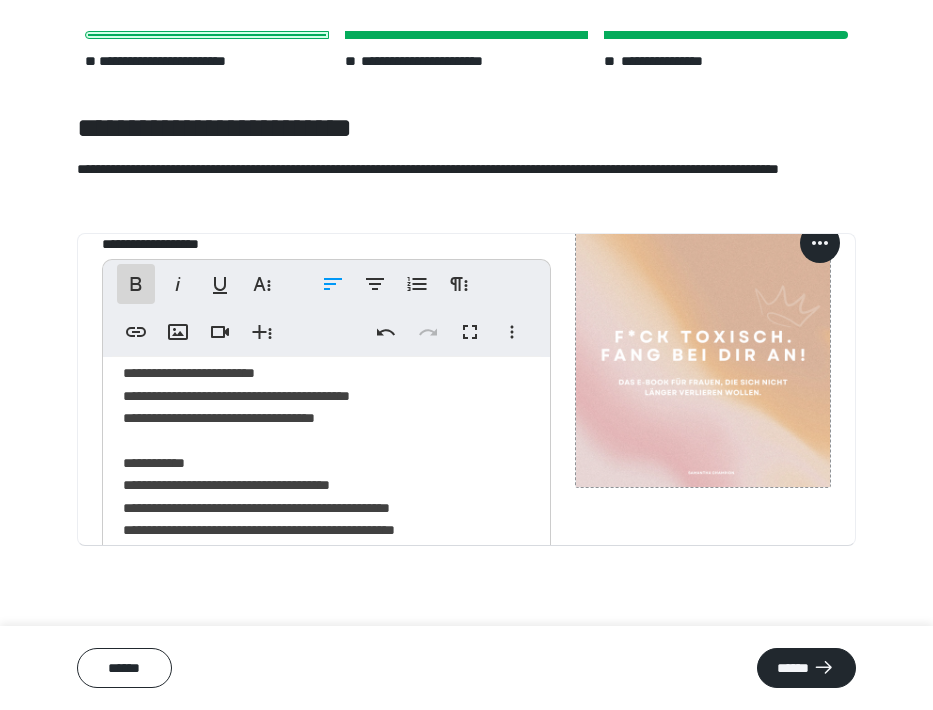 click on "****" at bounding box center (136, 284) 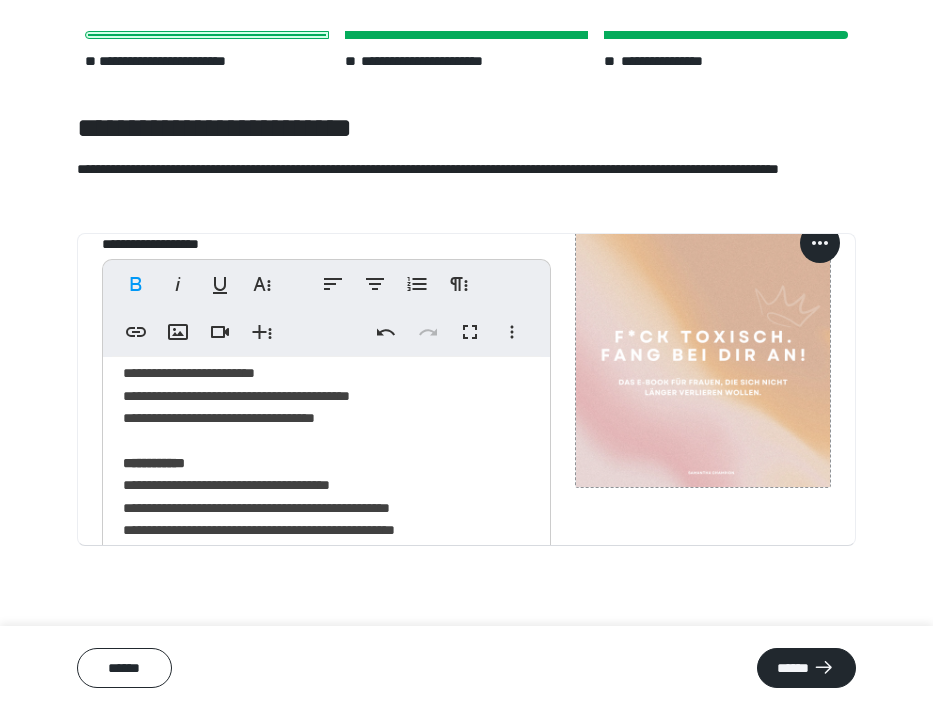 click on "**********" at bounding box center (326, 446) 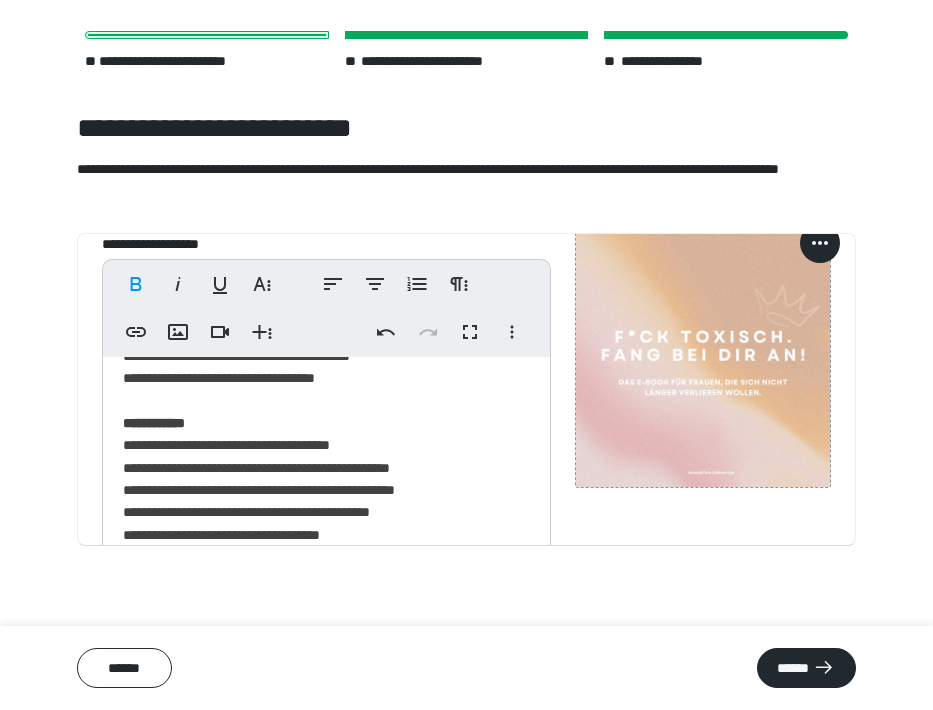 scroll, scrollTop: 301, scrollLeft: 0, axis: vertical 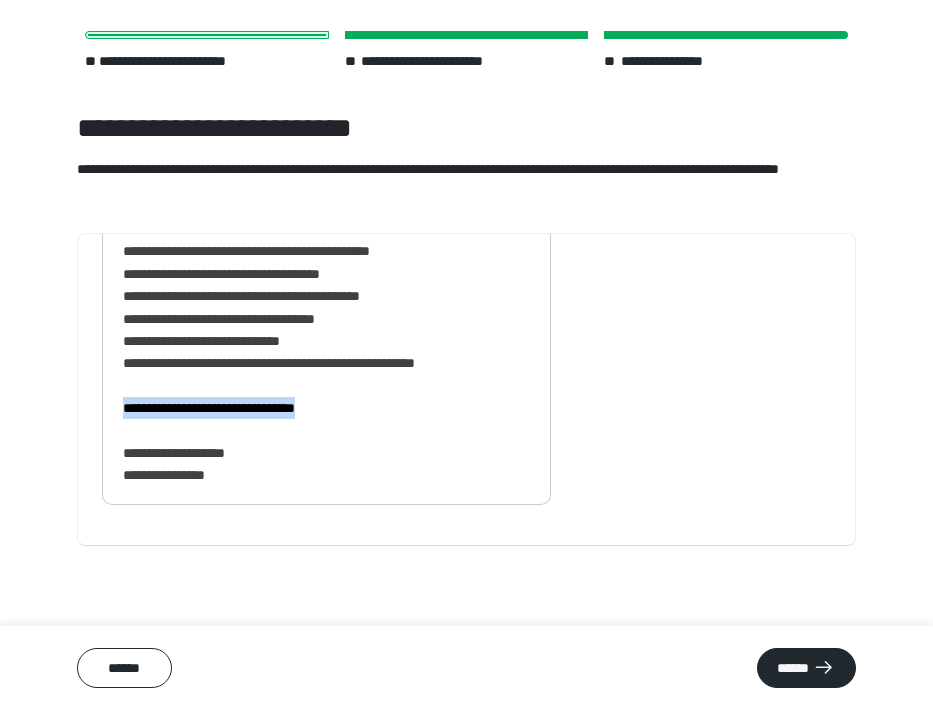 drag, startPoint x: 340, startPoint y: 399, endPoint x: 105, endPoint y: 393, distance: 235.07658 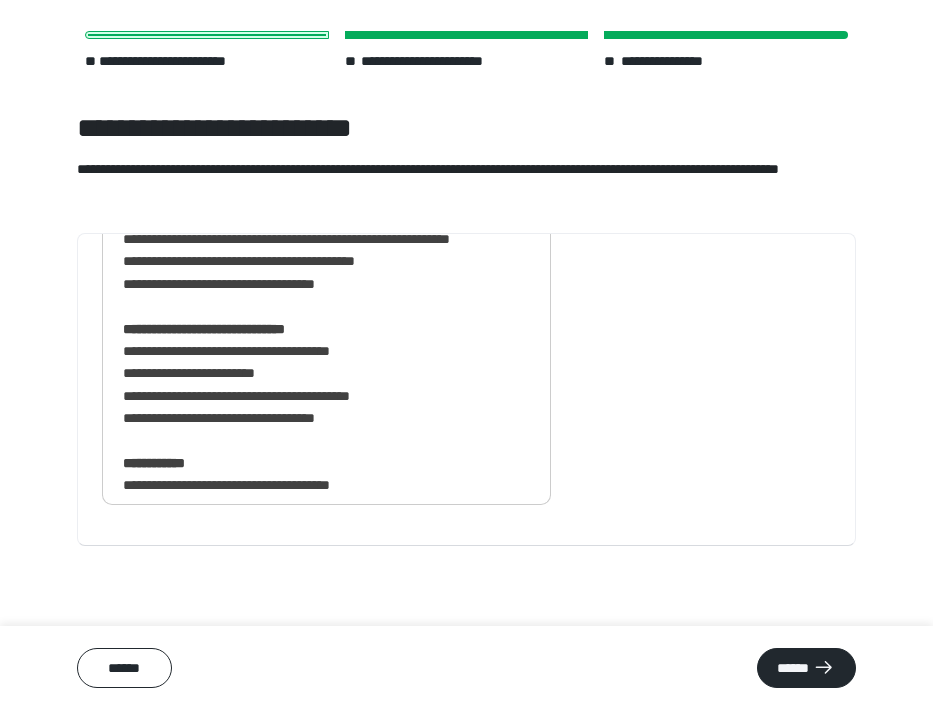 scroll, scrollTop: 0, scrollLeft: 0, axis: both 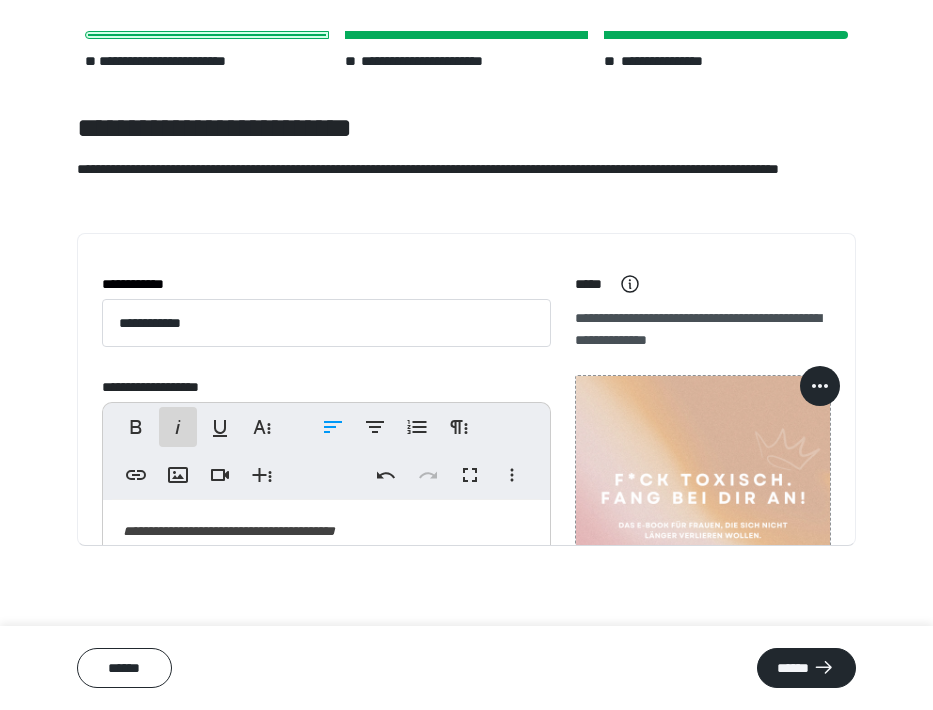 click 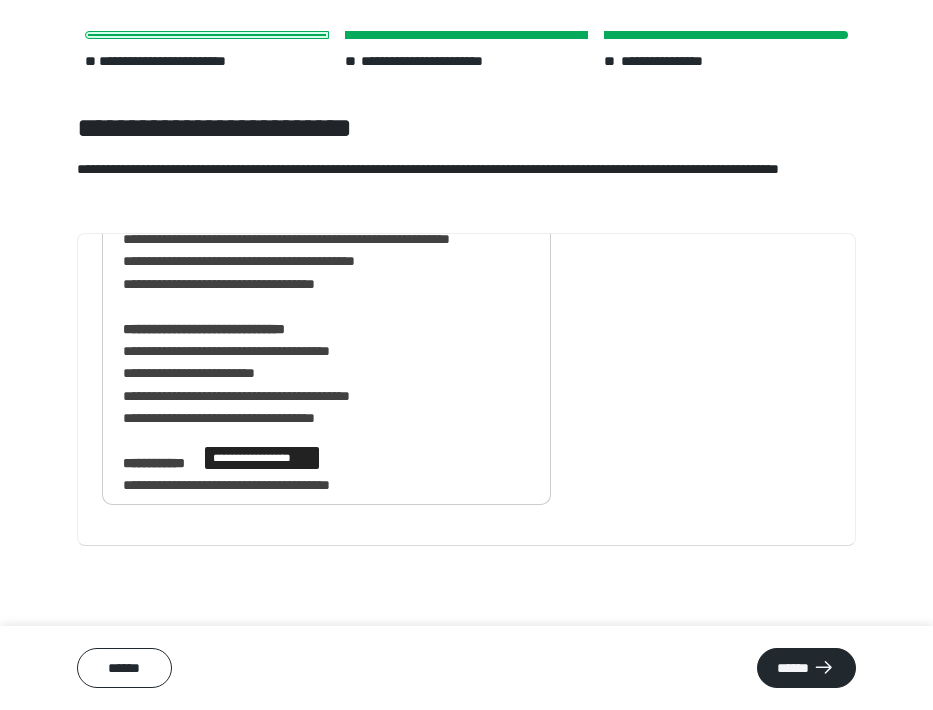 scroll, scrollTop: 404, scrollLeft: 0, axis: vertical 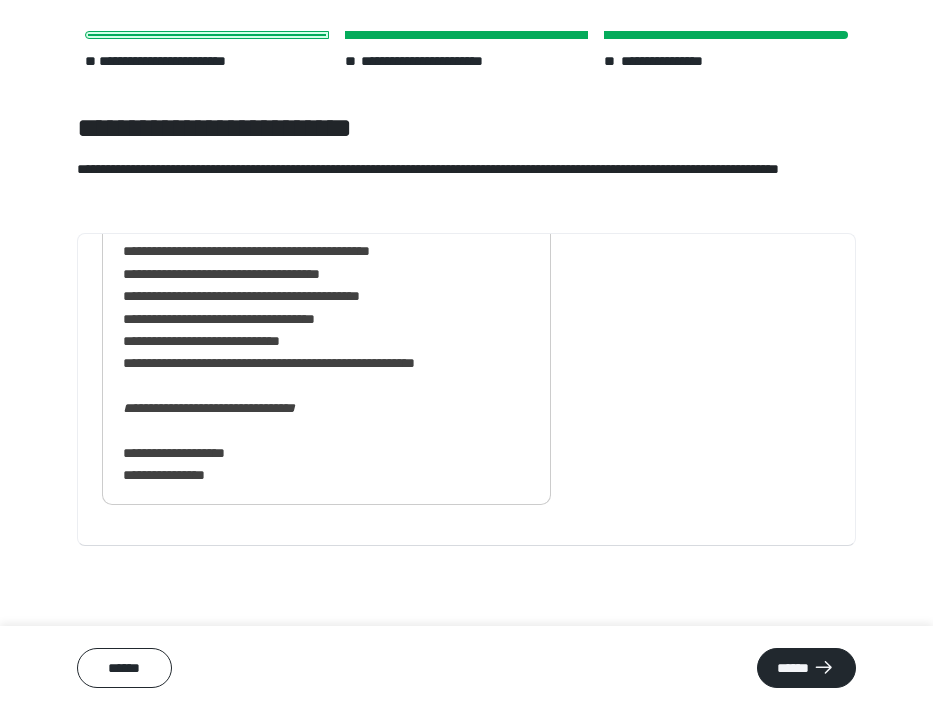 click on "**********" at bounding box center (326, 145) 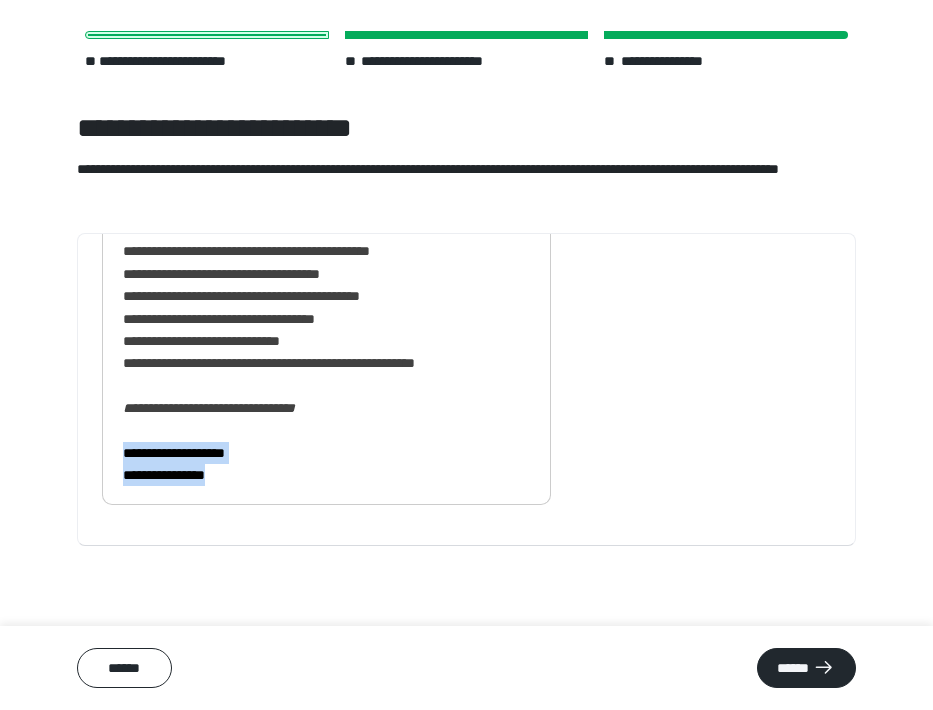 drag, startPoint x: 243, startPoint y: 462, endPoint x: 83, endPoint y: 433, distance: 162.60689 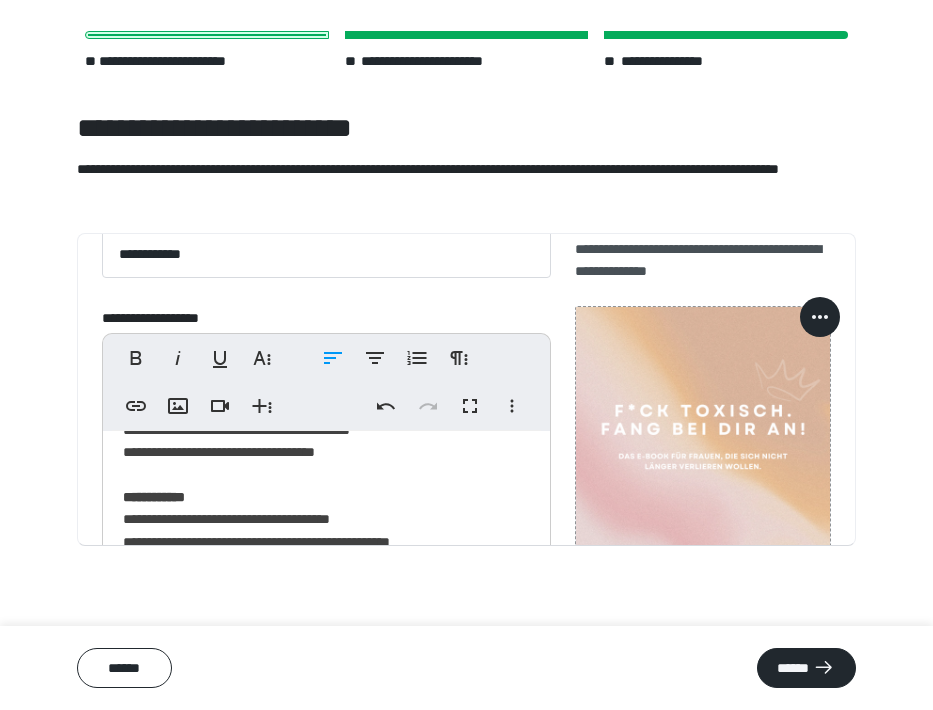 scroll, scrollTop: 67, scrollLeft: 0, axis: vertical 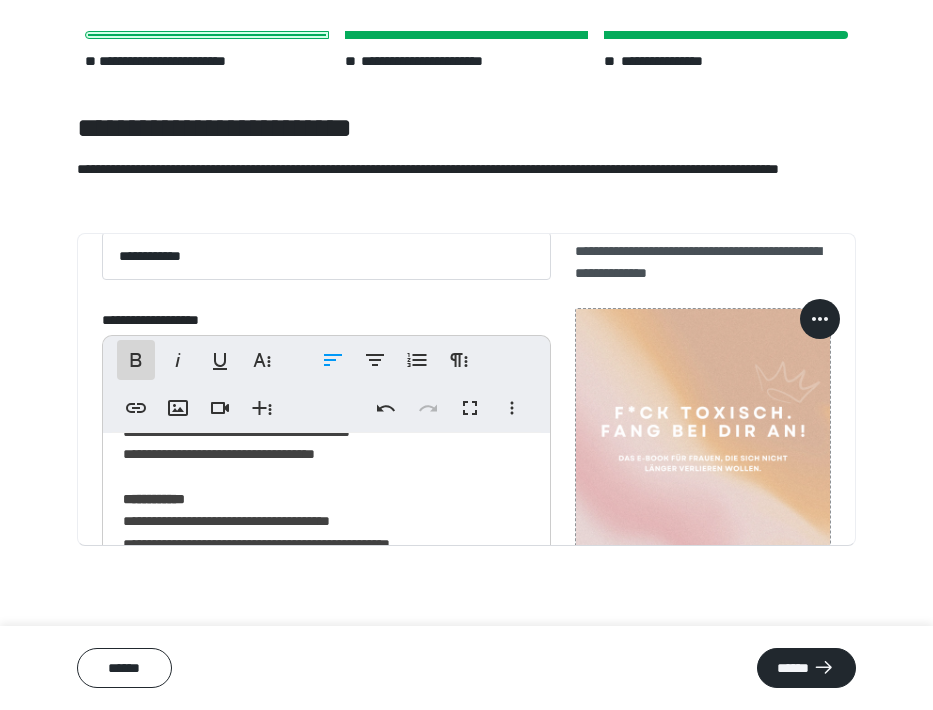 click 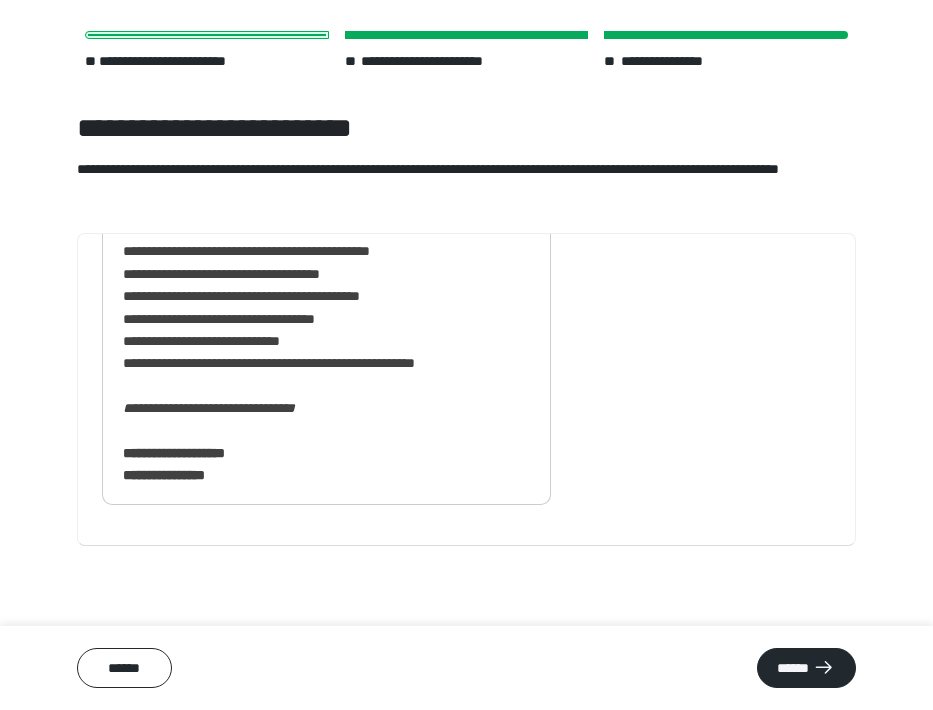 scroll, scrollTop: 404, scrollLeft: 0, axis: vertical 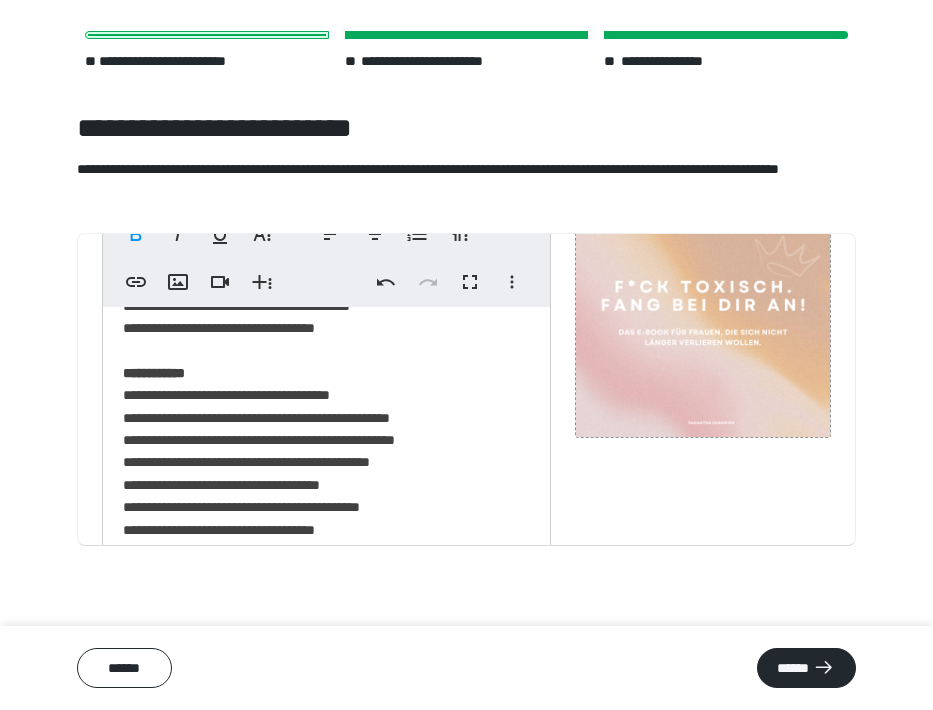 click at bounding box center (703, 310) 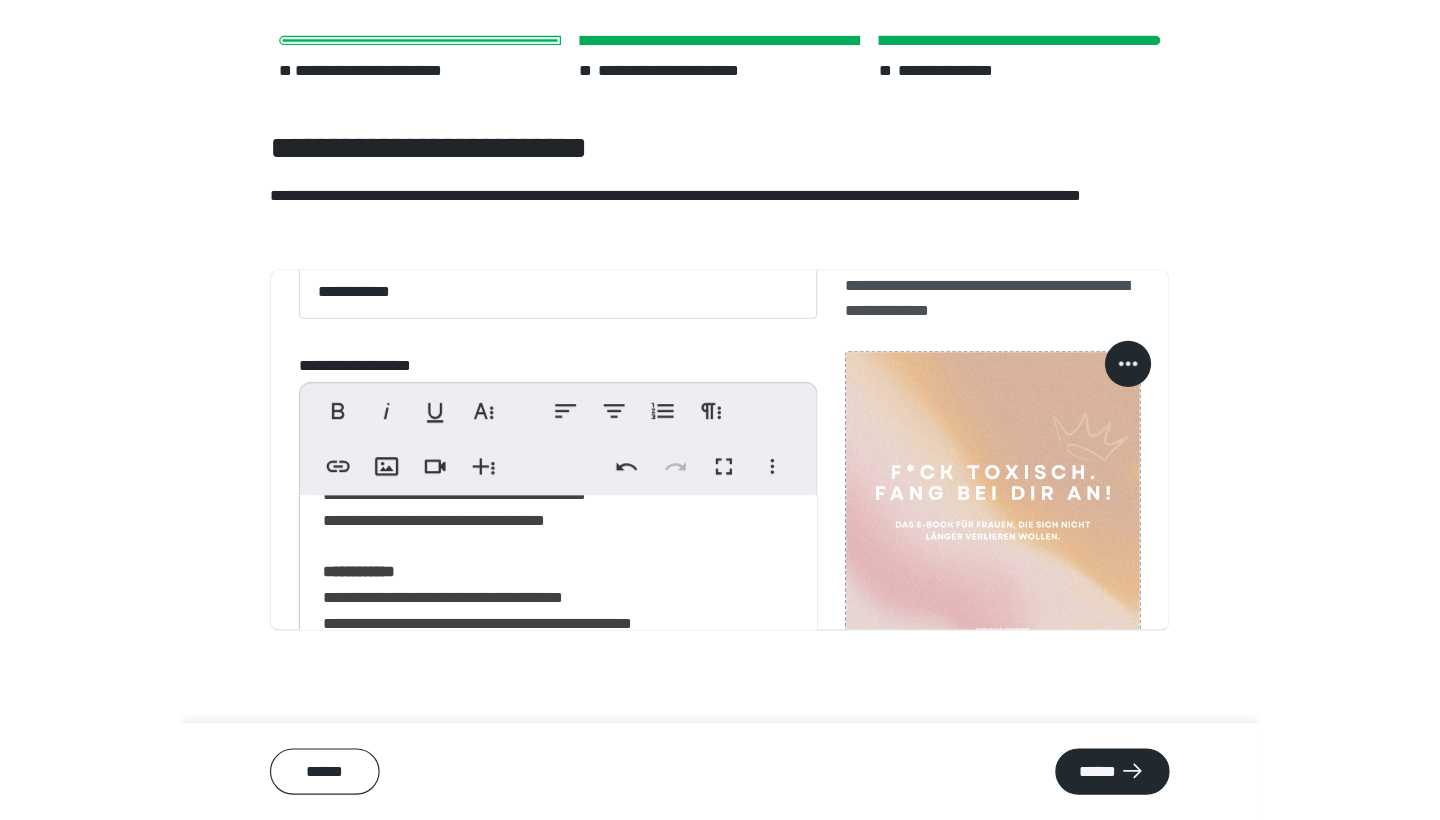 scroll, scrollTop: 57, scrollLeft: 0, axis: vertical 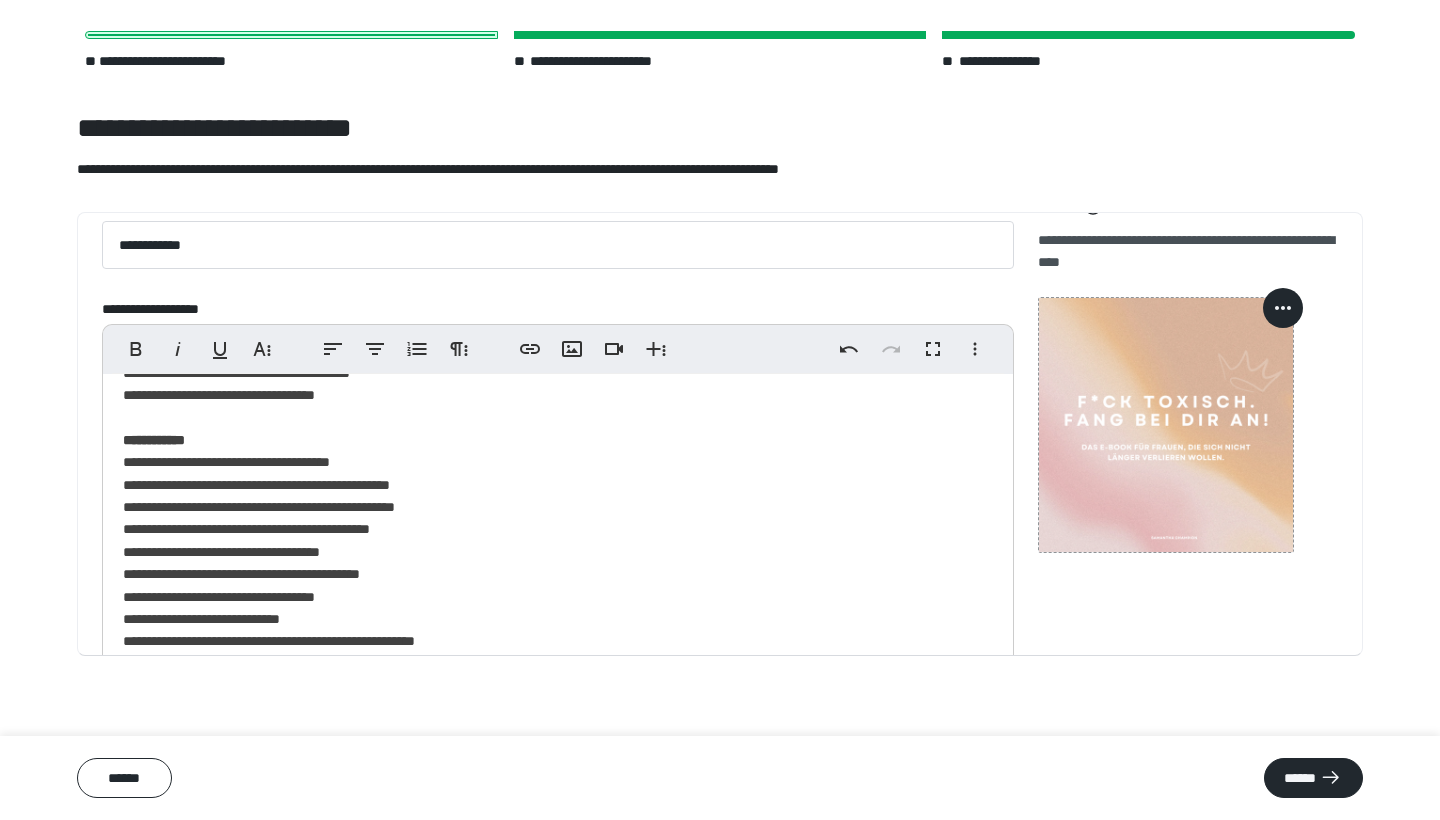click 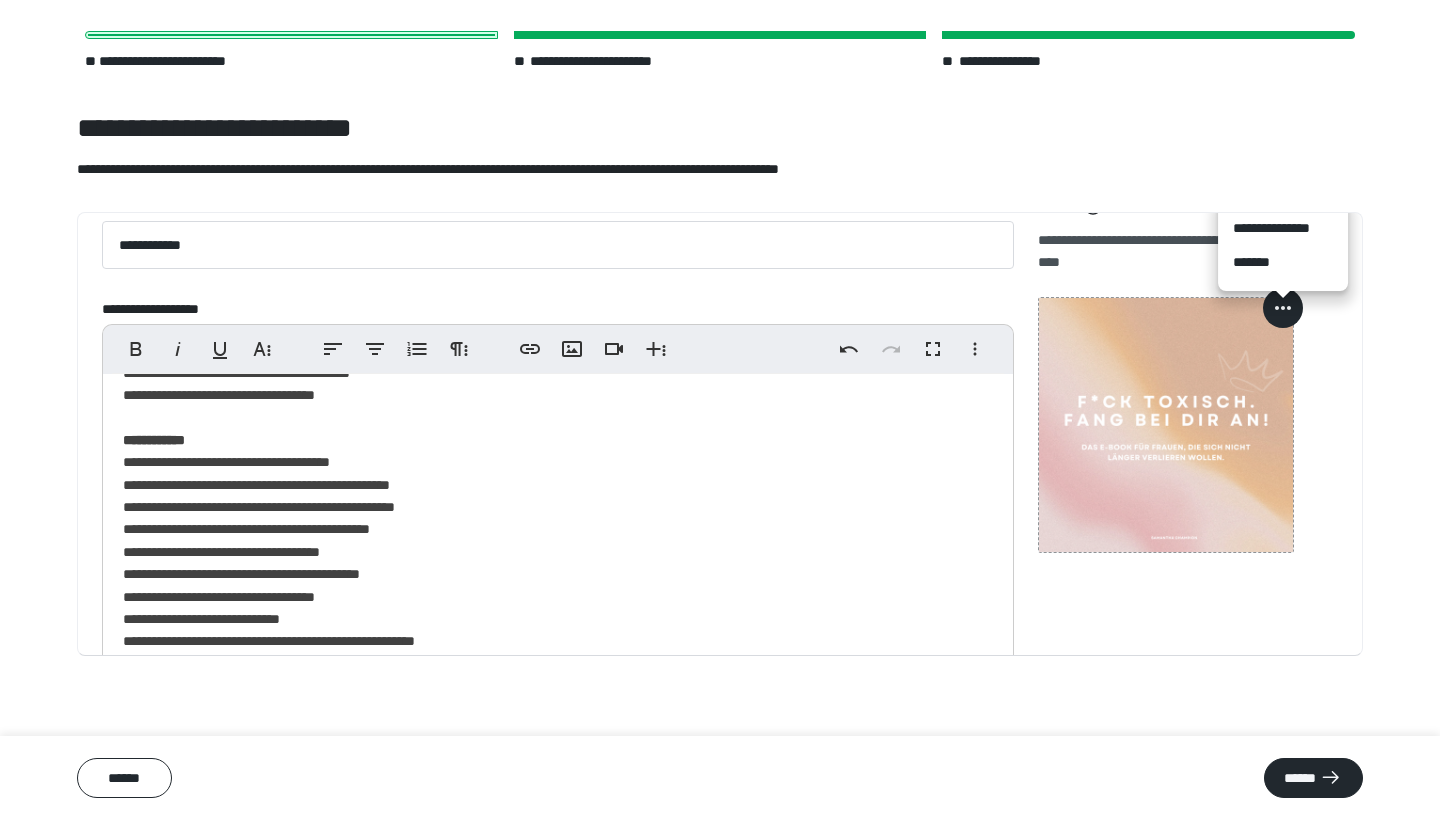 click on "*******" at bounding box center (1283, 262) 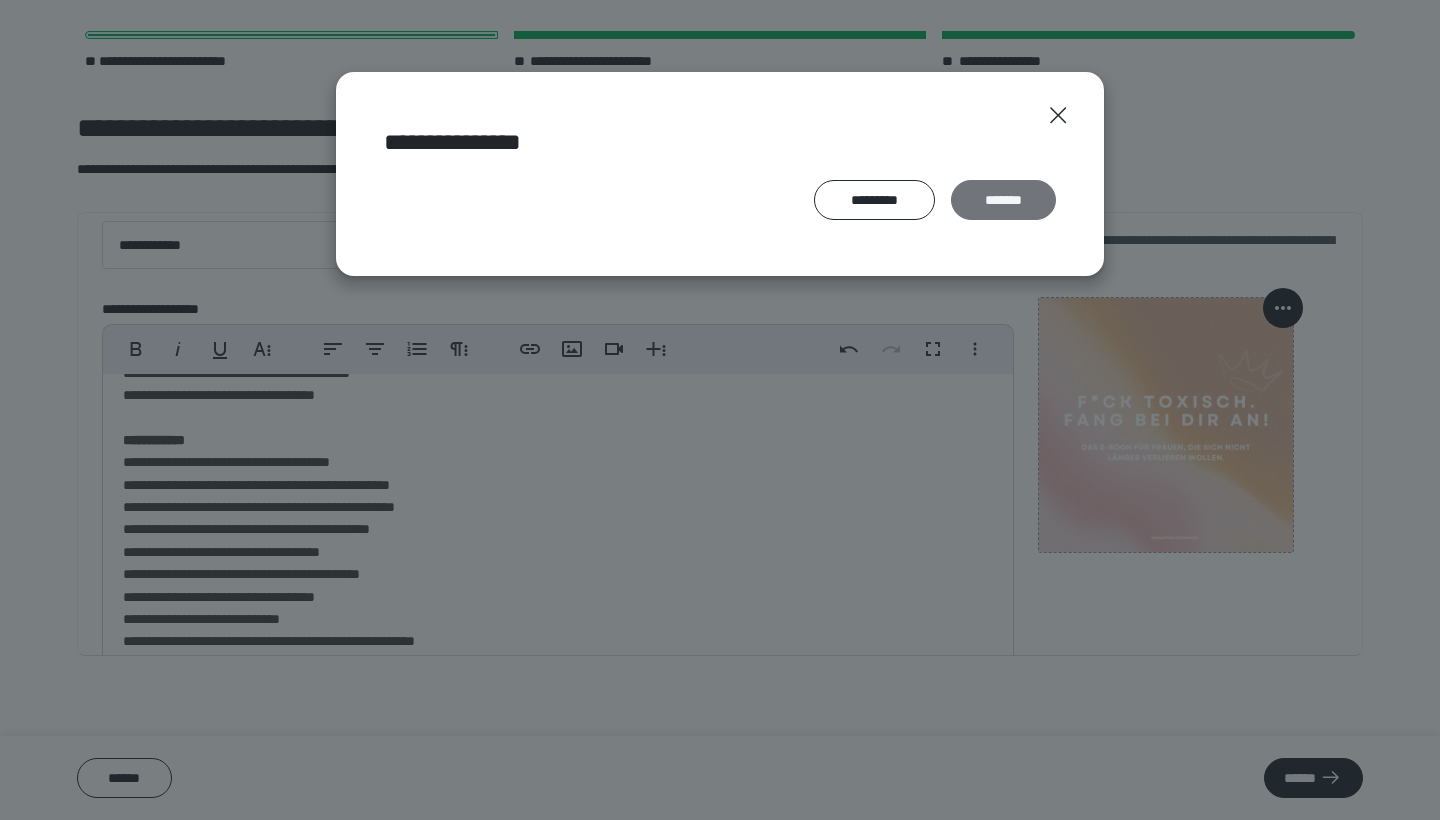 click on "*******" at bounding box center [1003, 200] 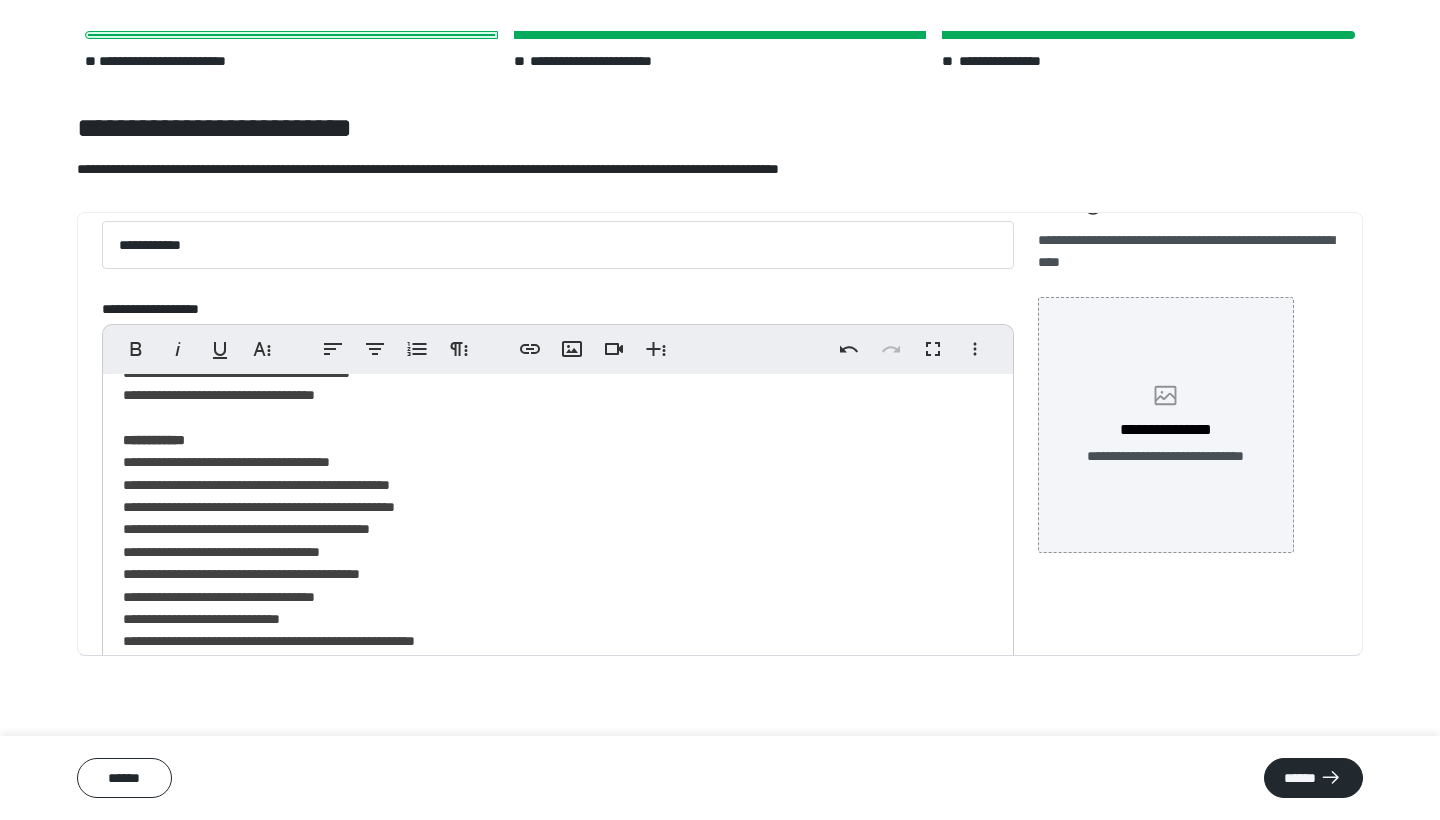 click on "**********" at bounding box center [1166, 456] 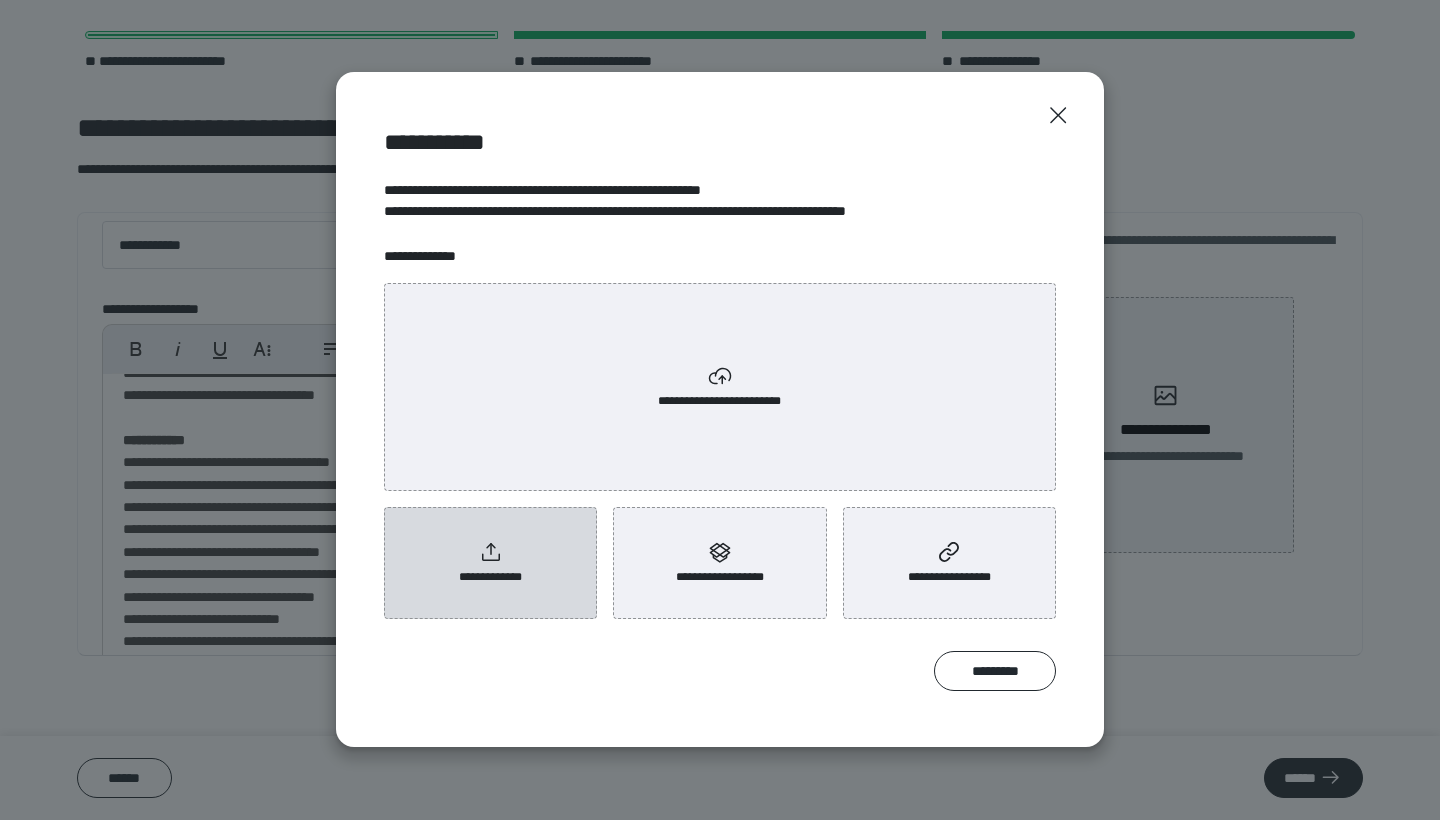 click on "**********" at bounding box center (490, 563) 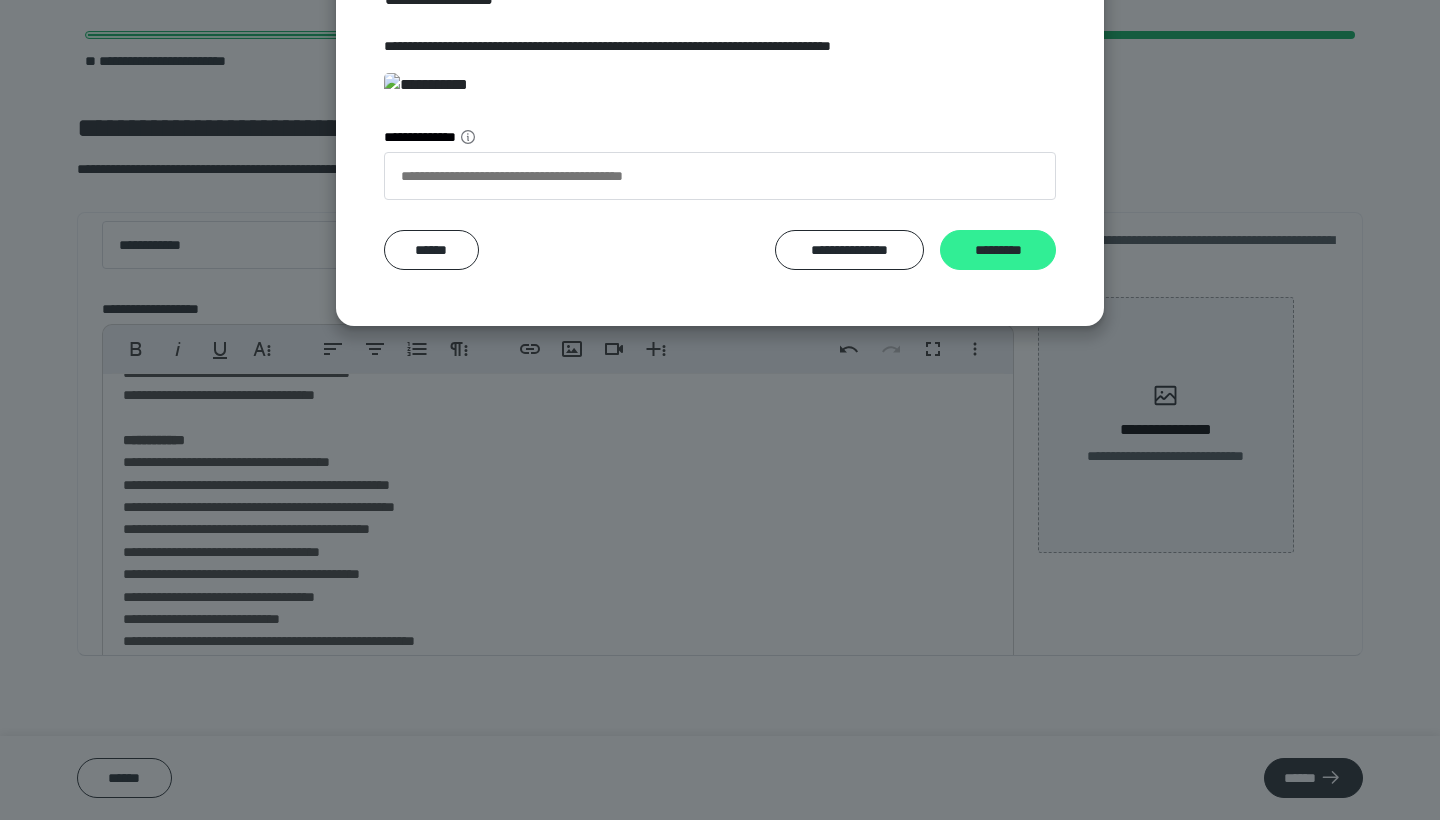 scroll, scrollTop: 298, scrollLeft: 0, axis: vertical 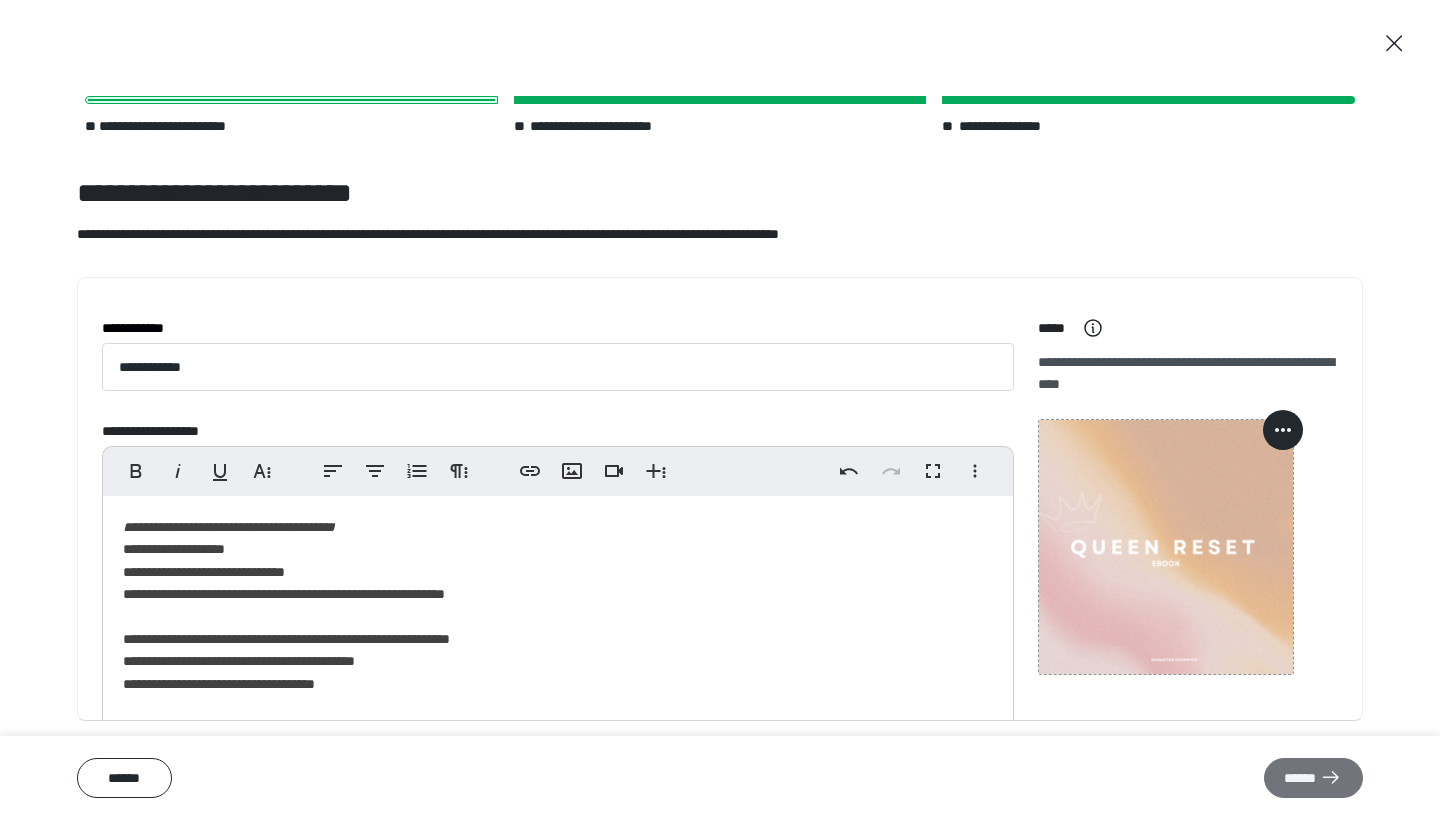 click on "******" at bounding box center [1313, 778] 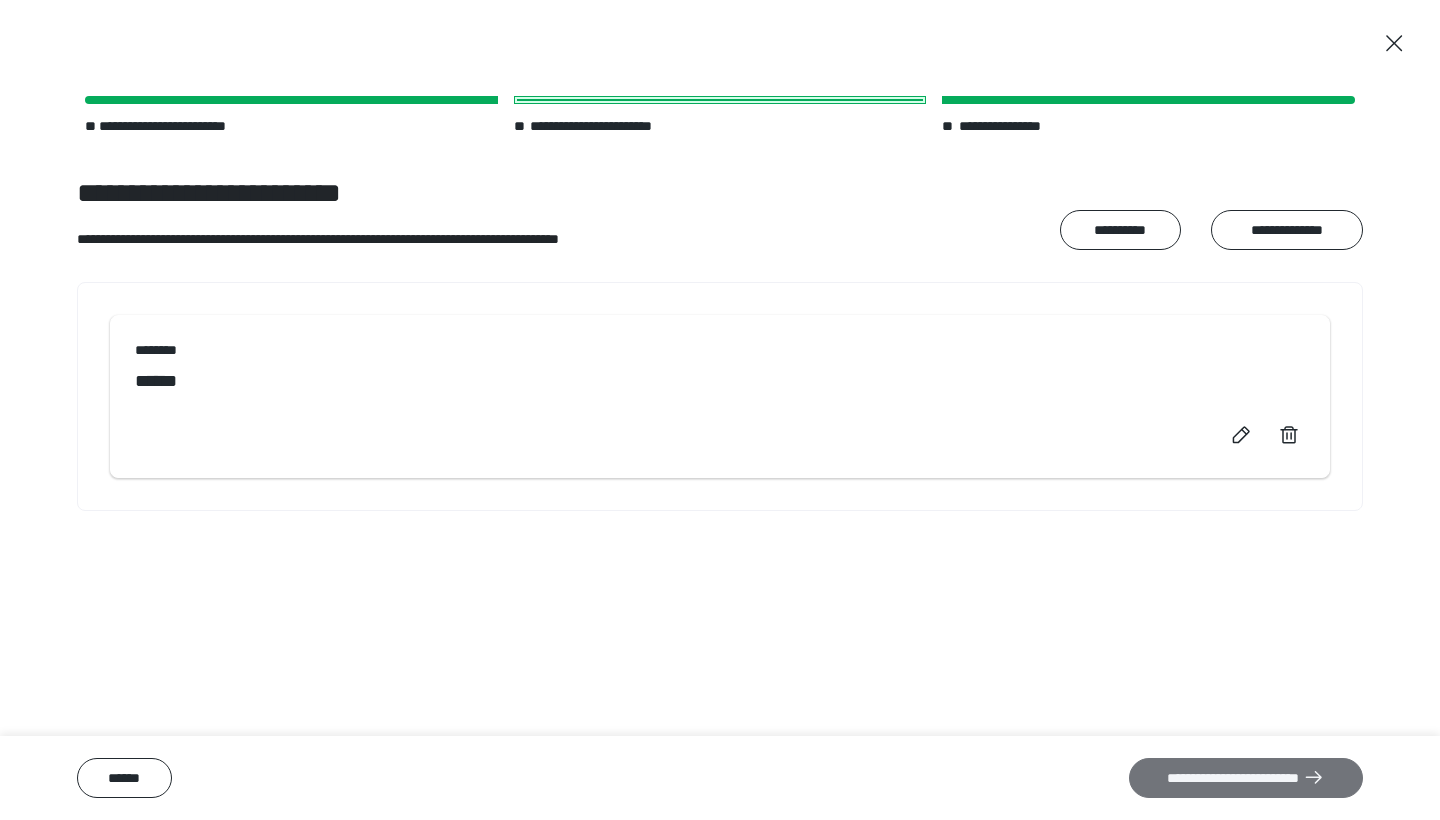 click on "**********" at bounding box center [1246, 778] 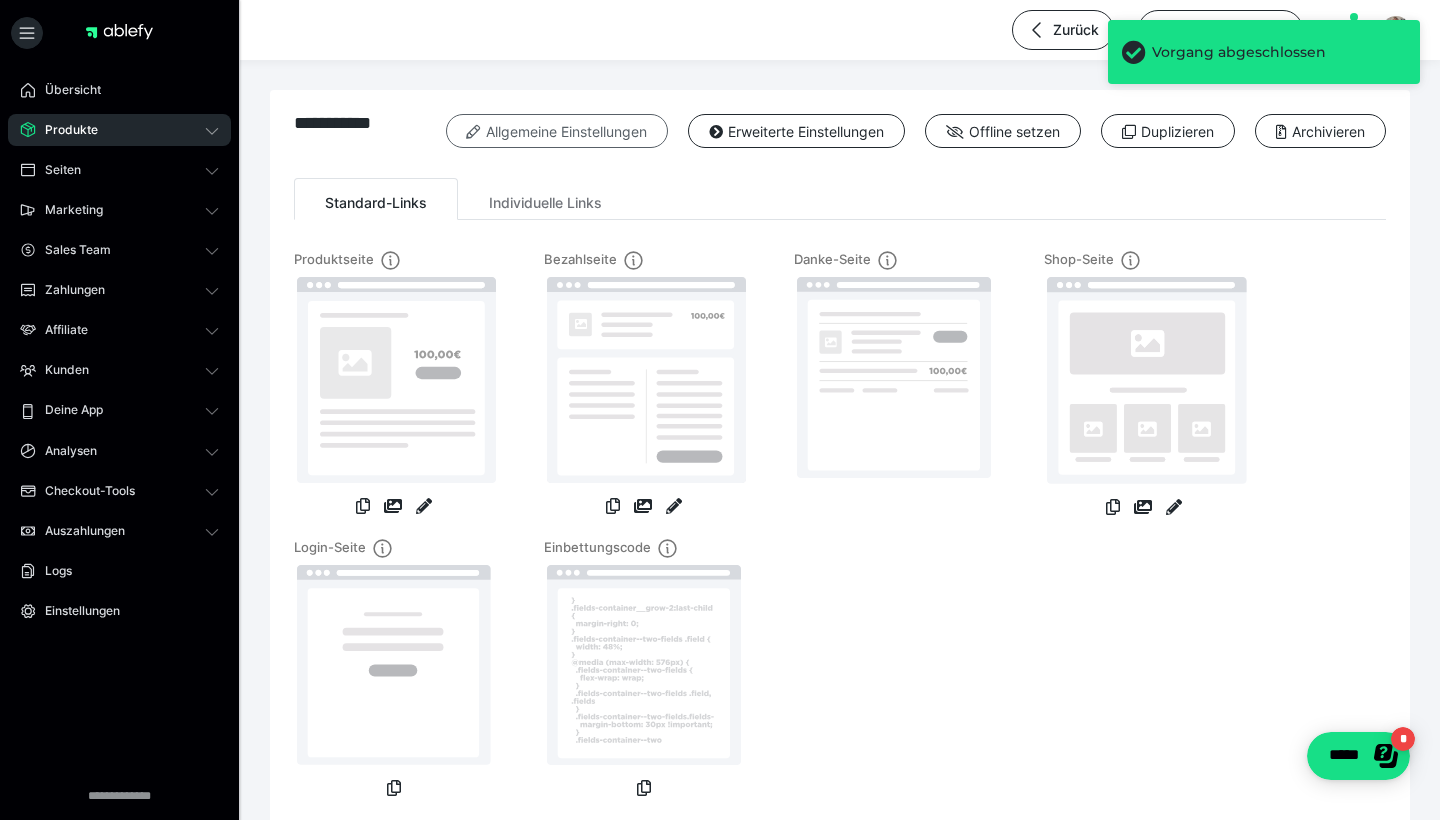 click on "Allgemeine Einstellungen" at bounding box center [557, 131] 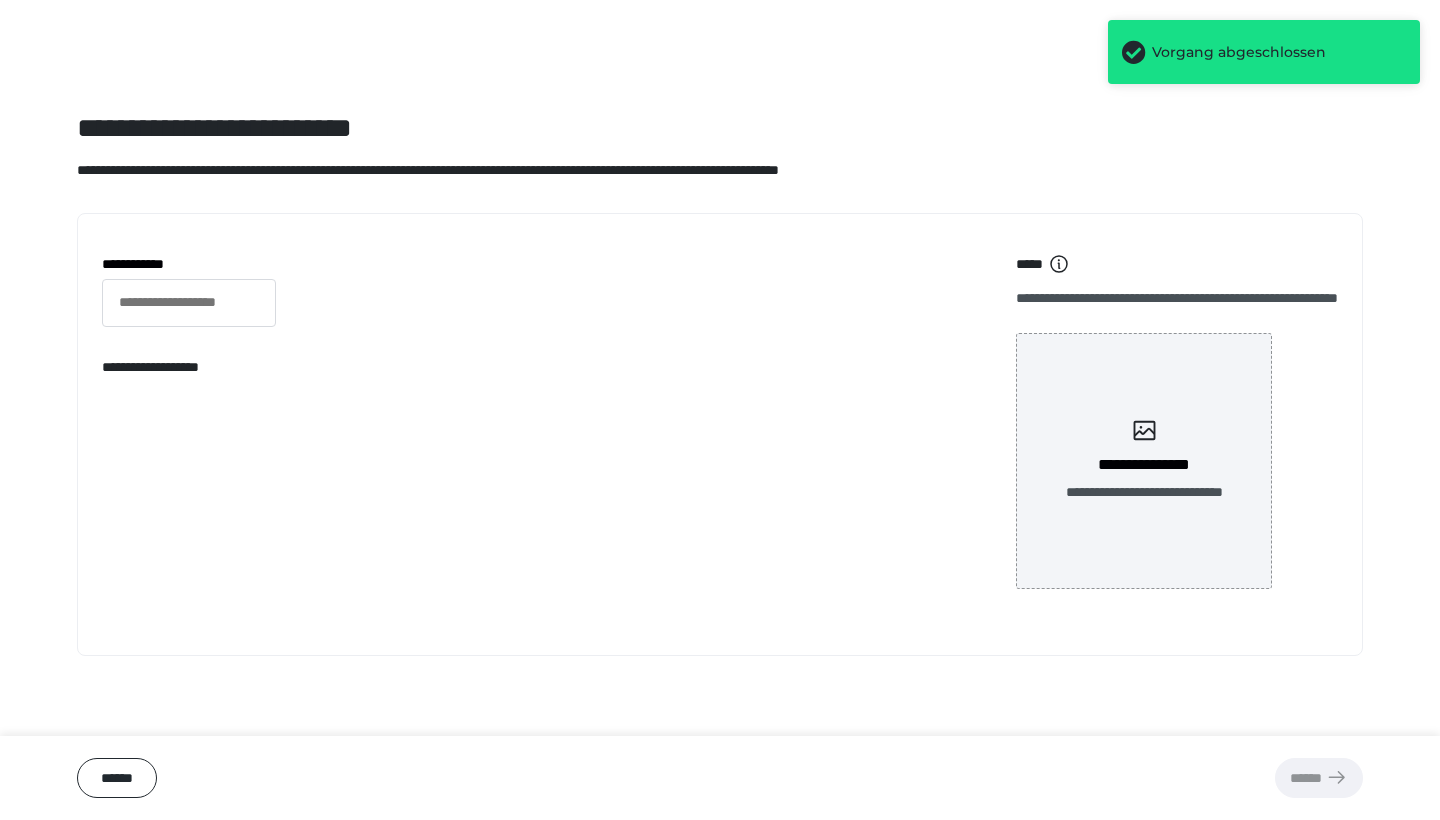 type on "**********" 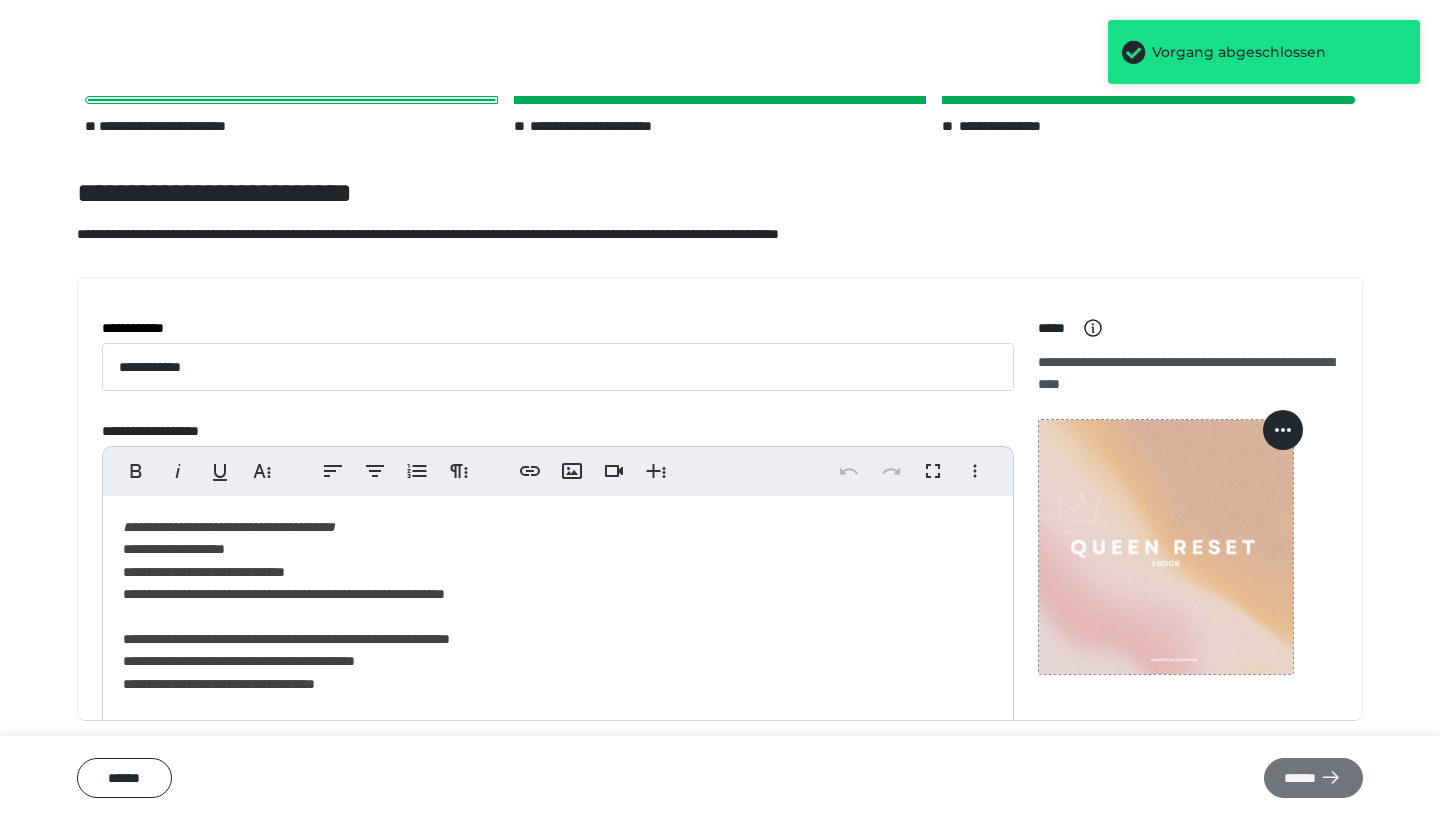 click on "******" at bounding box center (1313, 778) 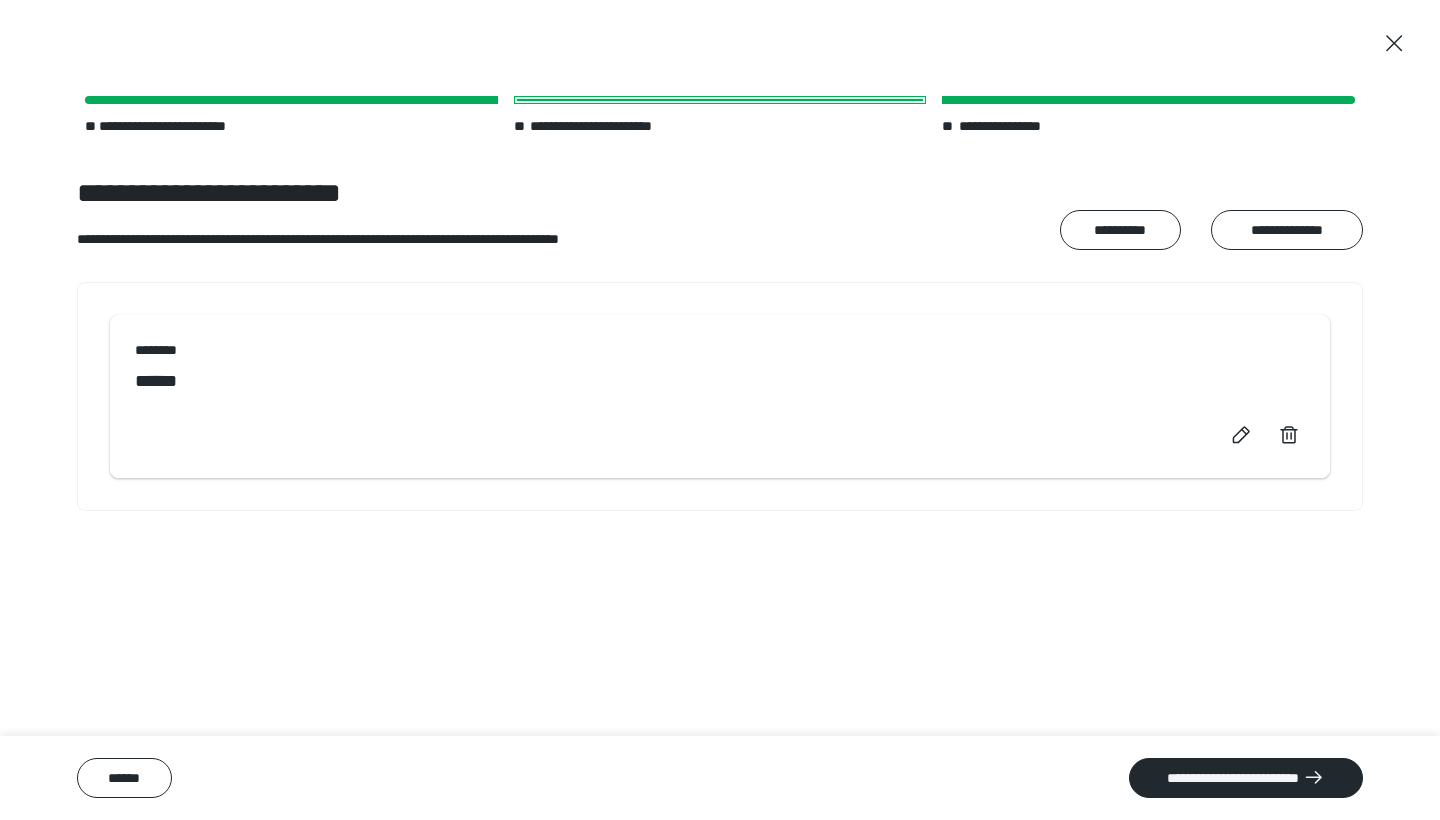 click on "**********" at bounding box center (1246, 778) 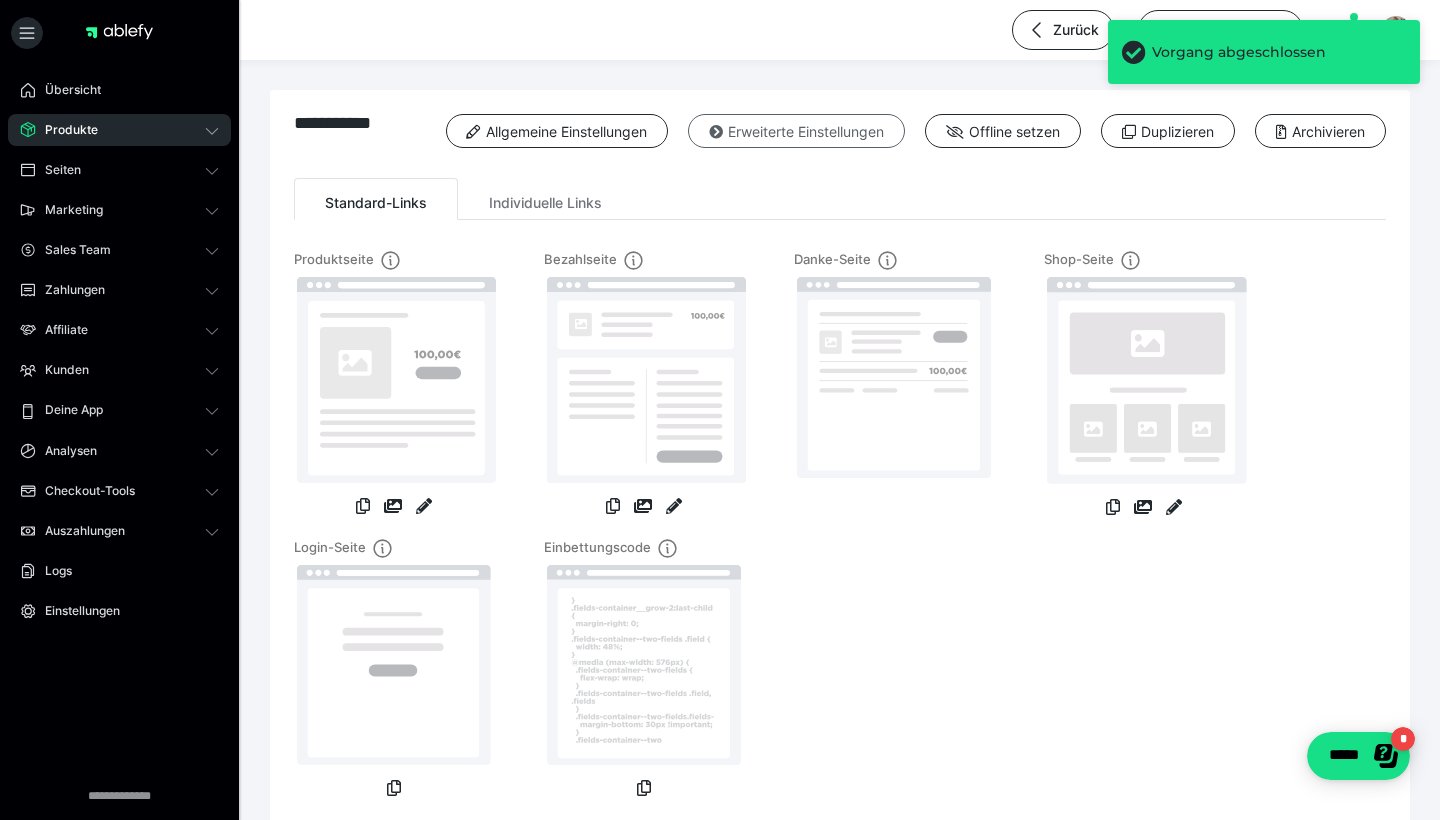 click on "Erweiterte Einstellungen" at bounding box center (796, 131) 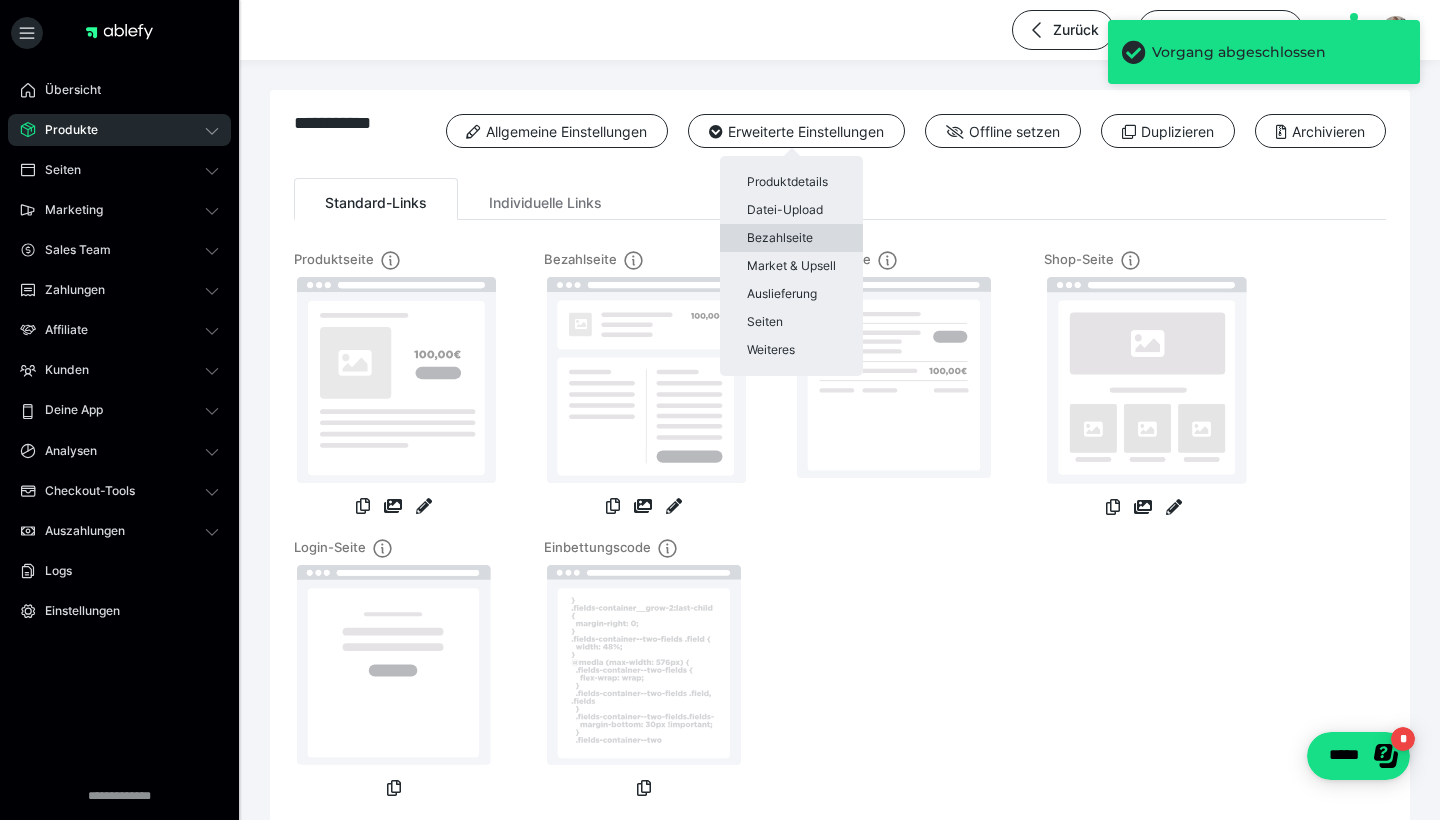 click on "Bezahlseite" at bounding box center (791, 238) 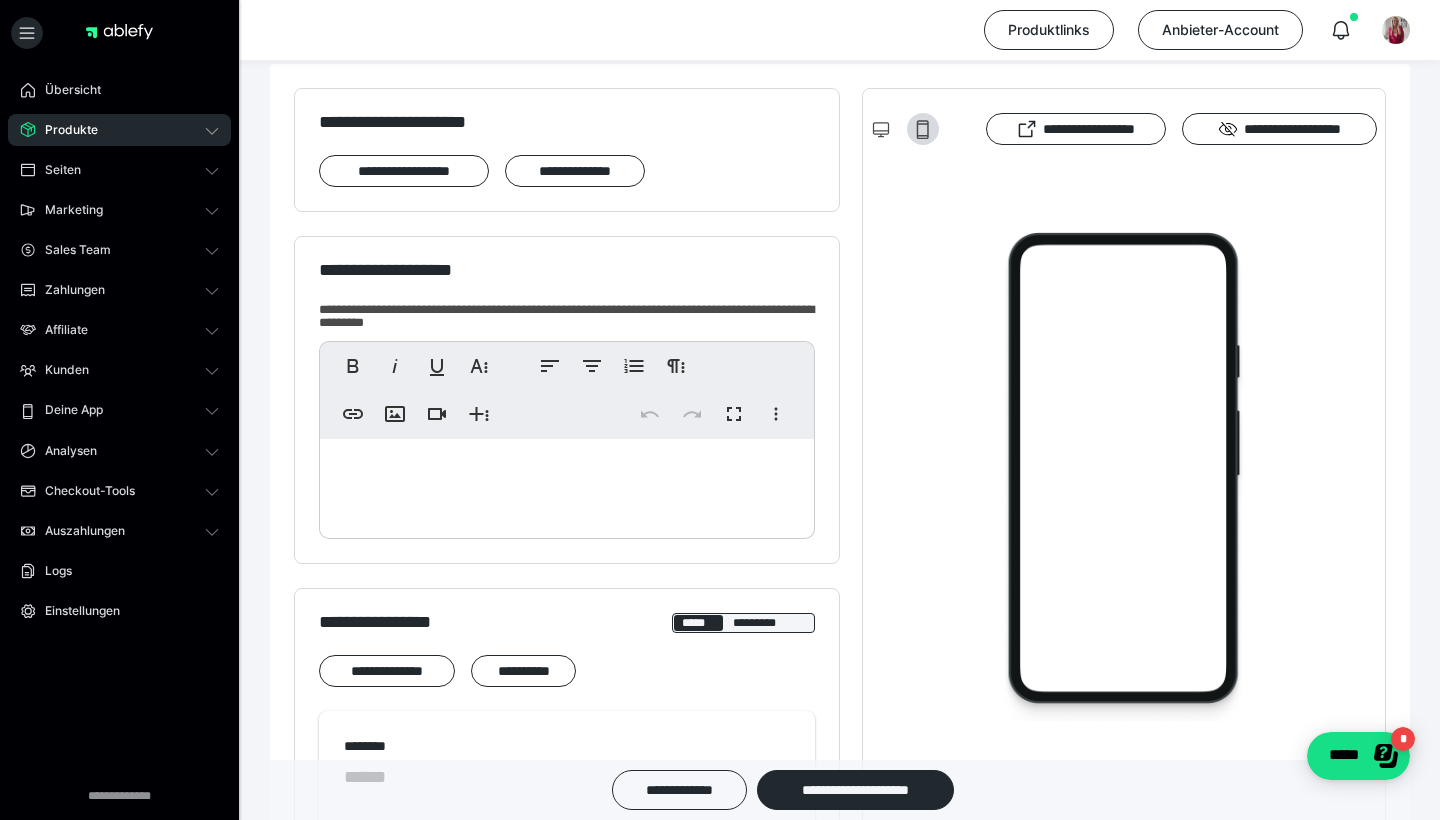 scroll, scrollTop: 140, scrollLeft: 0, axis: vertical 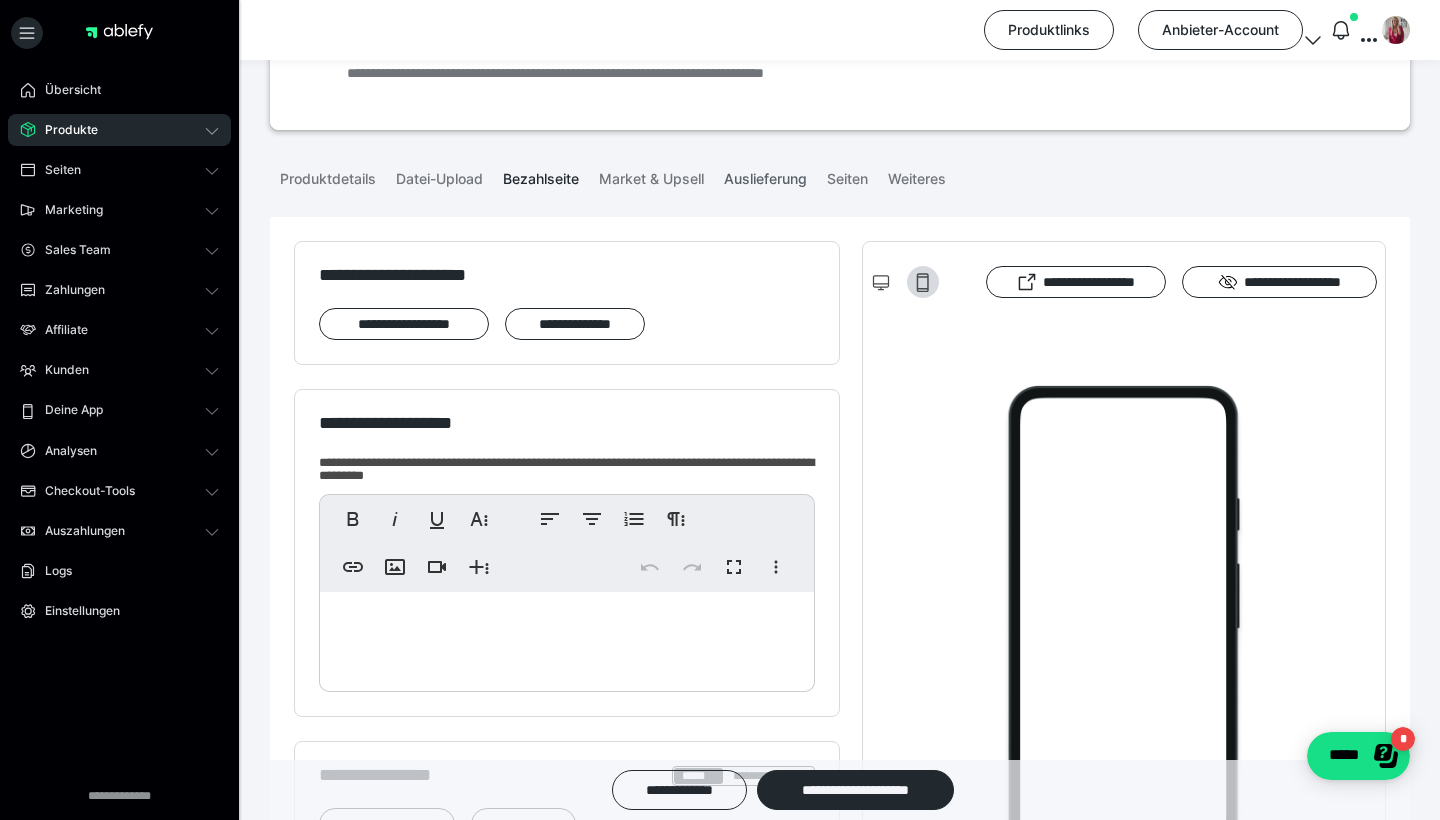click on "Auslieferung" at bounding box center (765, 175) 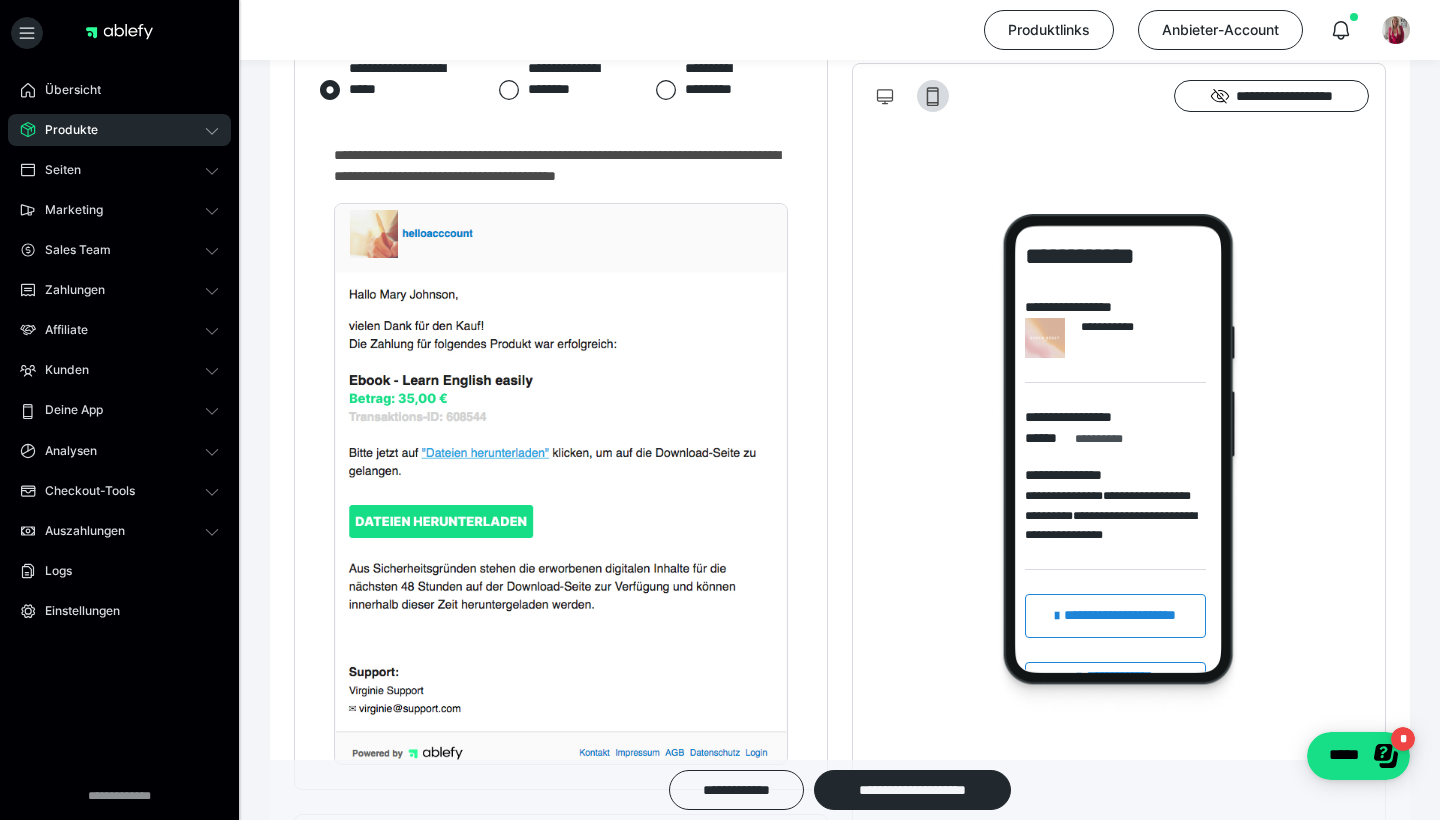 scroll, scrollTop: 923, scrollLeft: 0, axis: vertical 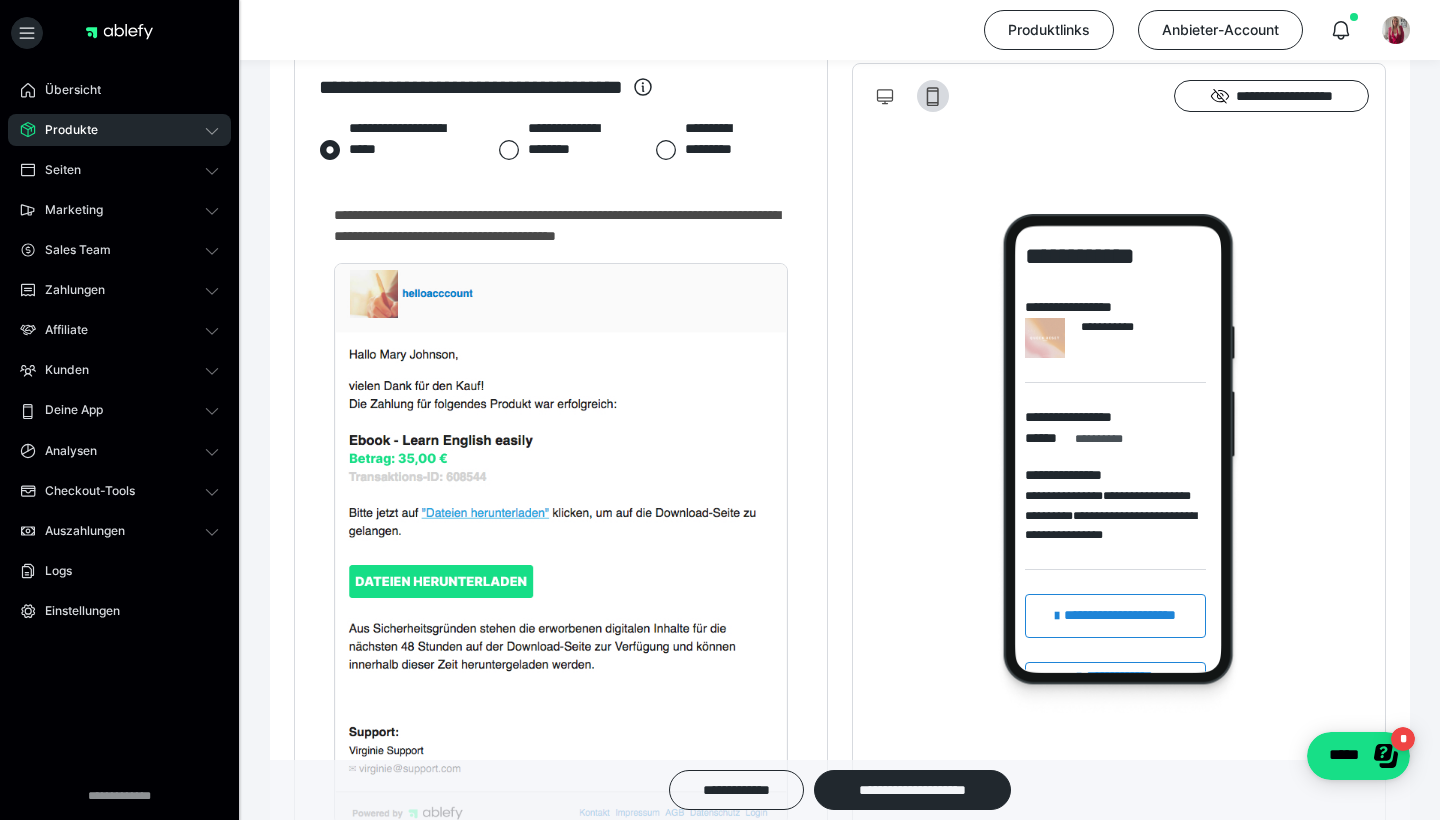 click 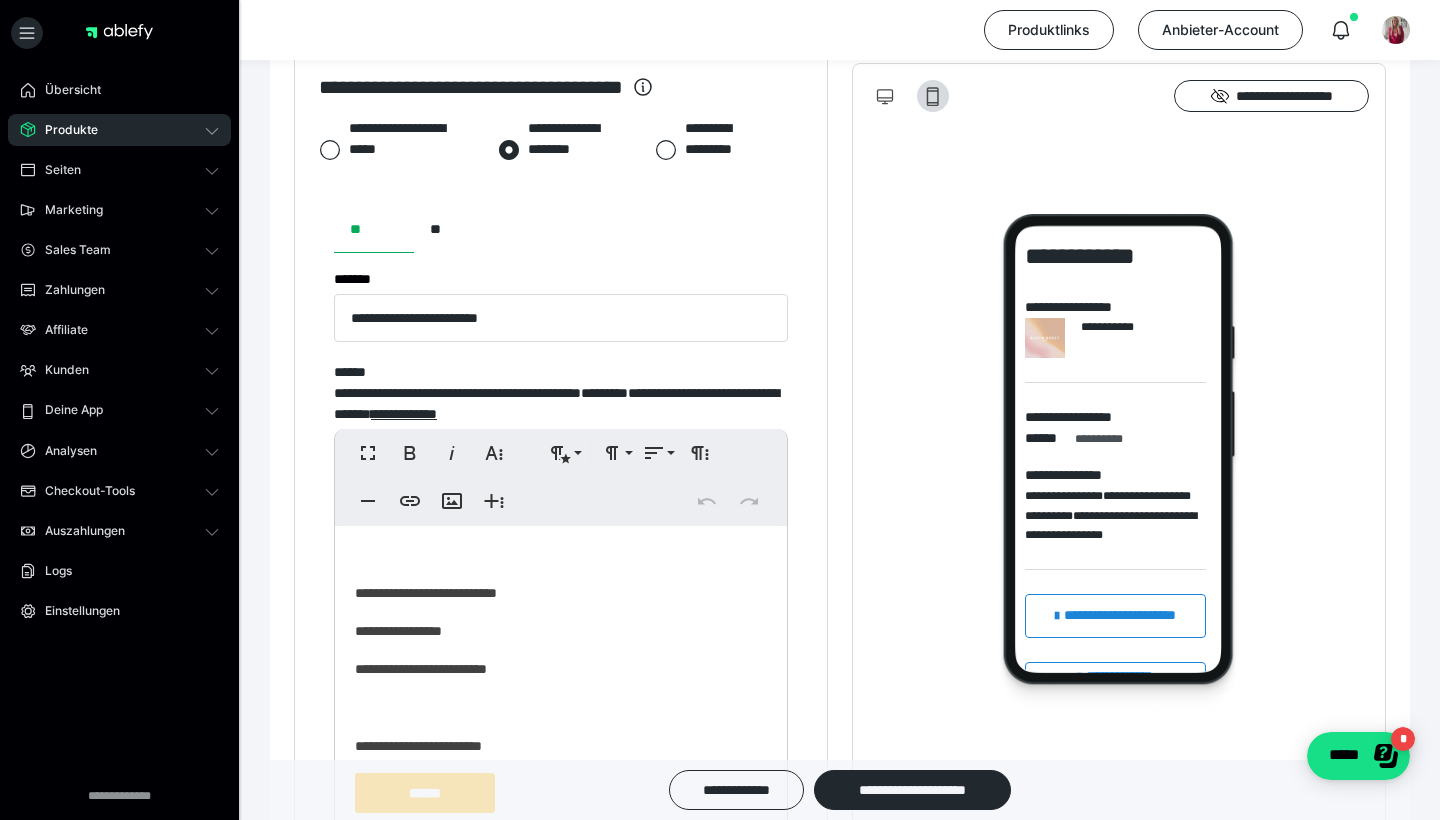 scroll, scrollTop: 115, scrollLeft: 0, axis: vertical 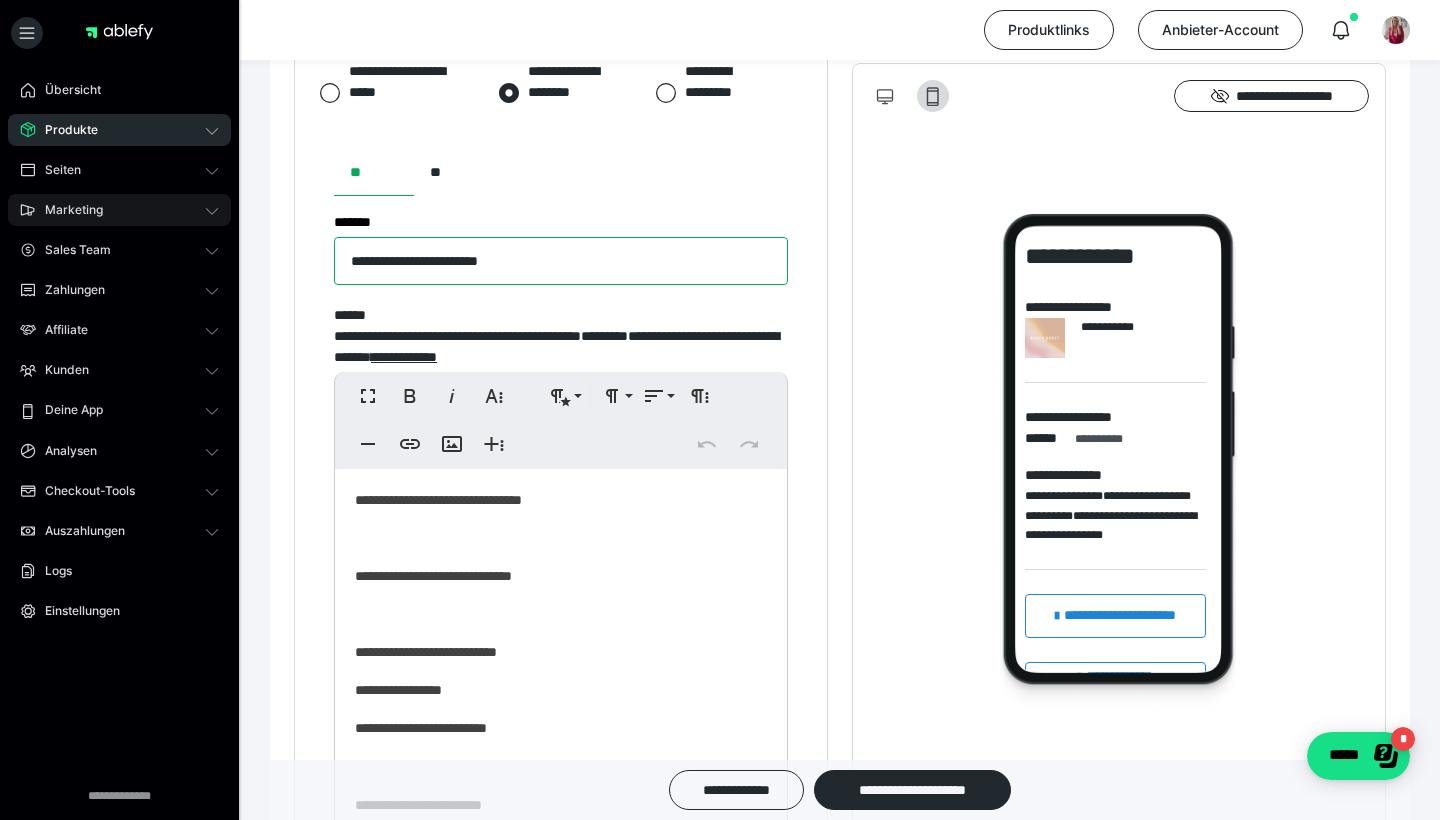drag, startPoint x: 550, startPoint y: 263, endPoint x: 83, endPoint y: 197, distance: 471.64075 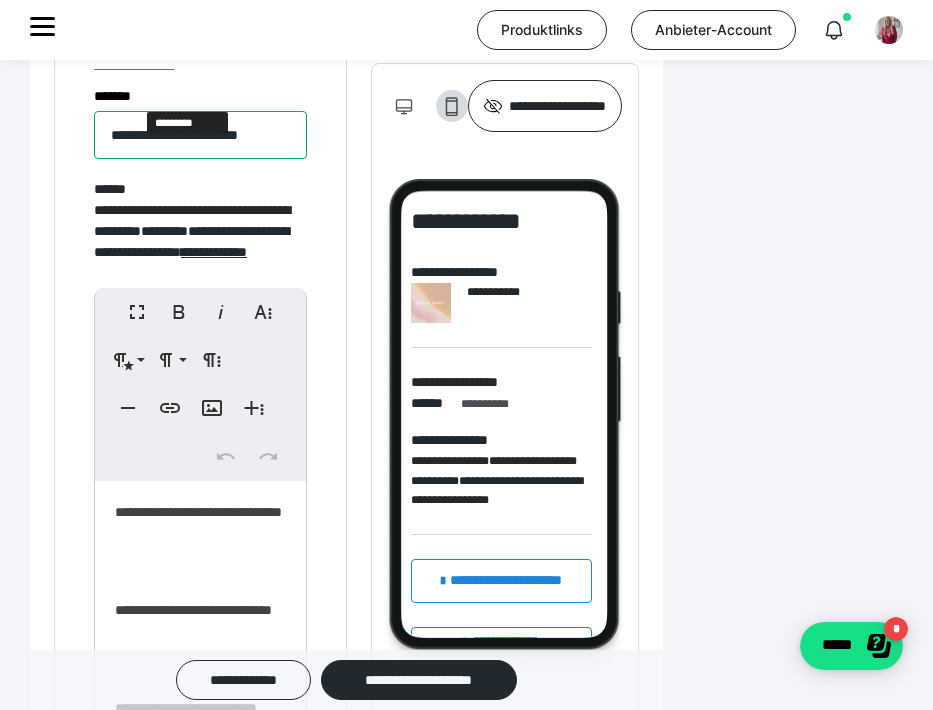 scroll, scrollTop: 1073, scrollLeft: 0, axis: vertical 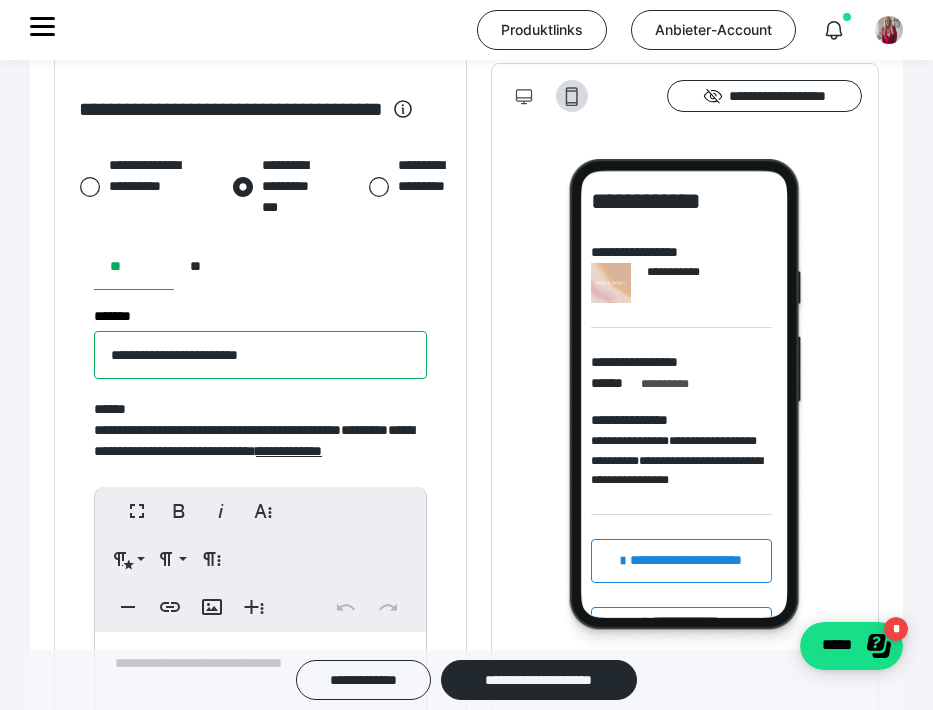 paste on "**********" 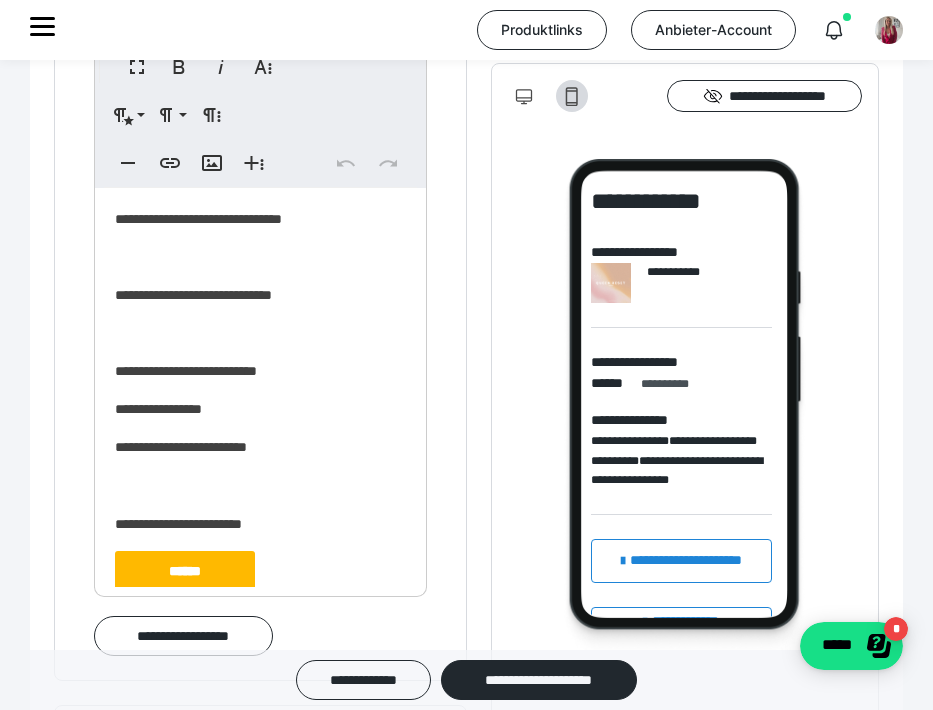 scroll, scrollTop: 1539, scrollLeft: 0, axis: vertical 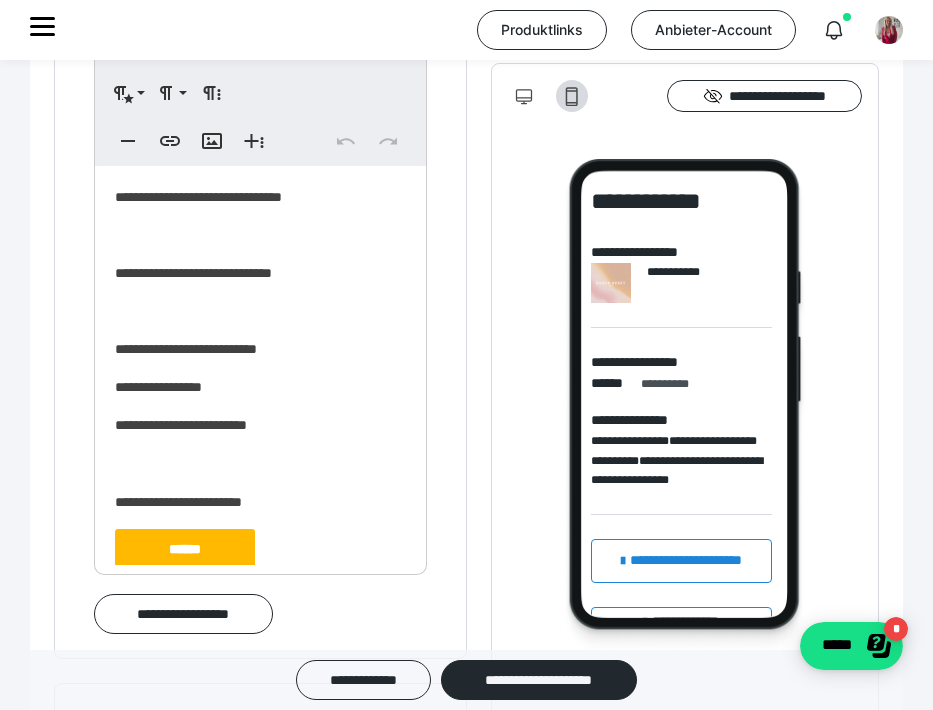 type on "**********" 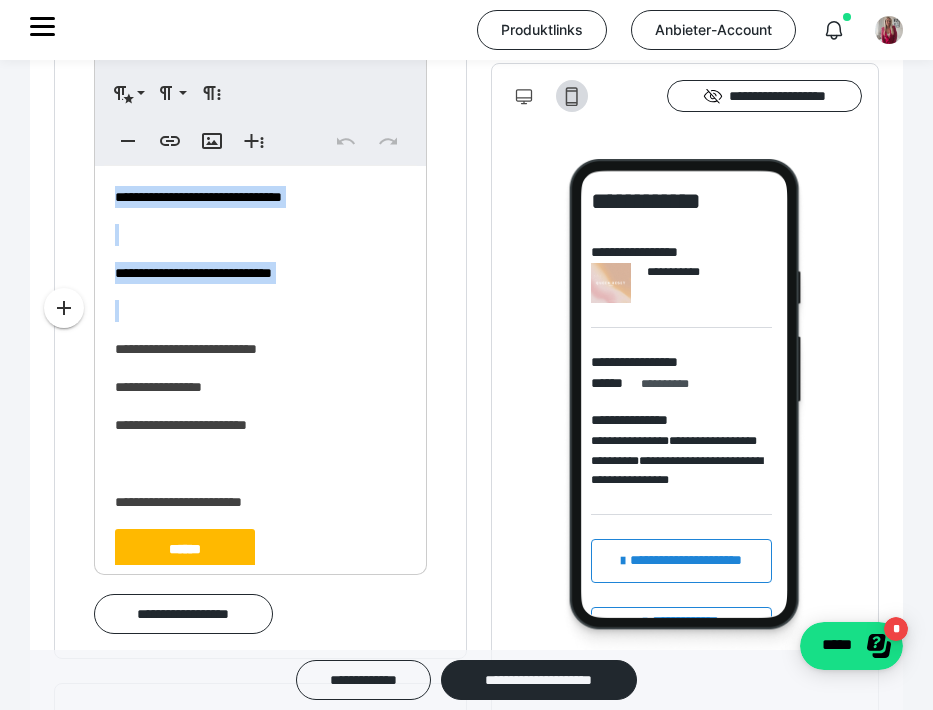 drag, startPoint x: 284, startPoint y: 295, endPoint x: 108, endPoint y: 184, distance: 208.07932 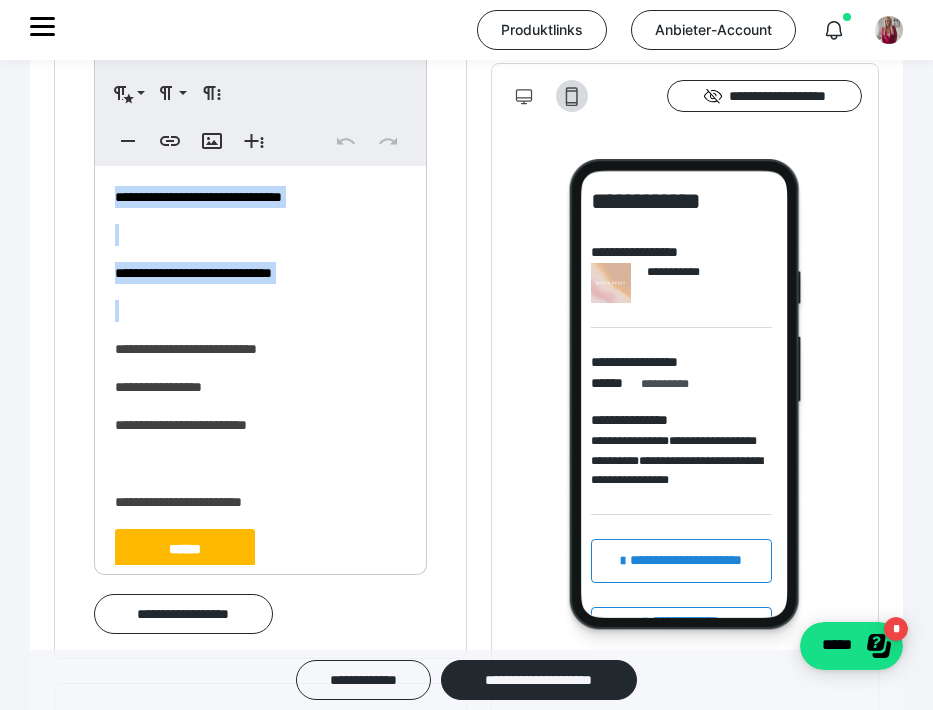 click on "**********" at bounding box center [260, 197] 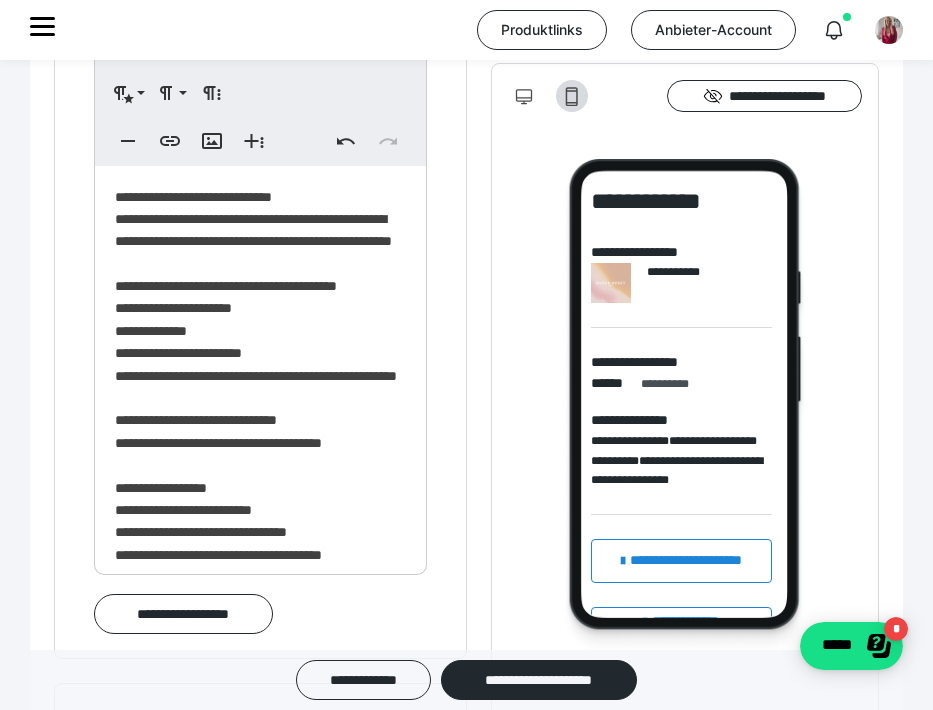 scroll, scrollTop: 369, scrollLeft: 0, axis: vertical 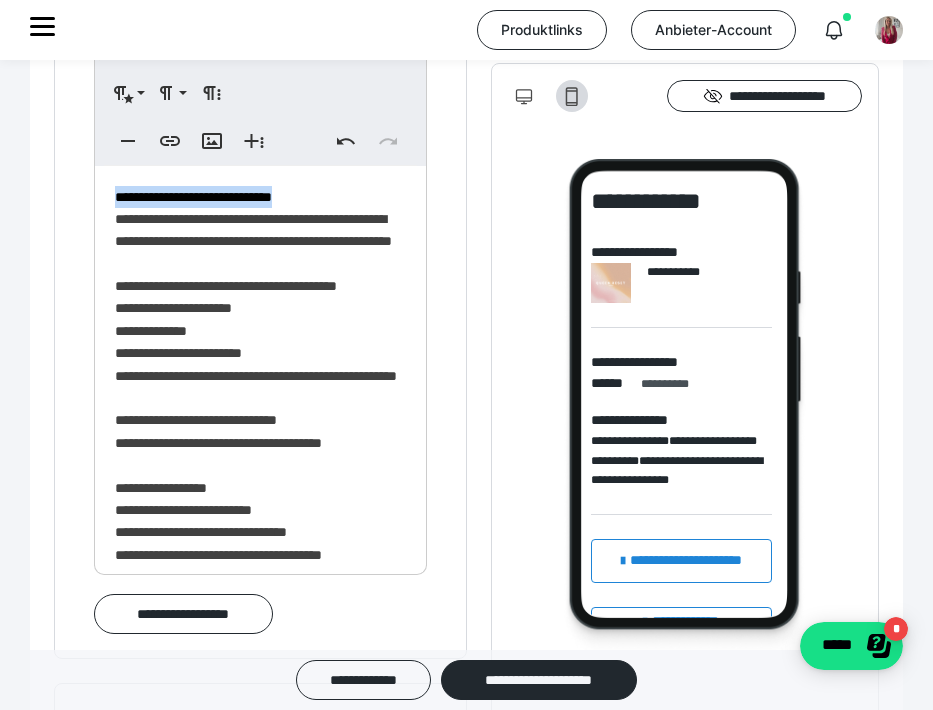 drag, startPoint x: 338, startPoint y: 189, endPoint x: 56, endPoint y: 189, distance: 282 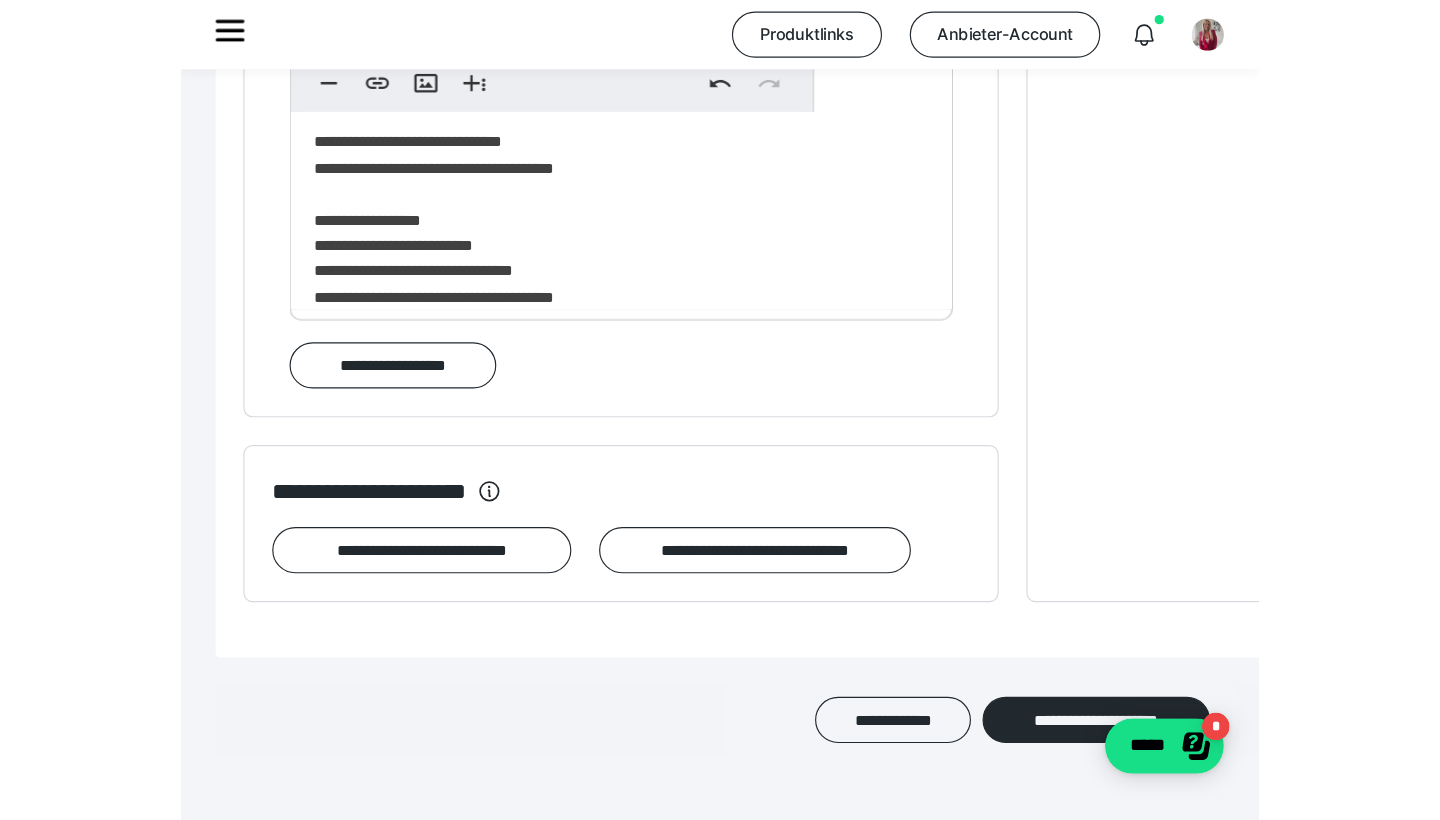 scroll, scrollTop: 1471, scrollLeft: 0, axis: vertical 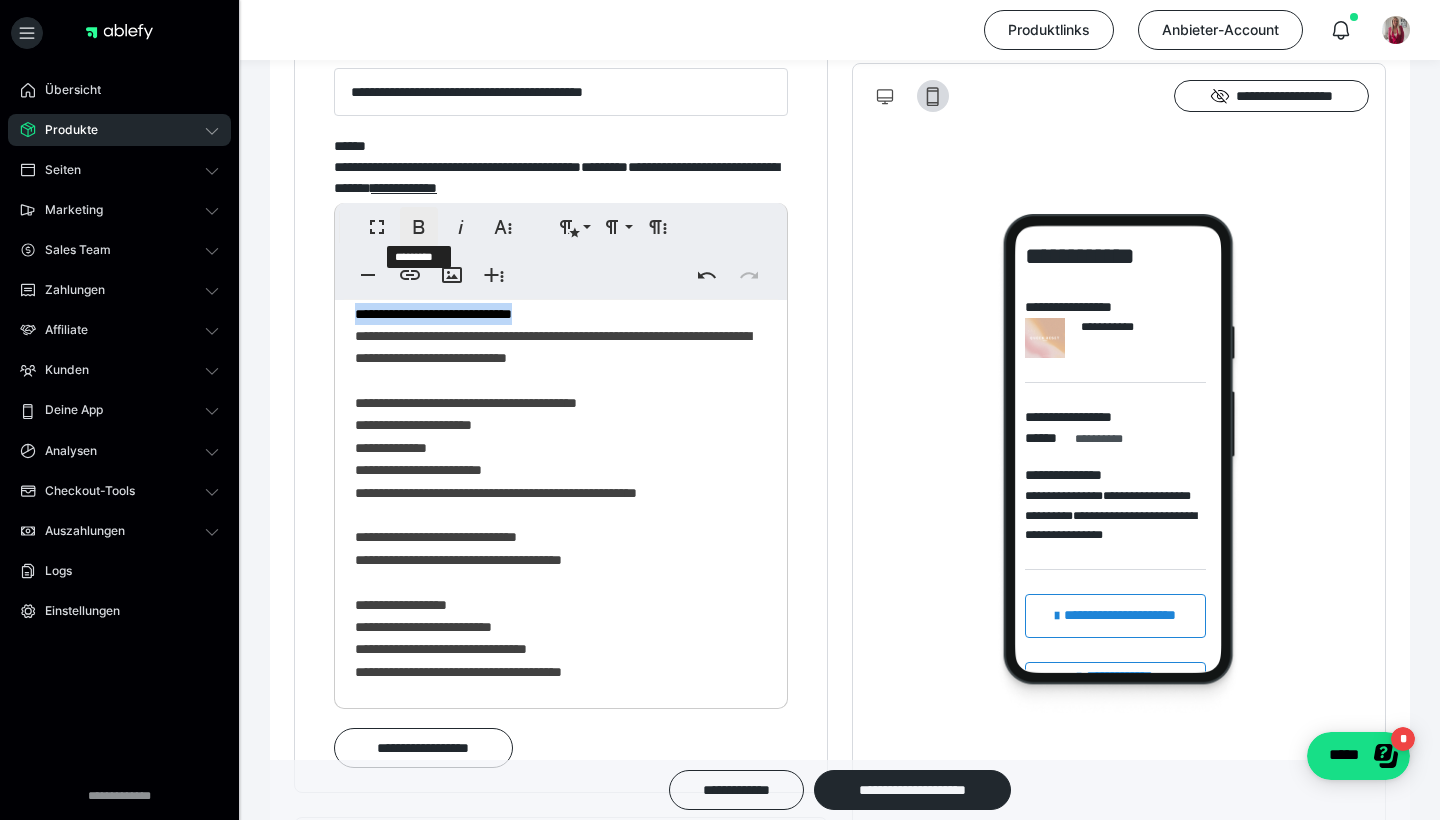 click 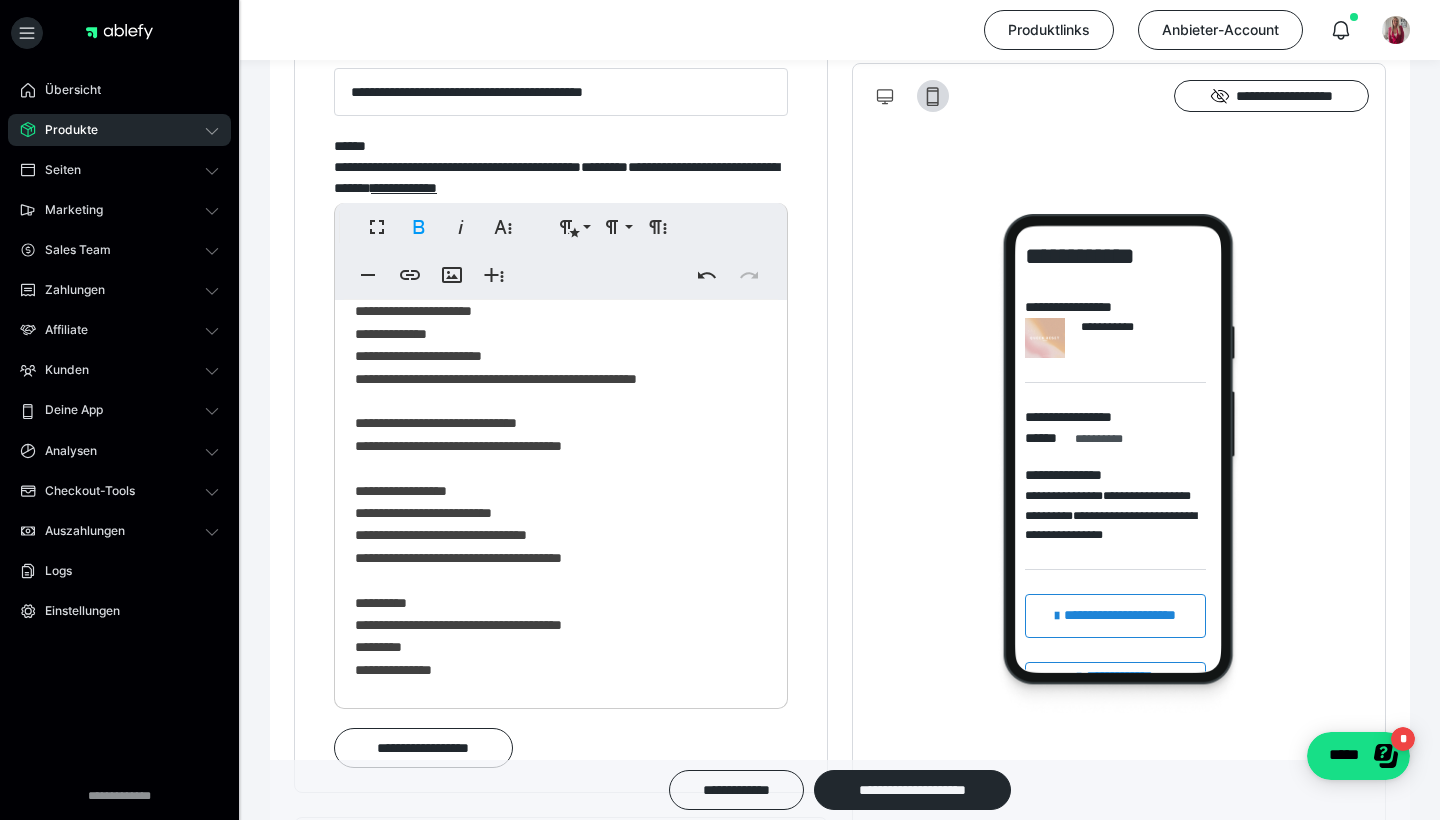 scroll, scrollTop: 132, scrollLeft: 0, axis: vertical 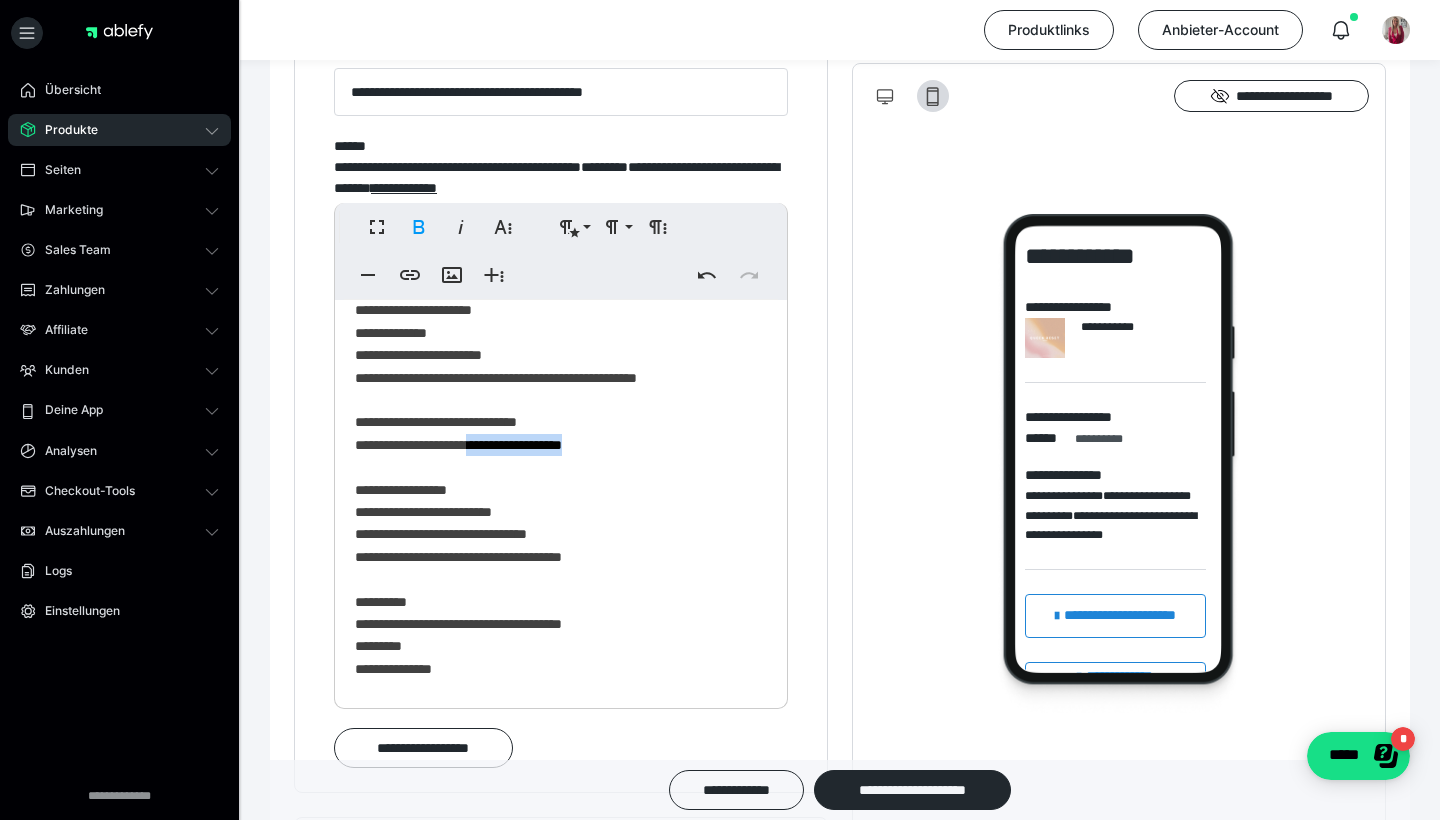 drag, startPoint x: 673, startPoint y: 441, endPoint x: 538, endPoint y: 441, distance: 135 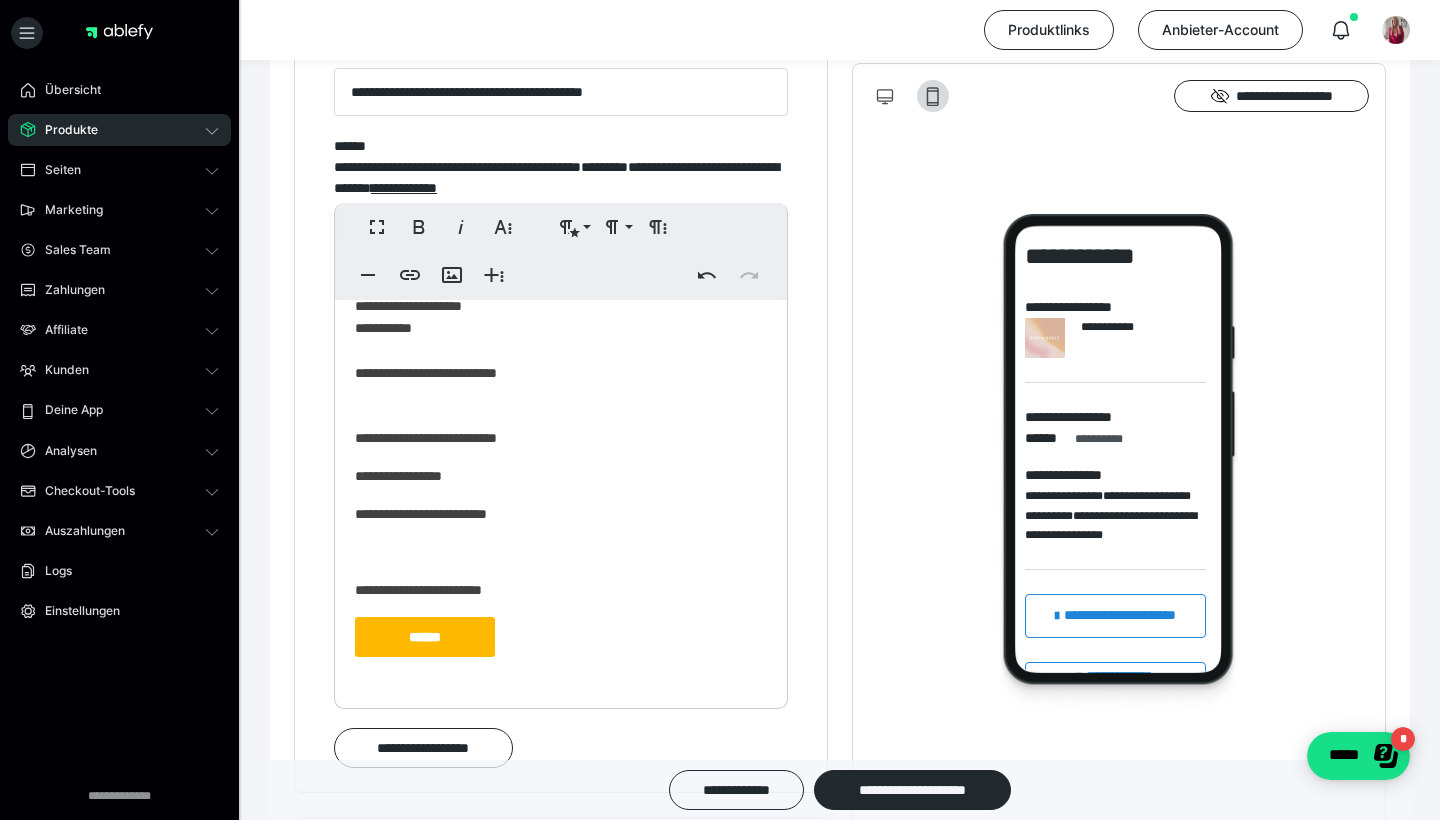 scroll, scrollTop: 609, scrollLeft: 0, axis: vertical 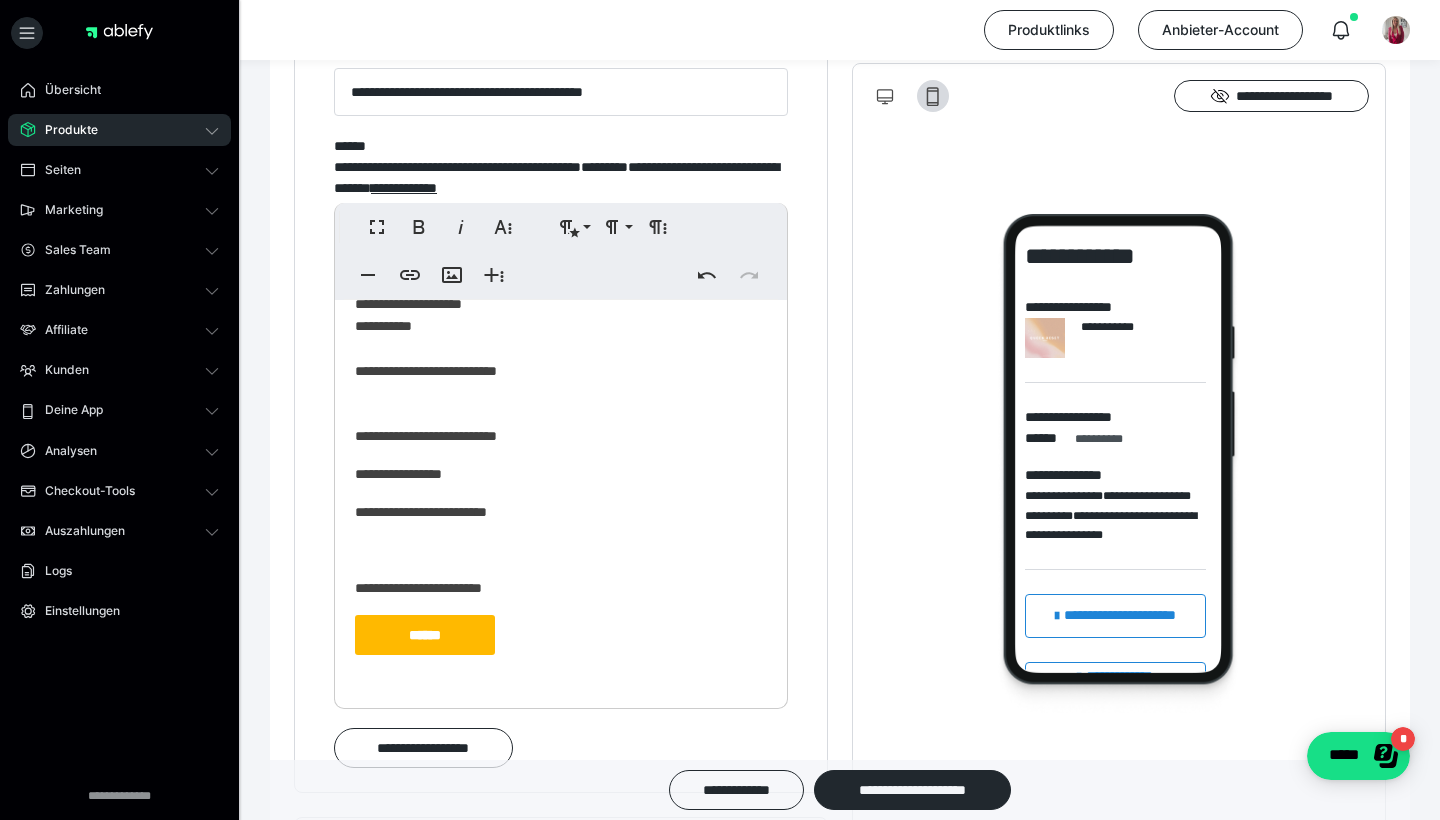 click on "******" at bounding box center [425, 635] 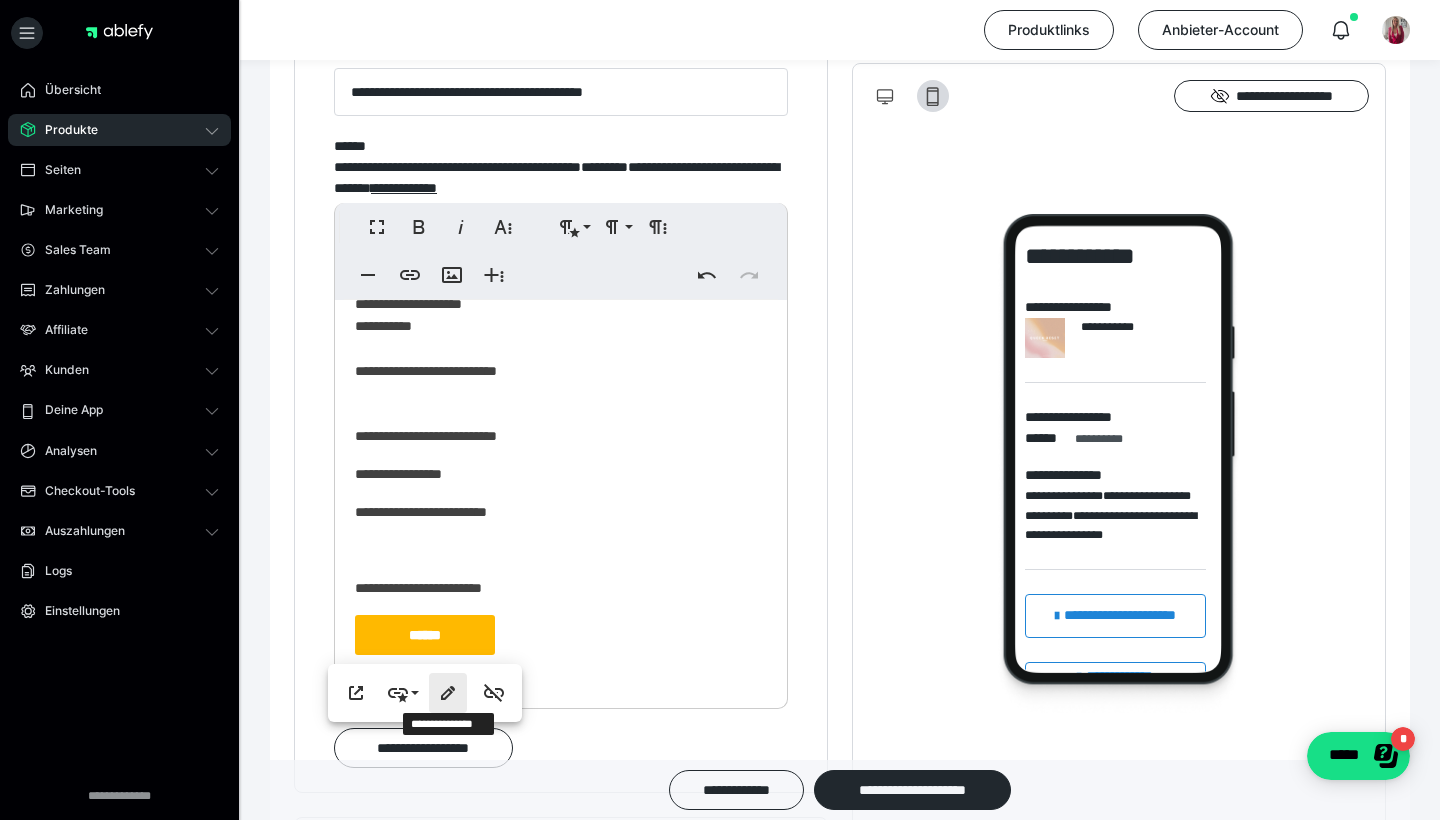 click 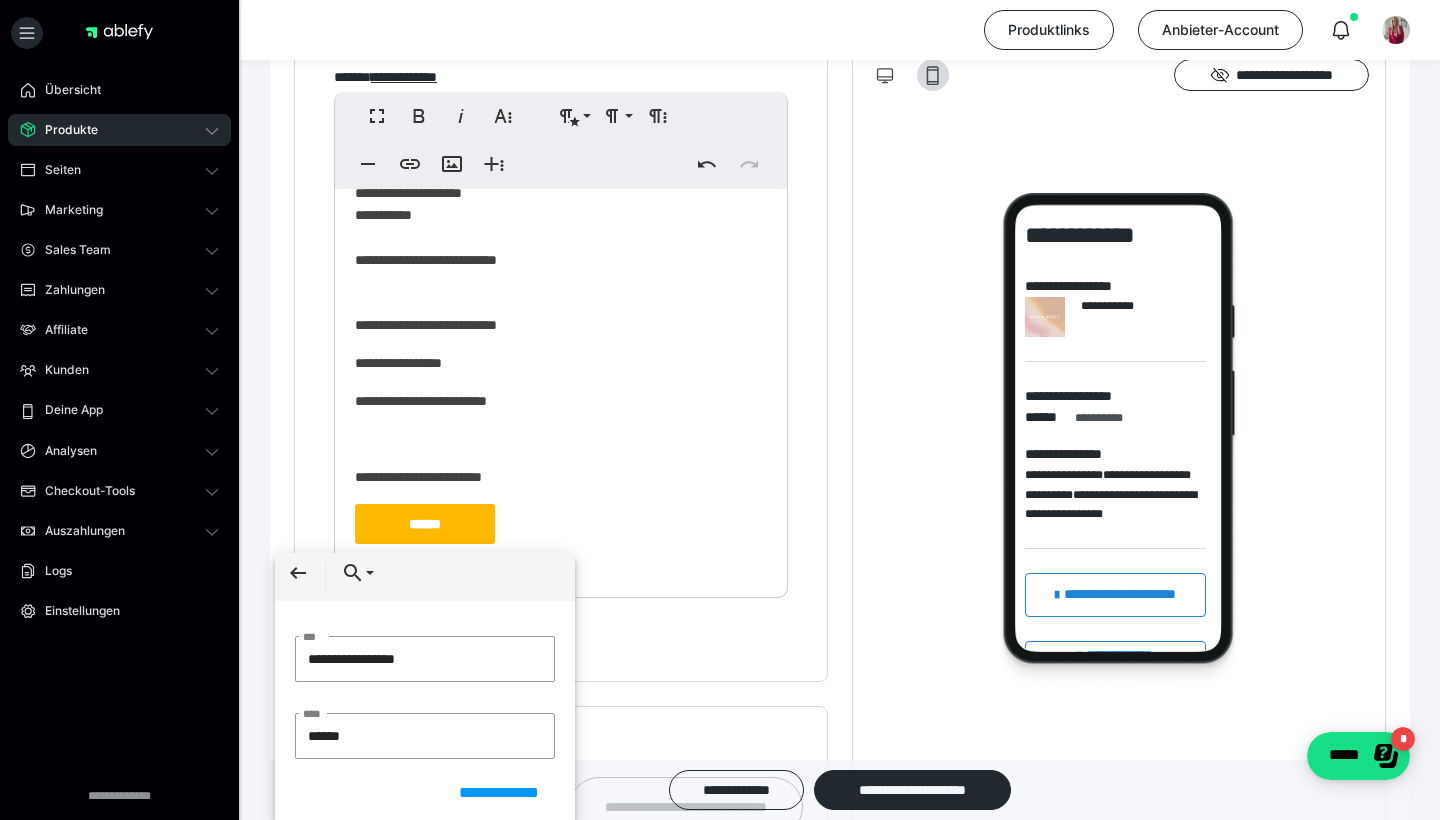 scroll, scrollTop: 1286, scrollLeft: 0, axis: vertical 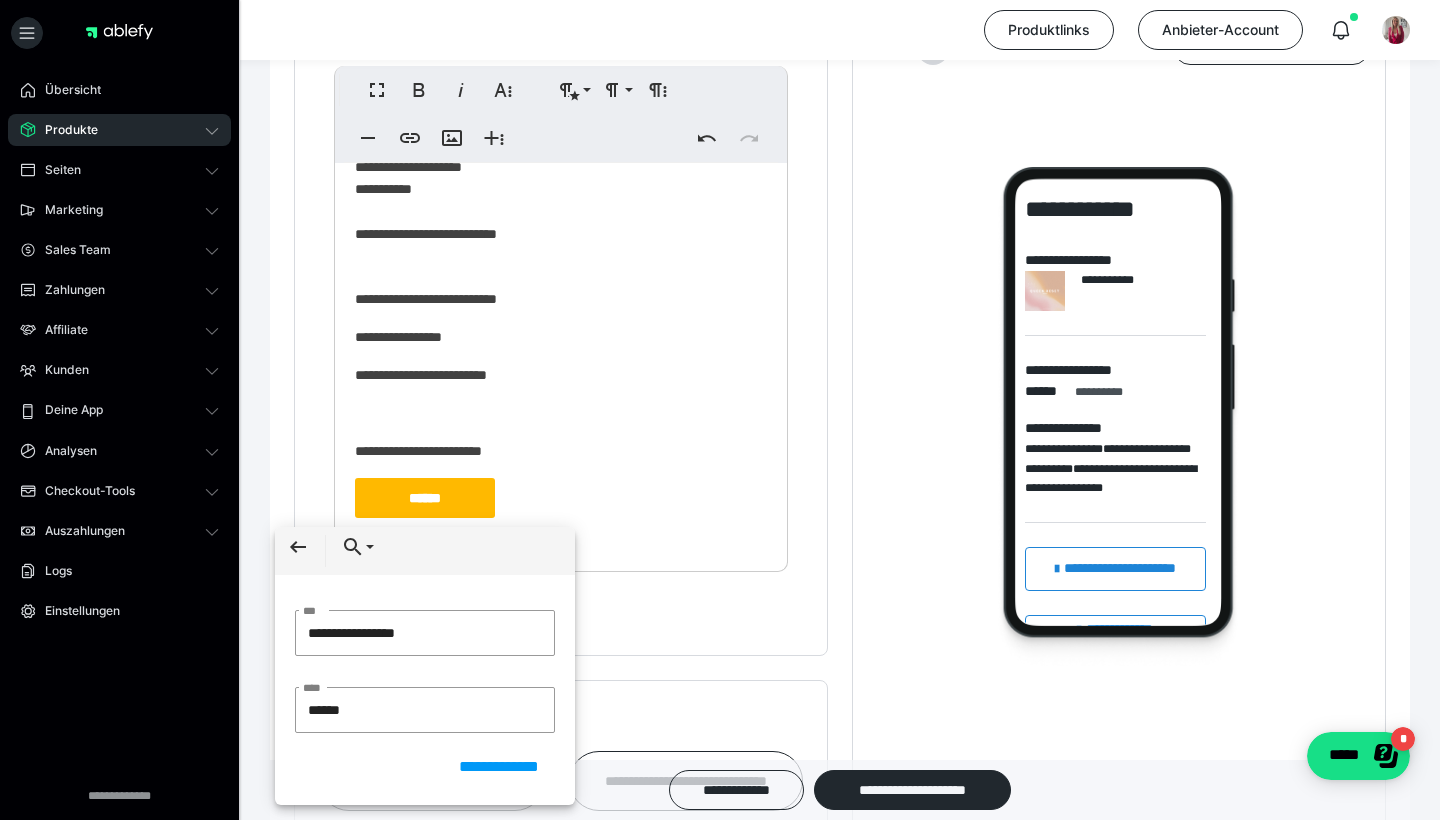 drag, startPoint x: 451, startPoint y: 623, endPoint x: 261, endPoint y: 611, distance: 190.37857 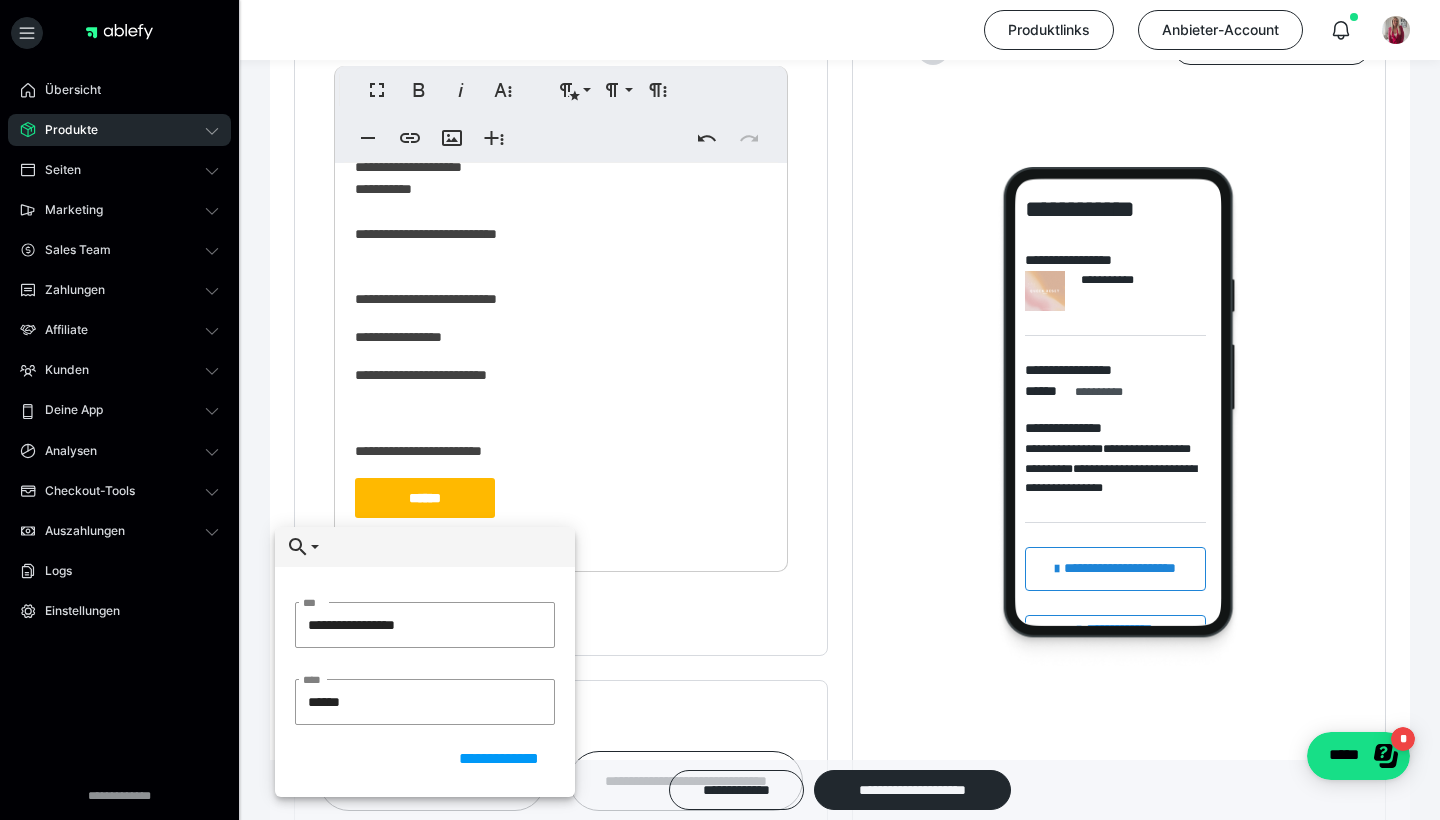 drag, startPoint x: 434, startPoint y: 629, endPoint x: 286, endPoint y: 620, distance: 148.27339 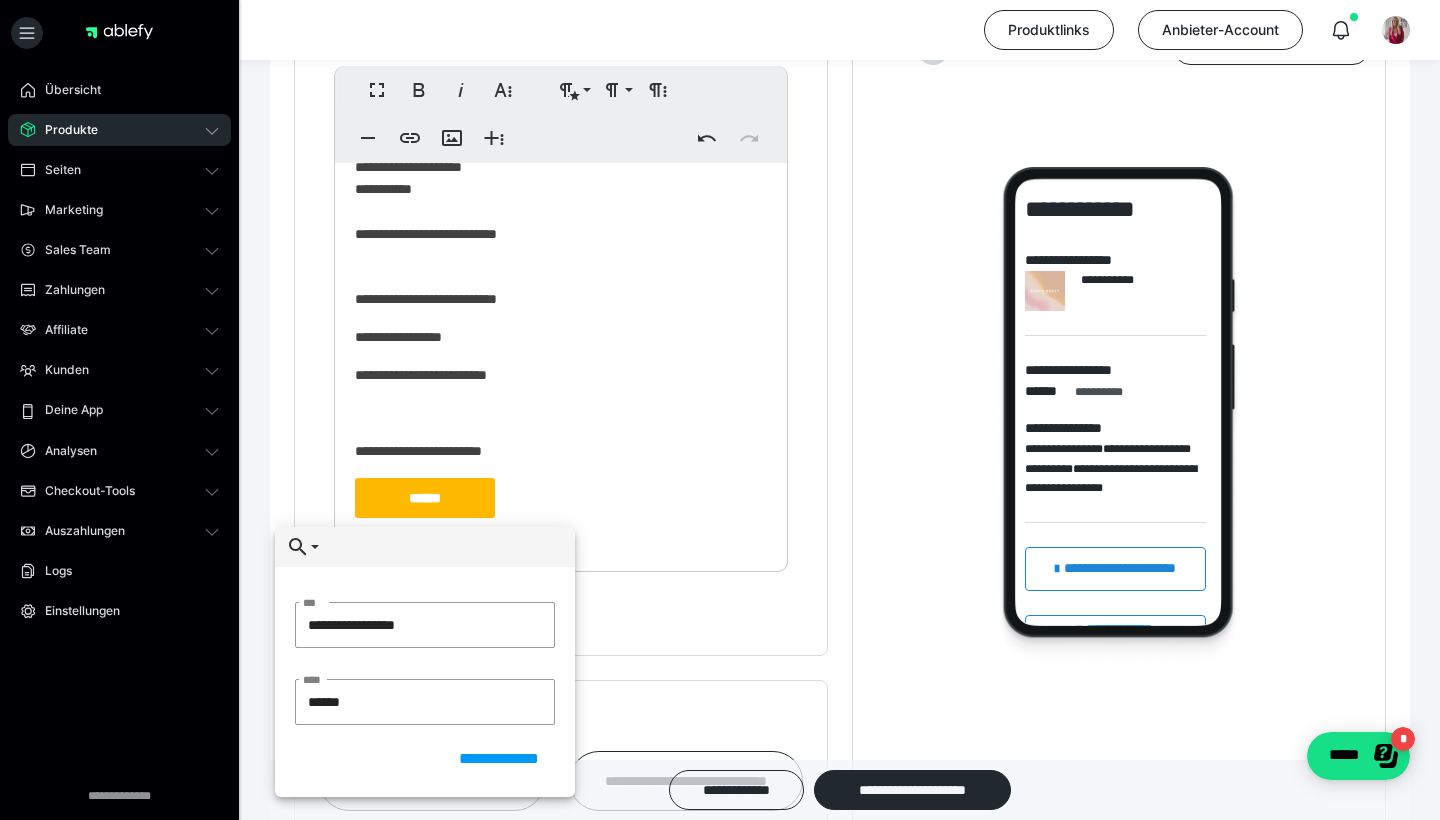type 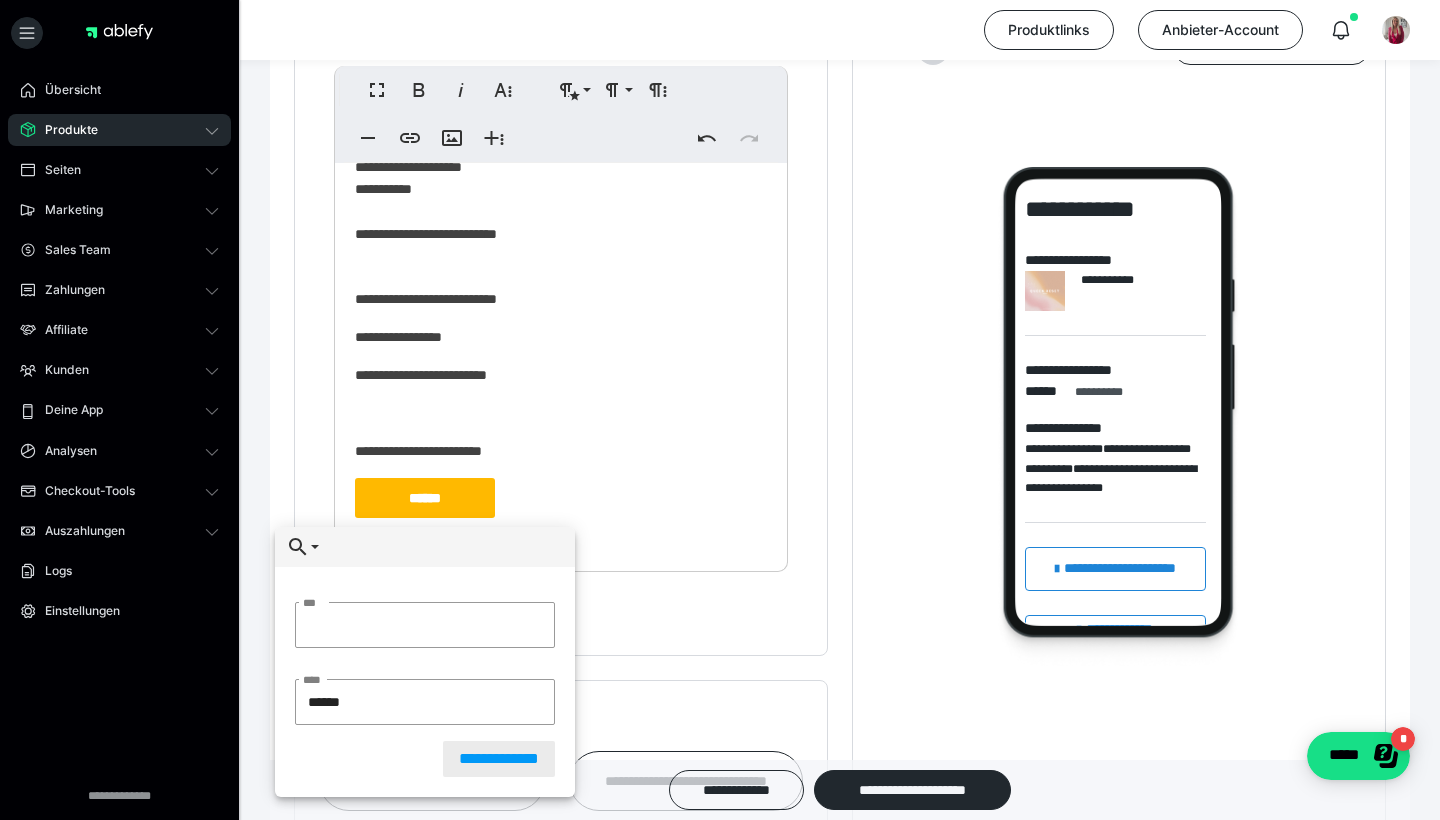 click on "**********" at bounding box center [499, 759] 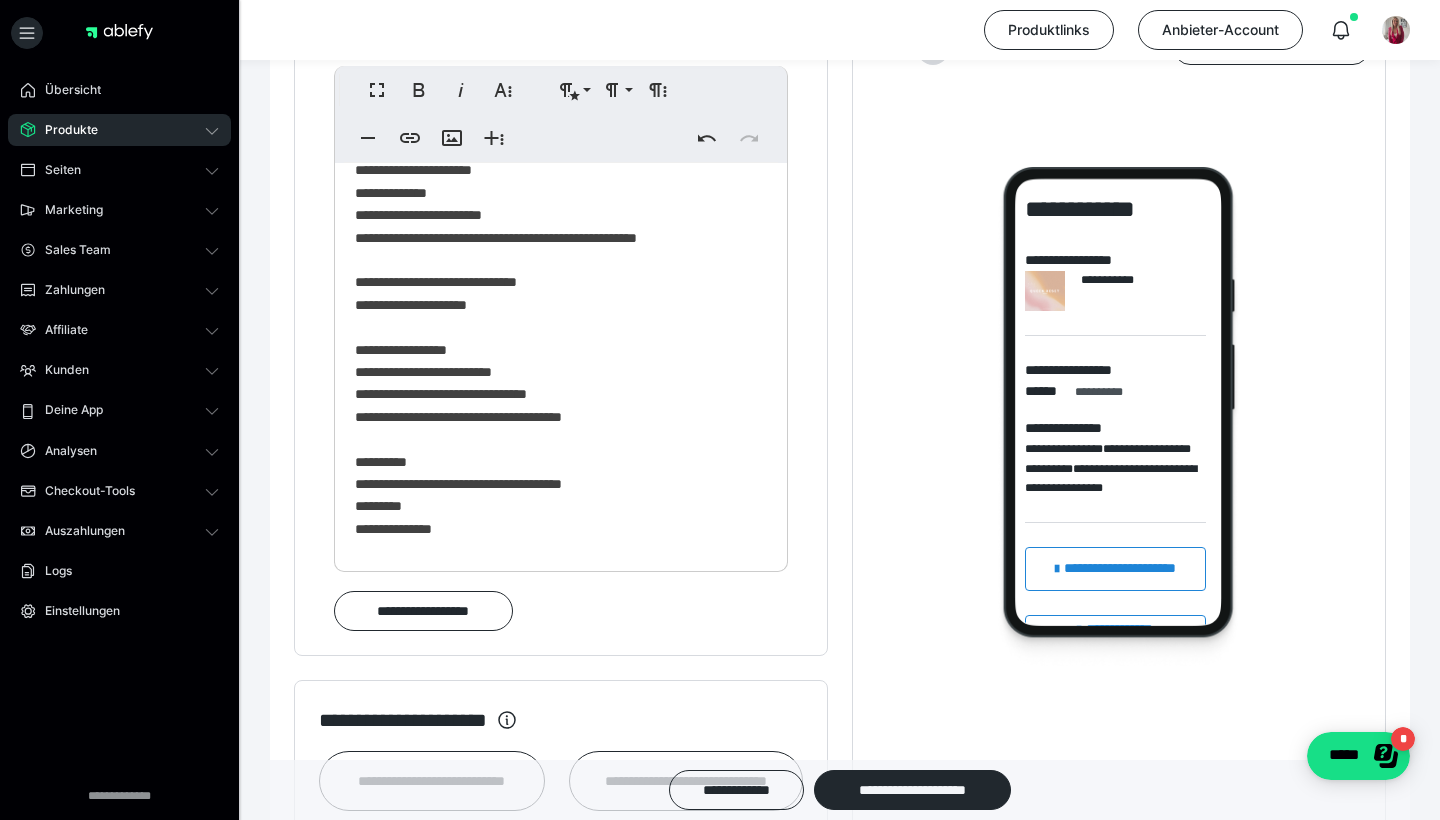 scroll, scrollTop: 132, scrollLeft: 0, axis: vertical 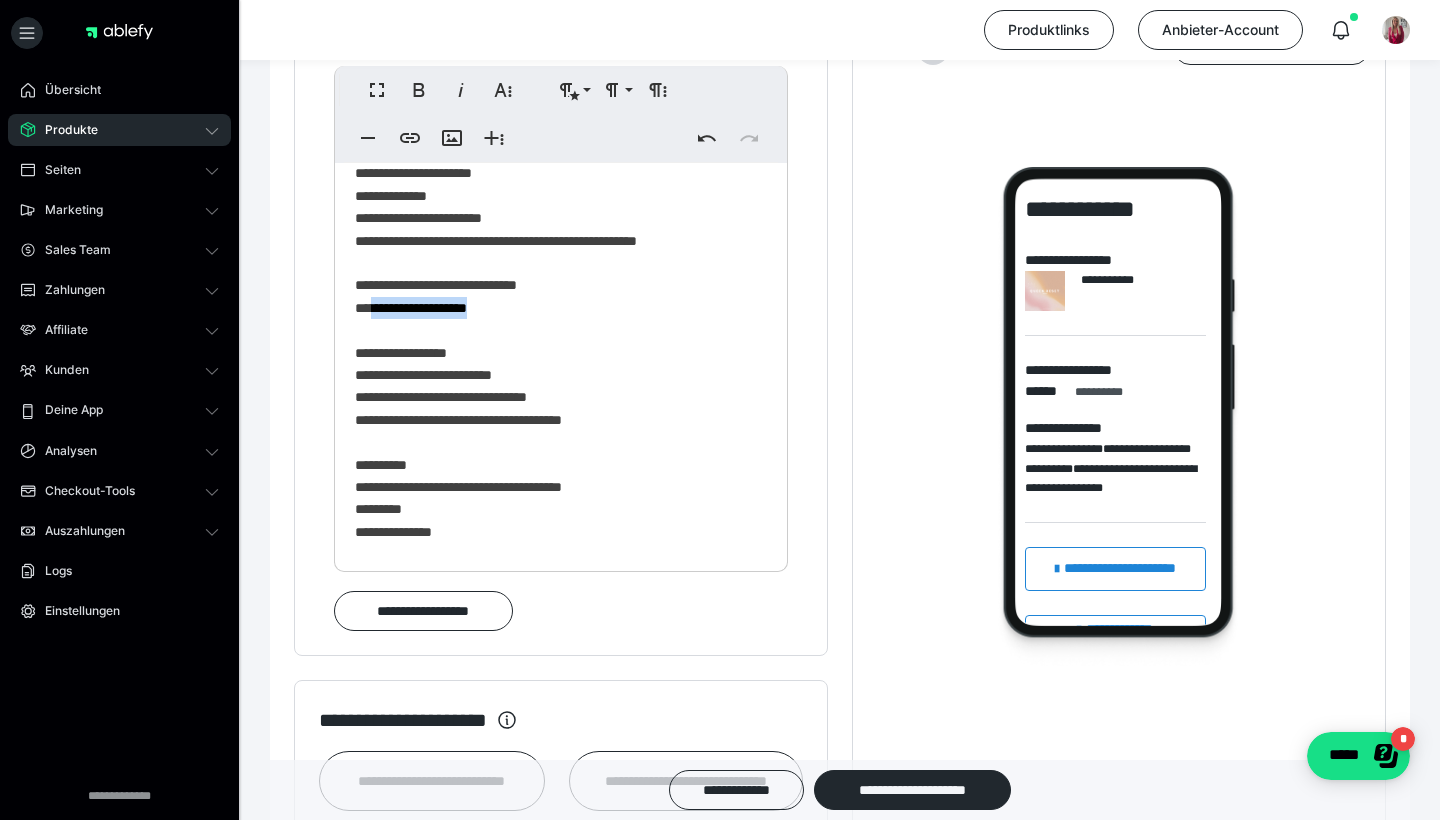 drag, startPoint x: 542, startPoint y: 298, endPoint x: 376, endPoint y: 304, distance: 166.1084 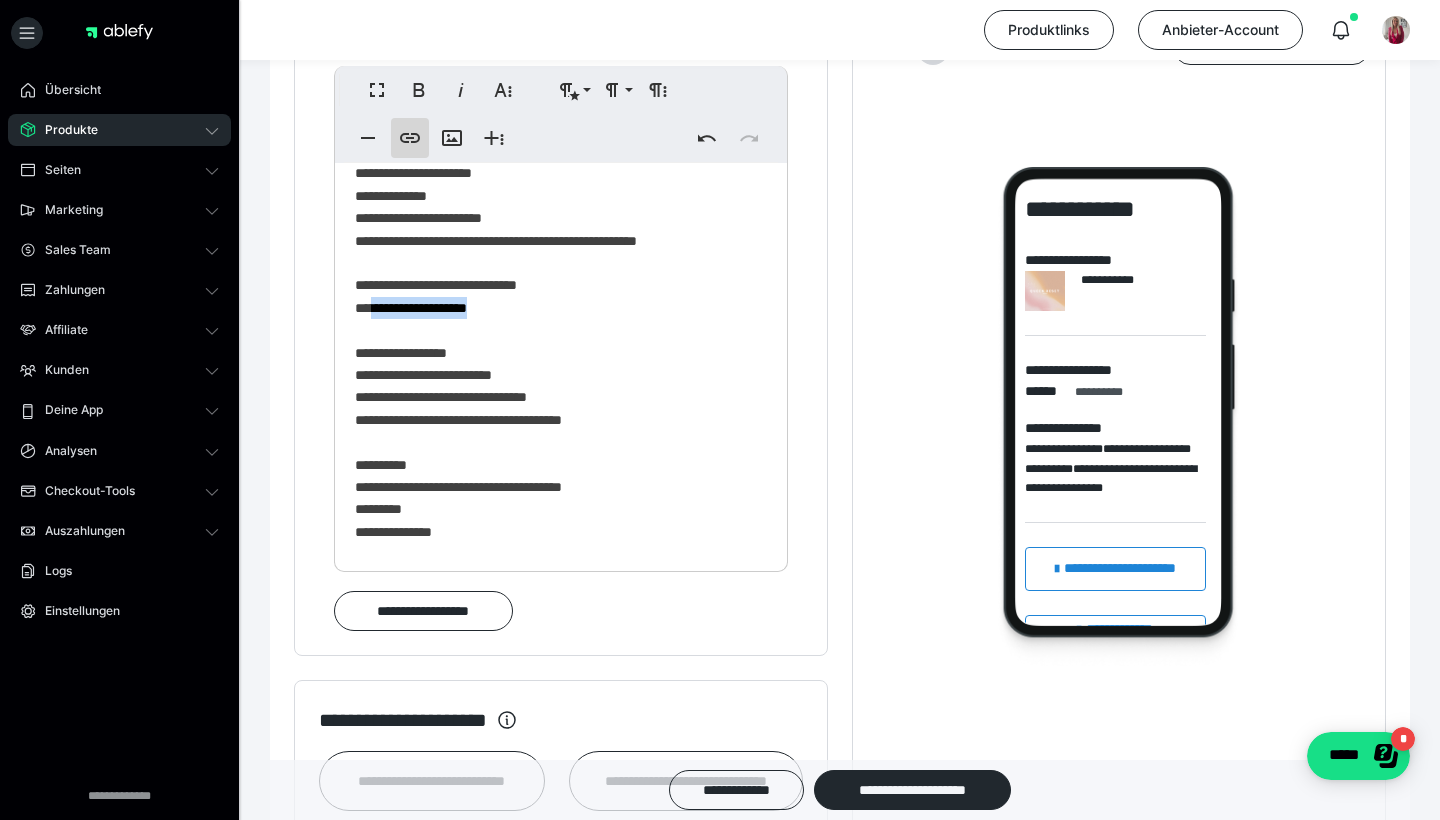 type on "**********" 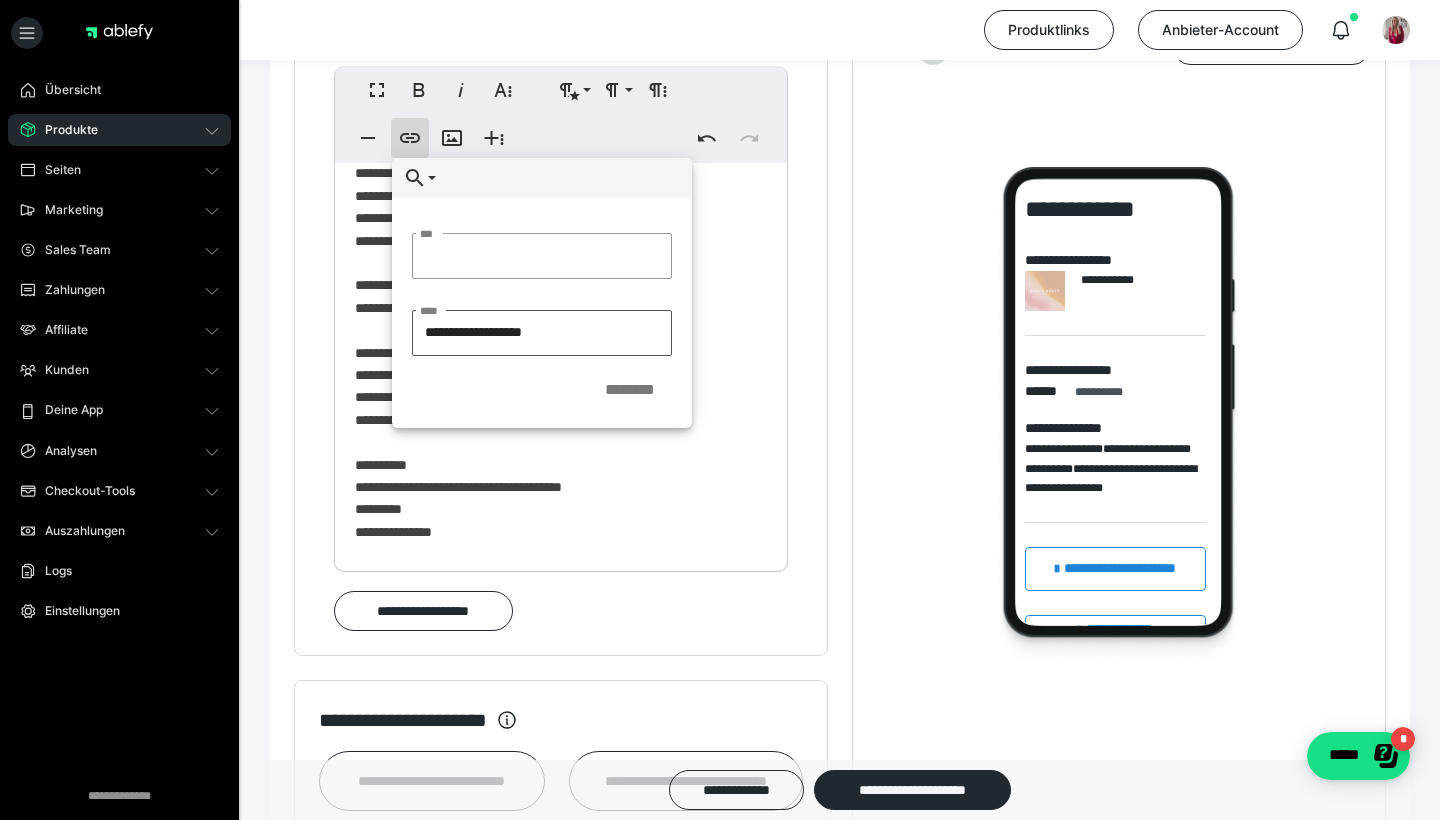 type on "**********" 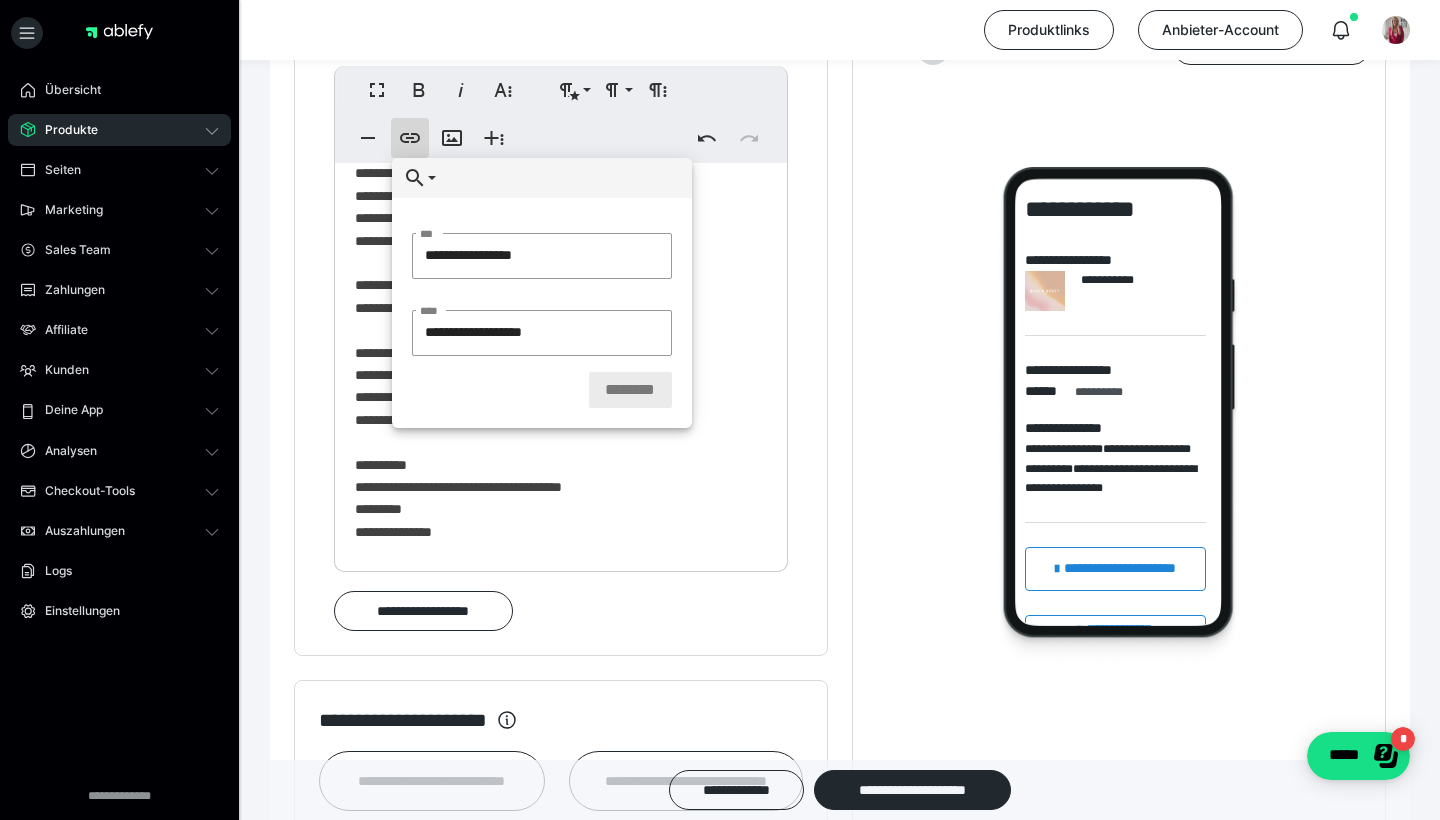 click on "********" at bounding box center (630, 390) 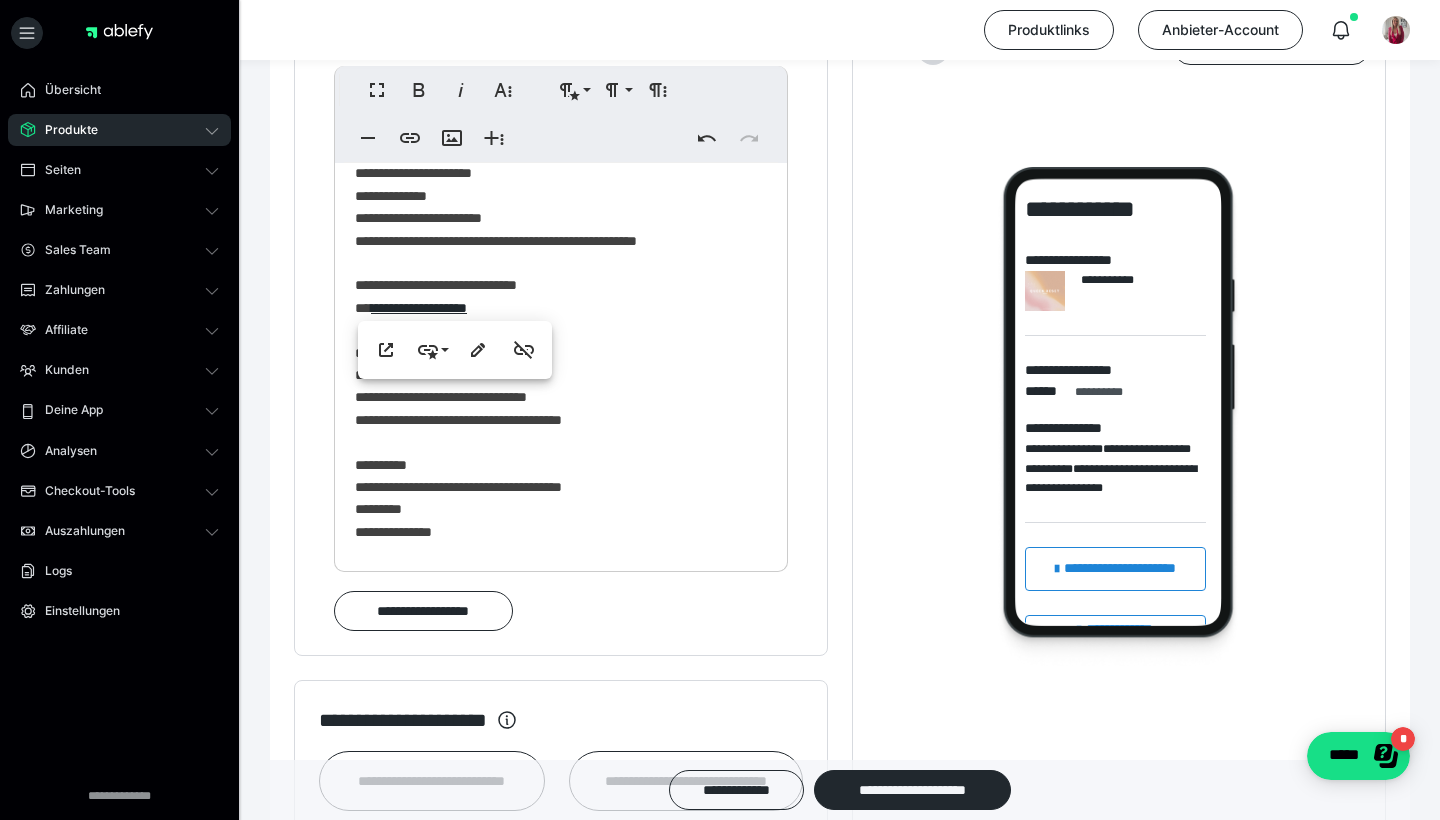click on "**********" at bounding box center [561, 381] 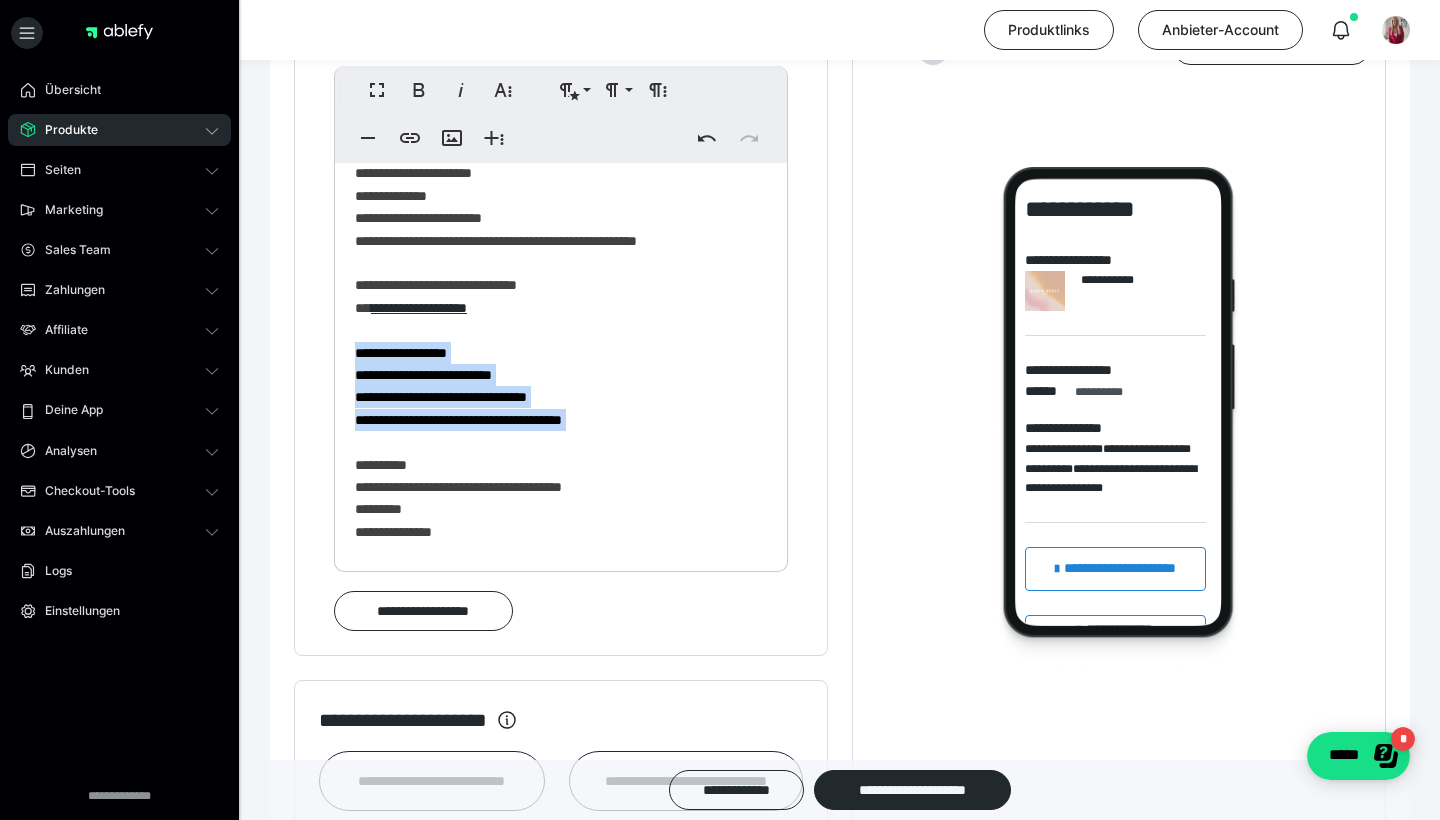 drag, startPoint x: 663, startPoint y: 421, endPoint x: 333, endPoint y: 342, distance: 339.32434 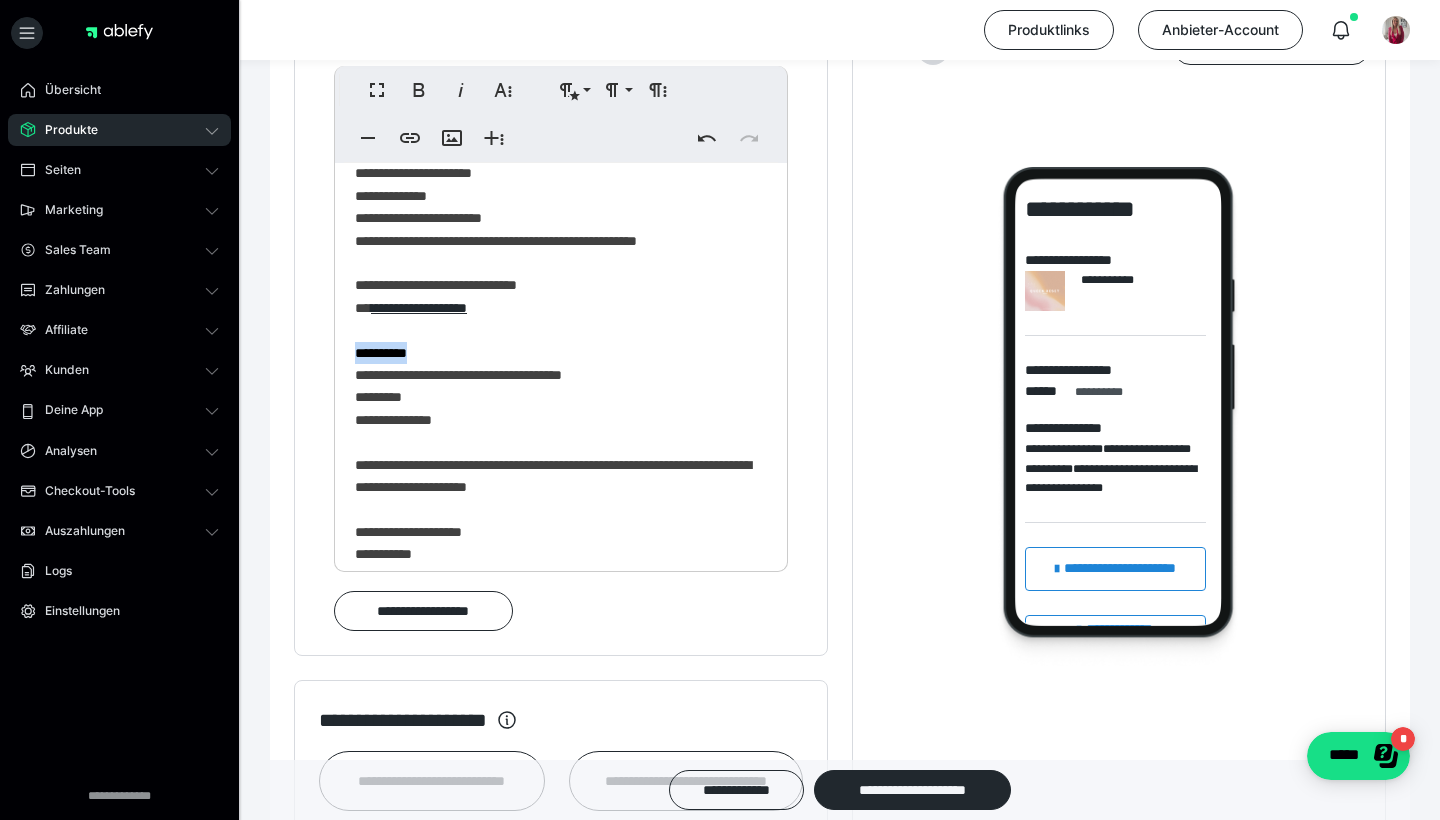 drag, startPoint x: 429, startPoint y: 351, endPoint x: 347, endPoint y: 351, distance: 82 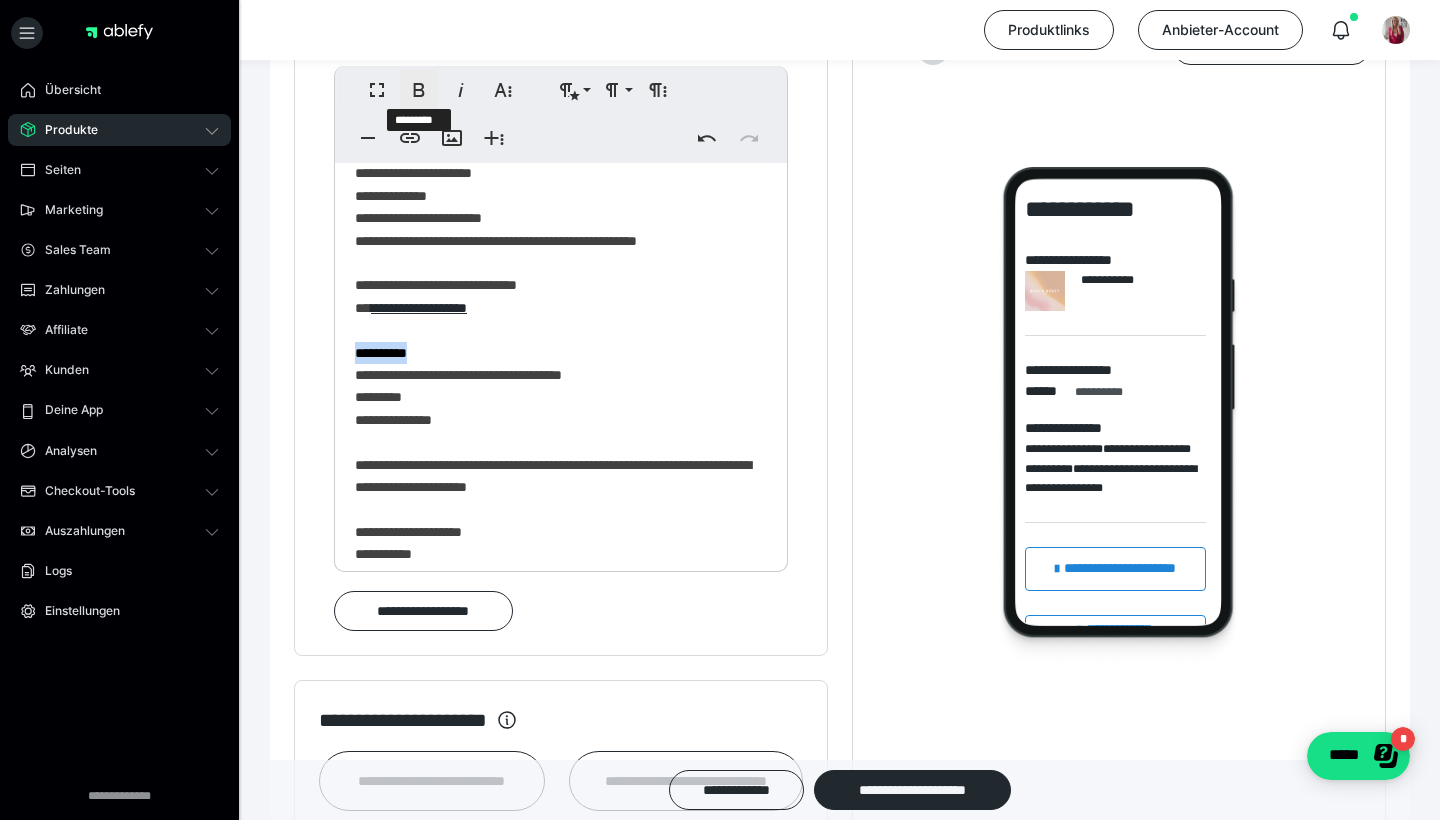 click 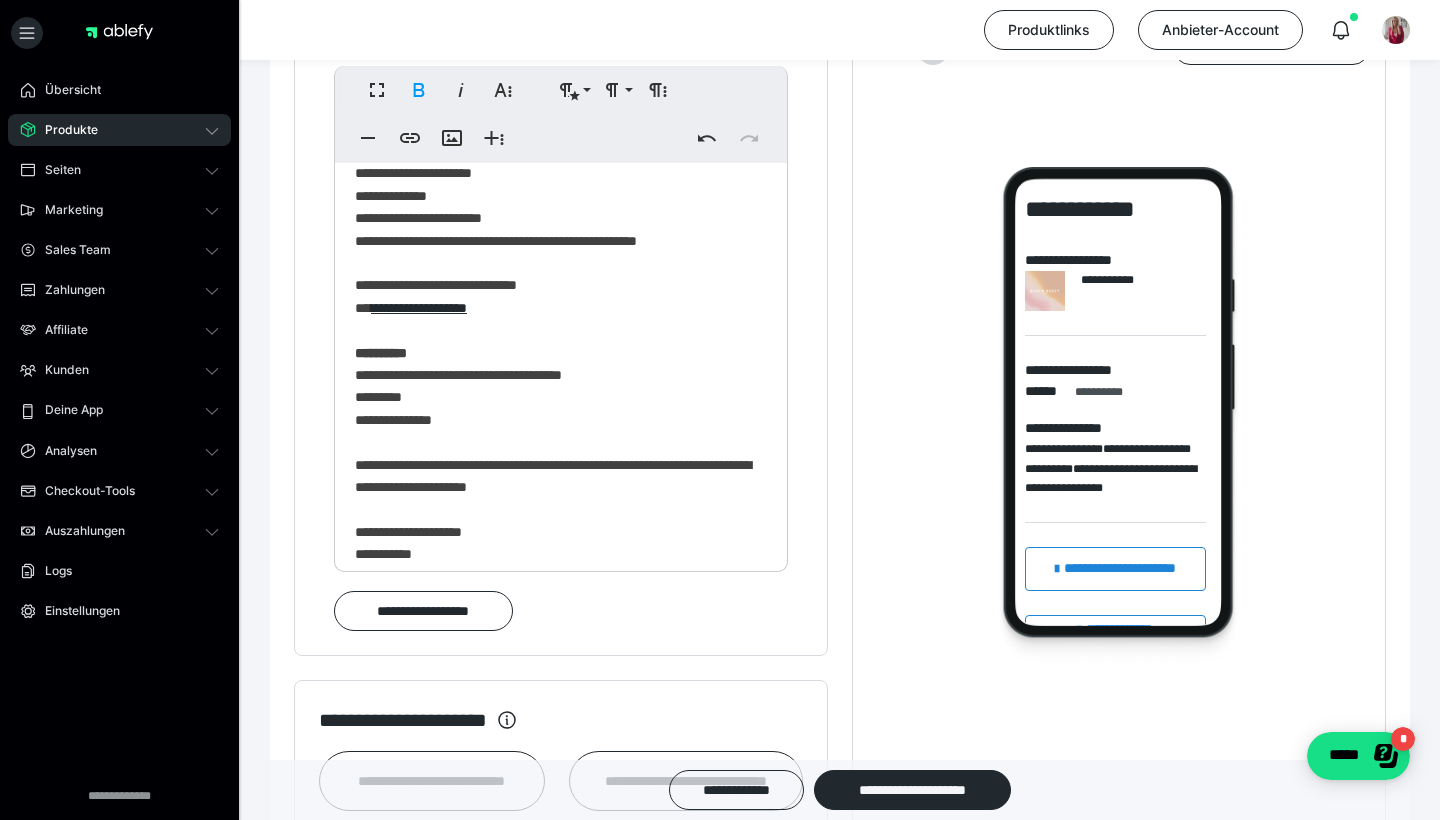 click on "**********" at bounding box center (561, 326) 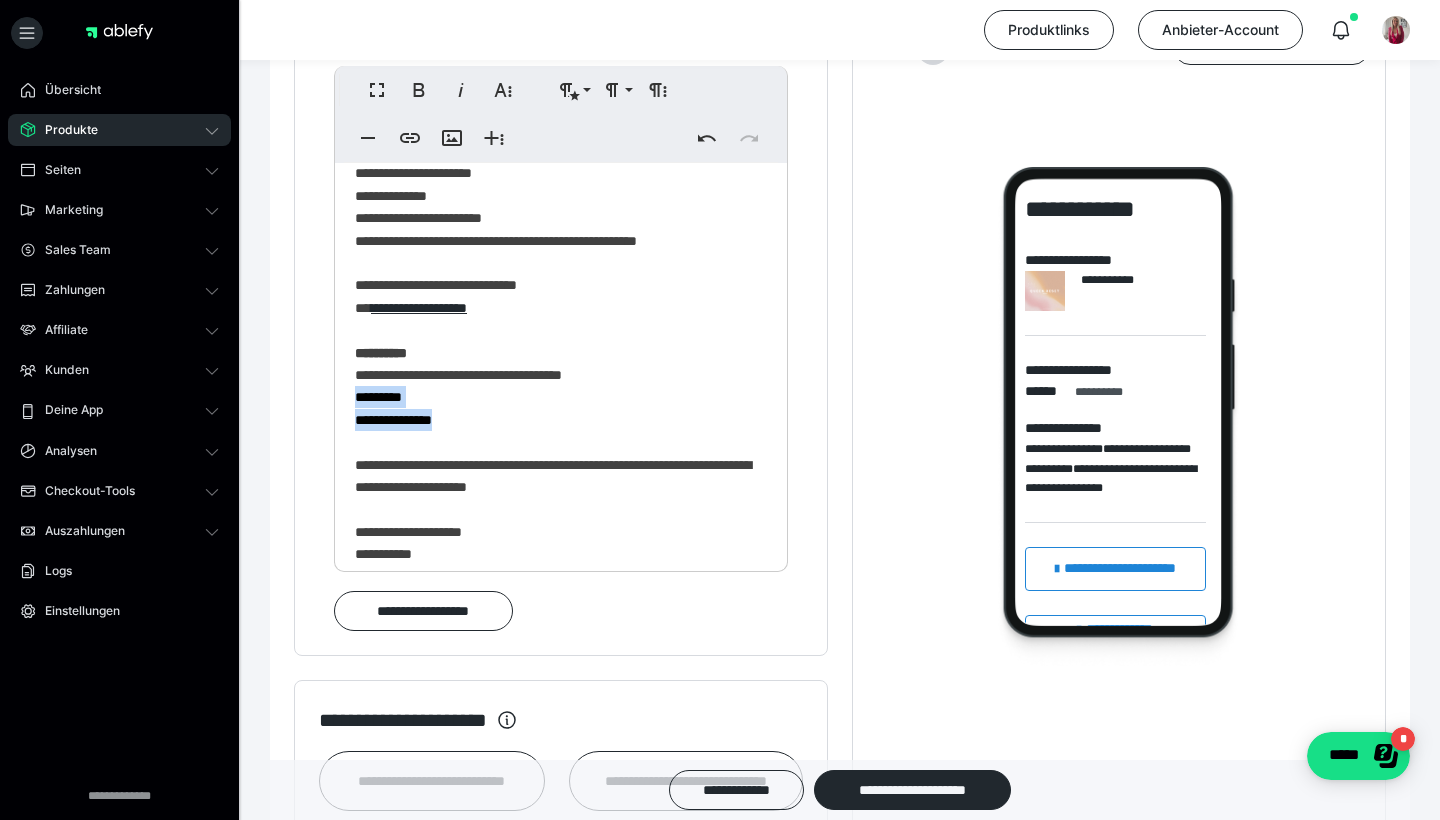 drag, startPoint x: 453, startPoint y: 419, endPoint x: 349, endPoint y: 391, distance: 107.70329 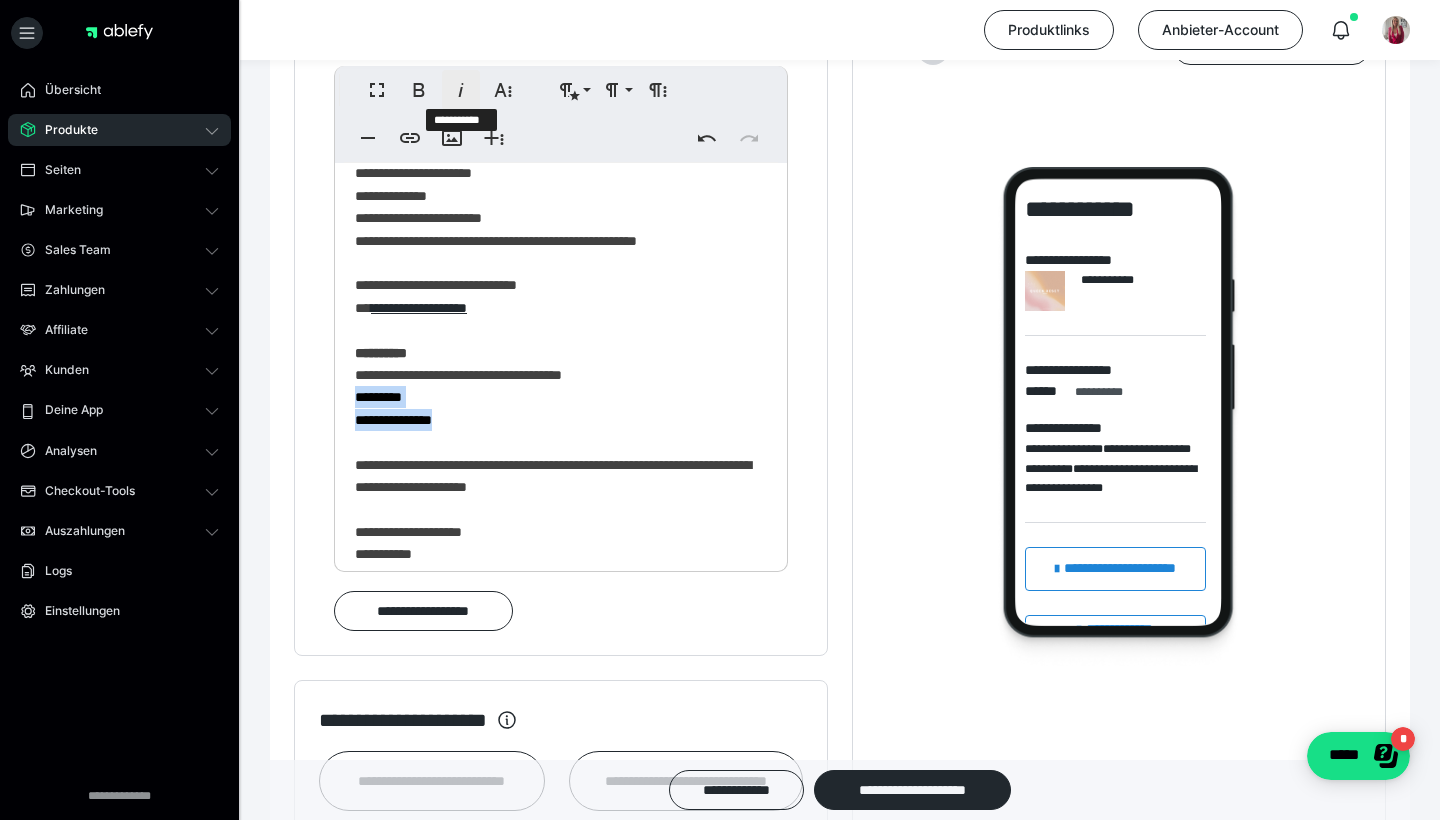 click 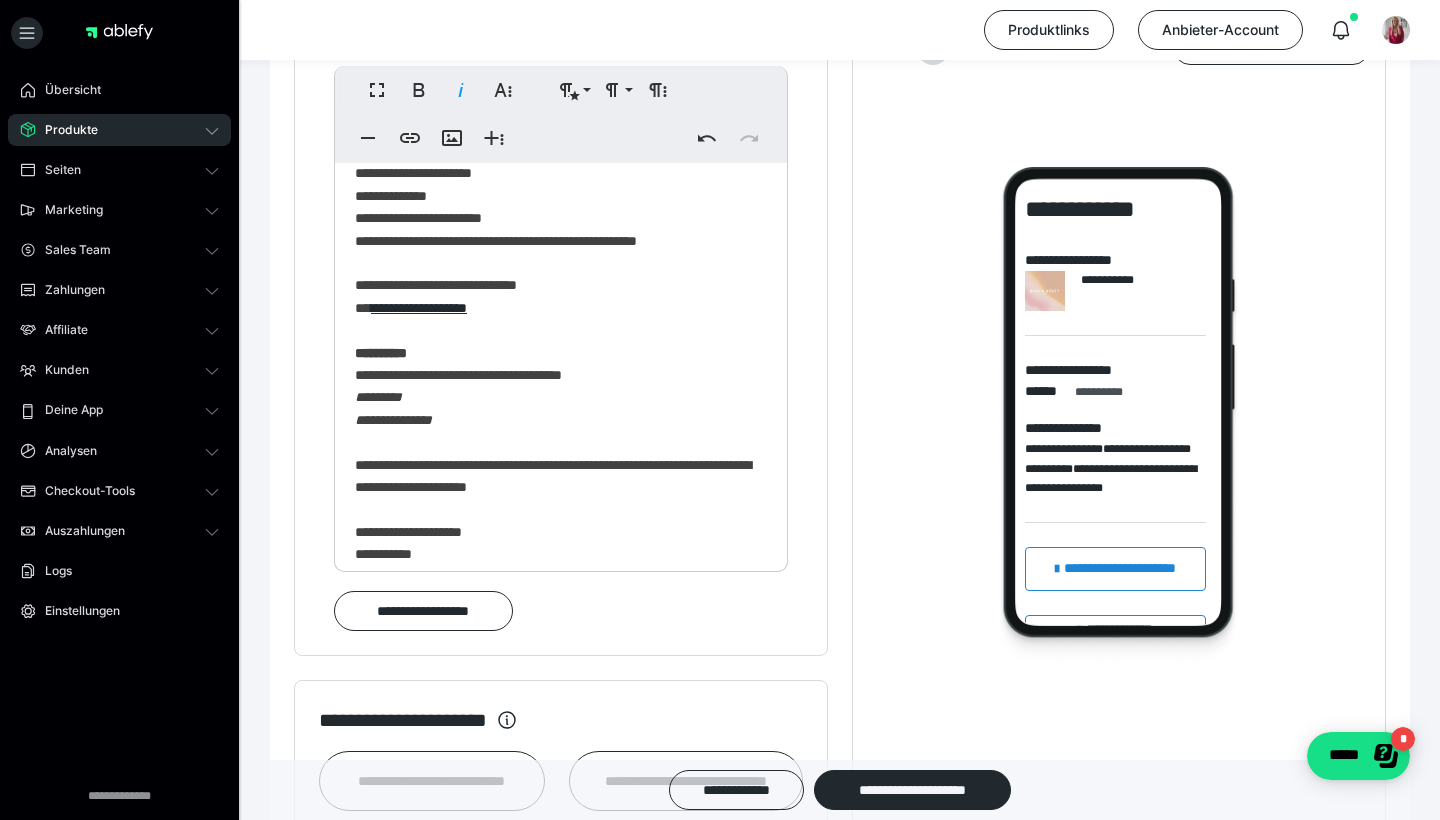 click on "**********" at bounding box center [561, 326] 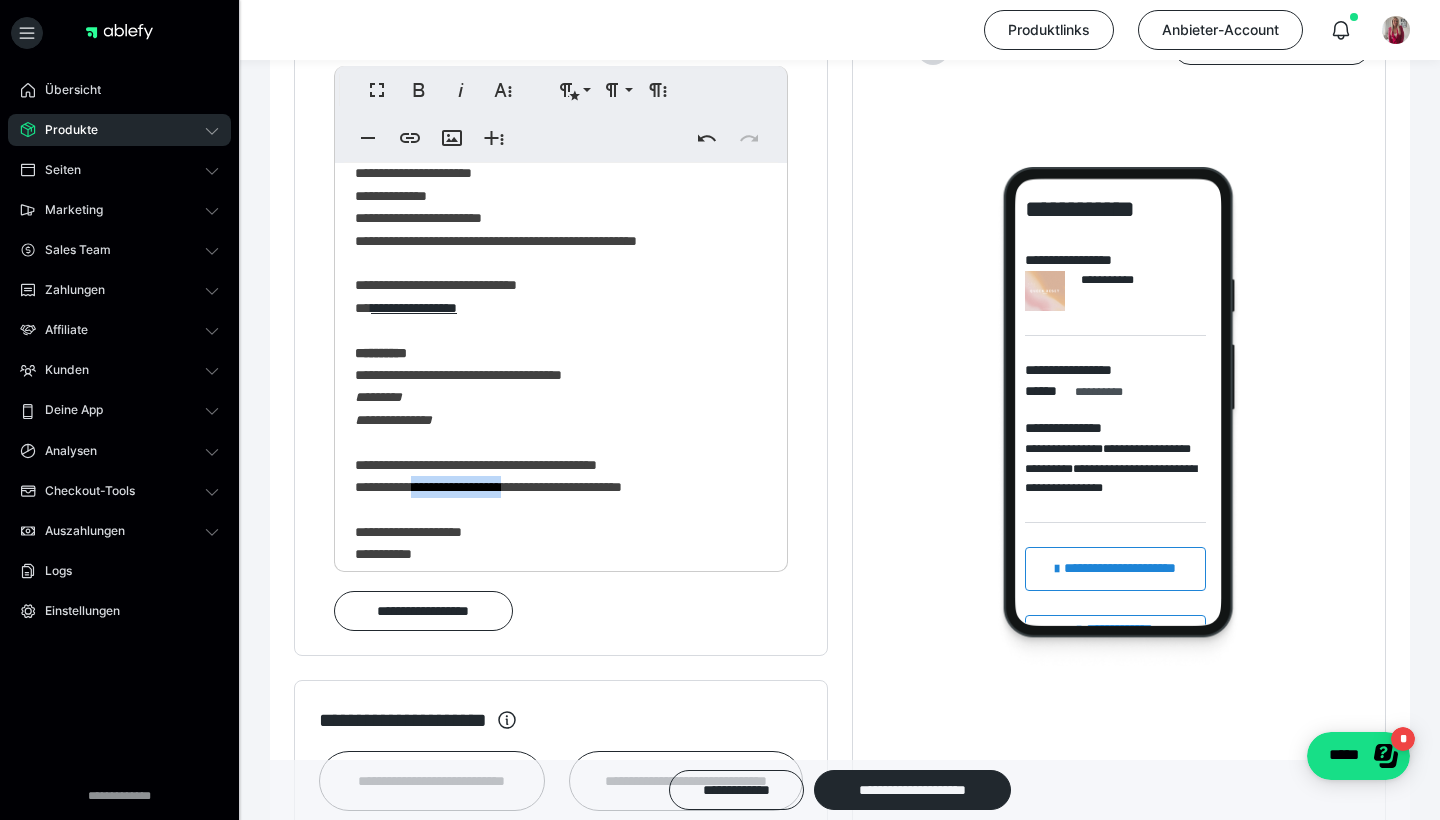drag, startPoint x: 431, startPoint y: 475, endPoint x: 561, endPoint y: 476, distance: 130.00385 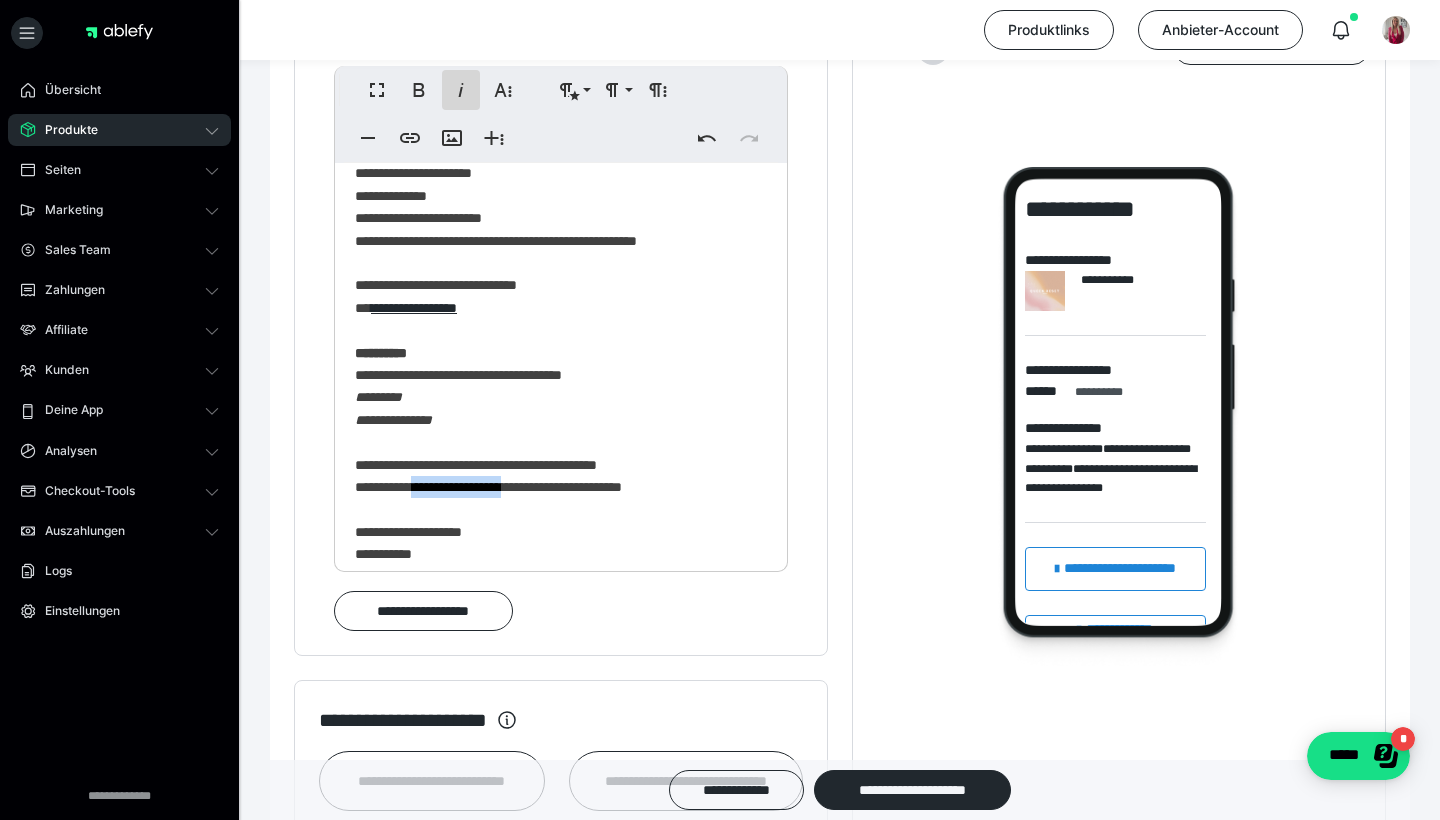click 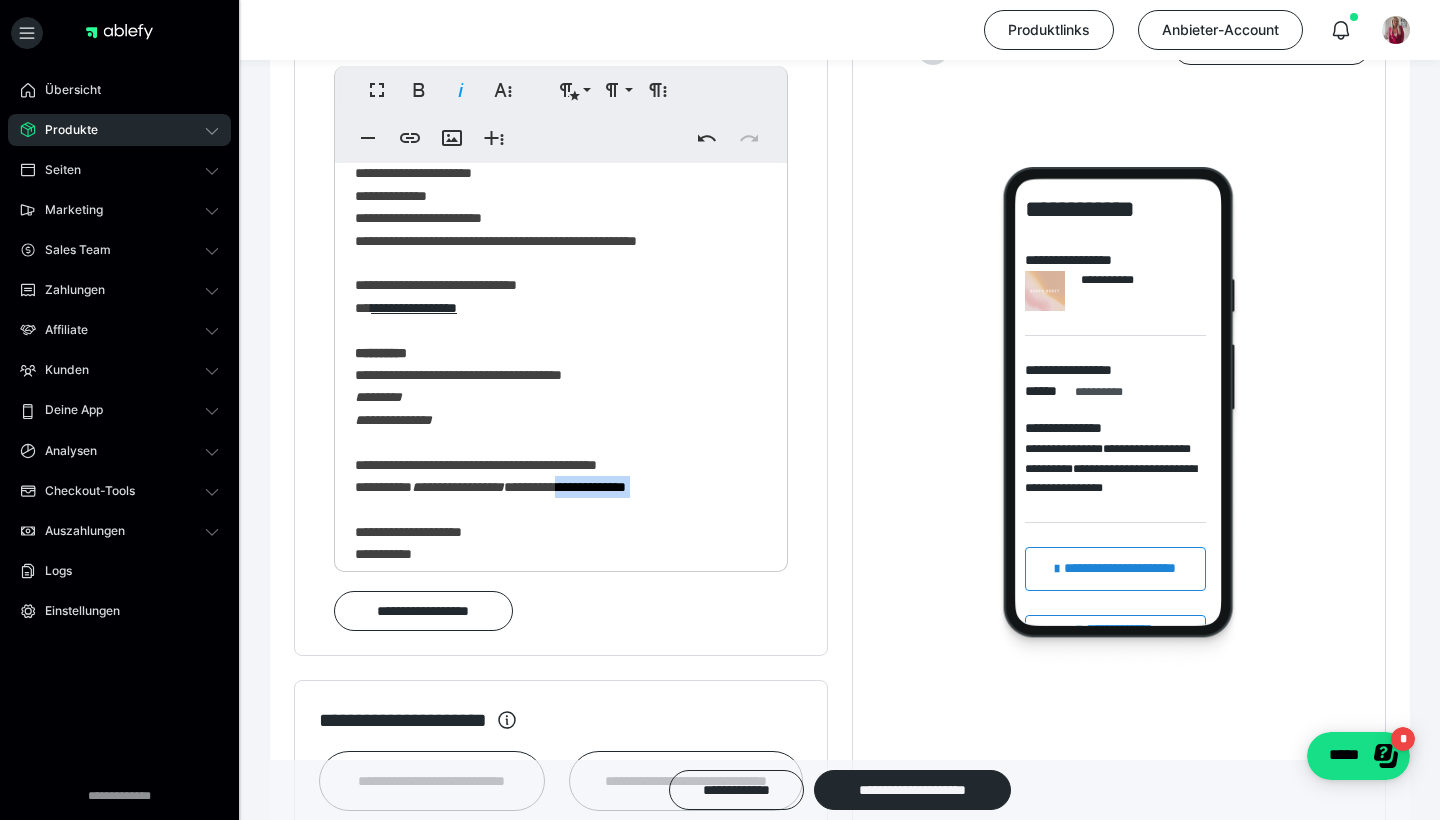 drag, startPoint x: 635, startPoint y: 477, endPoint x: 735, endPoint y: 486, distance: 100.40418 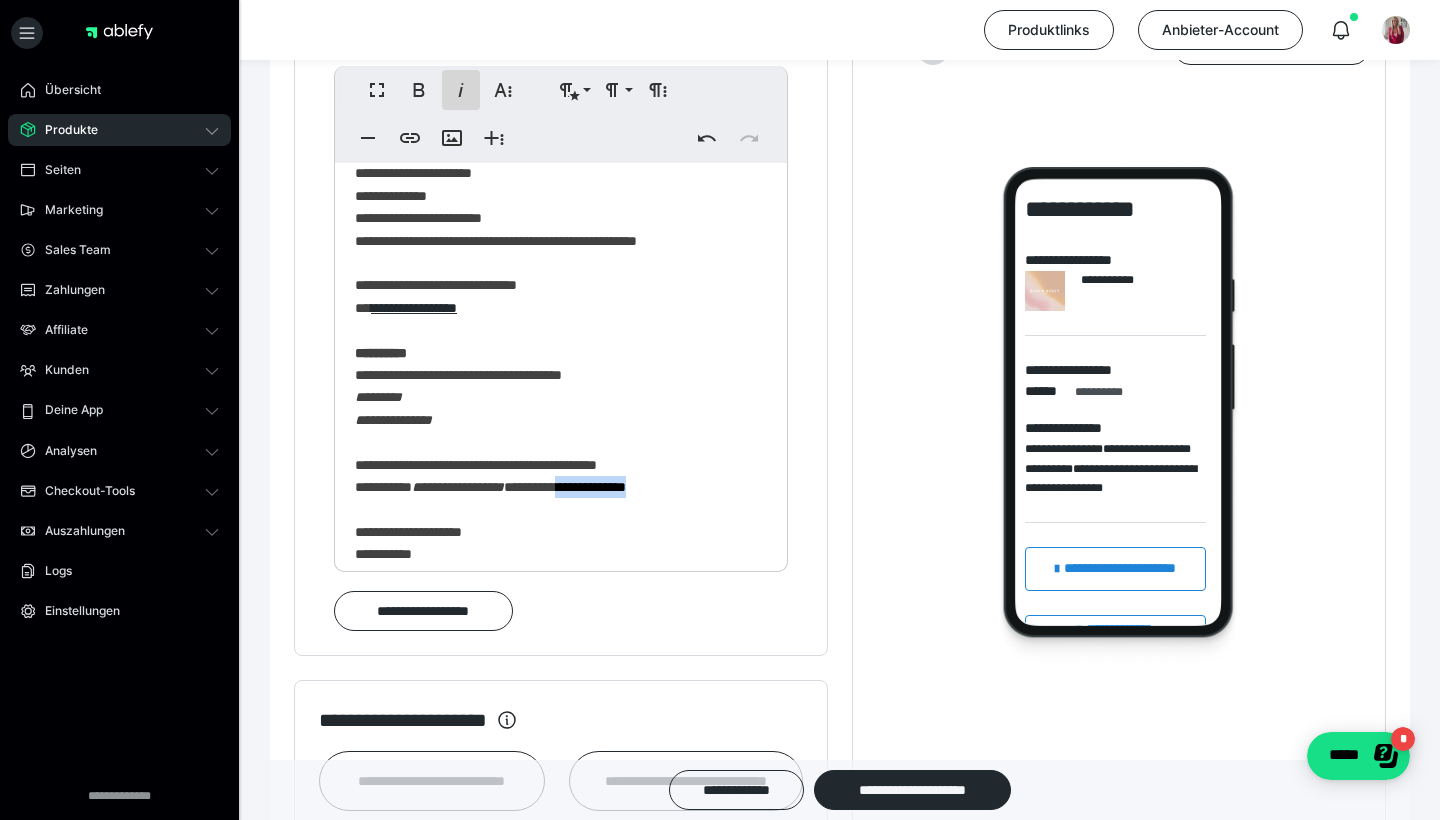 click 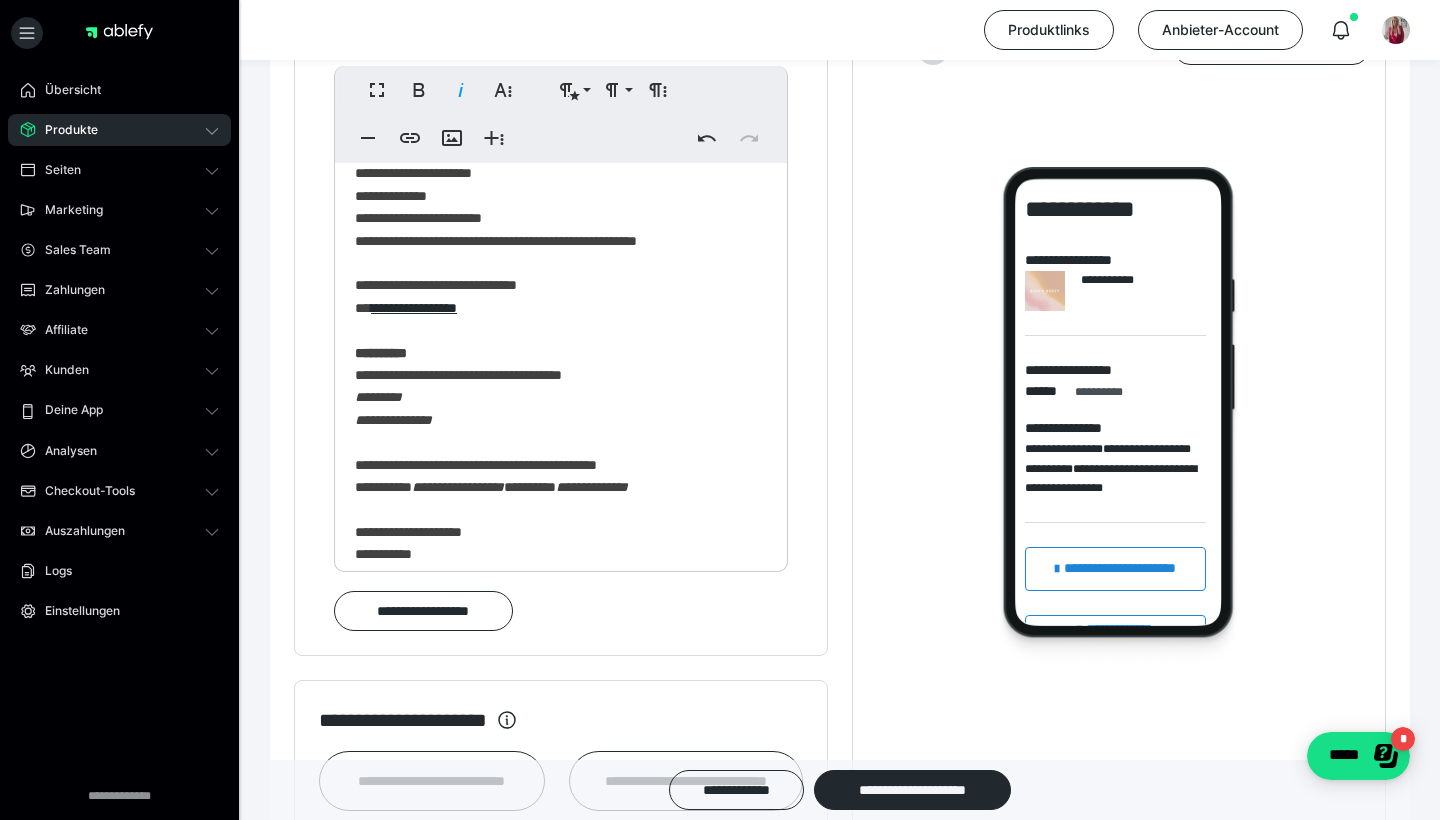 click on "**********" at bounding box center (561, 326) 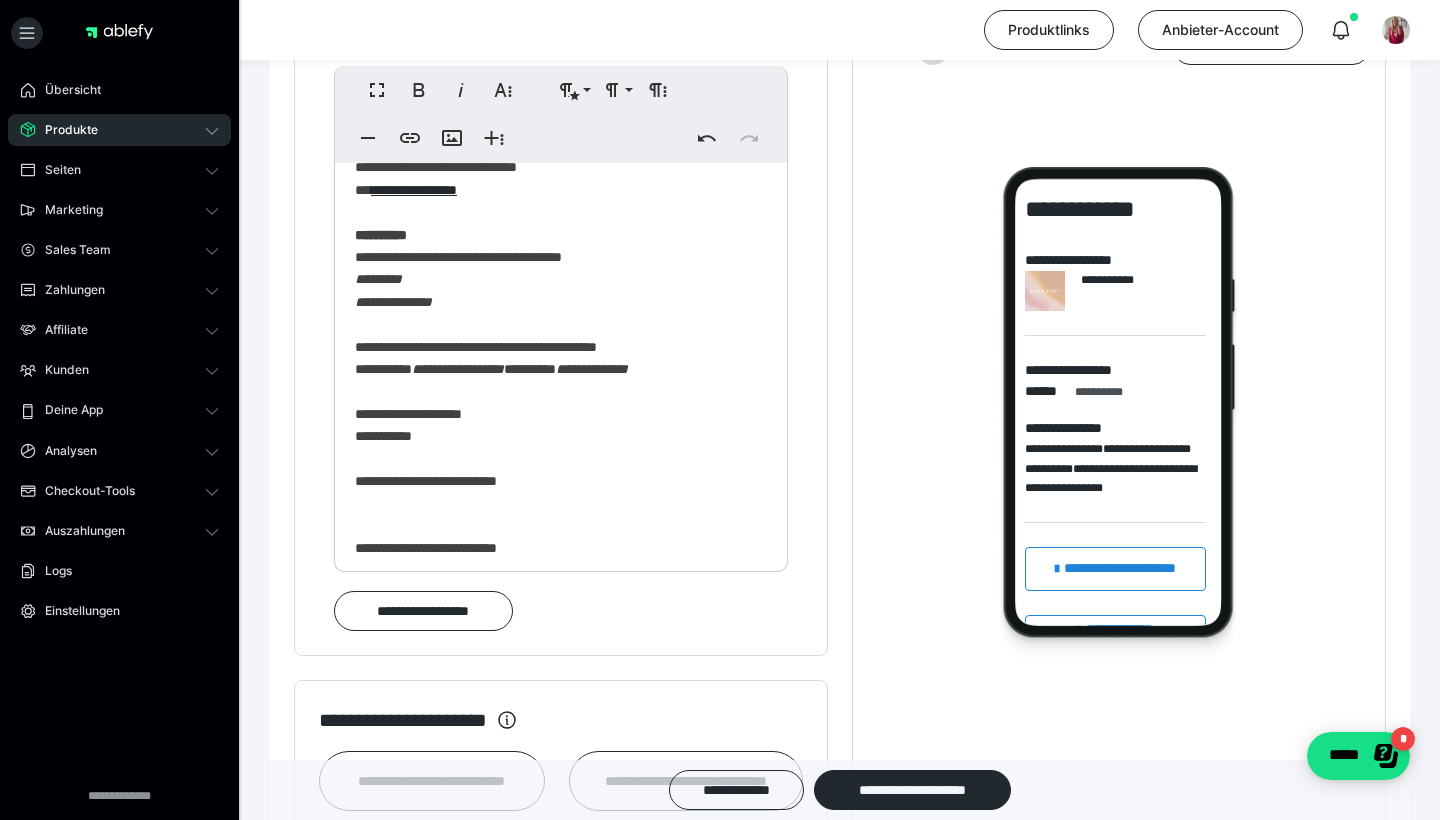scroll, scrollTop: 256, scrollLeft: 0, axis: vertical 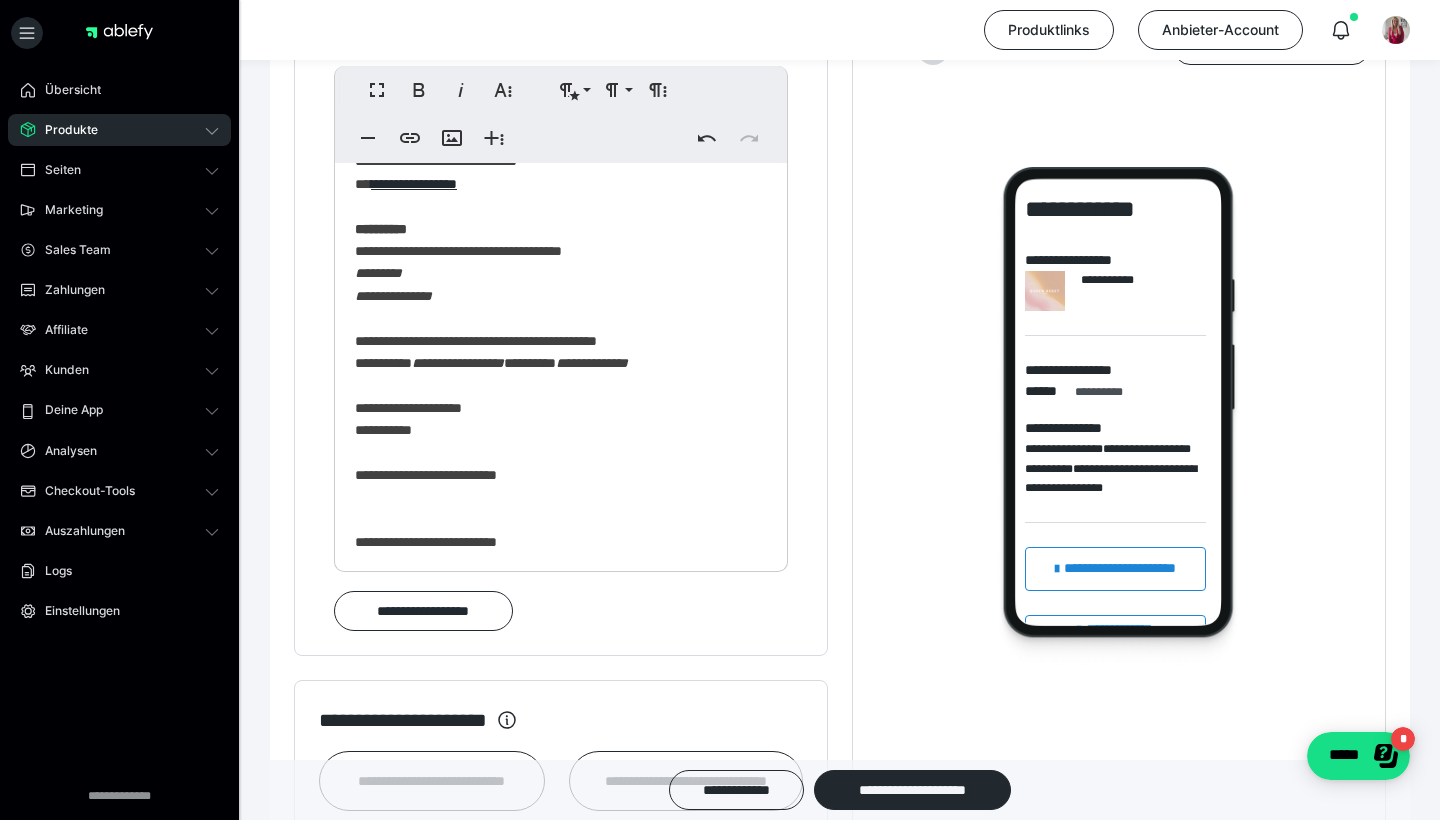 click on "**********" at bounding box center (561, 202) 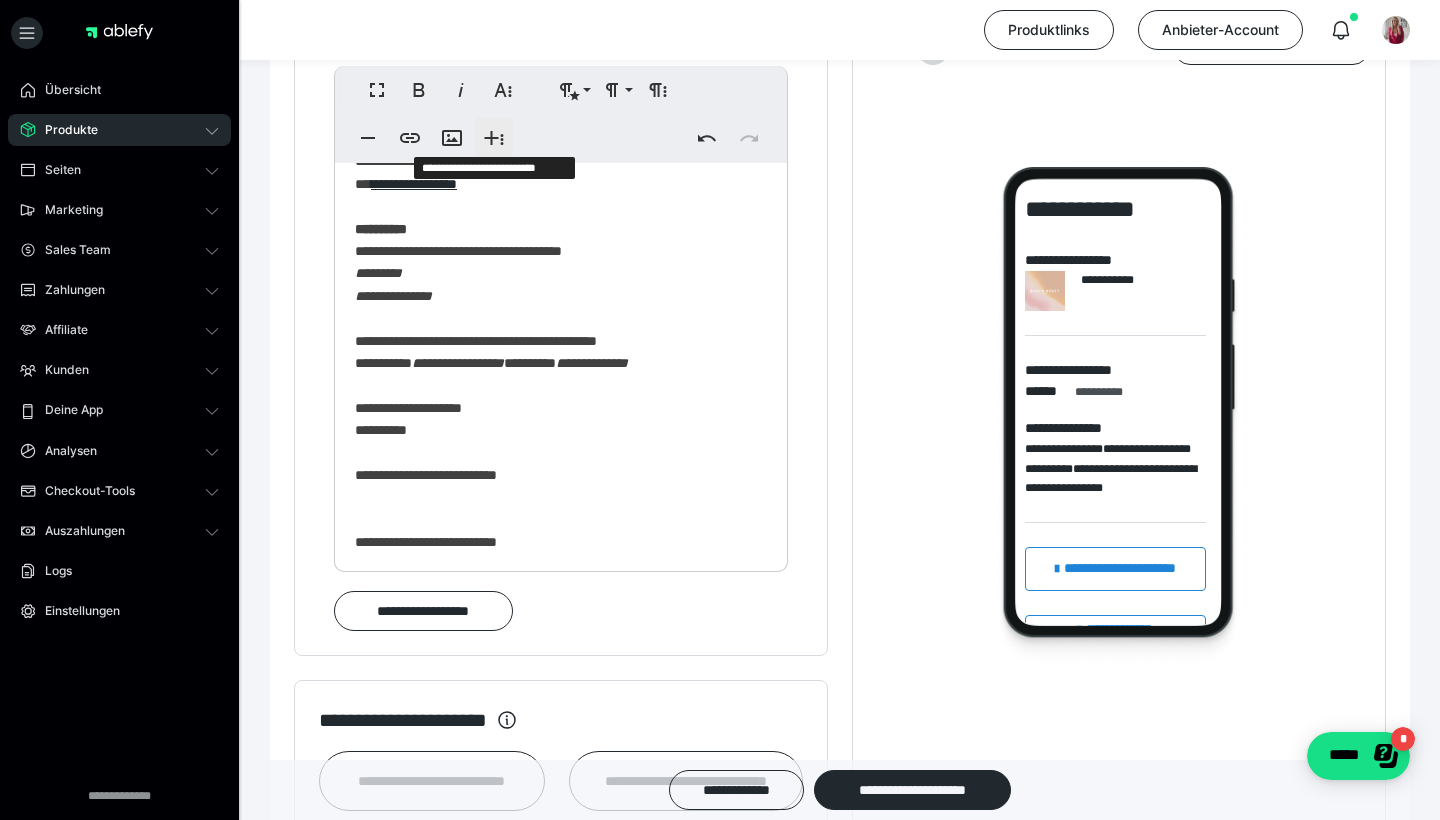 click on "**********" at bounding box center (494, 138) 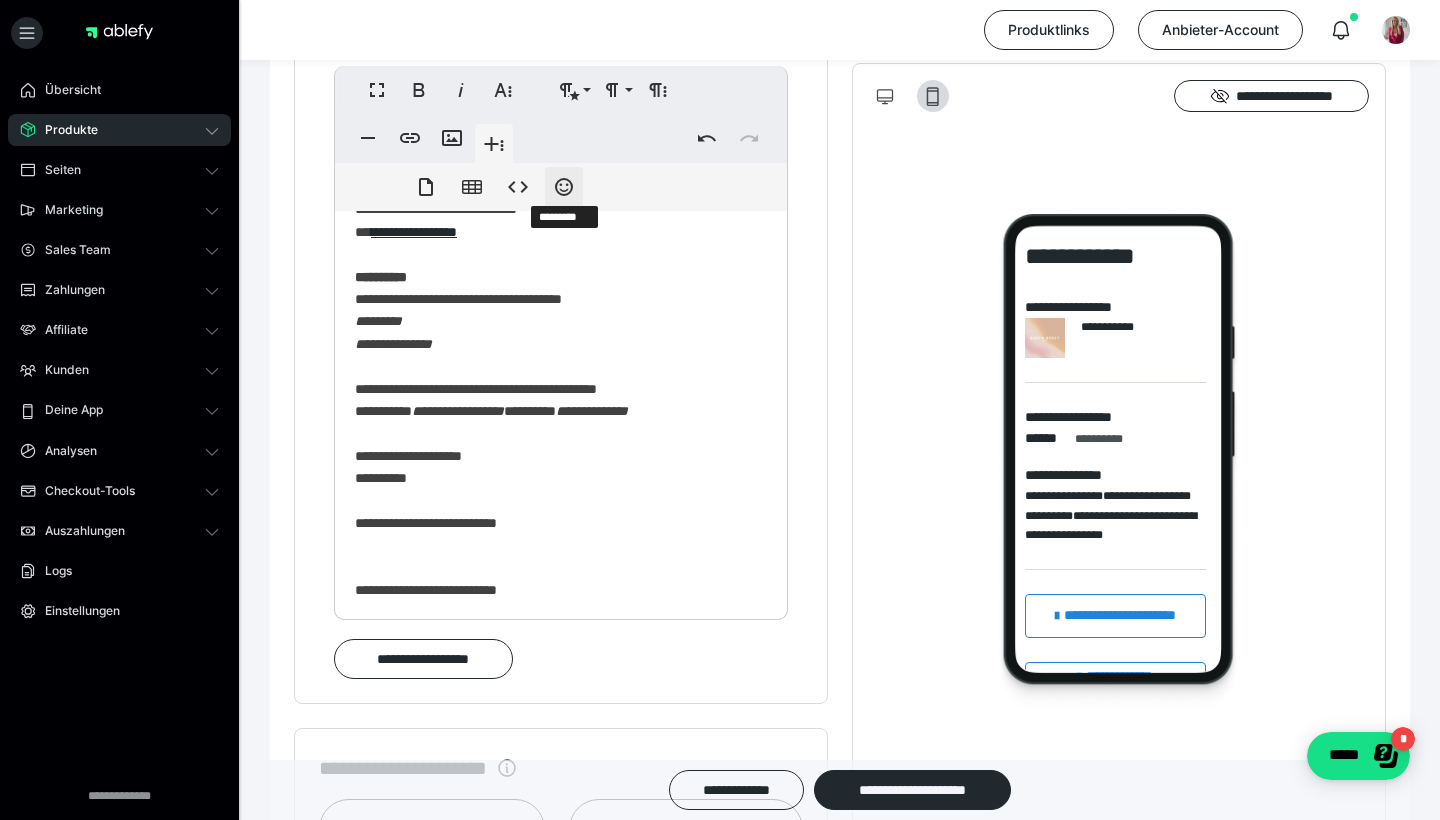 click 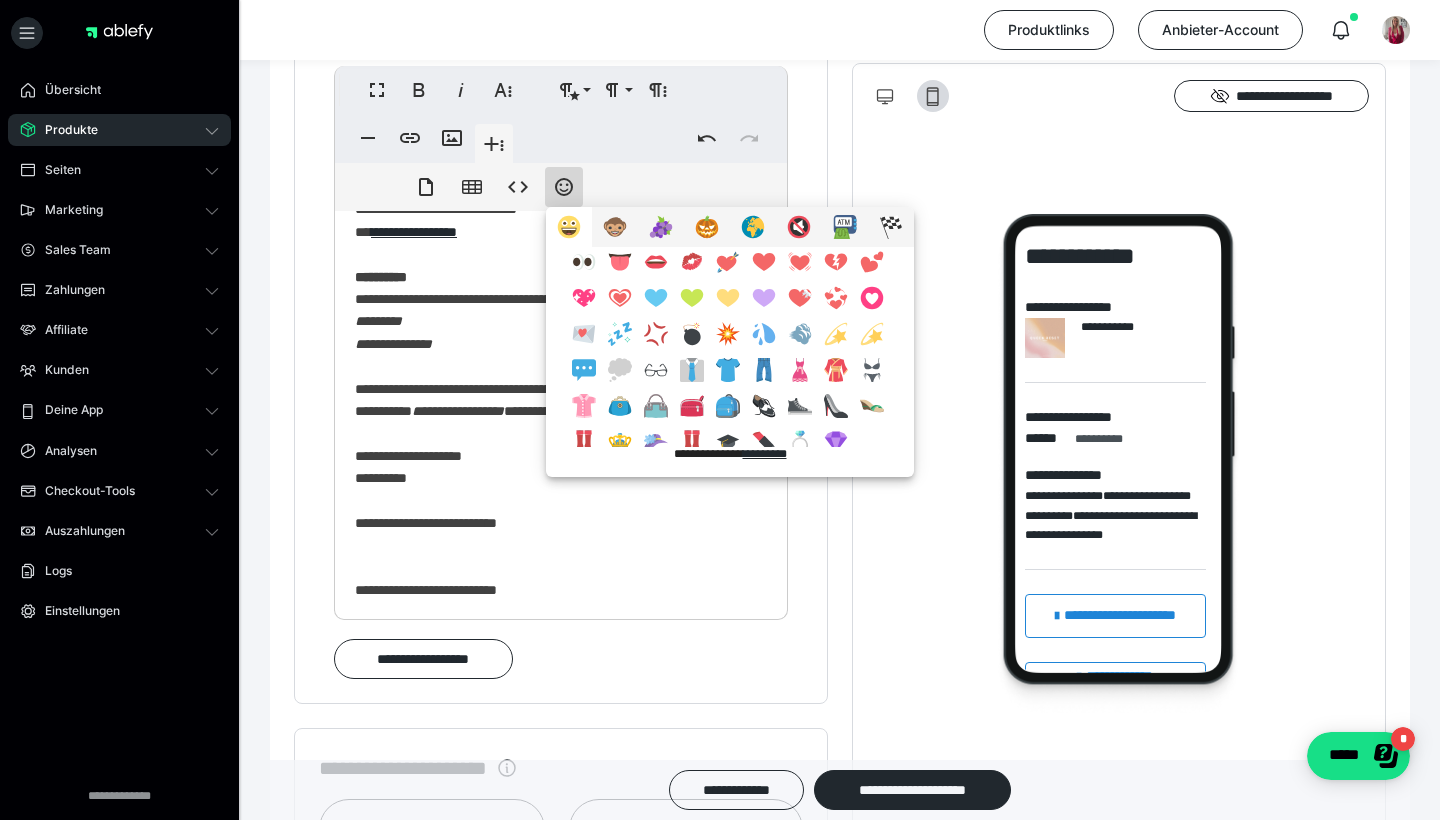 scroll, scrollTop: 706, scrollLeft: 0, axis: vertical 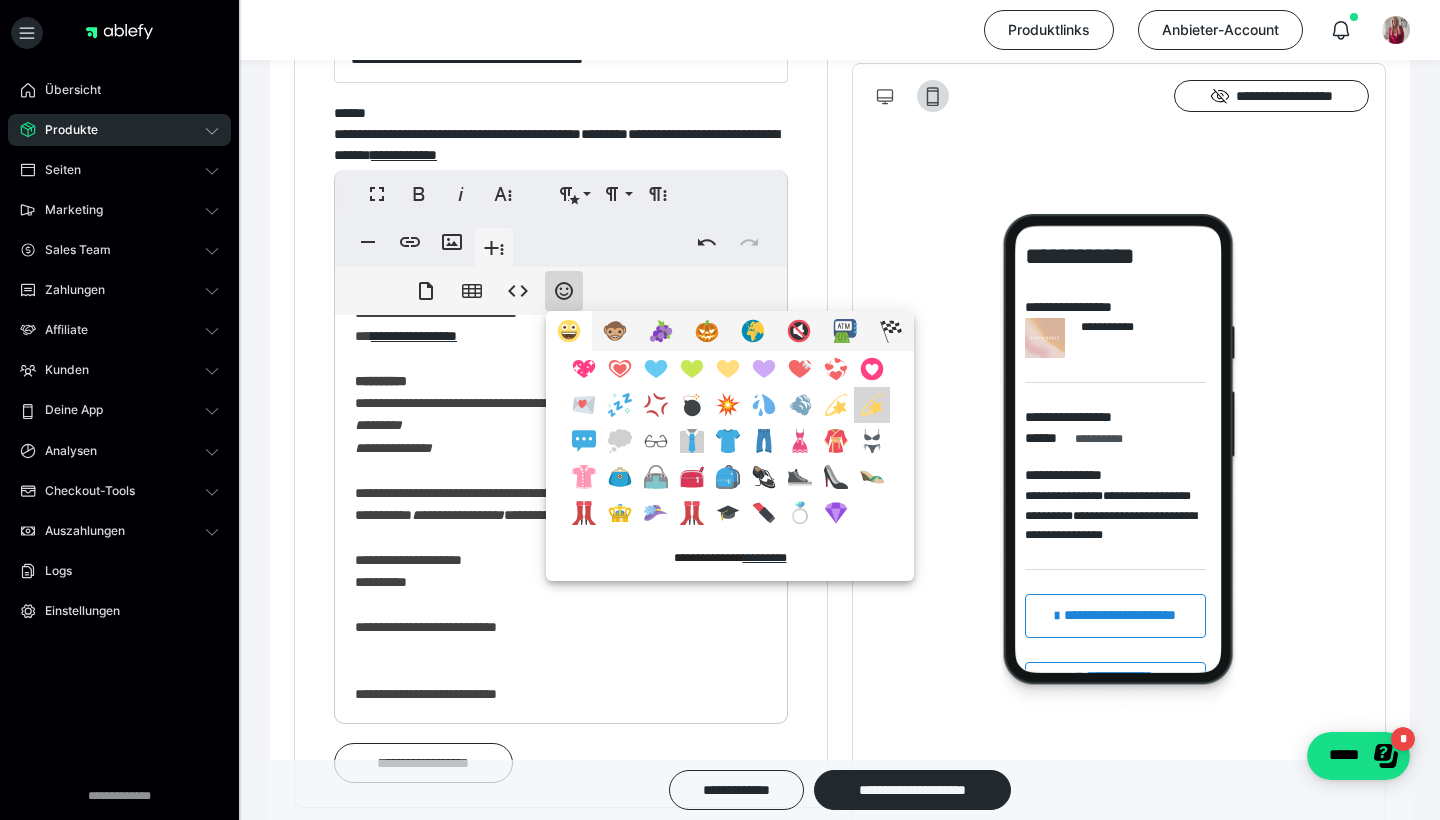 click on "**********" at bounding box center (872, 405) 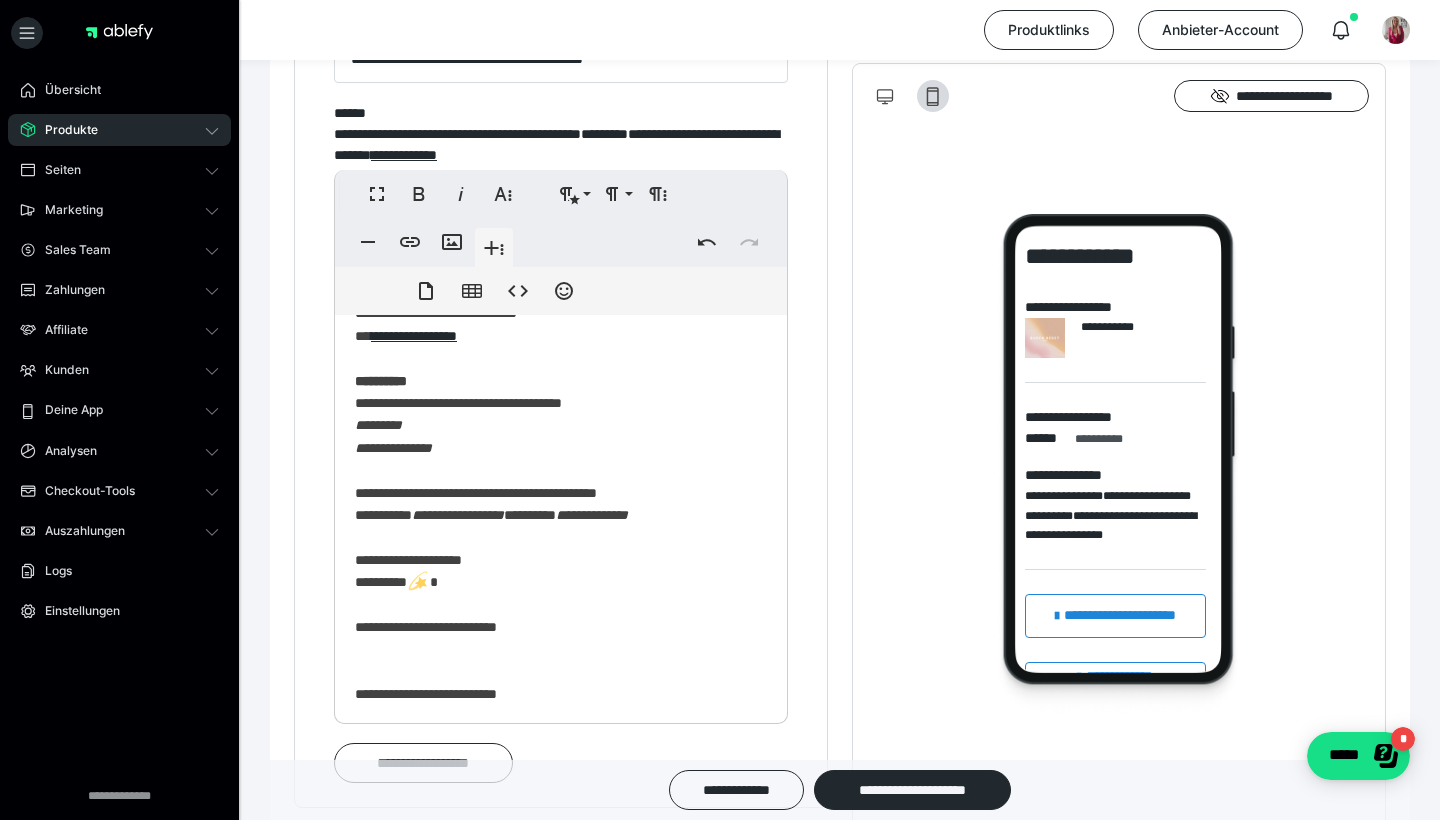 click on "**********" at bounding box center [561, 354] 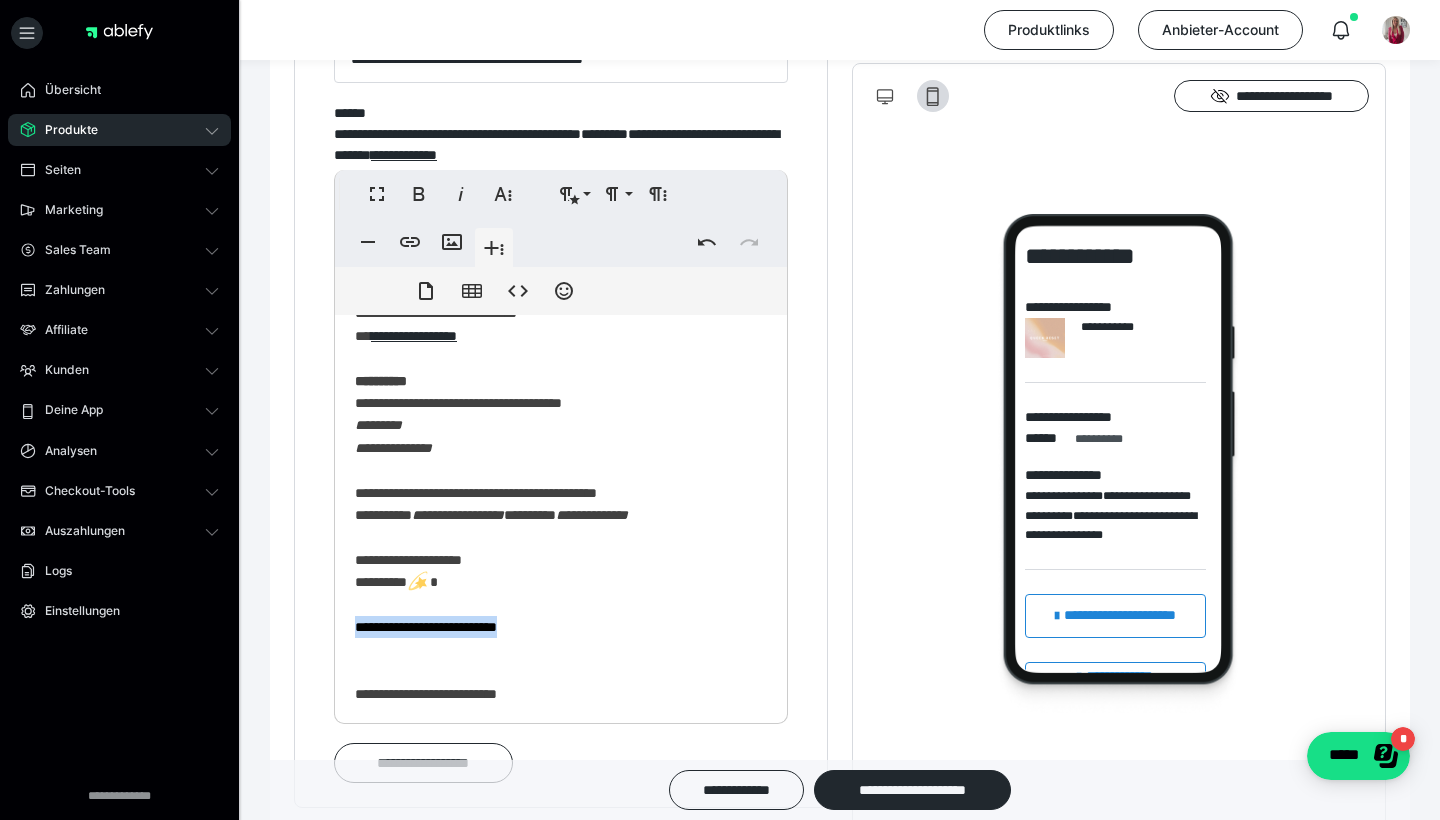 drag, startPoint x: 566, startPoint y: 628, endPoint x: 339, endPoint y: 612, distance: 227.56317 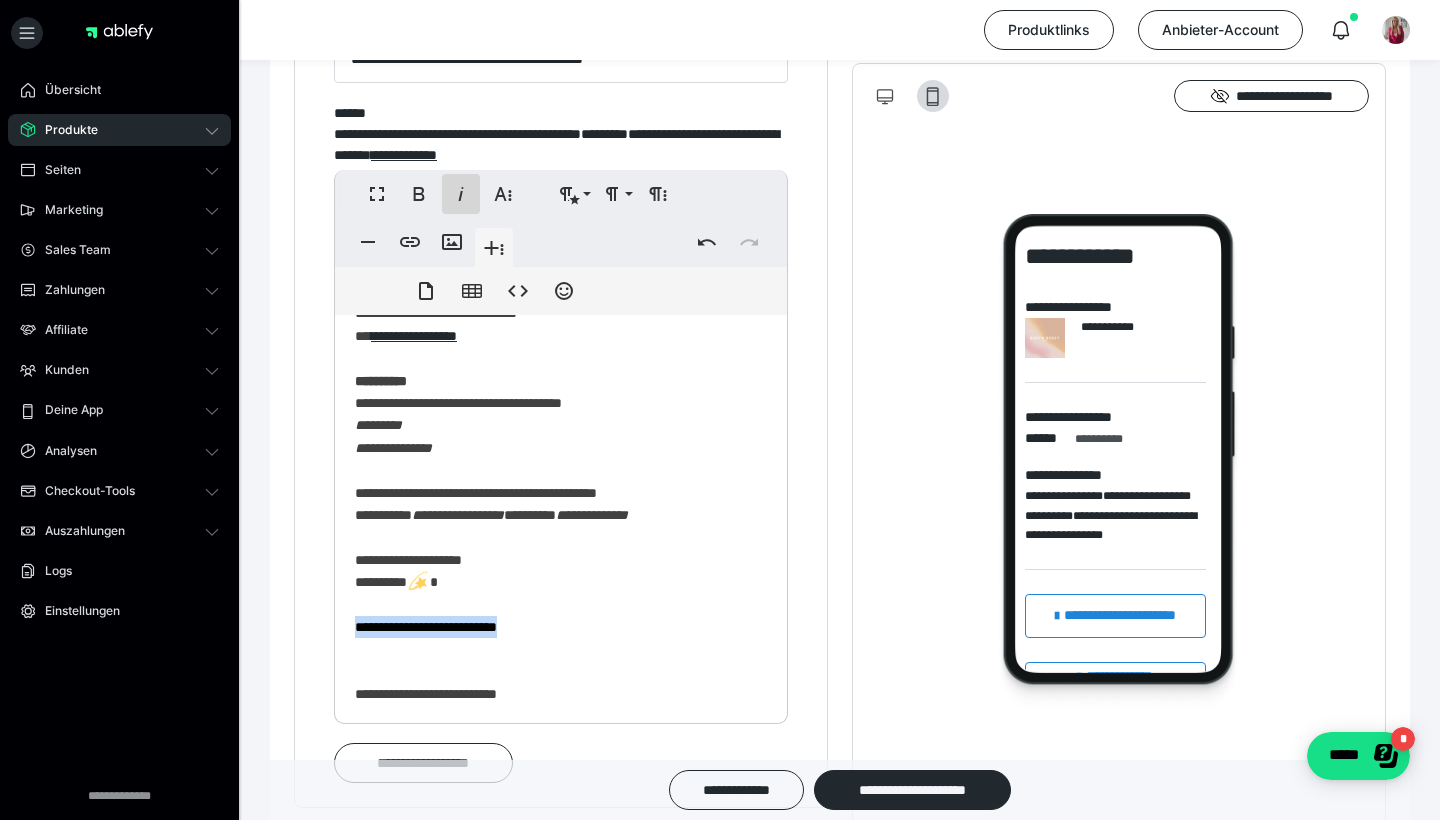 click 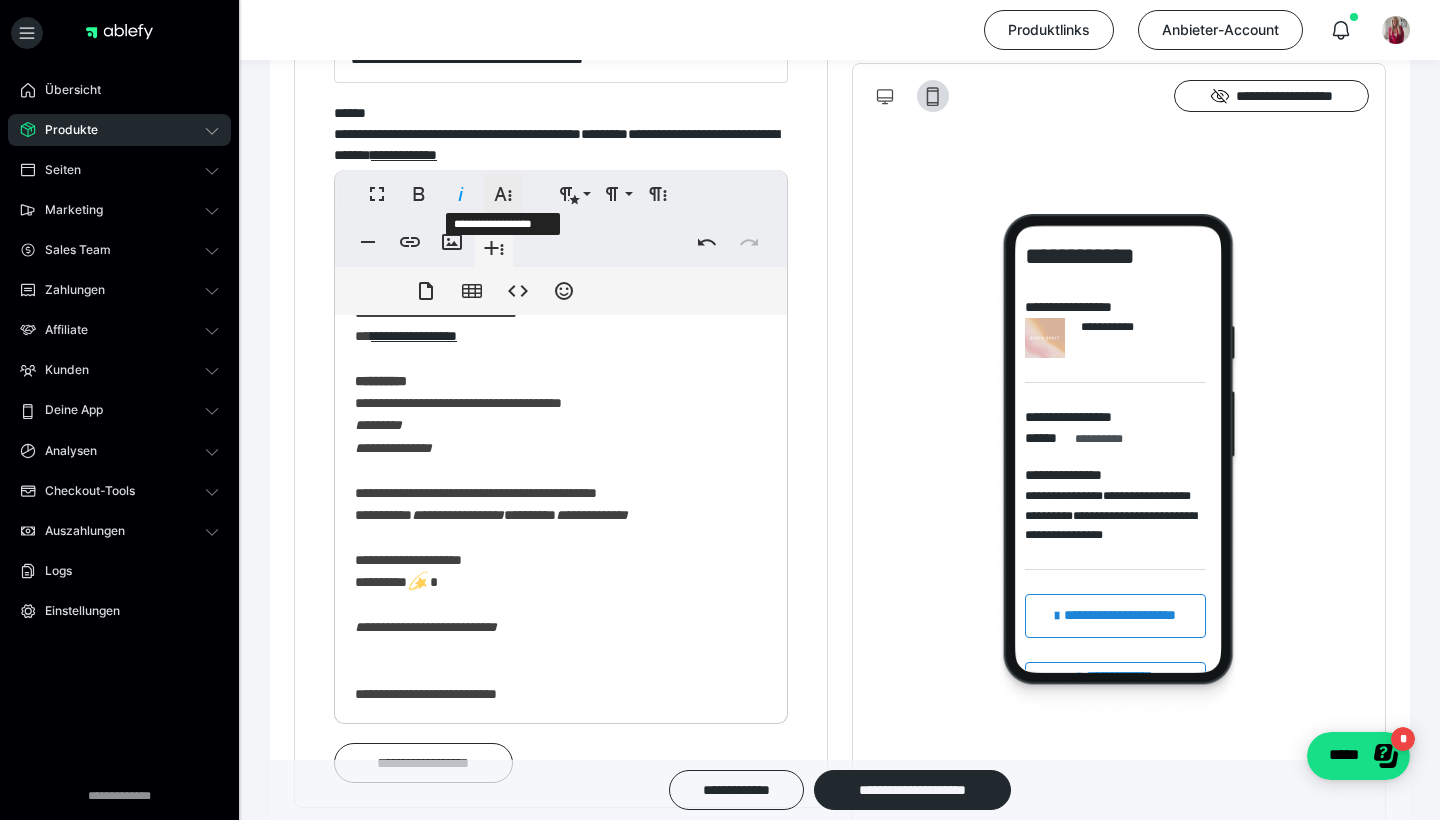 click 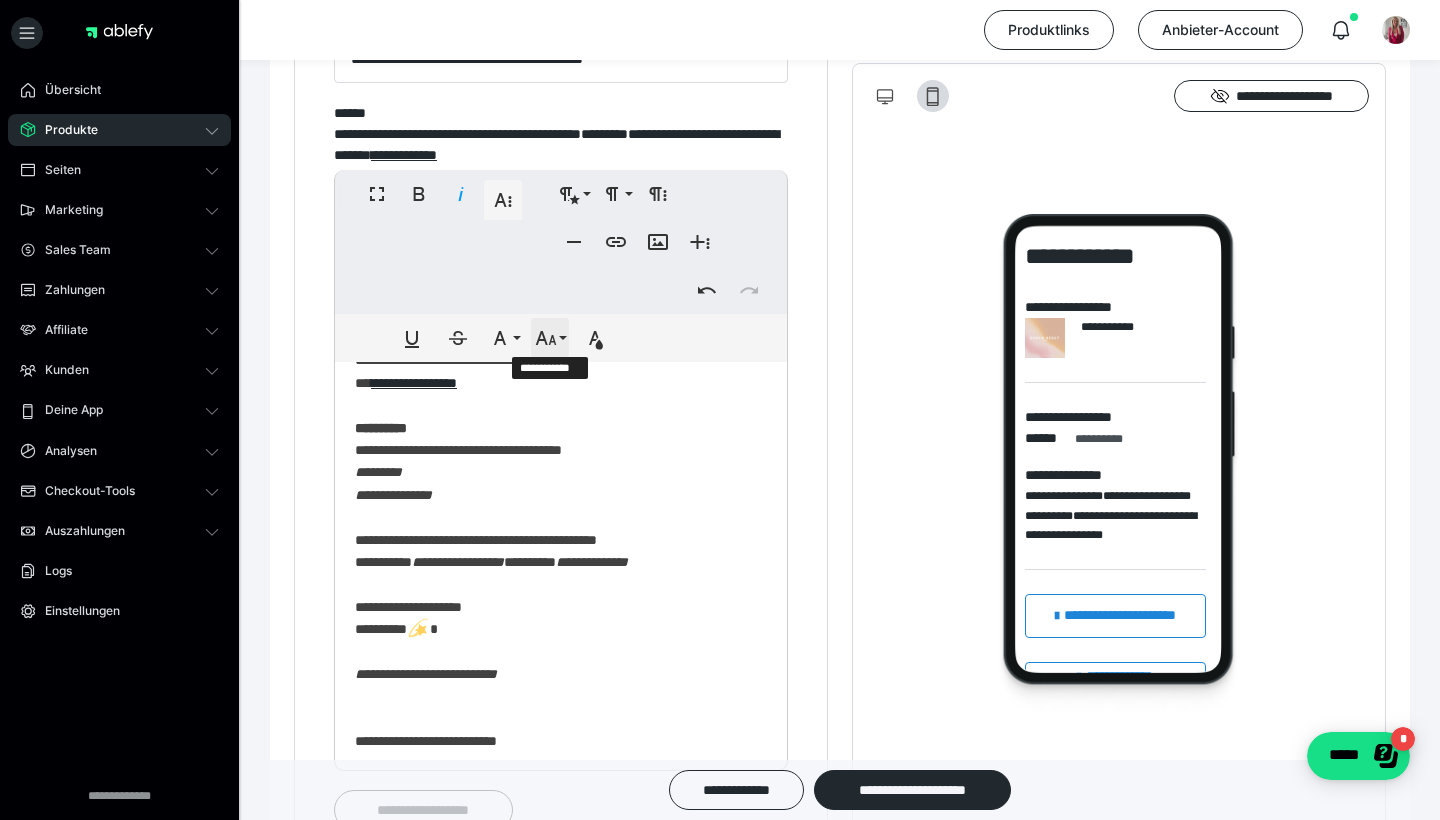 click 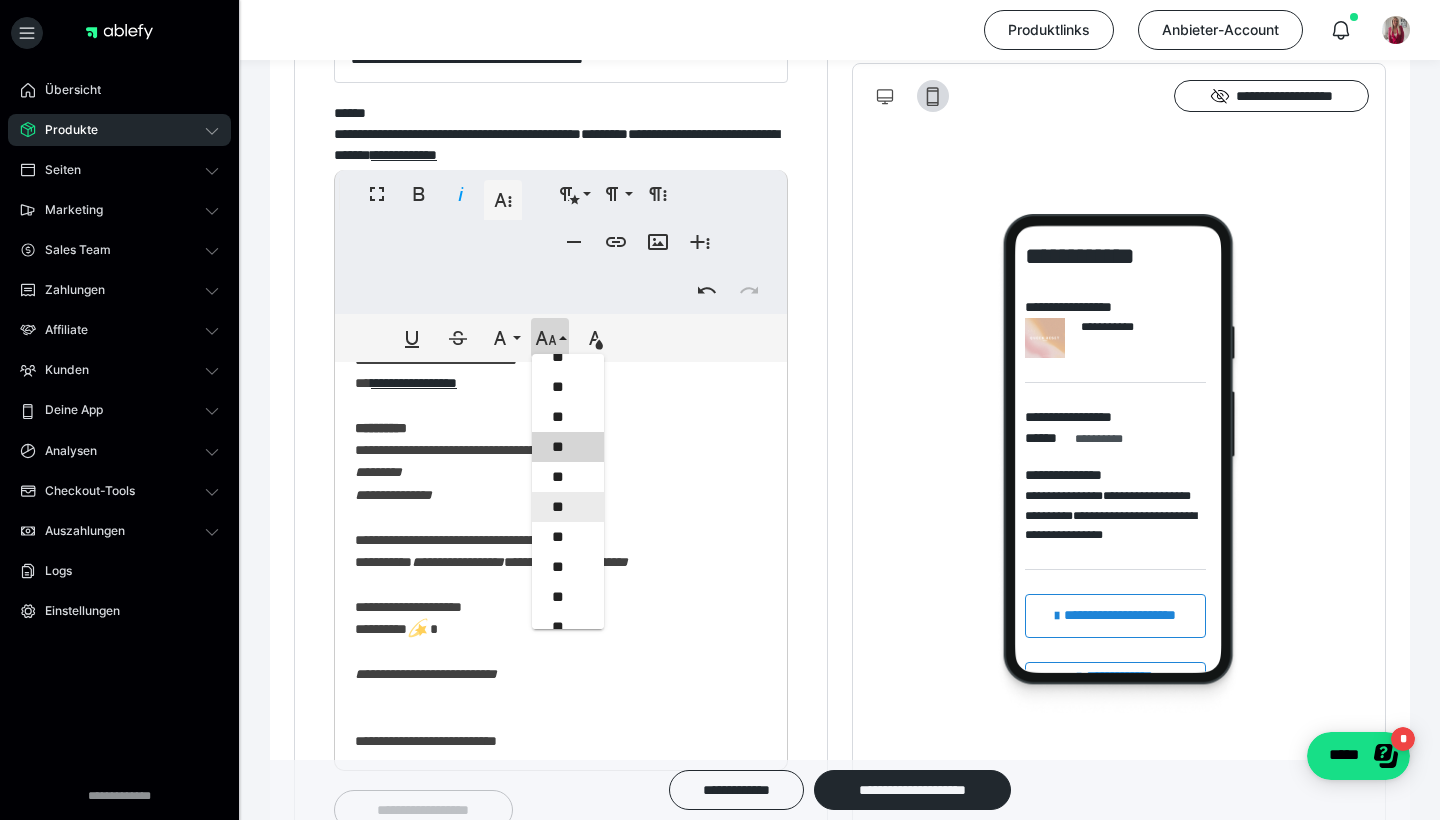 scroll, scrollTop: 77, scrollLeft: 0, axis: vertical 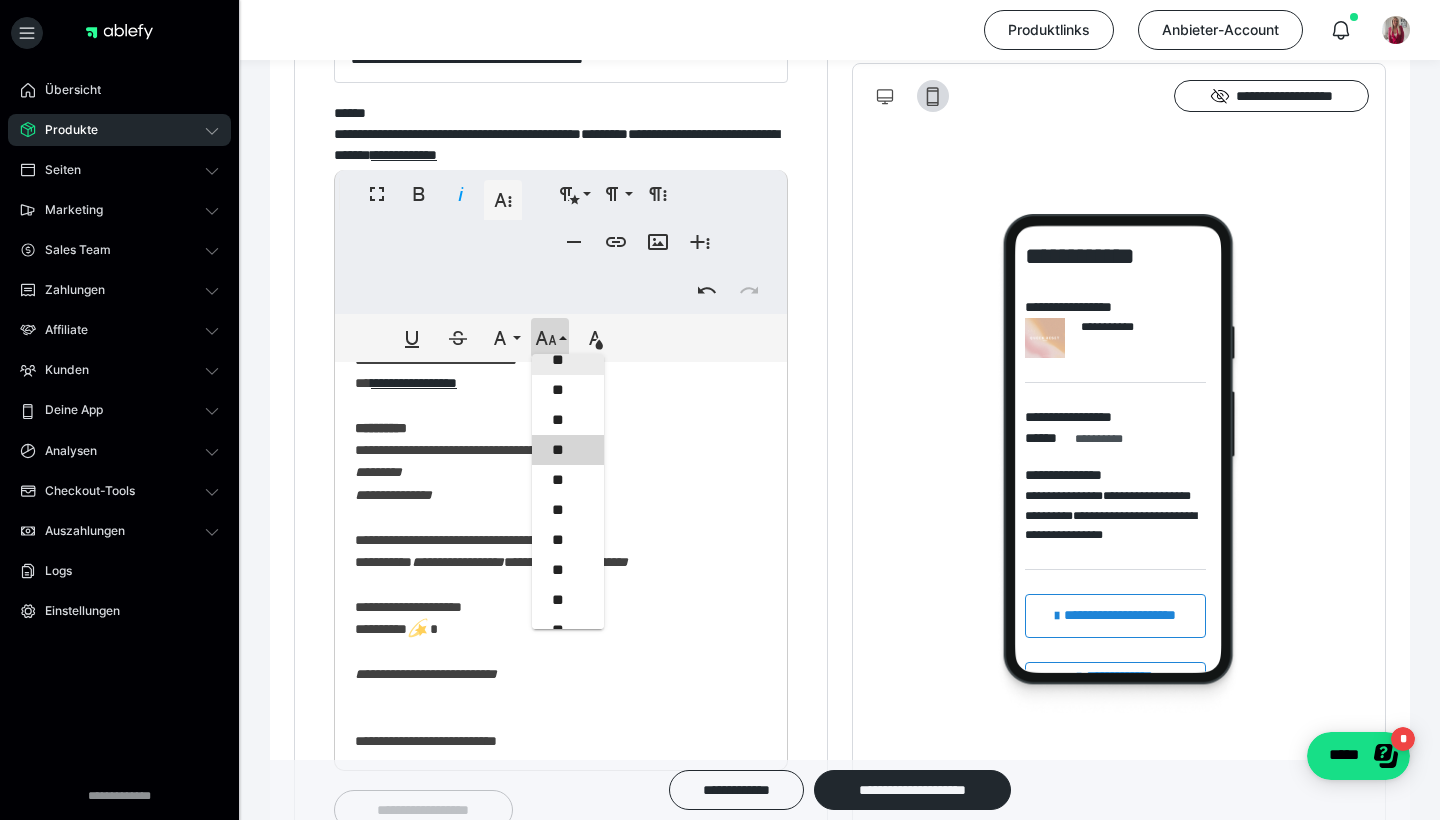 click on "**" at bounding box center [568, 360] 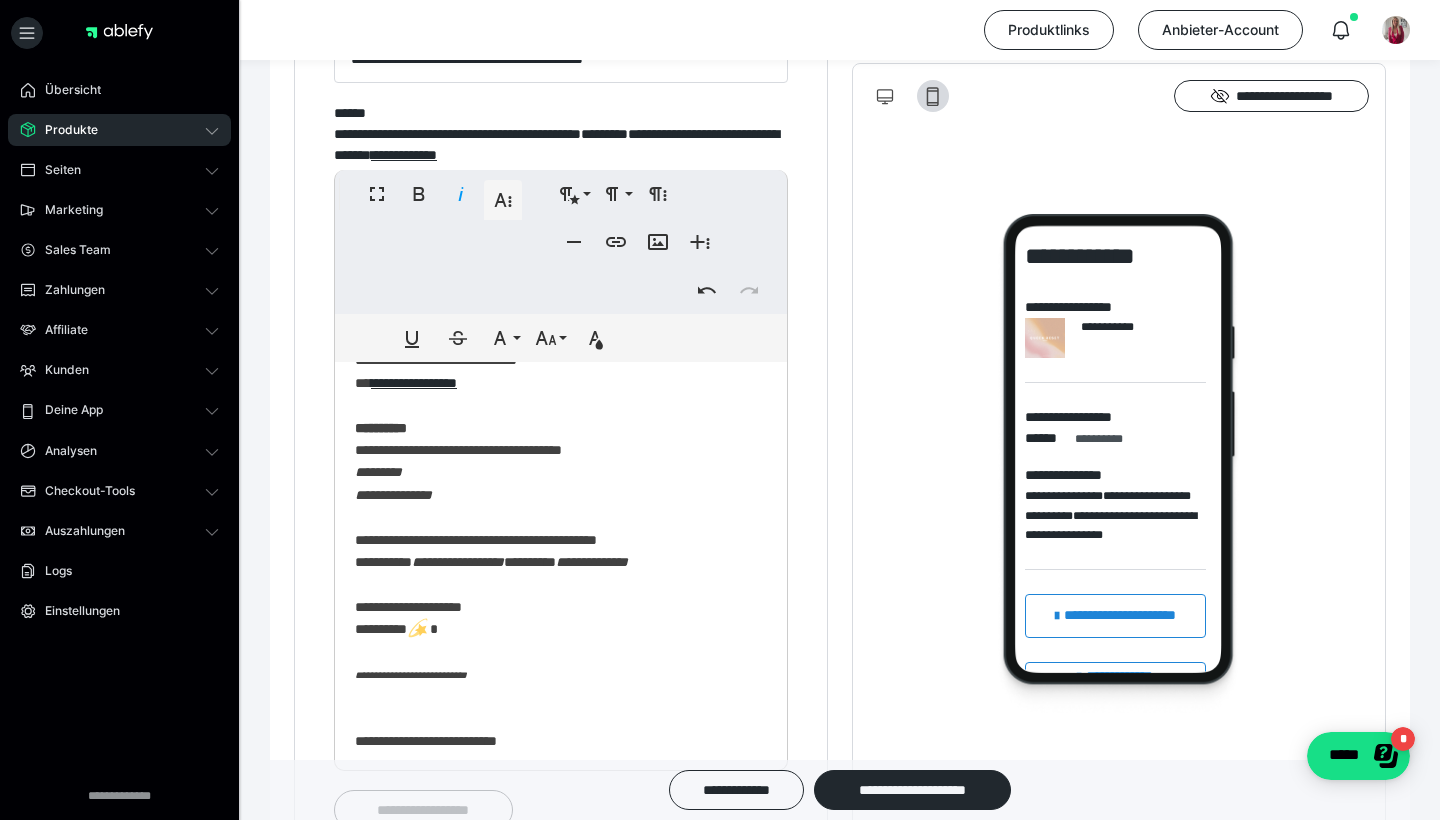 click on "**********" at bounding box center [561, 401] 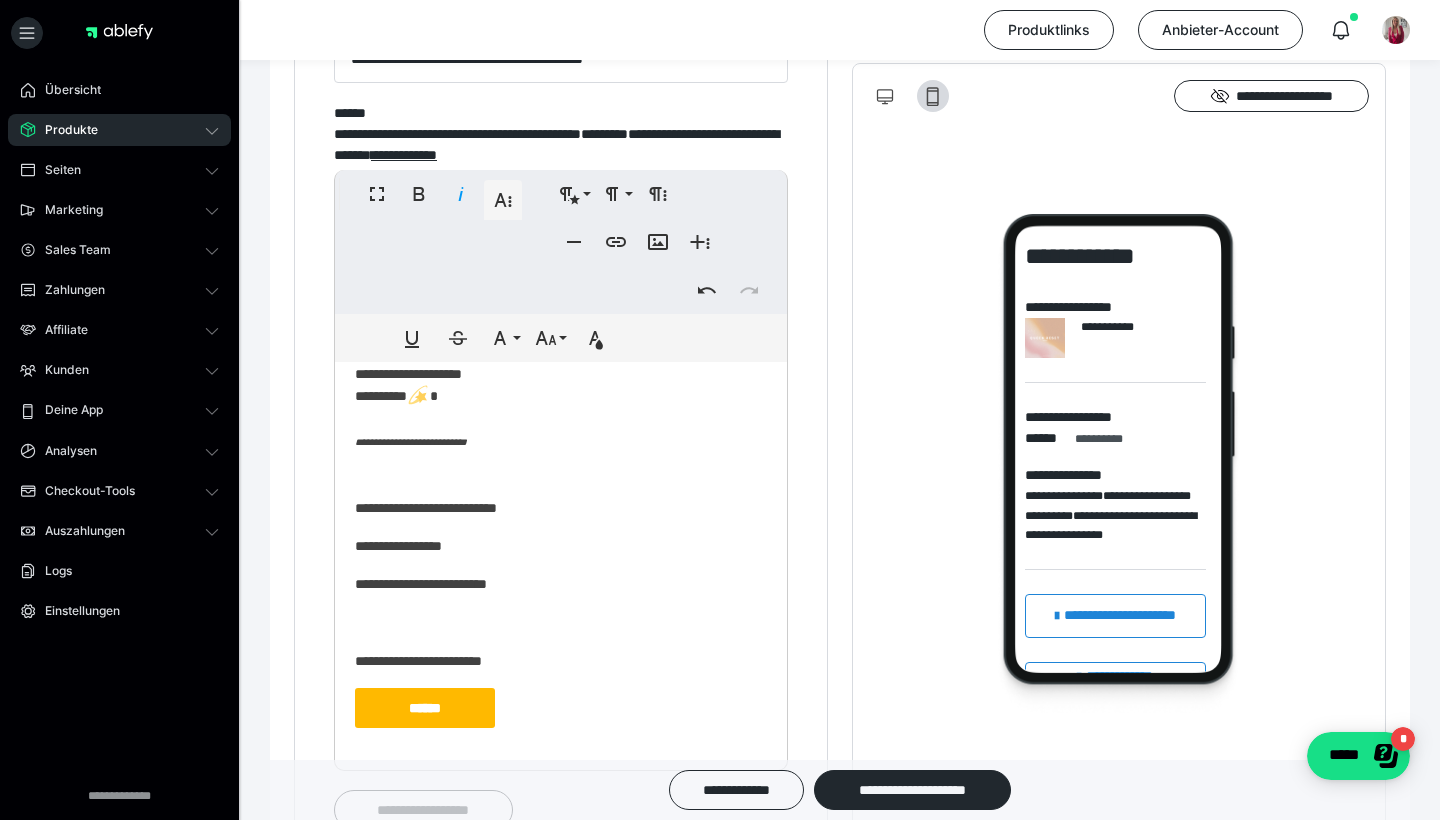 scroll, scrollTop: 526, scrollLeft: 0, axis: vertical 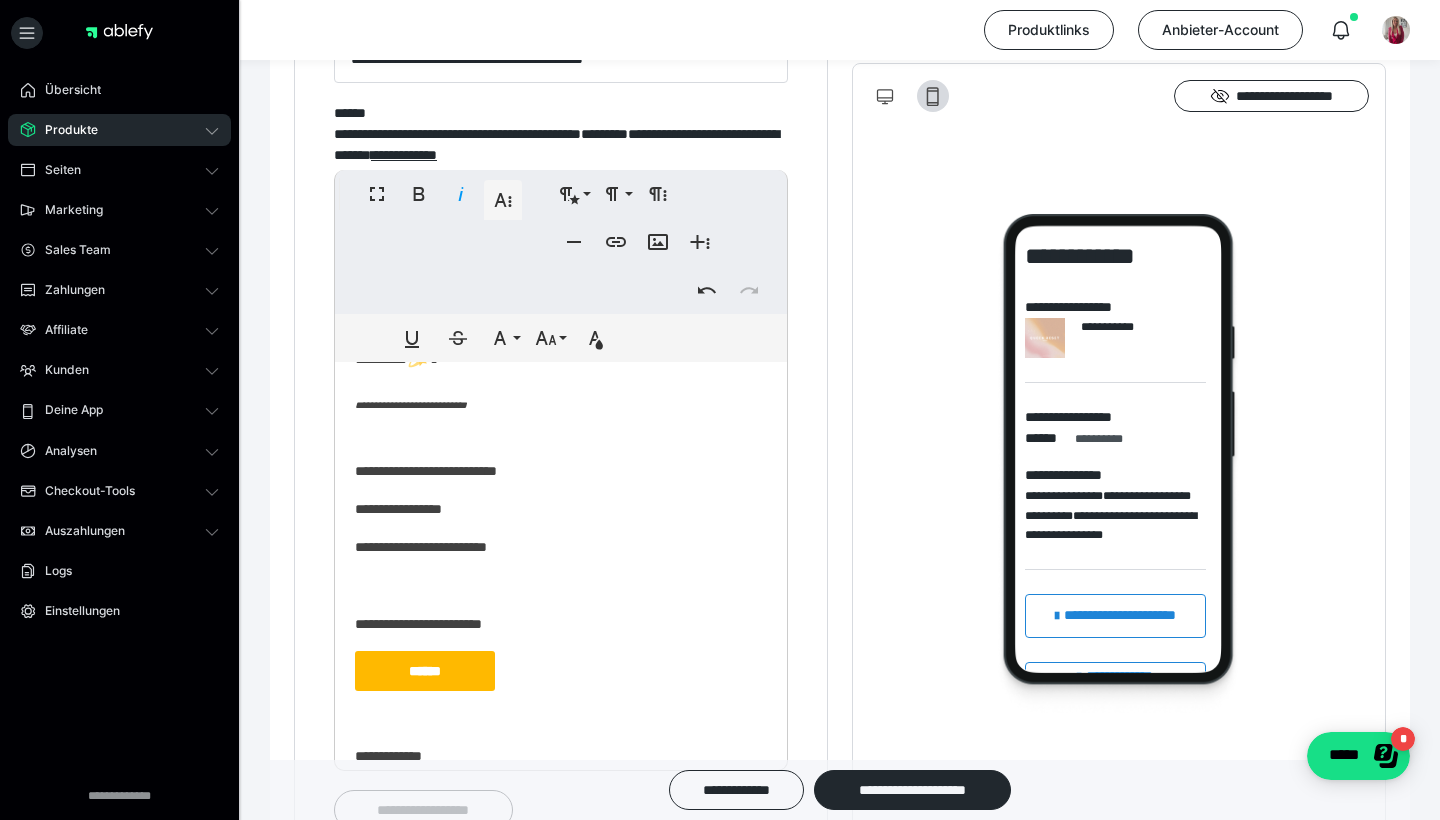 click at bounding box center [561, 433] 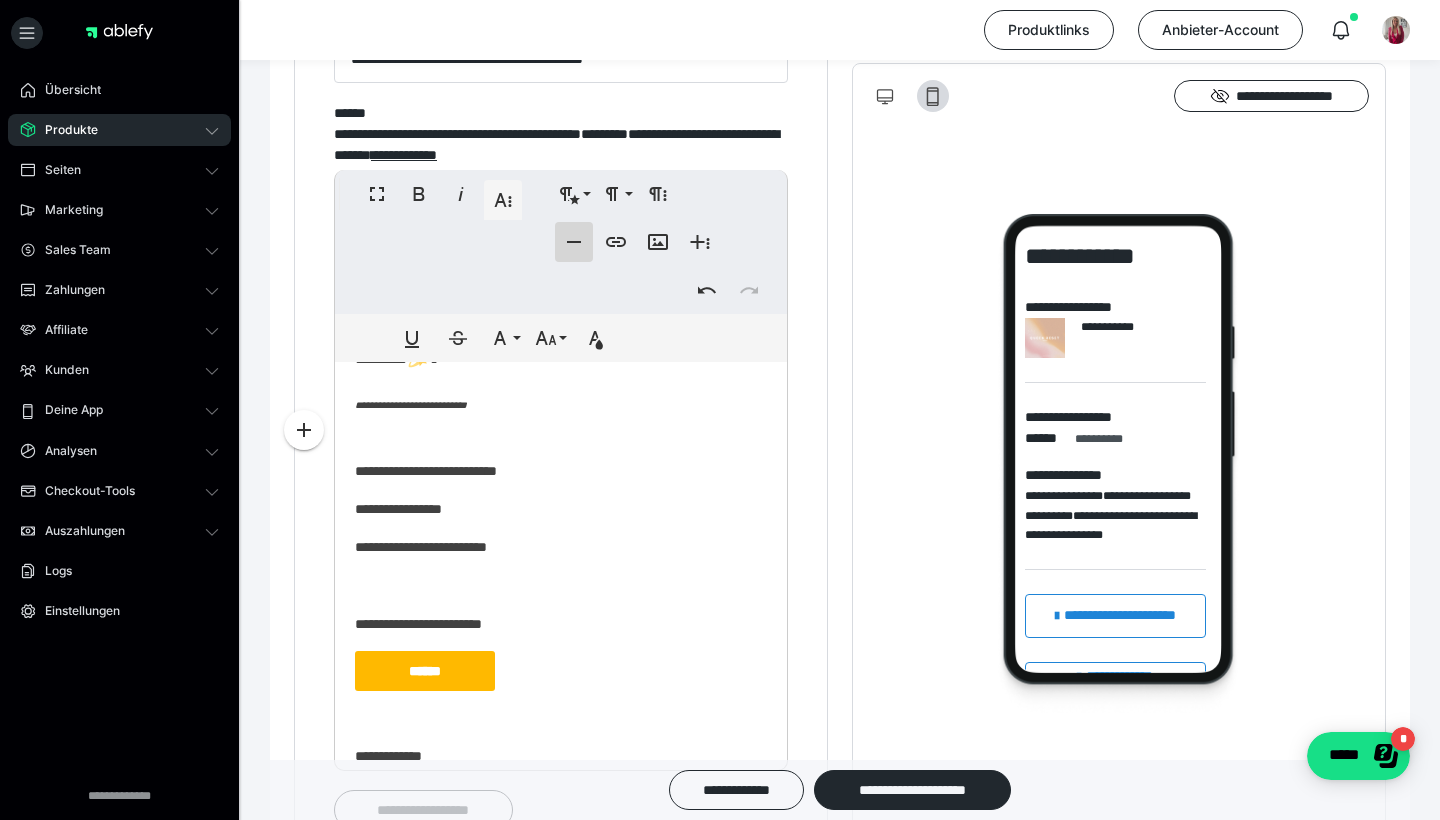 click on "**********" at bounding box center [574, 242] 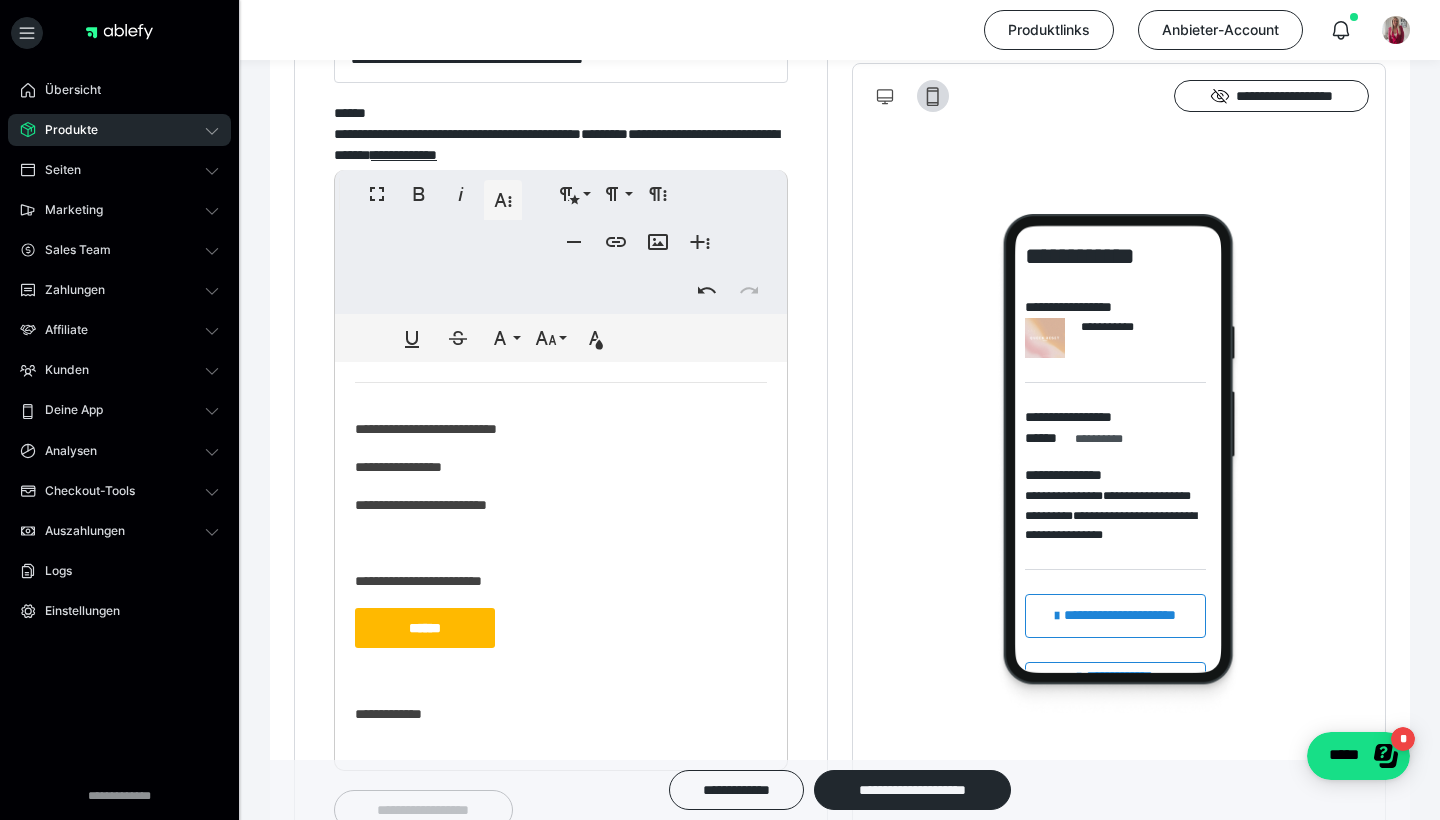 scroll, scrollTop: 584, scrollLeft: 0, axis: vertical 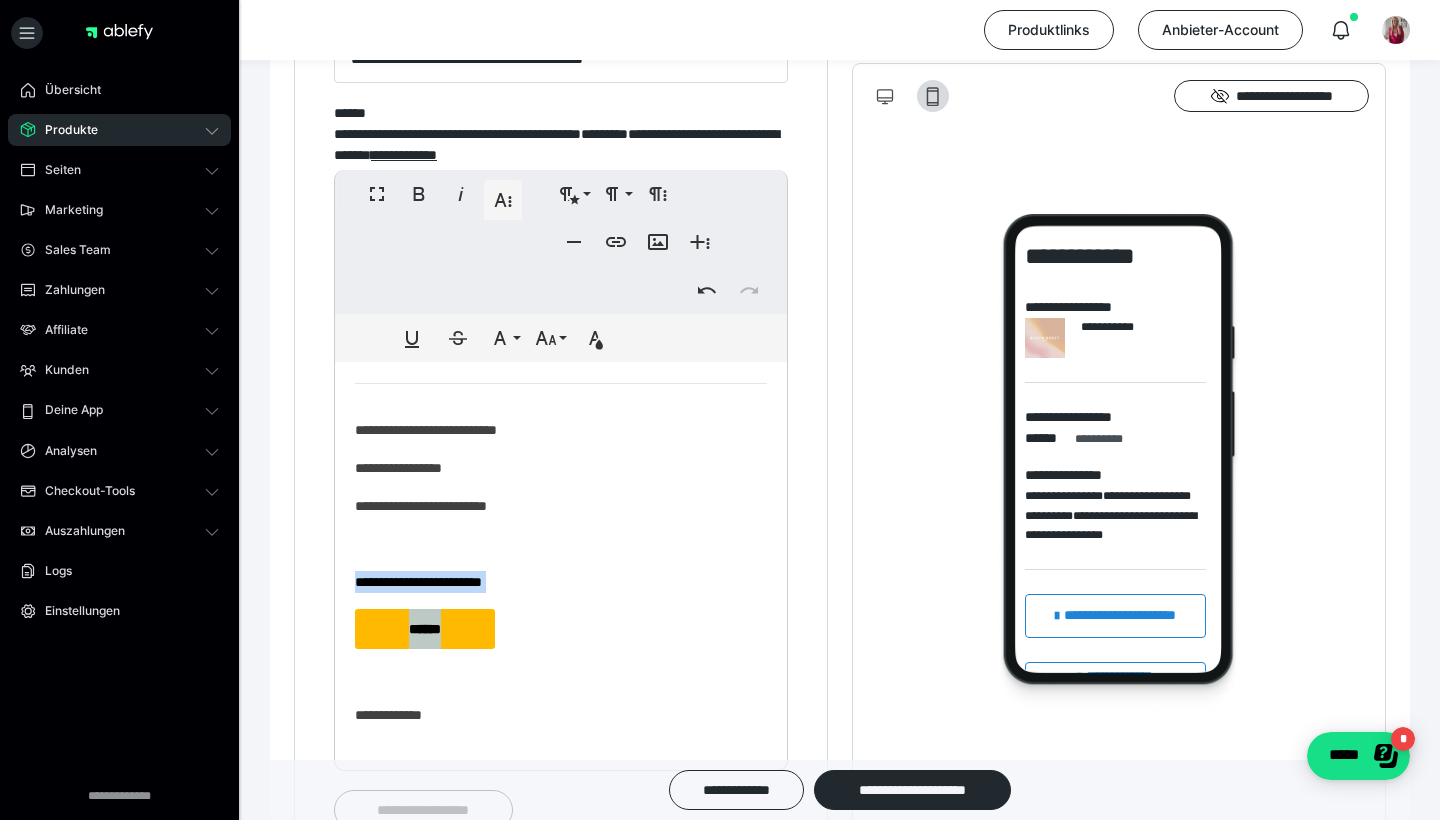 drag, startPoint x: 514, startPoint y: 644, endPoint x: 336, endPoint y: 572, distance: 192.01042 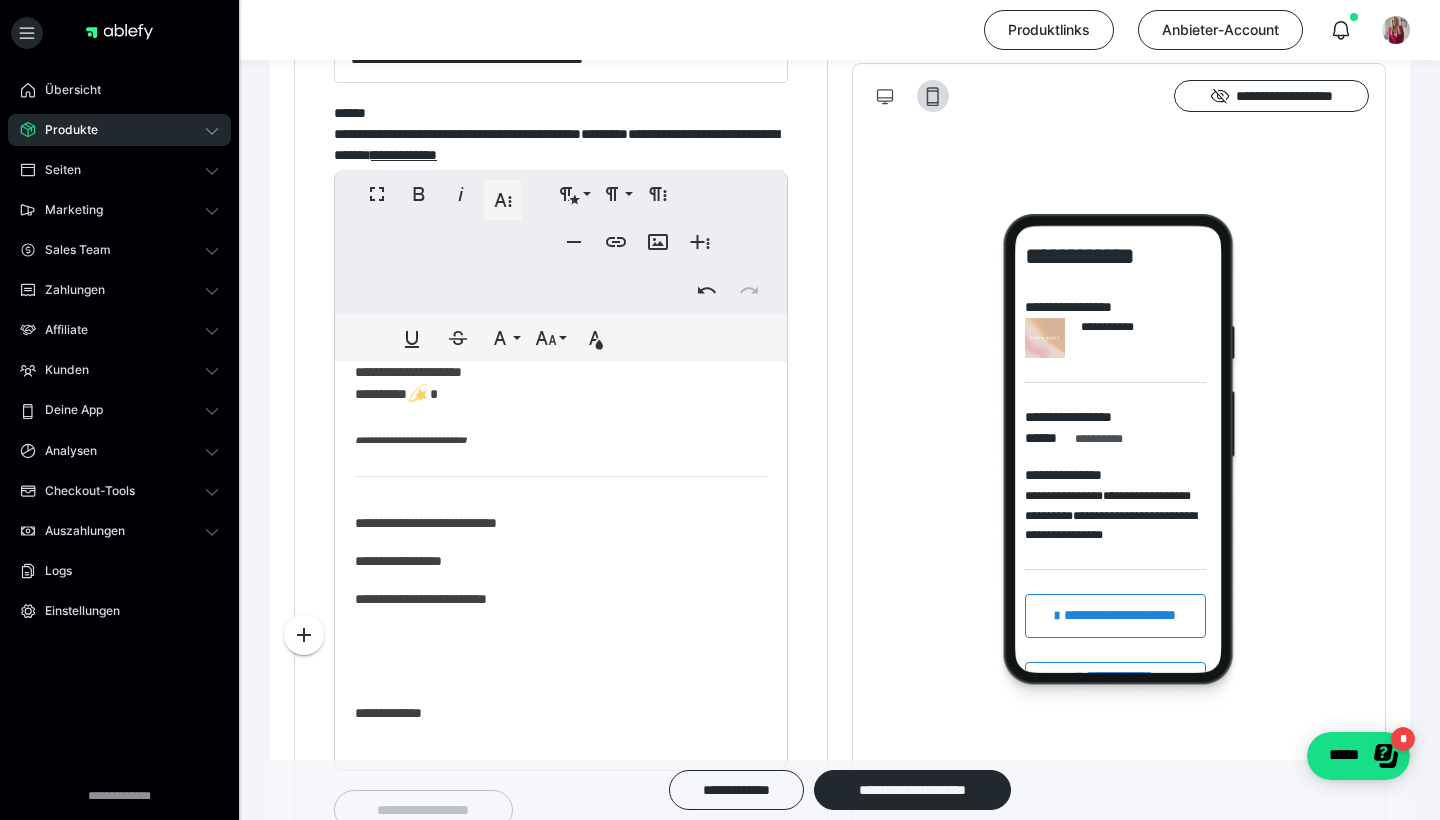 scroll, scrollTop: 490, scrollLeft: 0, axis: vertical 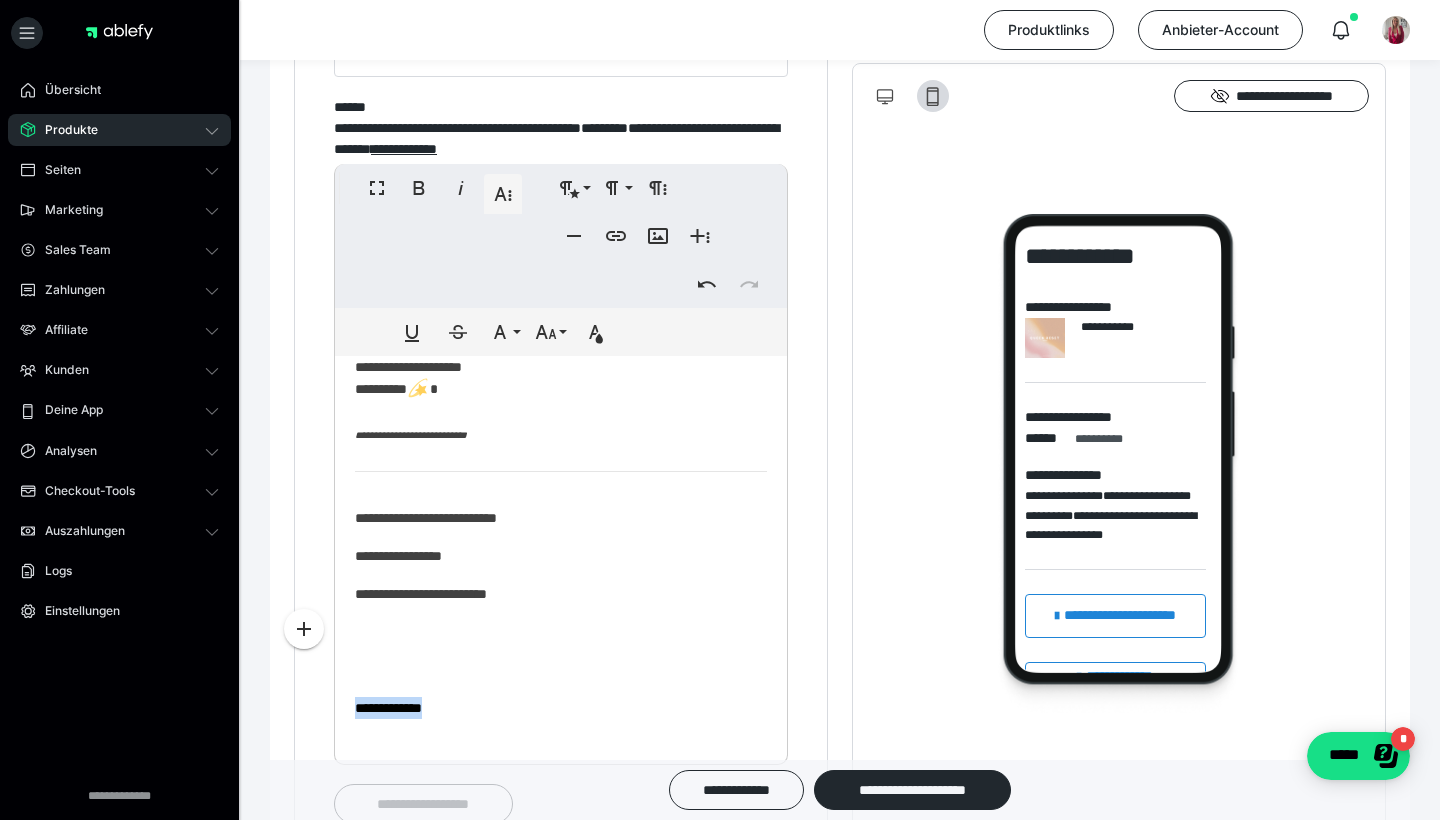 drag, startPoint x: 364, startPoint y: 694, endPoint x: 480, endPoint y: 800, distance: 157.13689 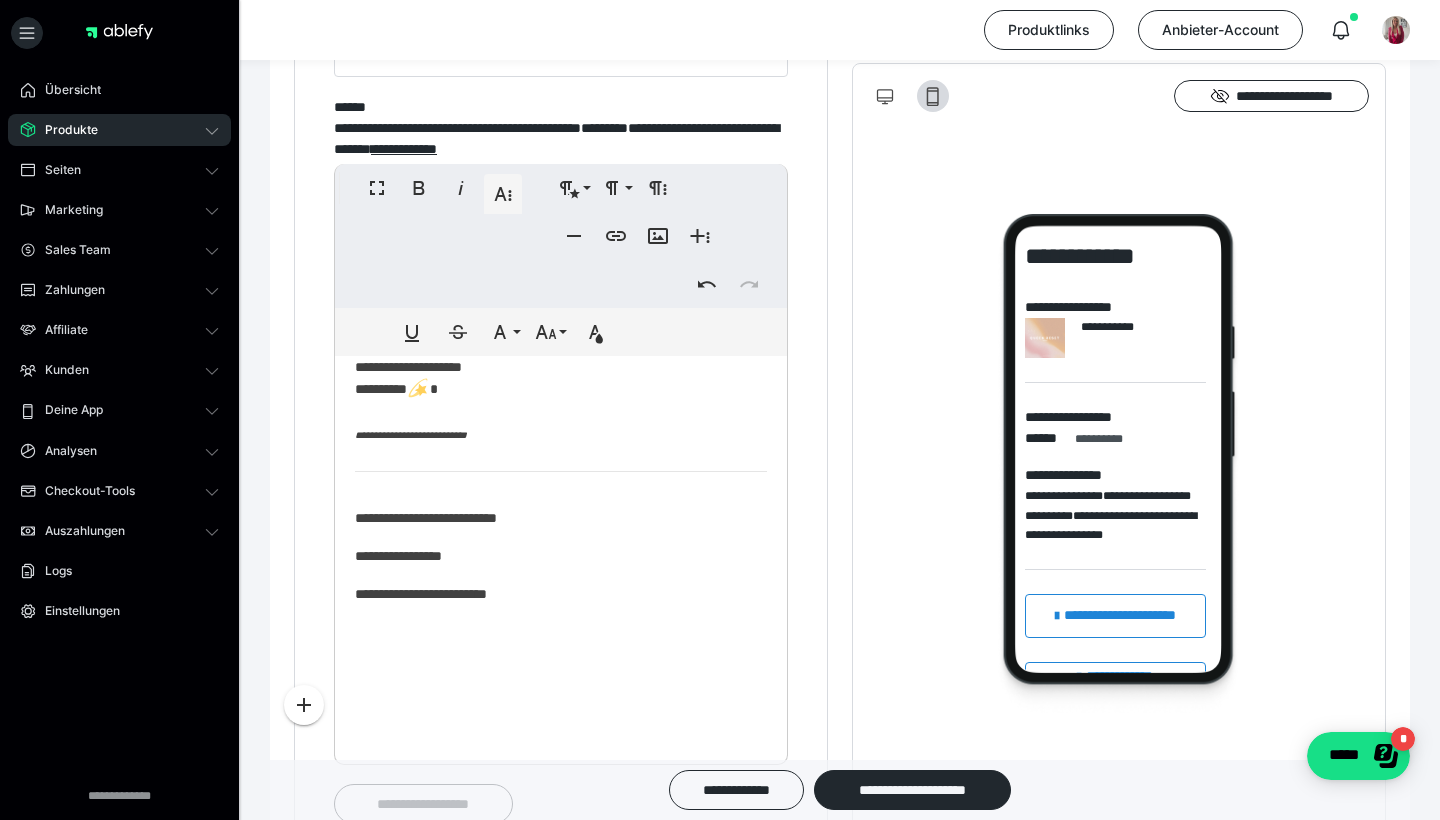 scroll, scrollTop: 452, scrollLeft: 0, axis: vertical 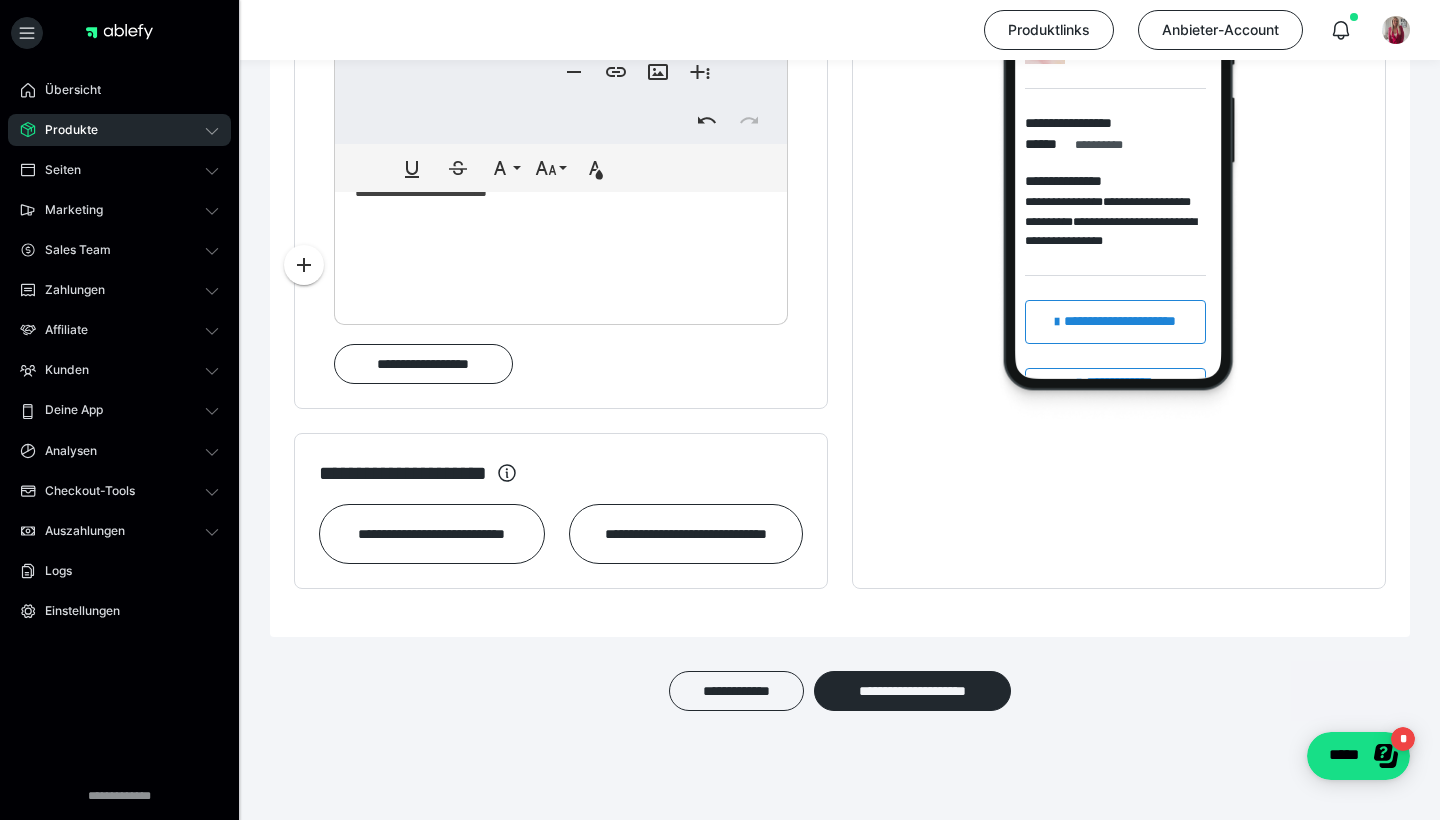 click on "**********" at bounding box center (561, -111) 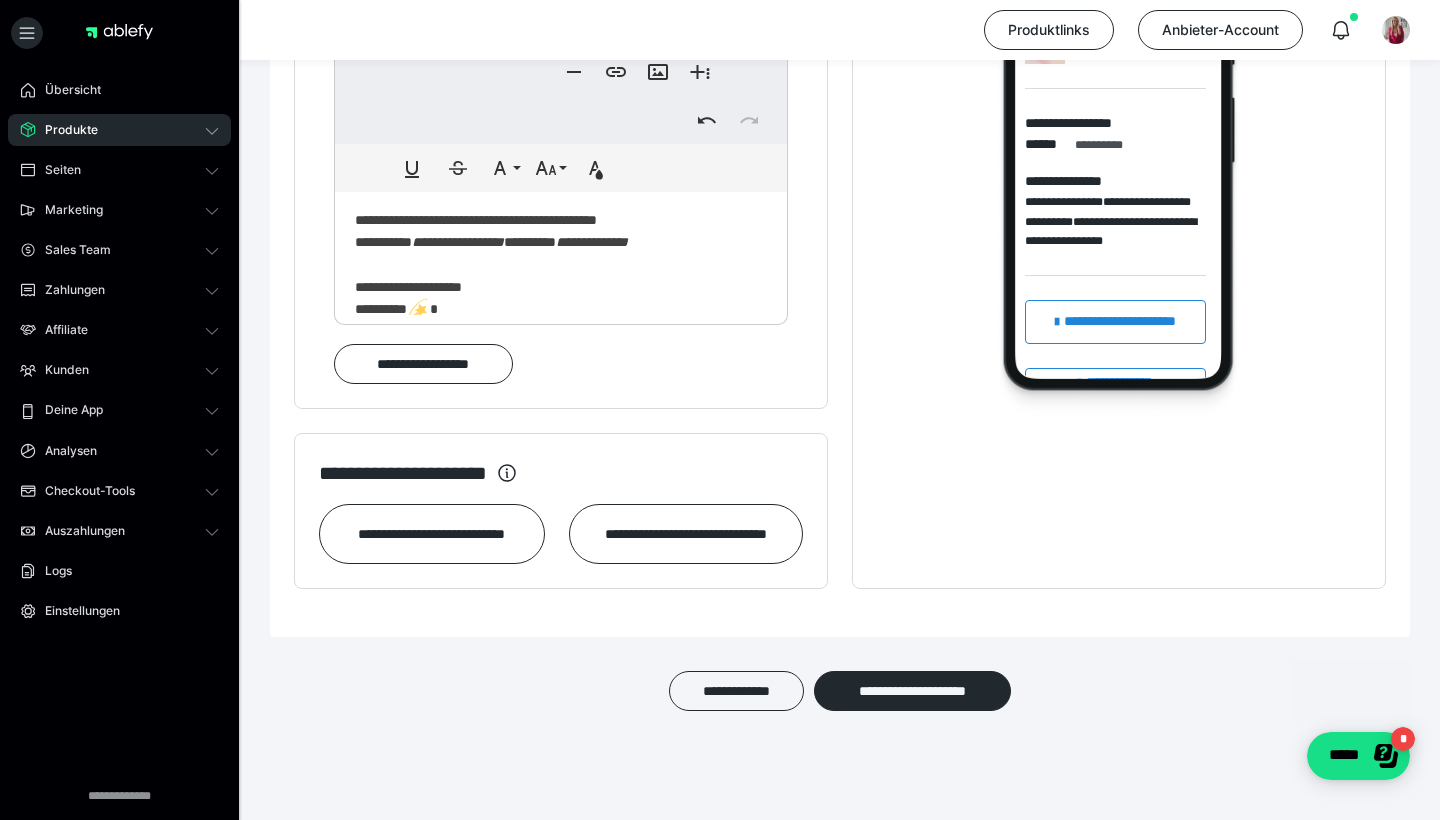scroll, scrollTop: 76, scrollLeft: 0, axis: vertical 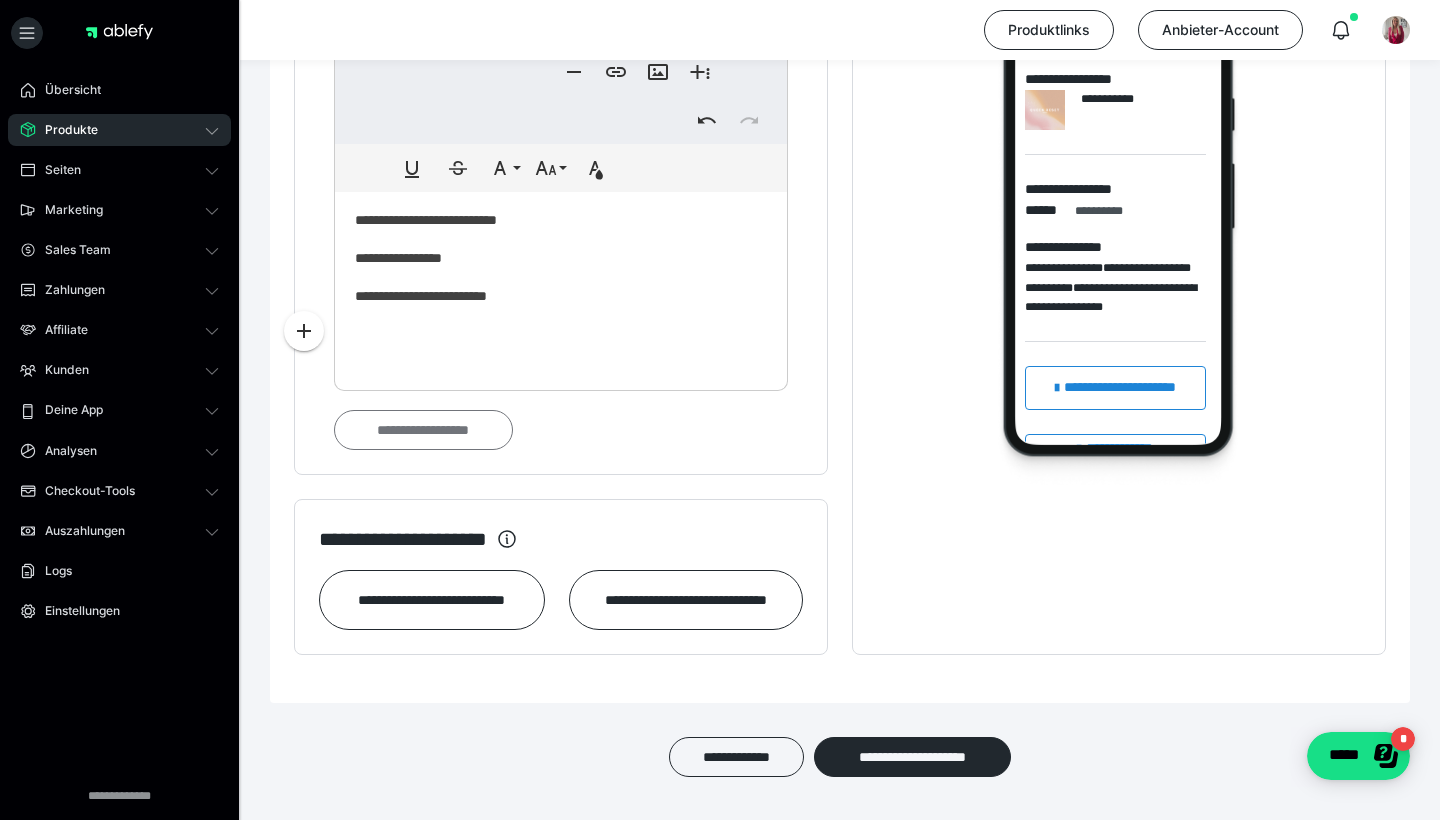 click on "**********" at bounding box center [423, 430] 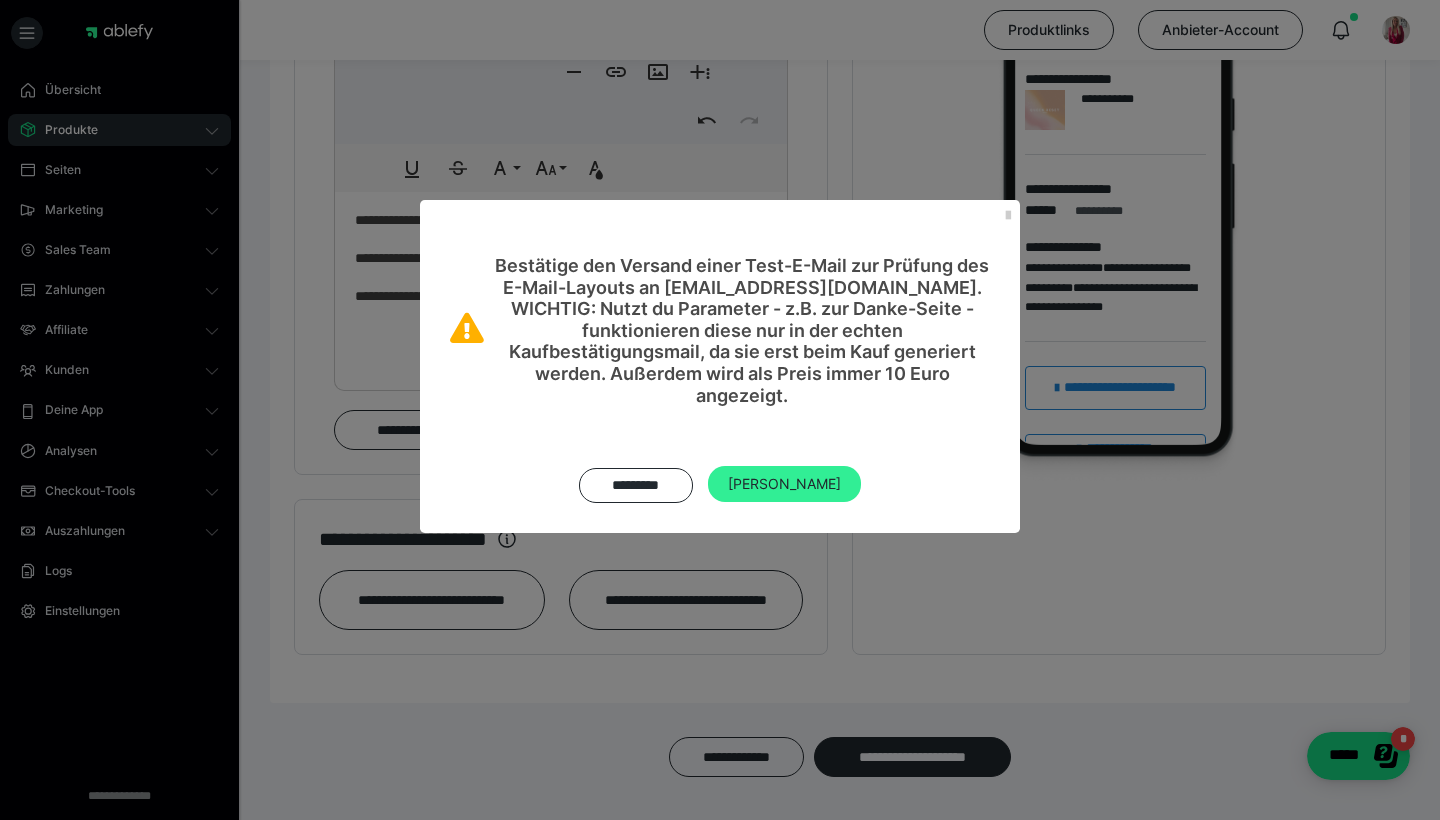 click on "Ja" at bounding box center (784, 484) 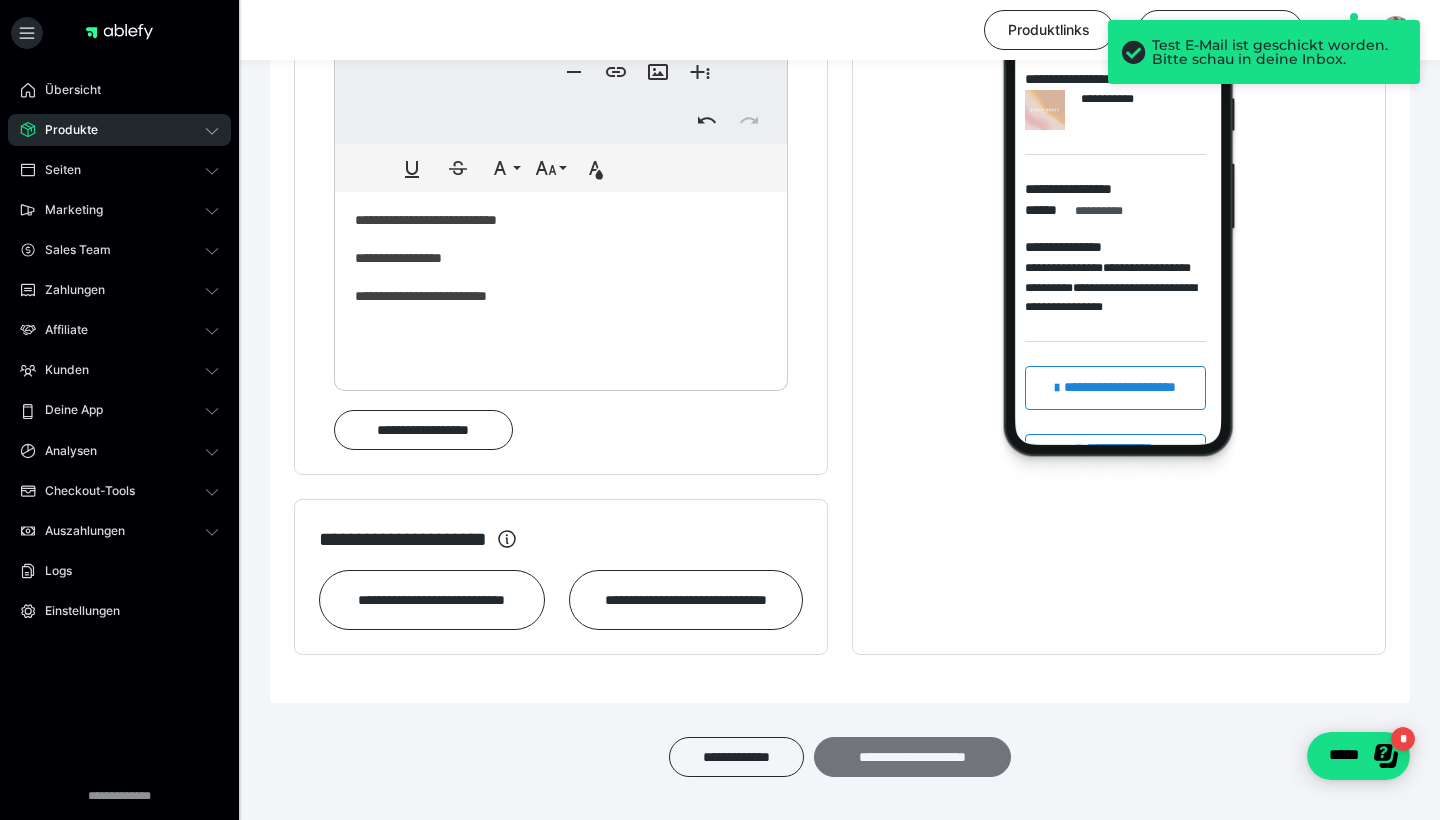 click on "**********" at bounding box center [912, 757] 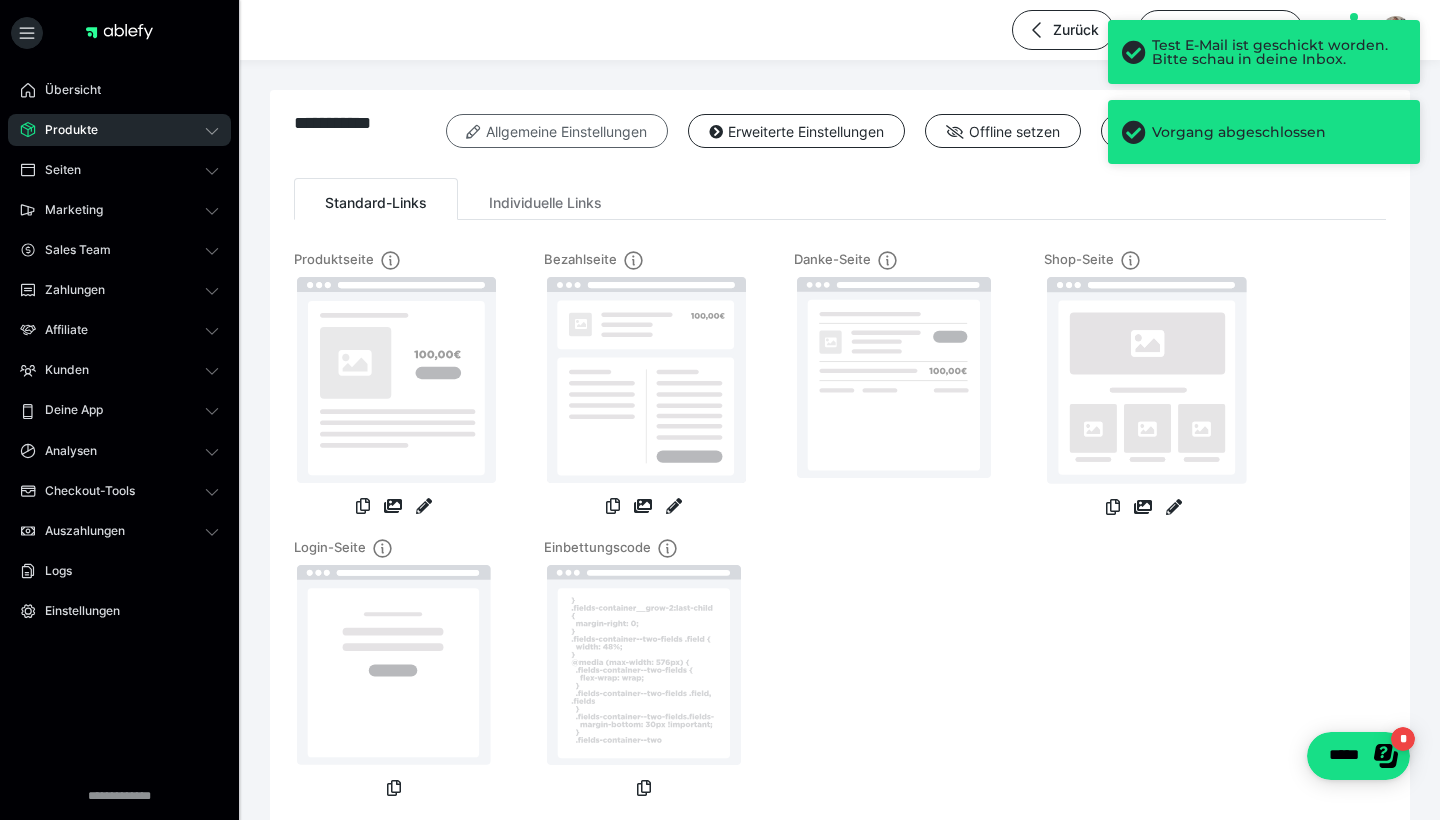 click on "Allgemeine Einstellungen" at bounding box center (557, 131) 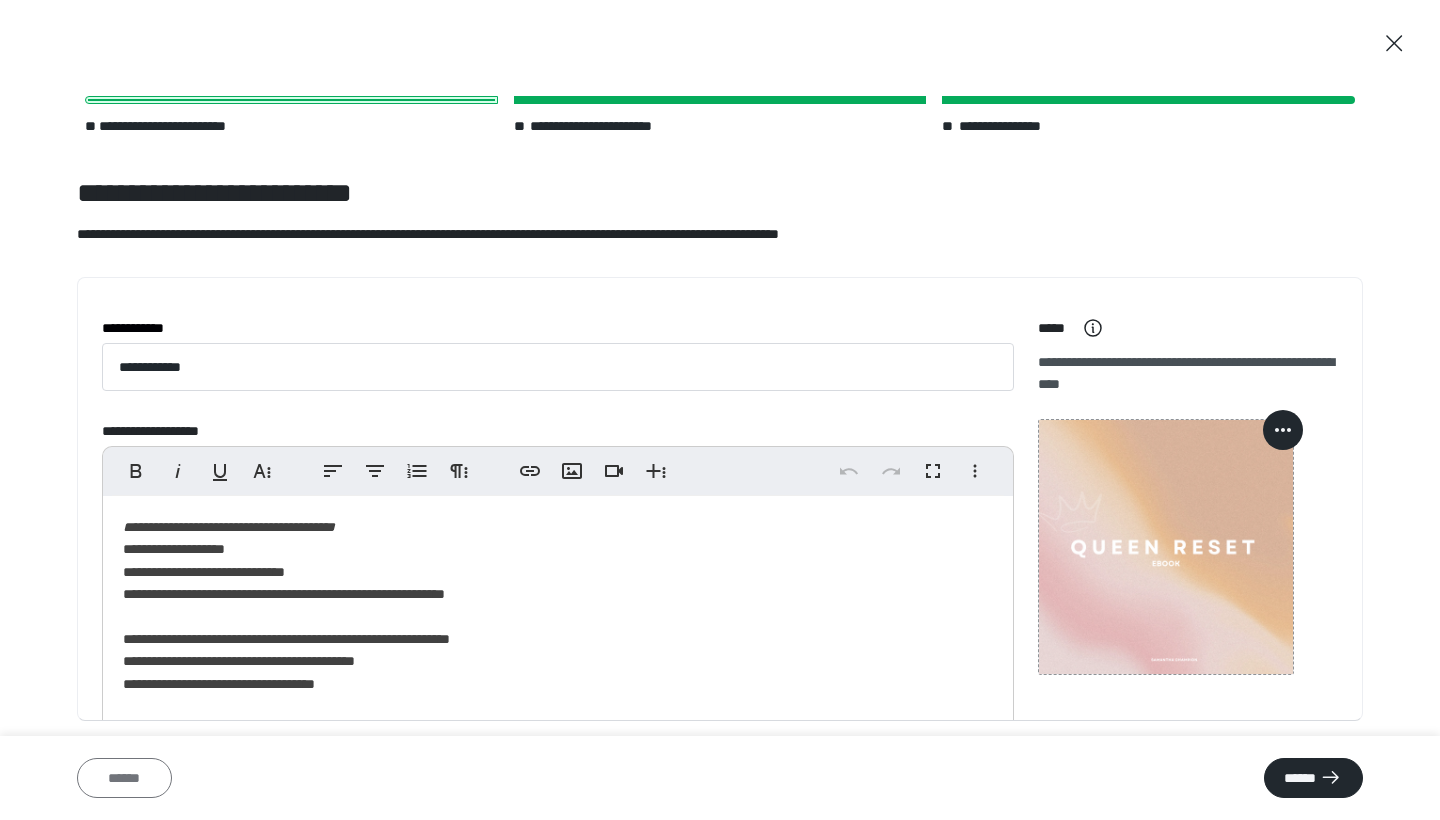 click on "******" at bounding box center [124, 778] 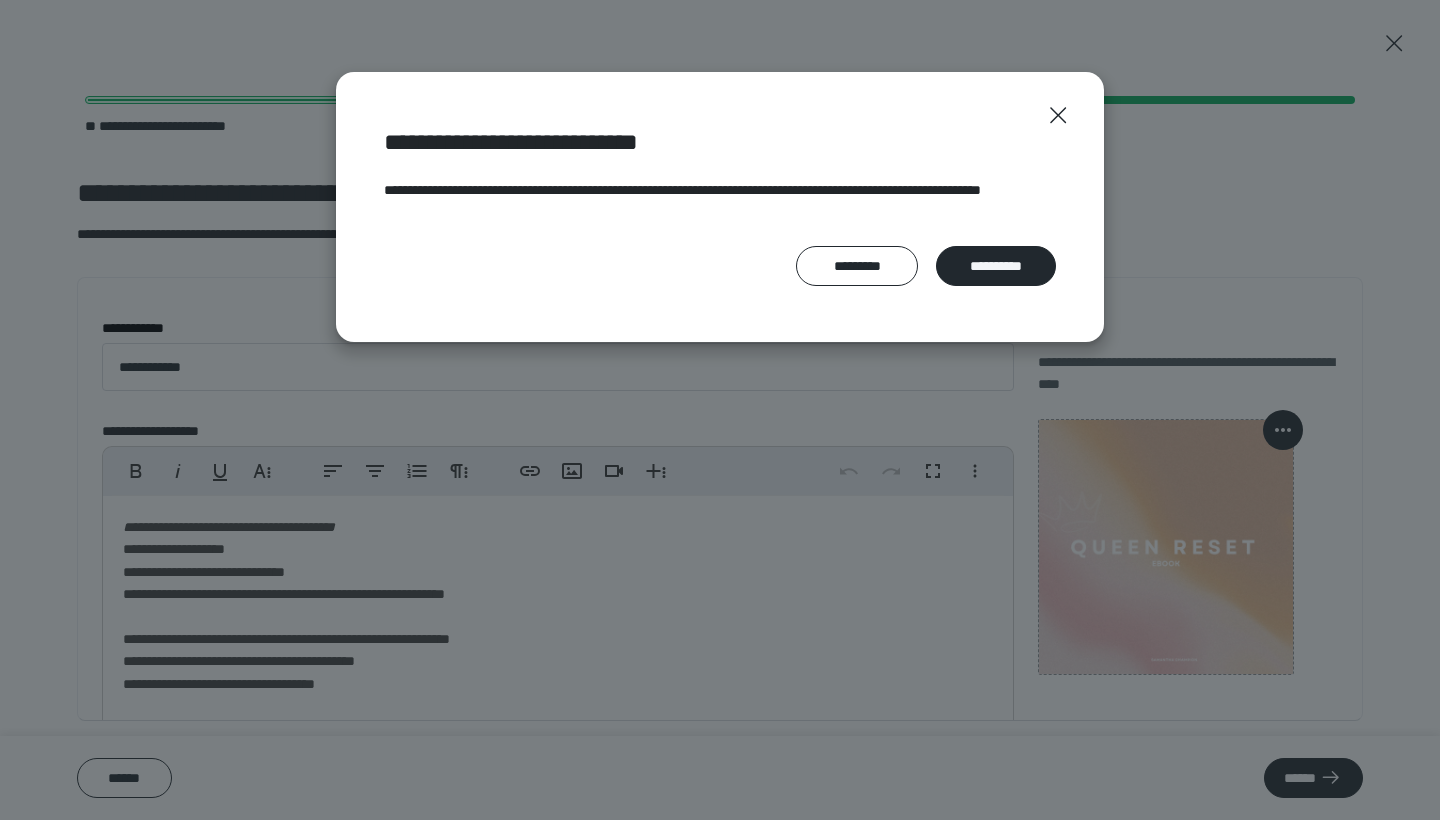 click on "**********" at bounding box center (720, 207) 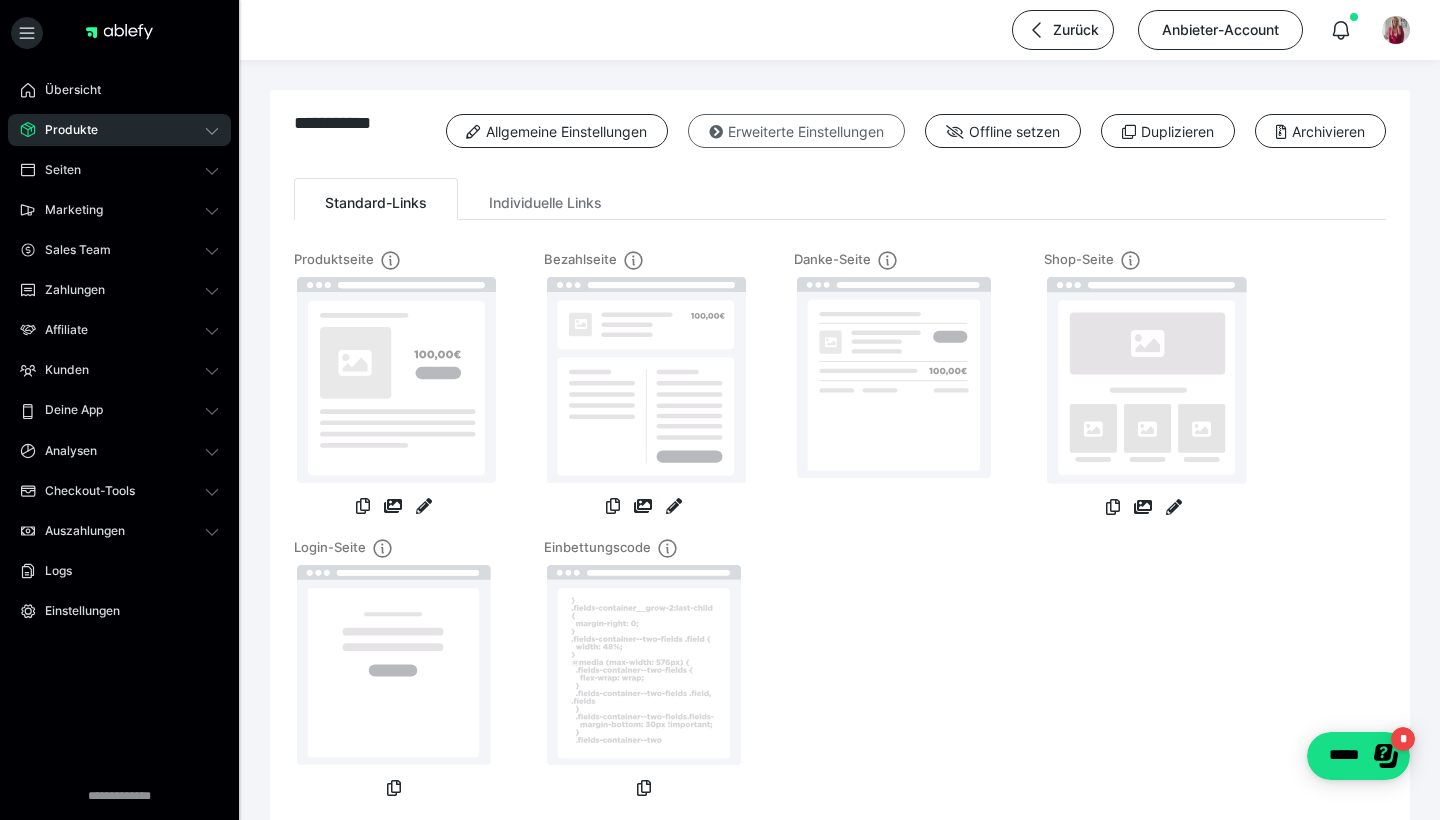 click on "Erweiterte Einstellungen" at bounding box center (796, 131) 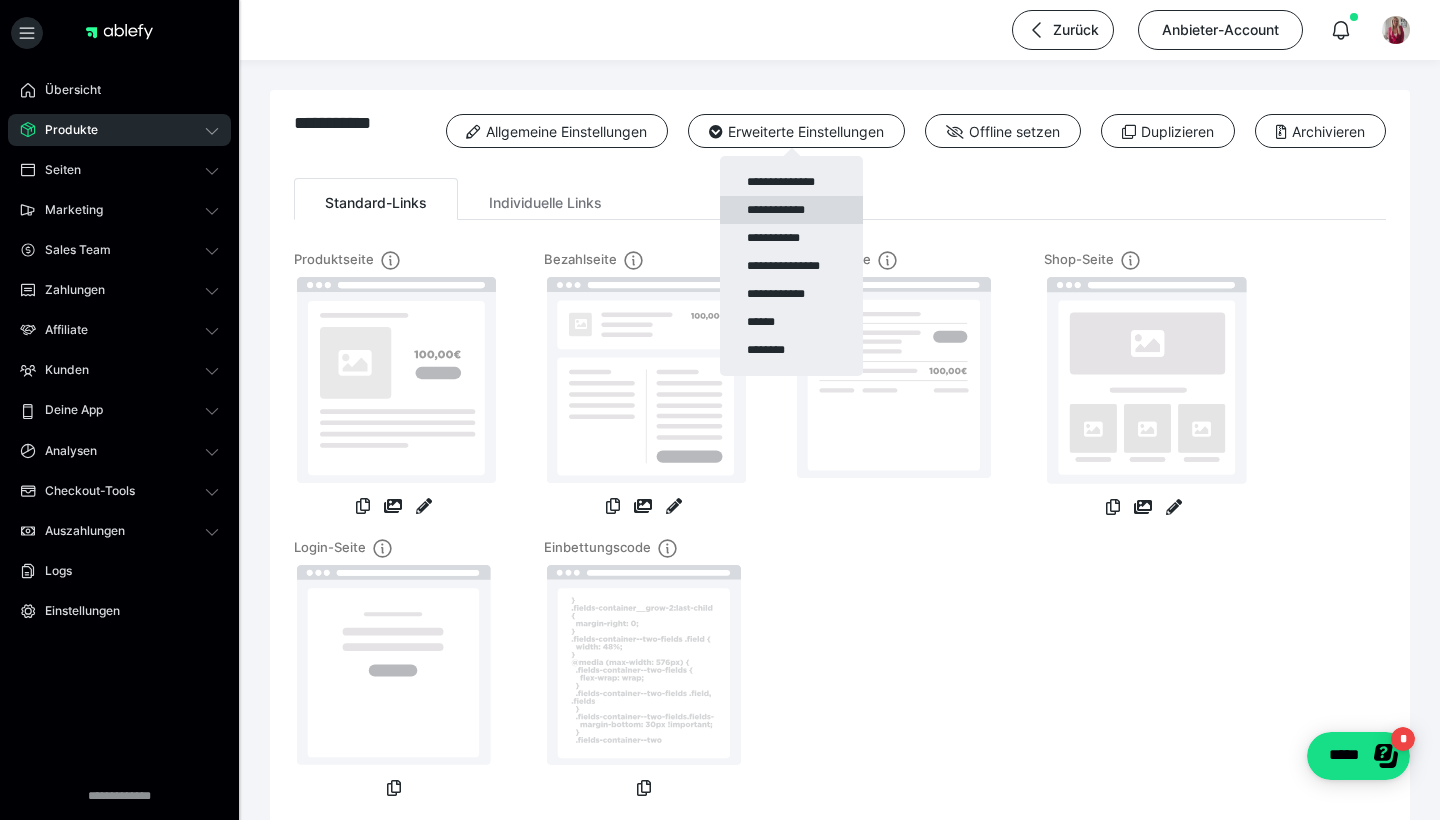 click on "**********" at bounding box center [791, 210] 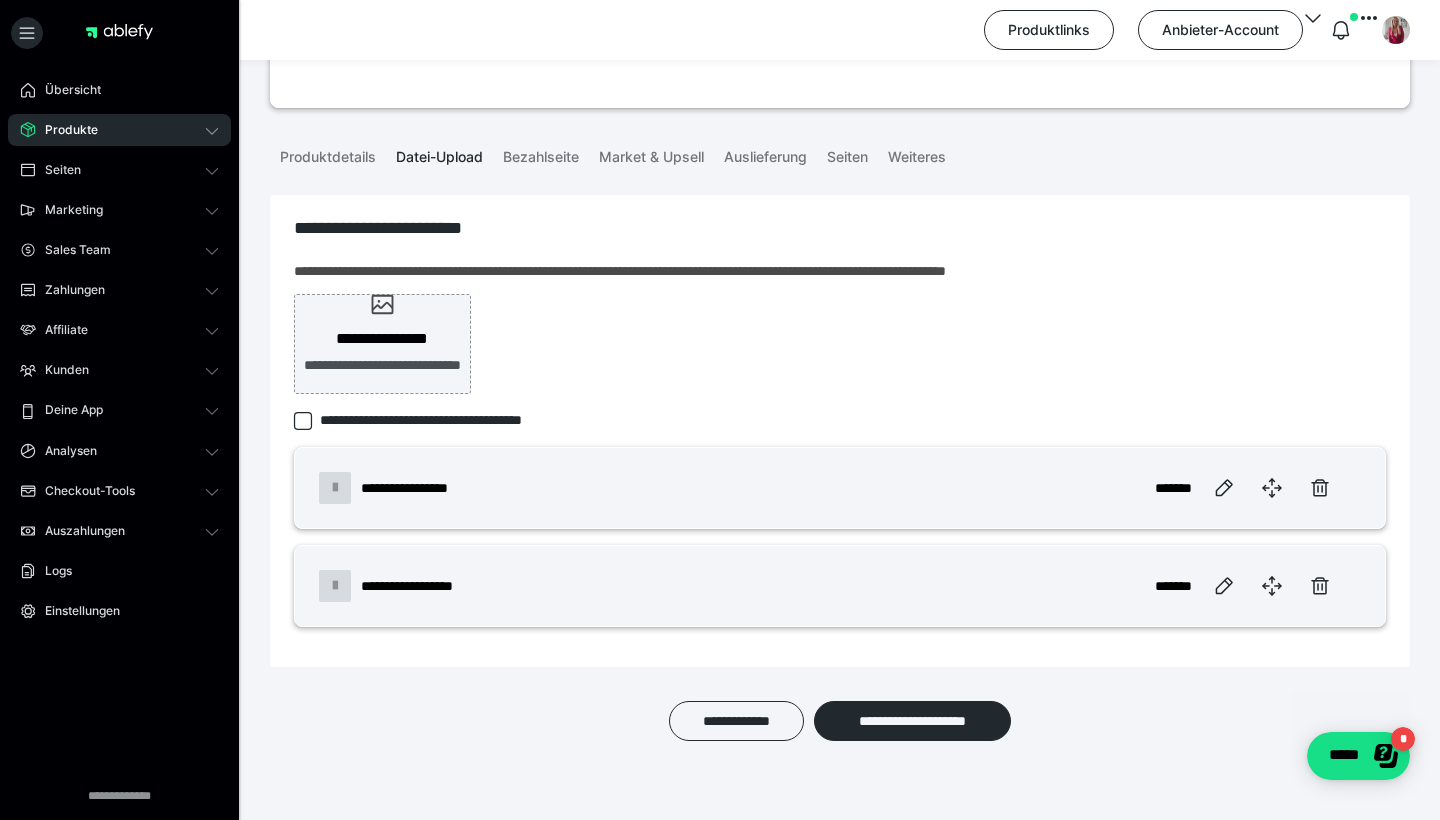 scroll, scrollTop: 151, scrollLeft: 0, axis: vertical 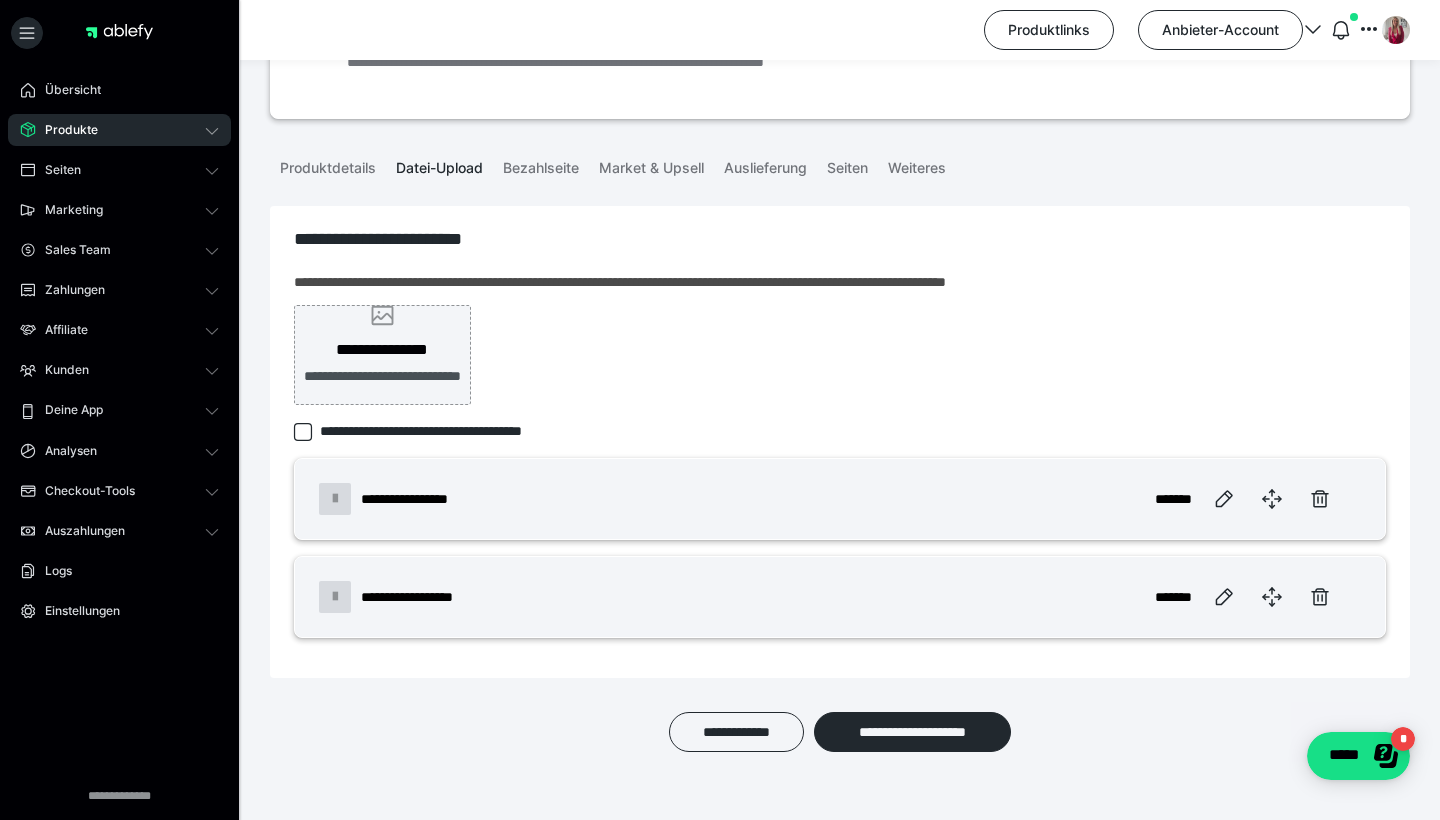 click on "**********" at bounding box center [383, 387] 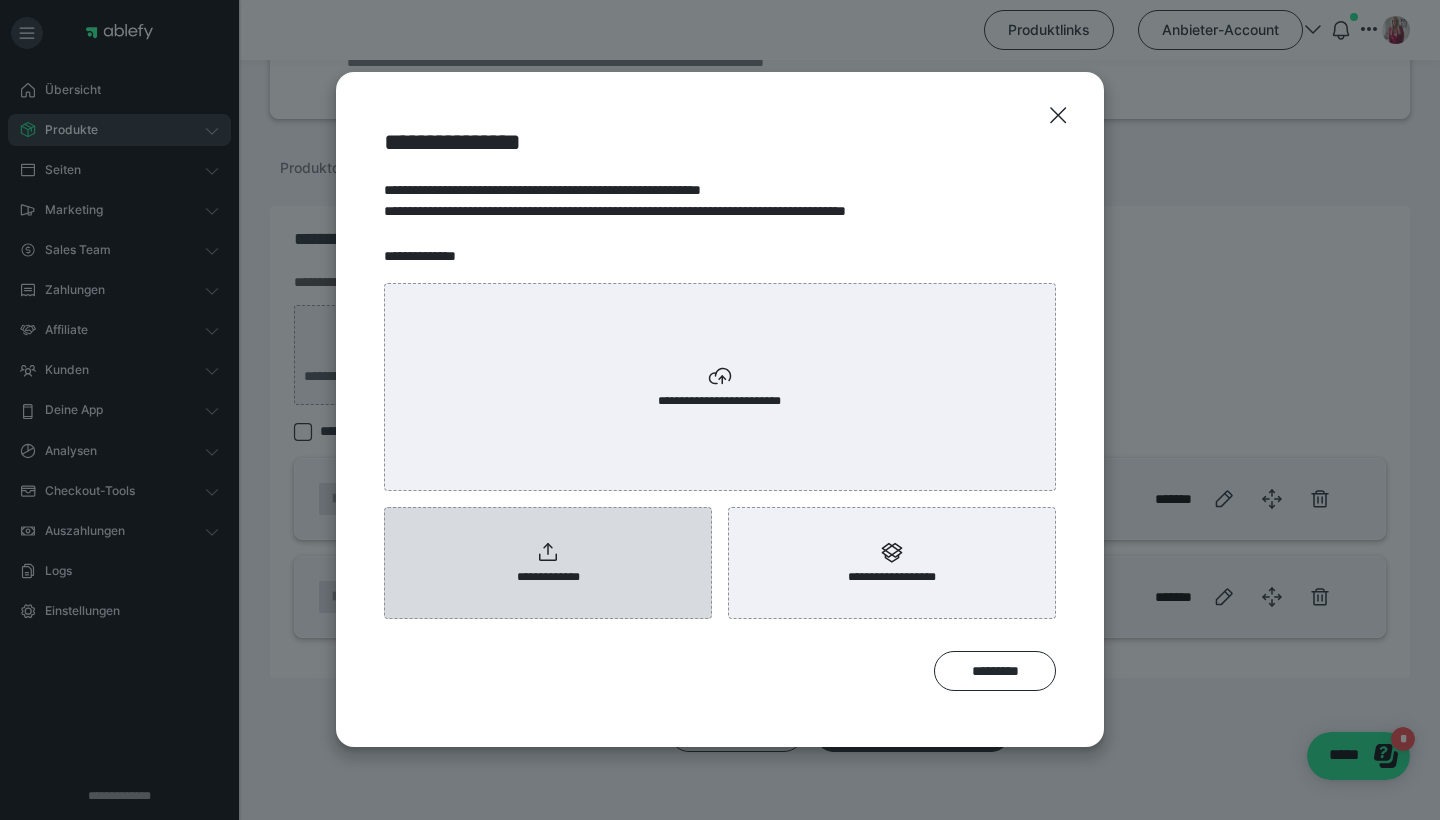 click on "**********" at bounding box center [548, 563] 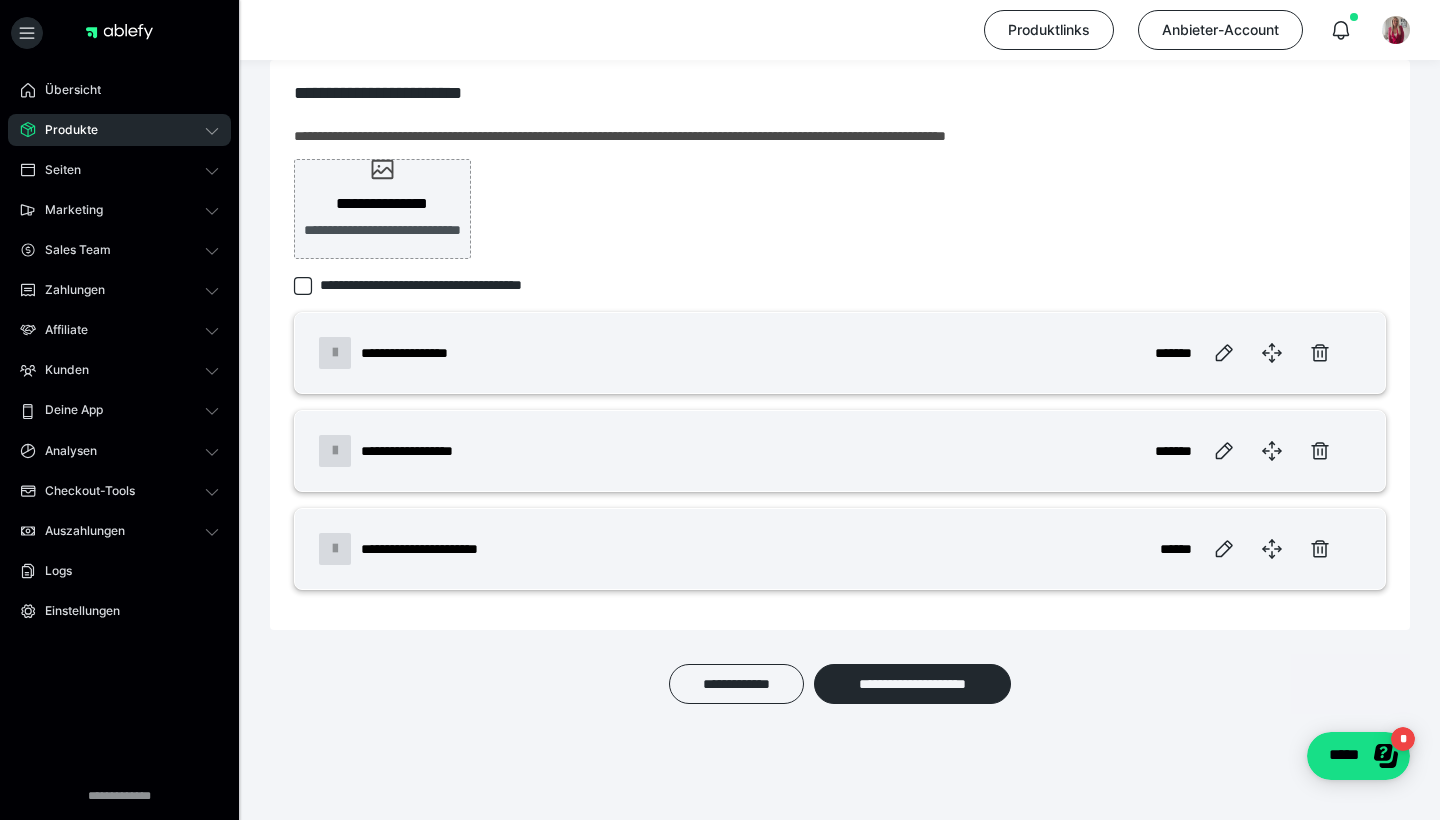 scroll, scrollTop: 297, scrollLeft: 0, axis: vertical 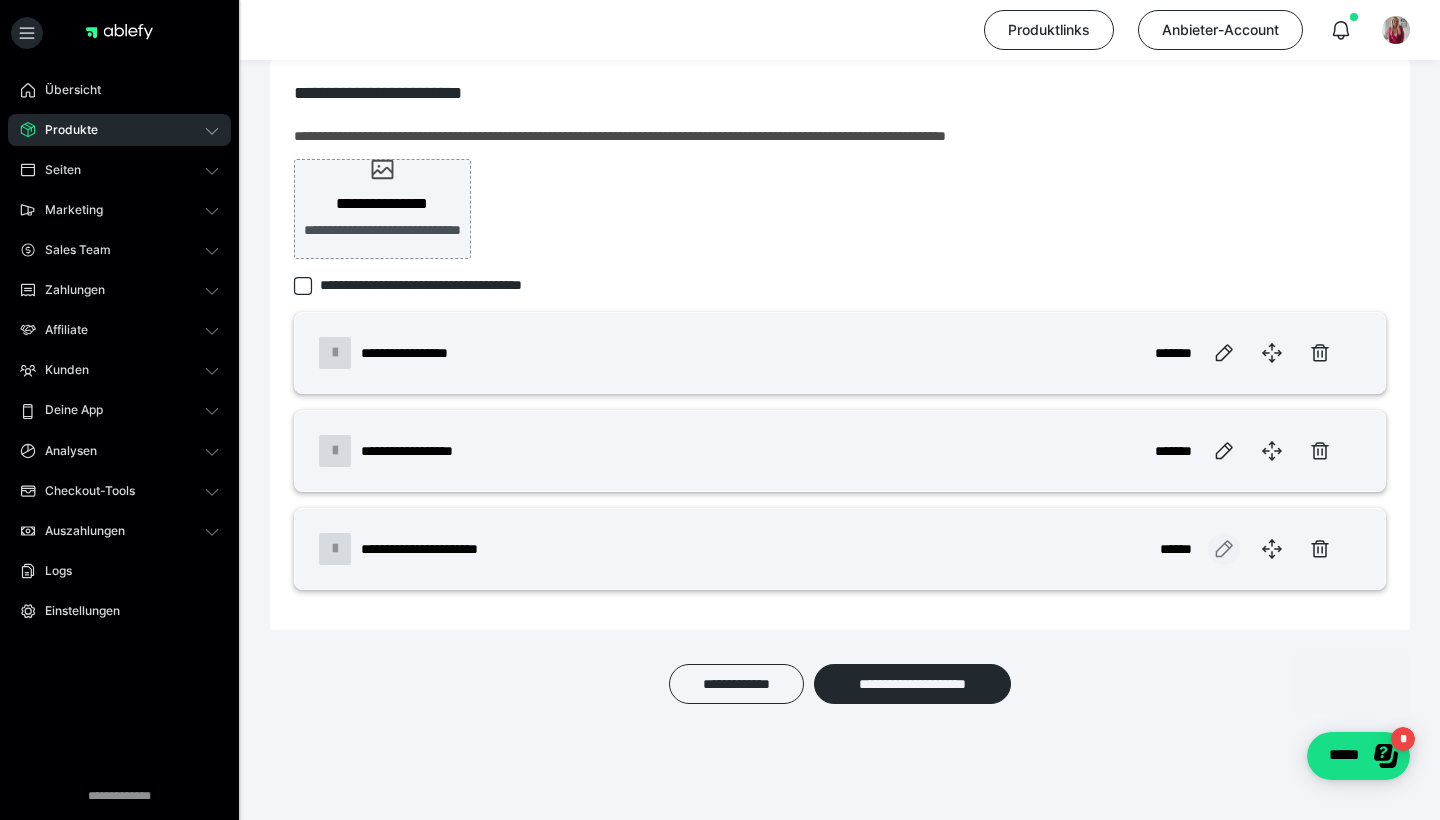 click 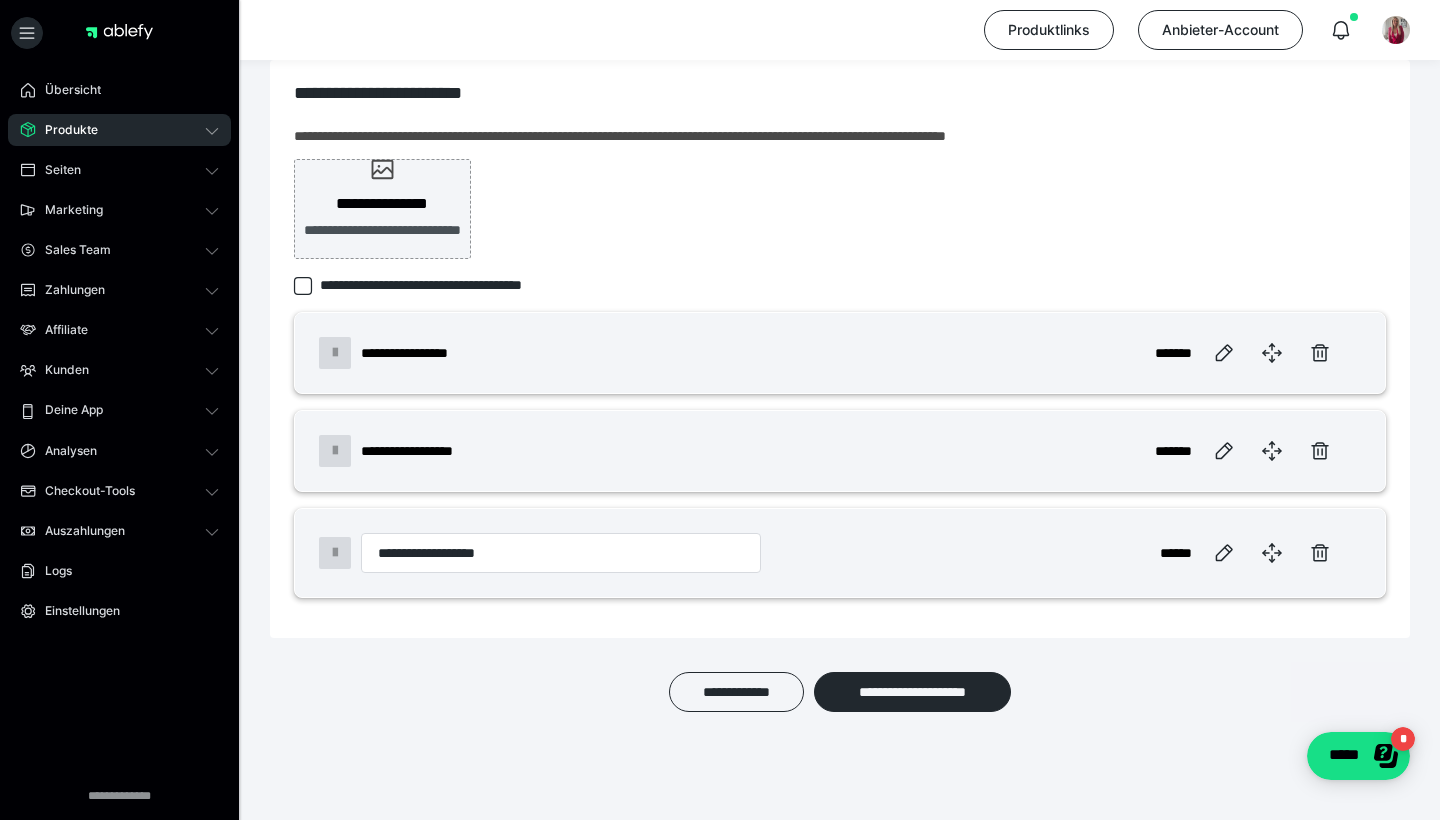drag, startPoint x: 544, startPoint y: 559, endPoint x: 0, endPoint y: 445, distance: 555.8165 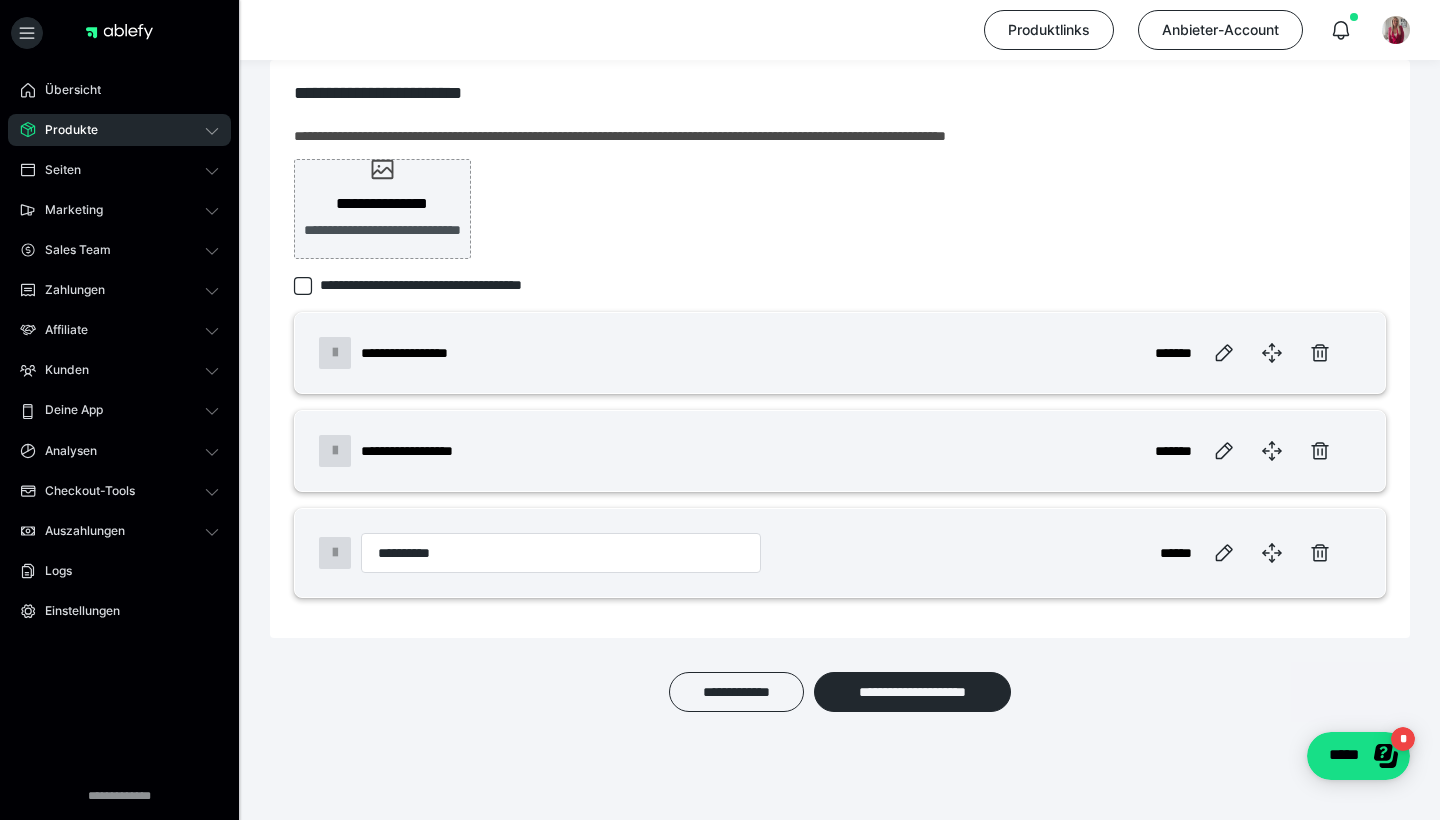 type on "**********" 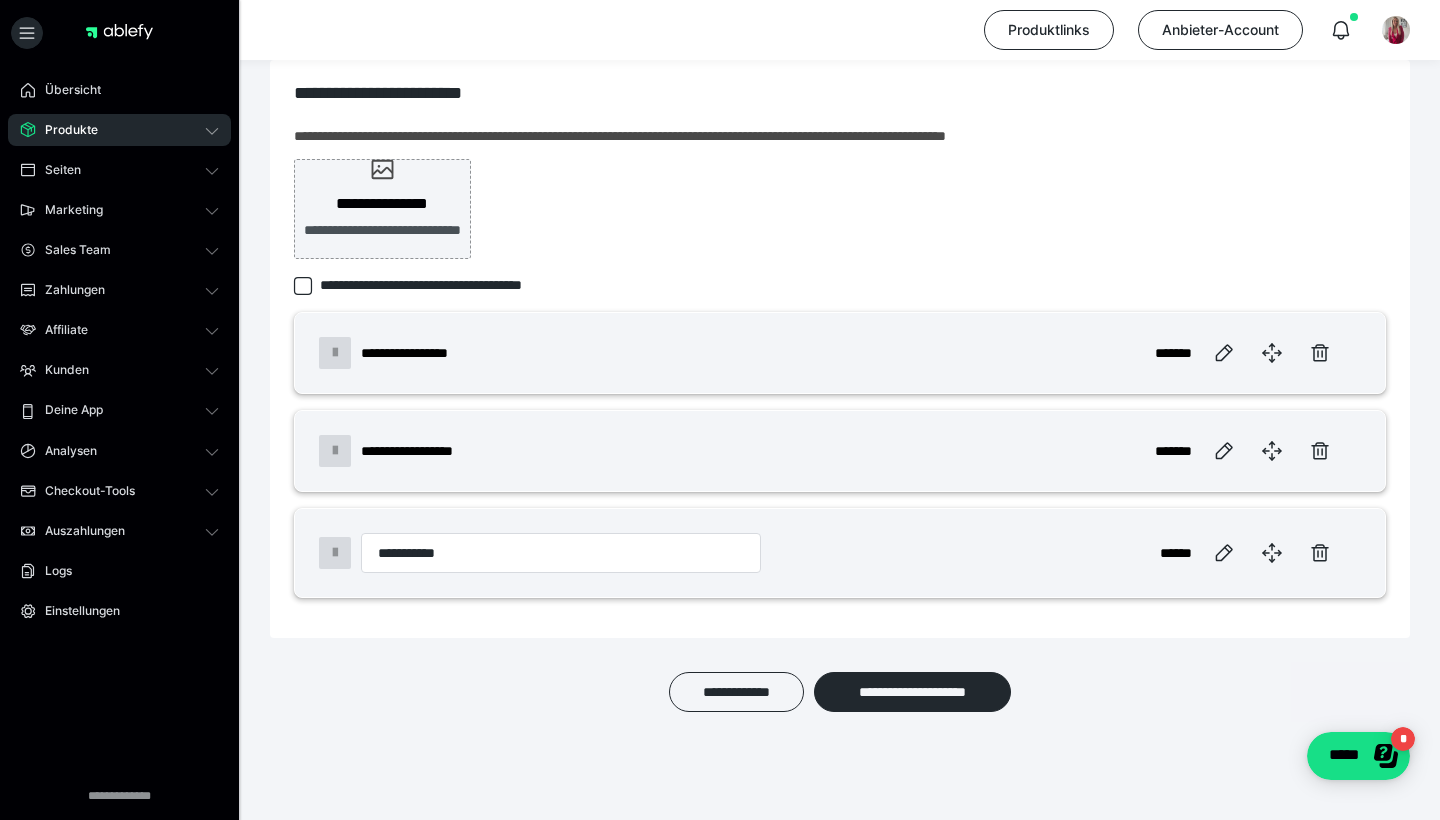 click on "**********" at bounding box center [840, 433] 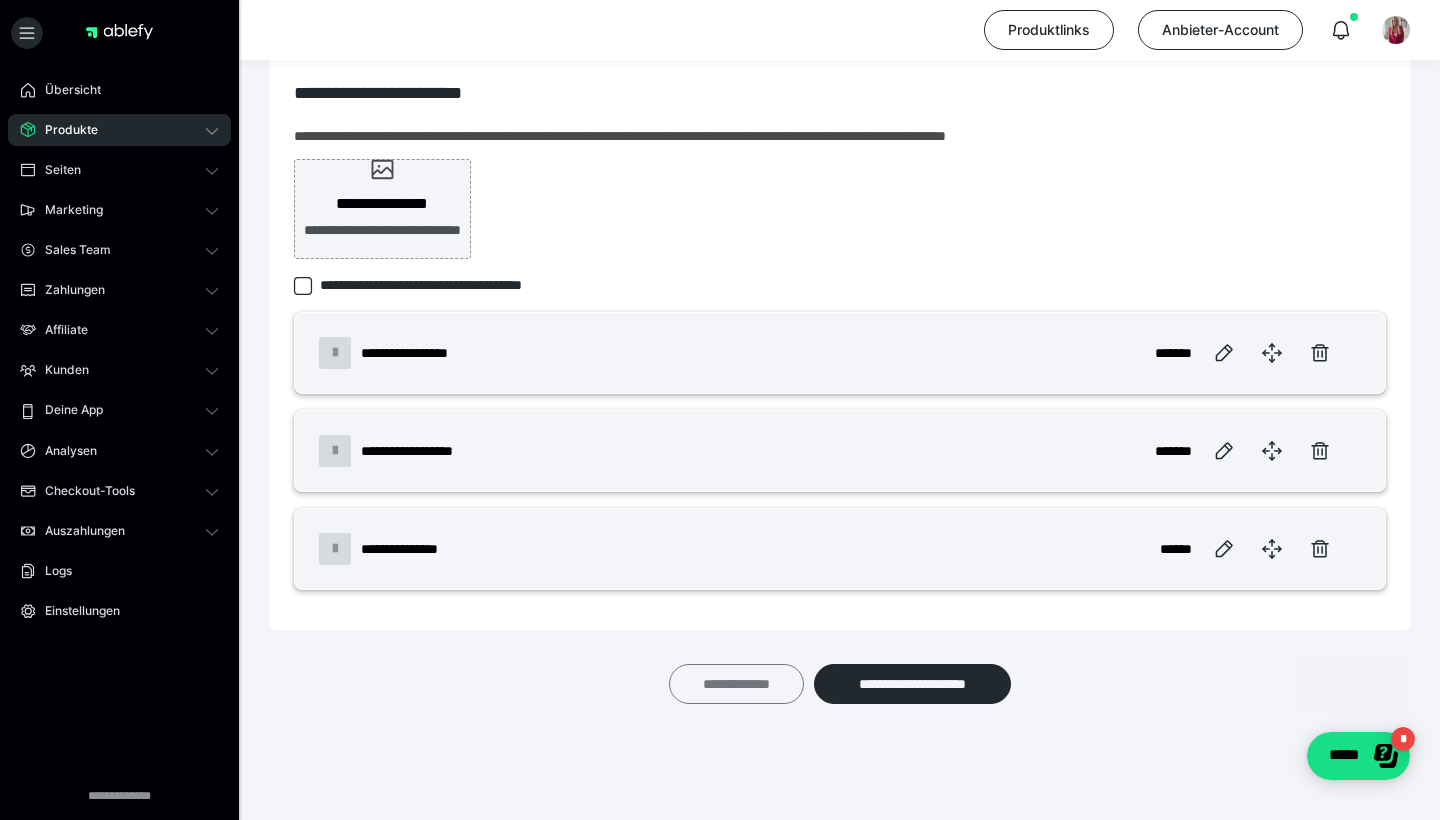 click on "**********" at bounding box center [736, 684] 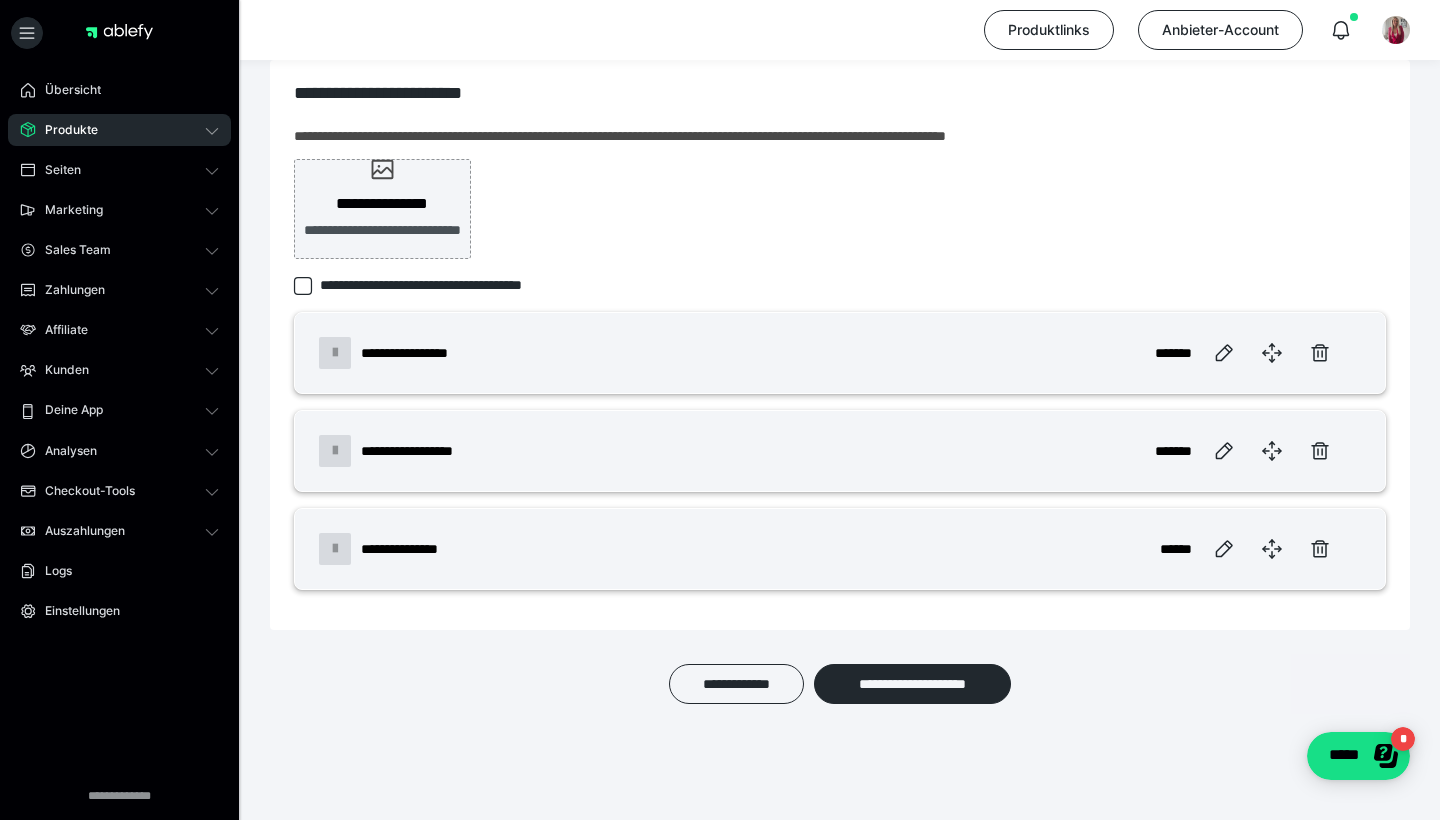 scroll, scrollTop: 297, scrollLeft: 0, axis: vertical 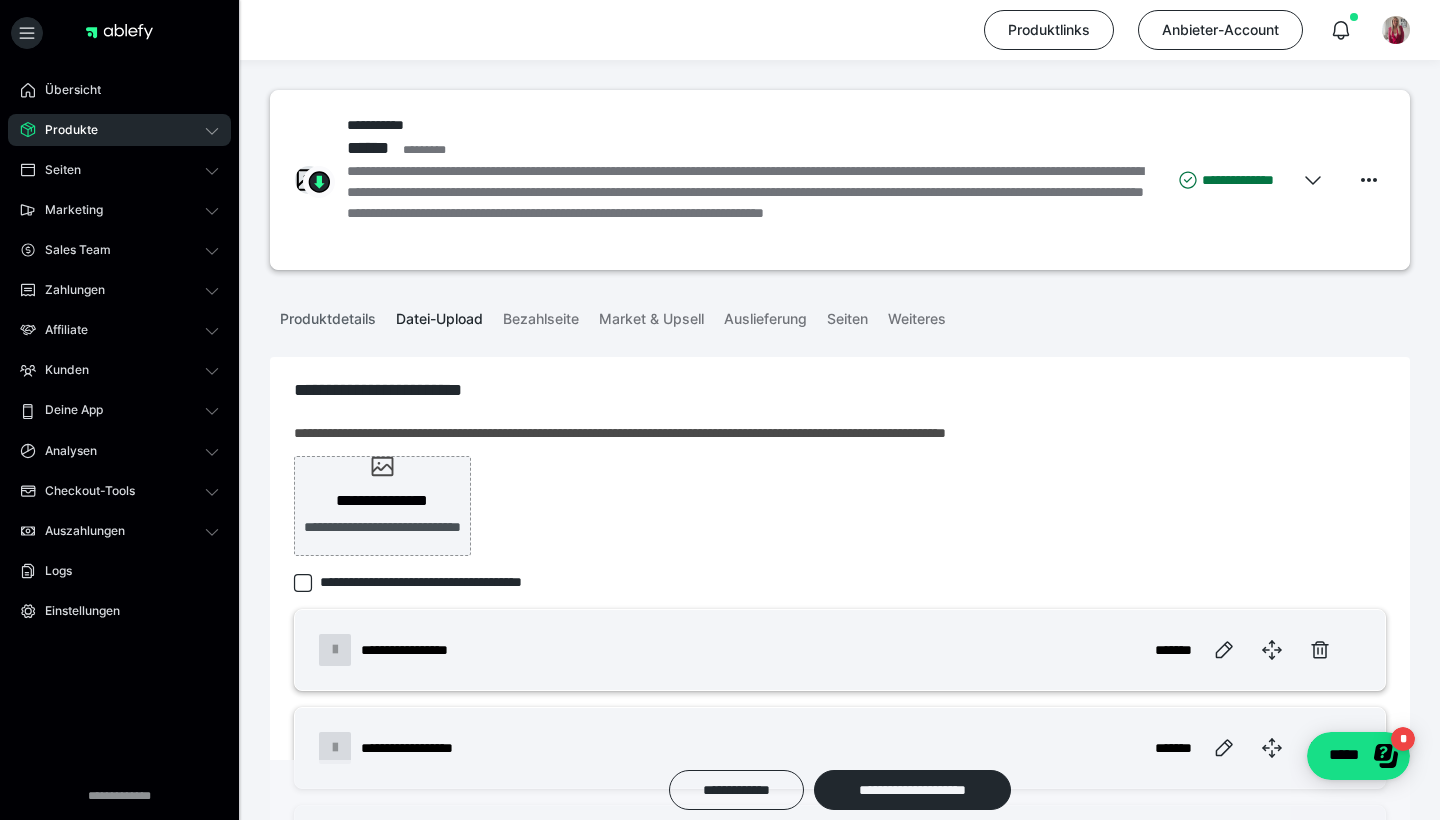 click on "Produktdetails" at bounding box center (328, 315) 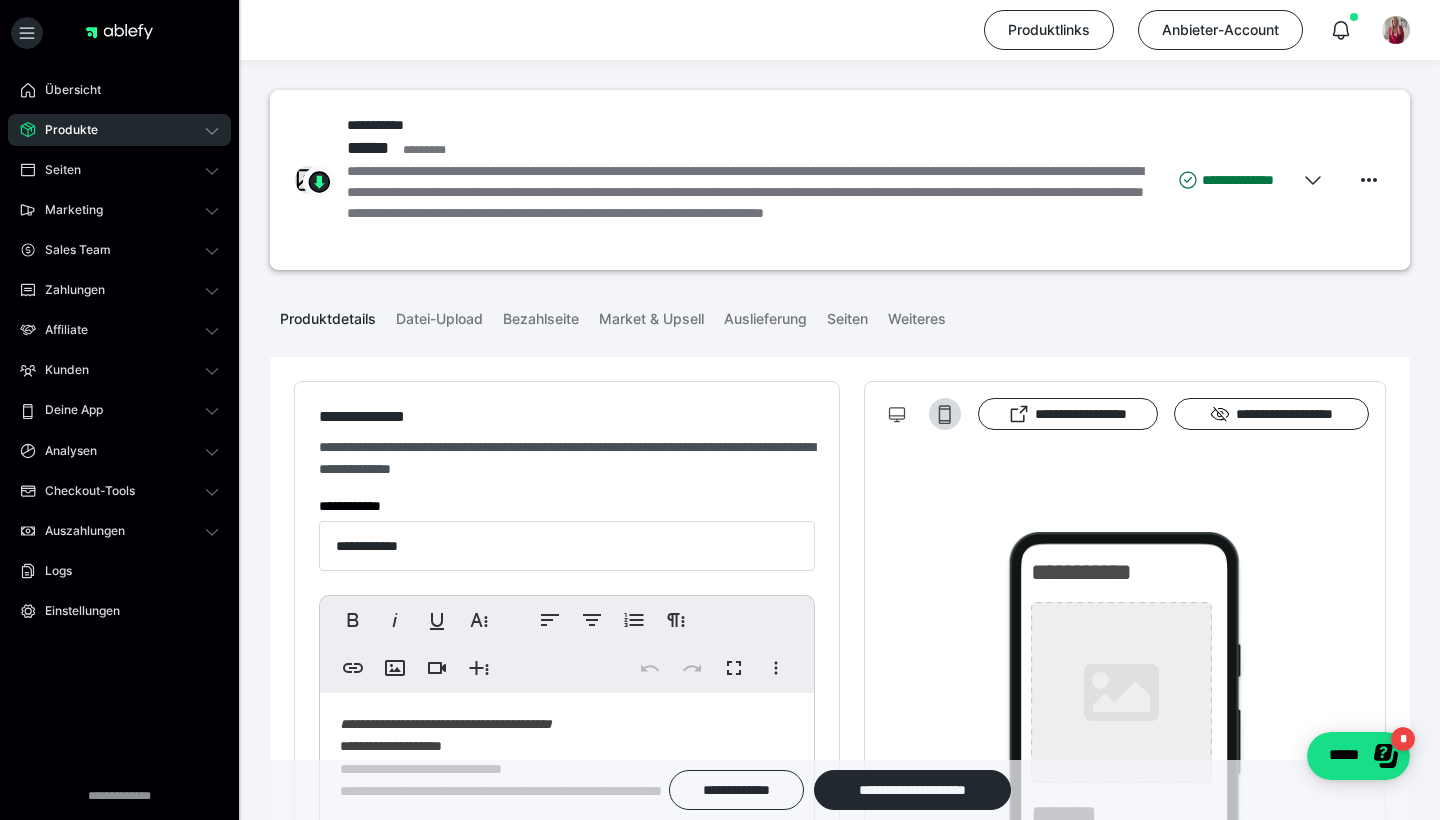 type on "**********" 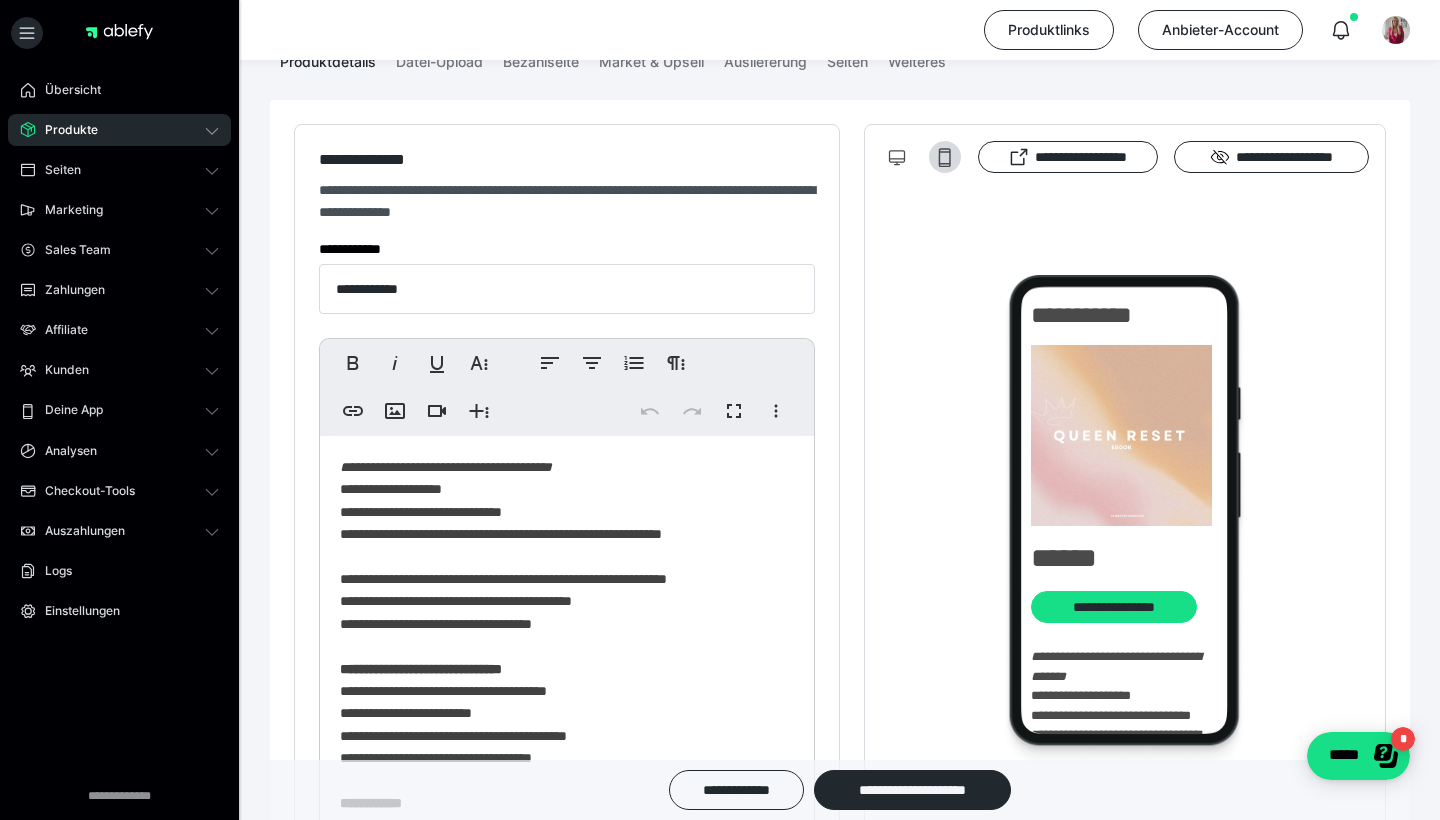 scroll, scrollTop: 258, scrollLeft: 0, axis: vertical 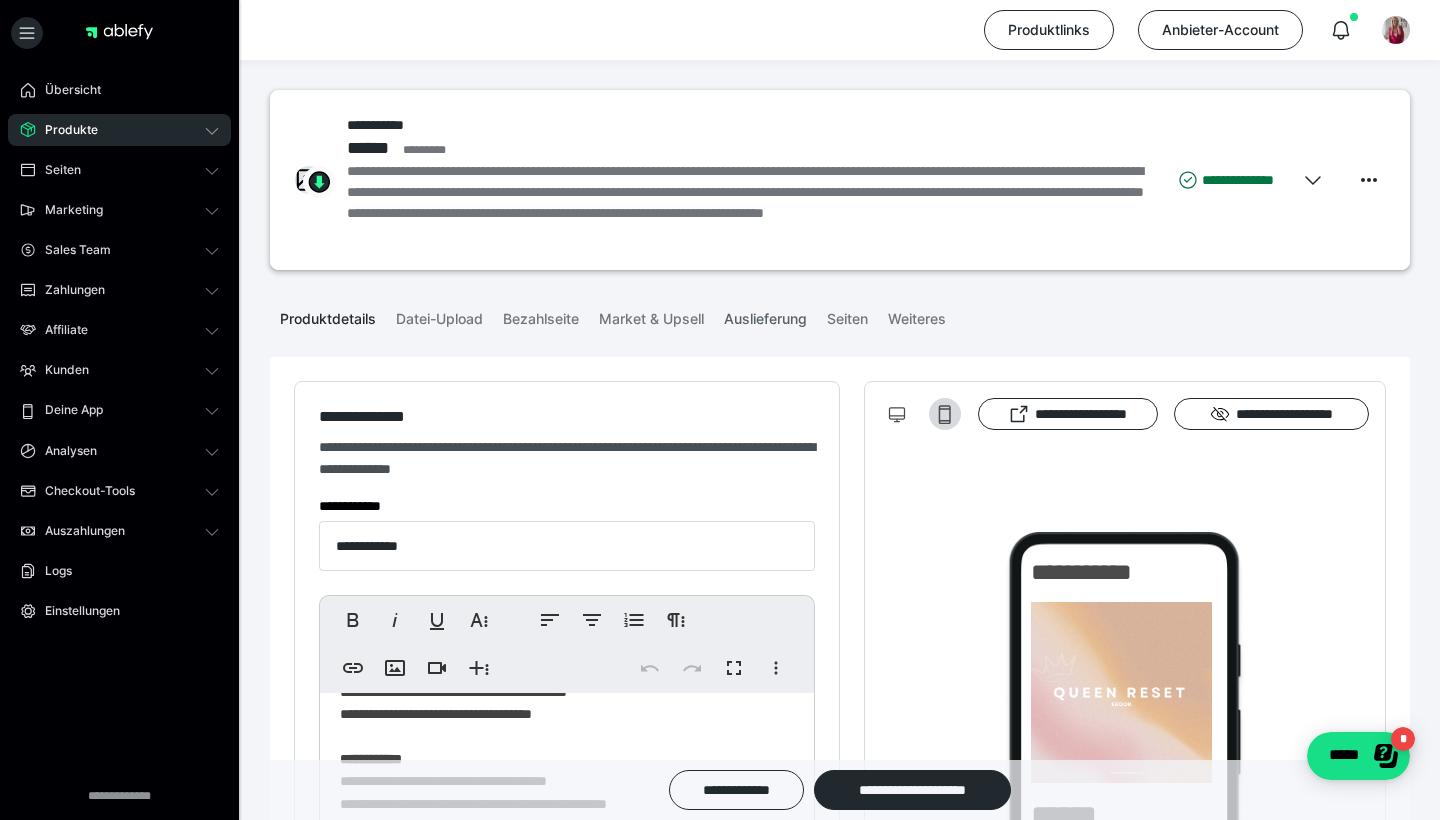 click on "Auslieferung" at bounding box center [765, 315] 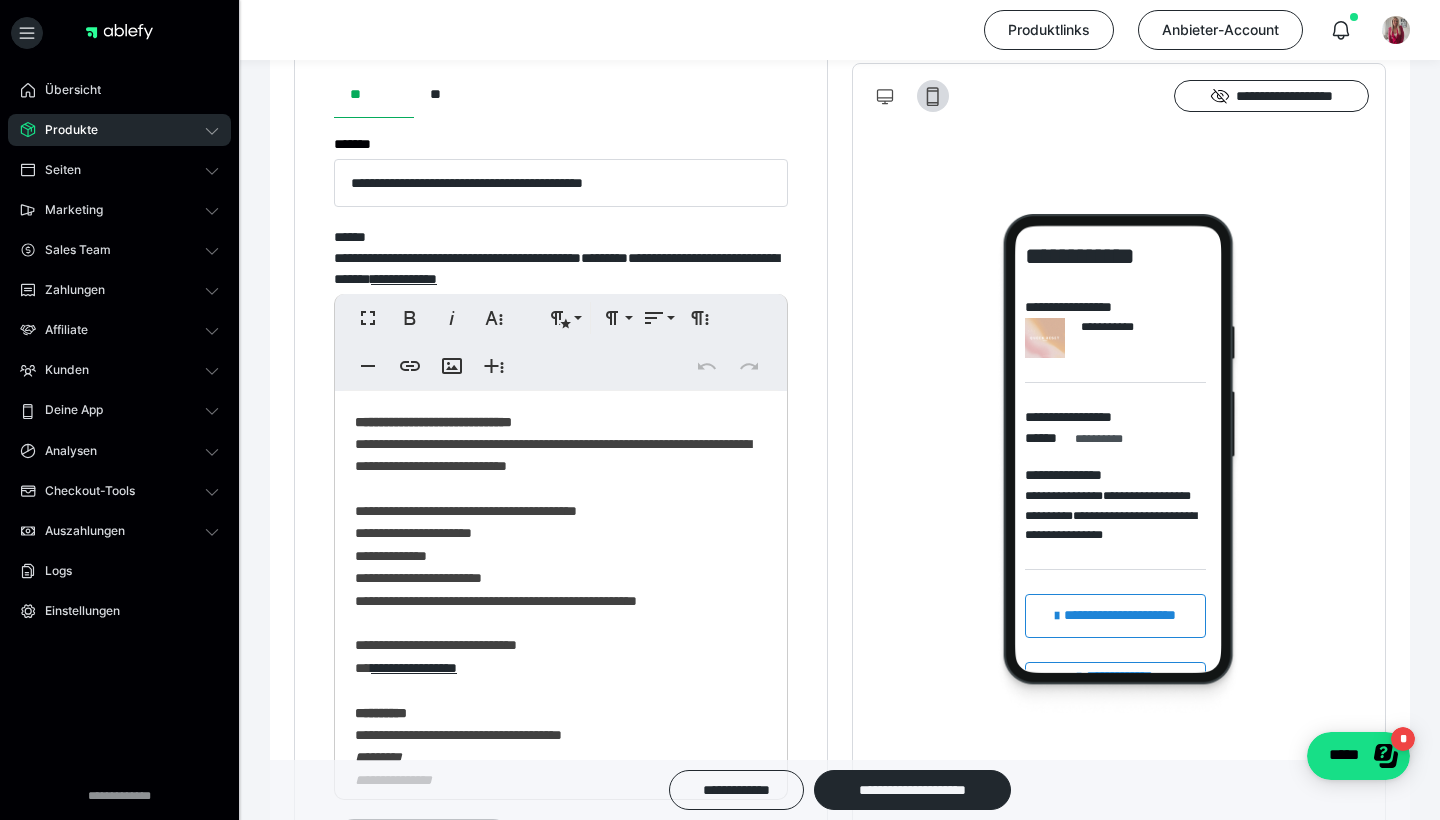 scroll, scrollTop: 1070, scrollLeft: 0, axis: vertical 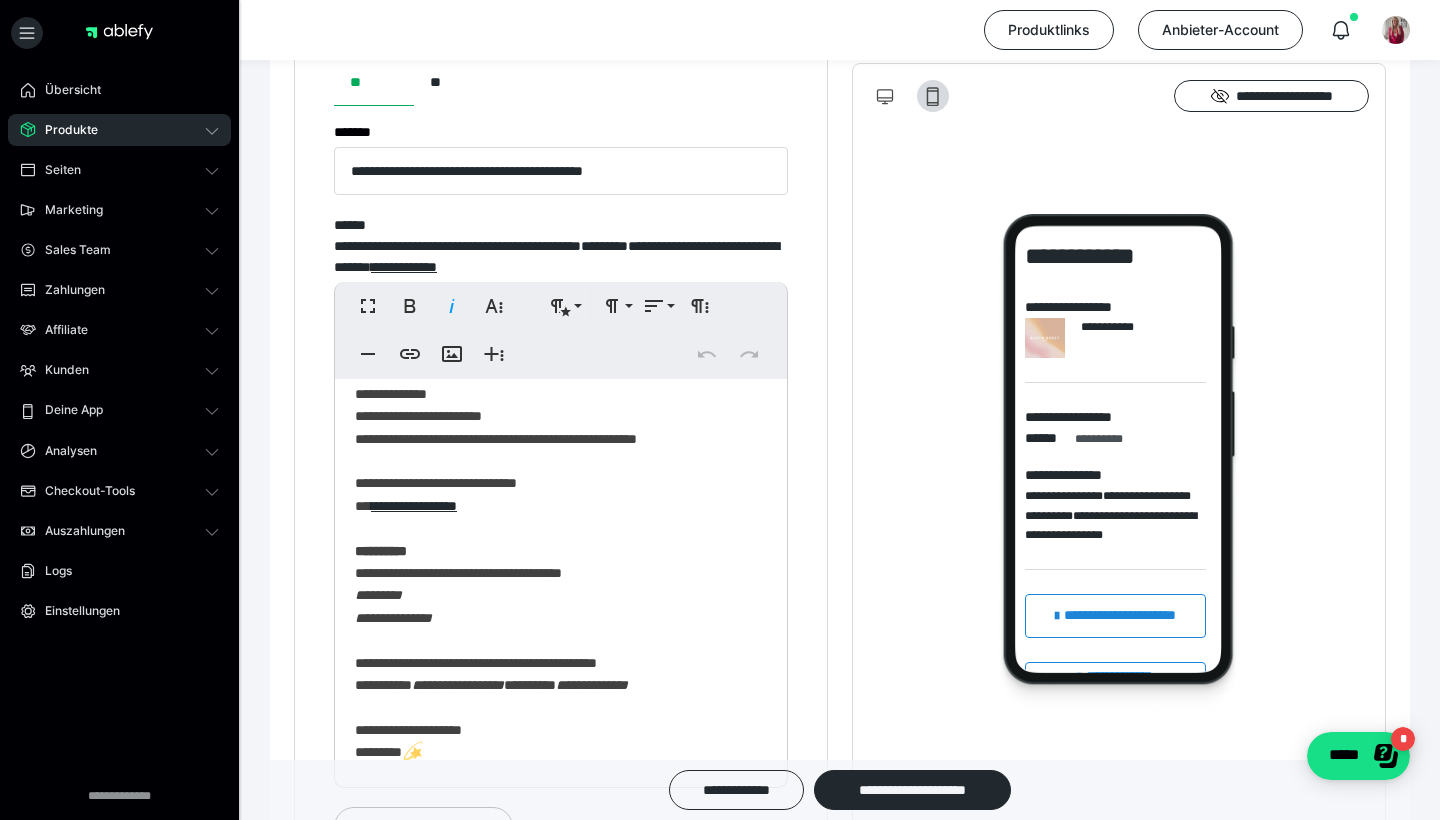 click on "**********" at bounding box center (561, 524) 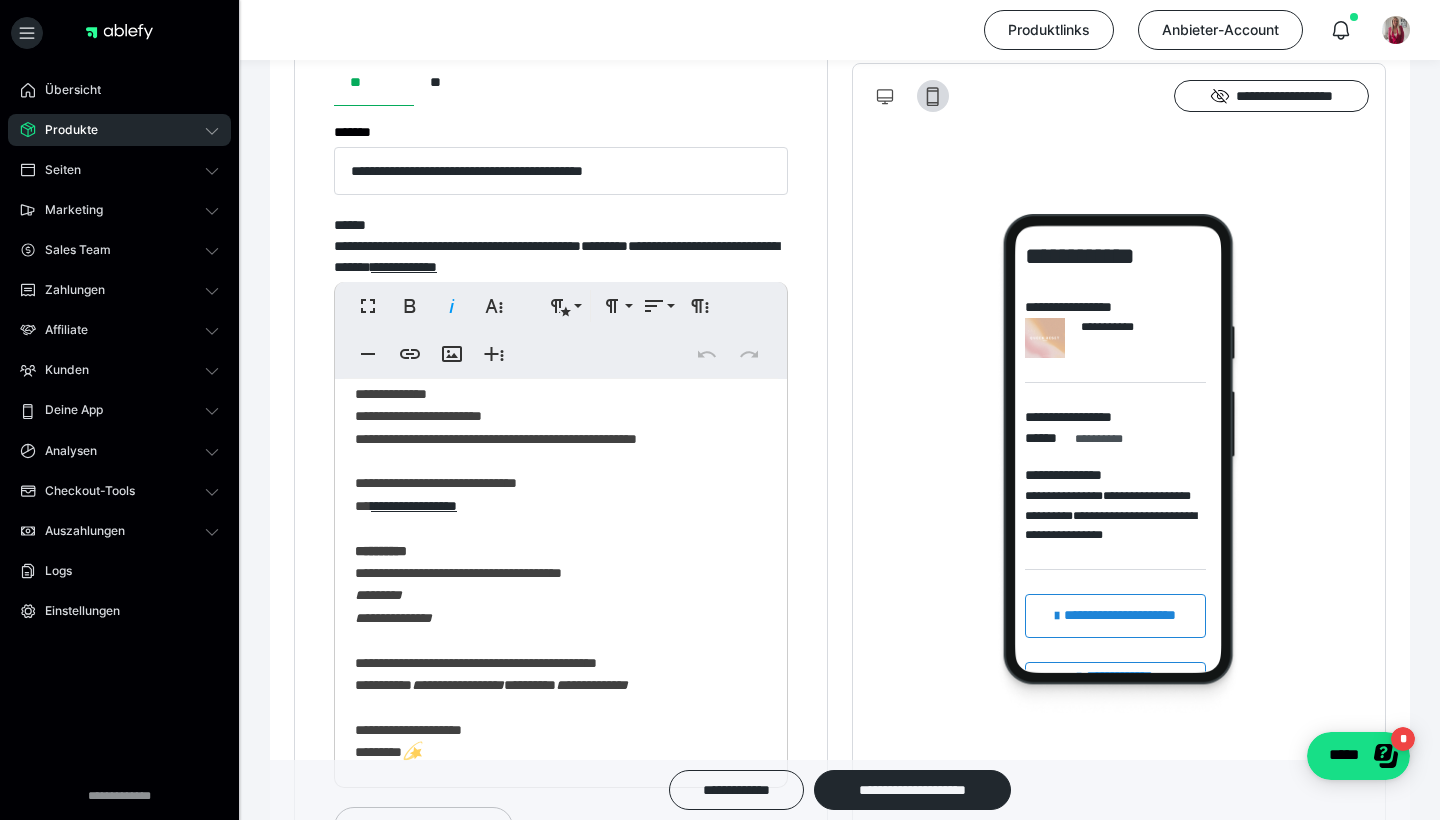 type 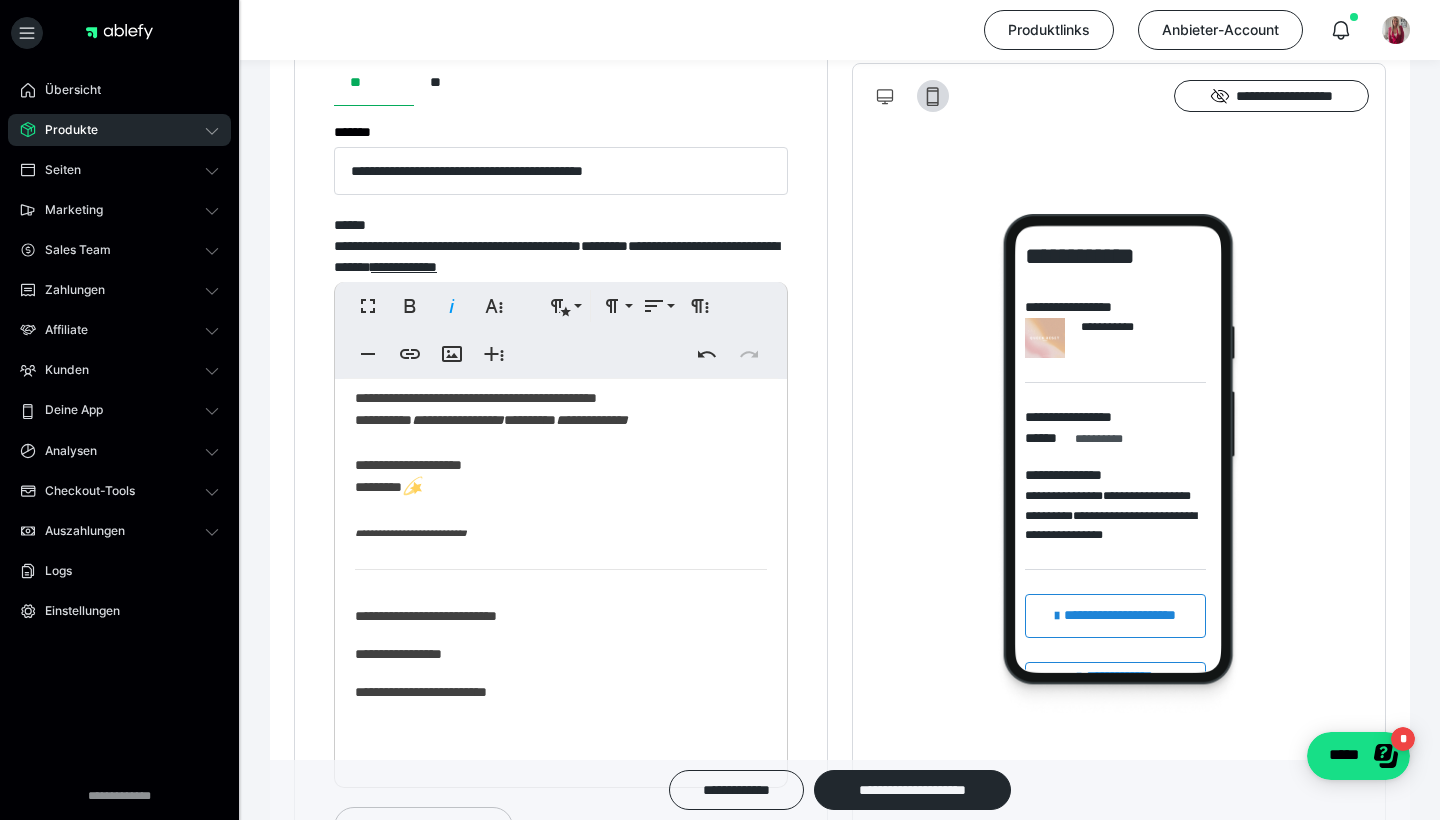 scroll, scrollTop: 414, scrollLeft: 0, axis: vertical 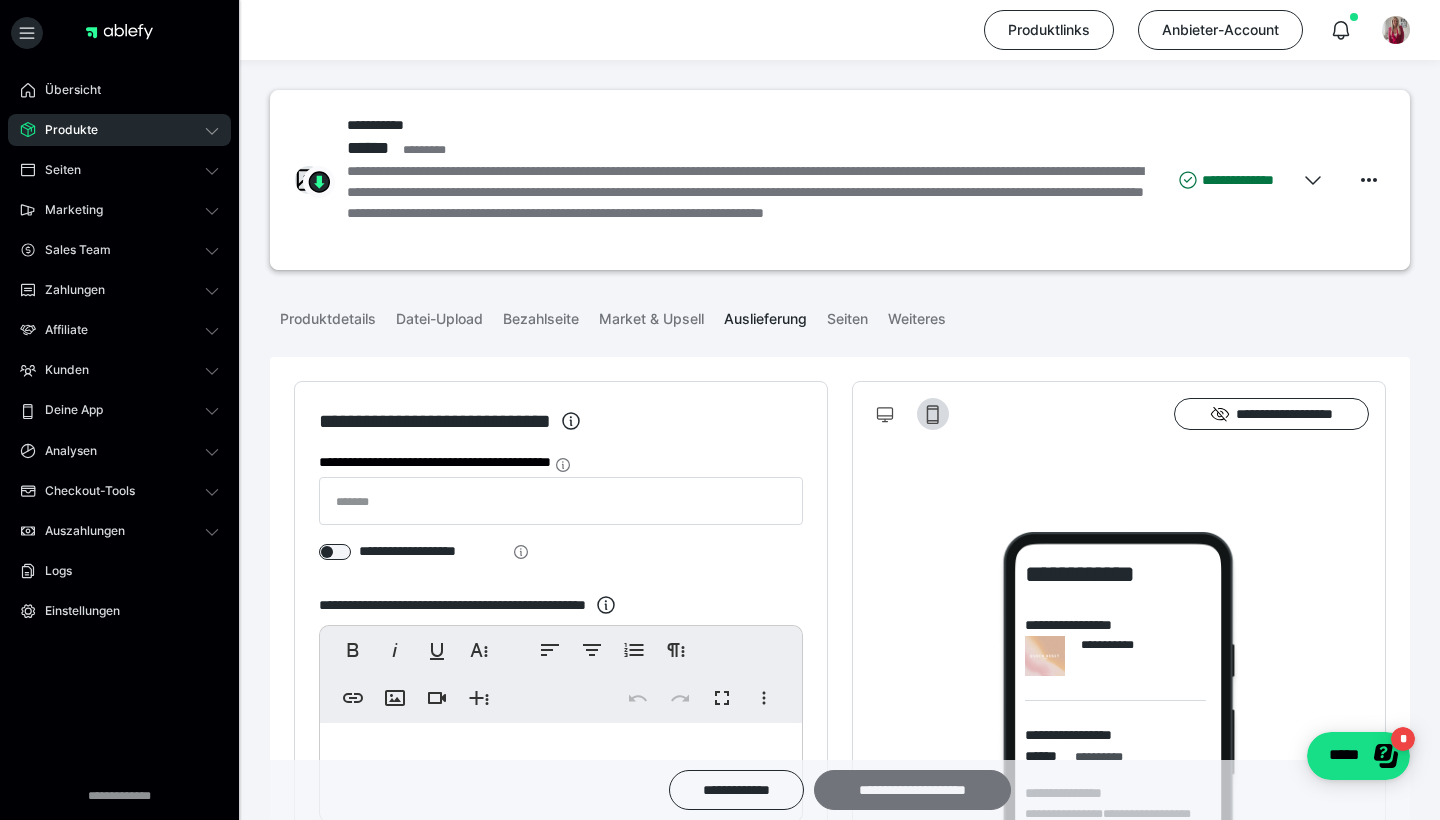 click on "**********" at bounding box center [912, 790] 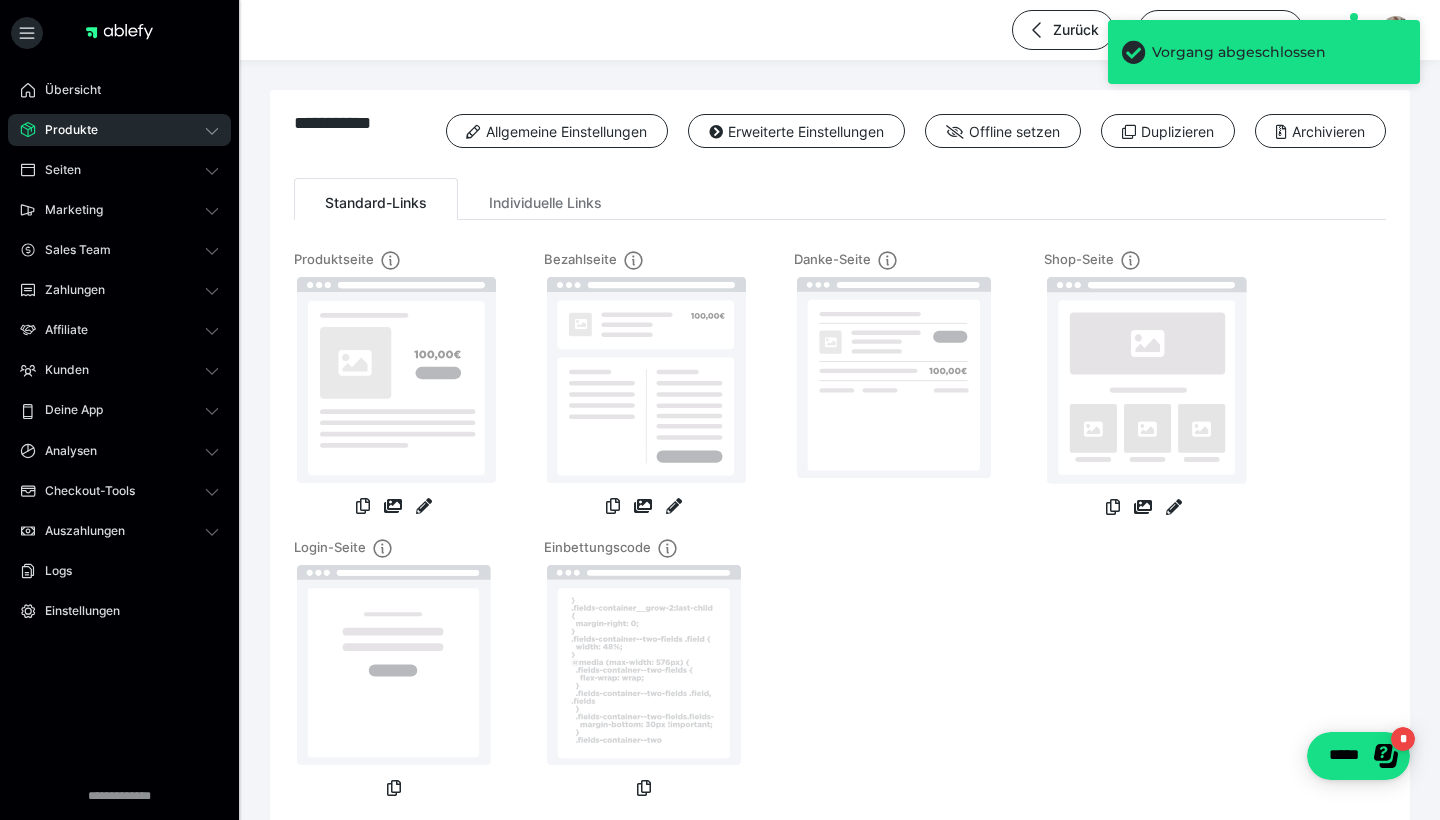 click on "Übersicht Produkte Alle Produkte Produkt-Kategorien Online-Kurs-Themes Mediathek Seiten Shop-Themes Membership-Themes ableSHARE Marketing Gutscheincodes Marketing-Tools Live-Stream-Events Content-IDs Upsell-Funnels Order Bumps Tracking-Codes E-Mail-Schnittstellen Webhooks Sales Team Sales Team Zahlungen Bestellungen Fälligkeiten Transaktionen Rechnungen & Storno-Rechnungen Mahnwesen & Inkasso Affiliate Affiliate-Programme Affiliates Statistiken Landingpages Kunden Kunden Kurs-Zugänge Membership-Zugänge E-Ticket-Bestellungen Awards Lizenzschlüssel Deine App Analysen Analysen Analysen 3.0 Checkout-Tools Bezahlseiten-Templates Zahlungspläne Zusatzkosten Widerrufskonditionen Zusatzfelder Zusatzfeld-Antworten Steuersätze Auszahlungen Neue Auszahlung Berichte Logs Einstellungen" at bounding box center [119, 410] 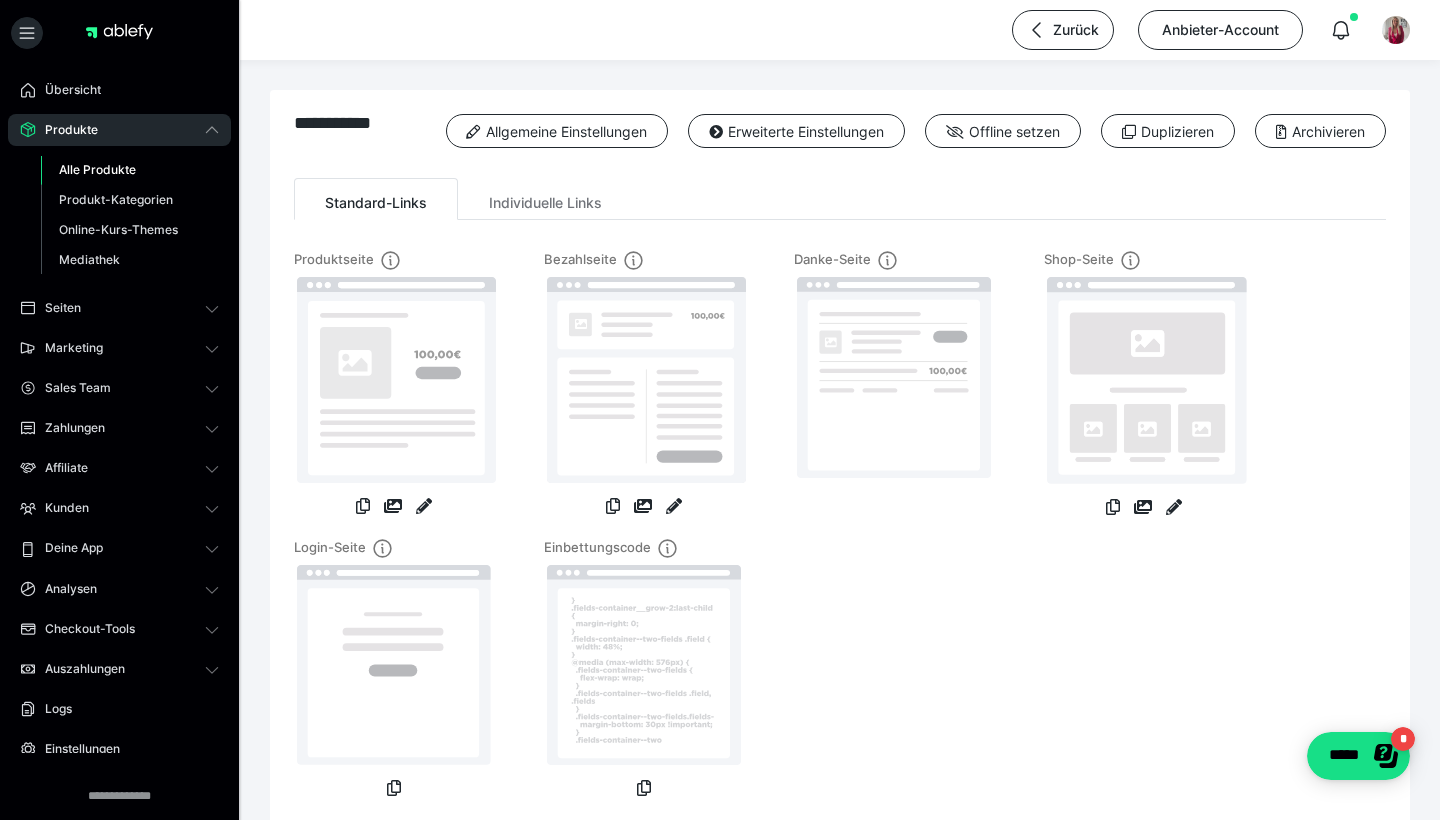click on "Alle Produkte" at bounding box center (97, 169) 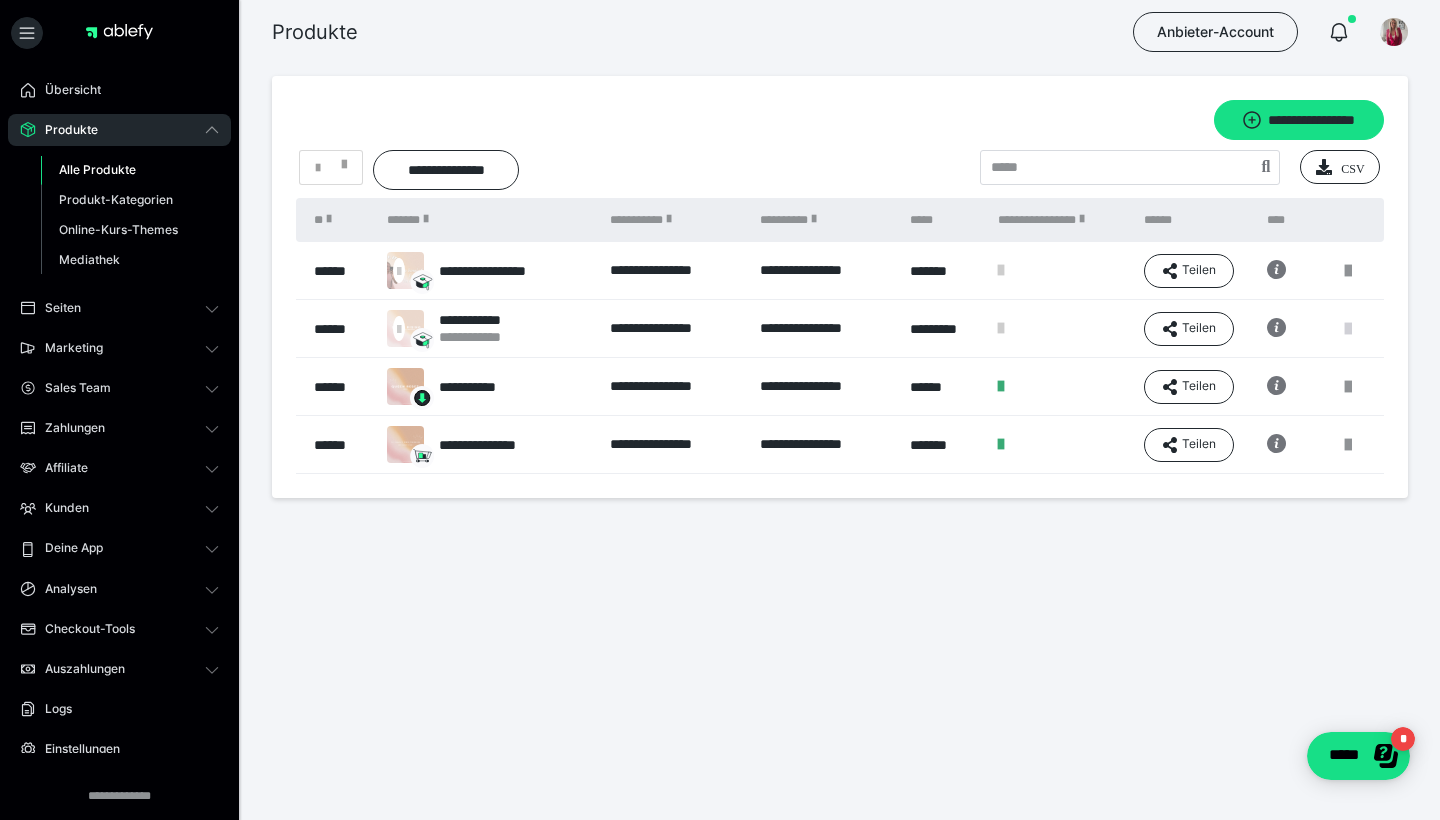 click at bounding box center (1348, 329) 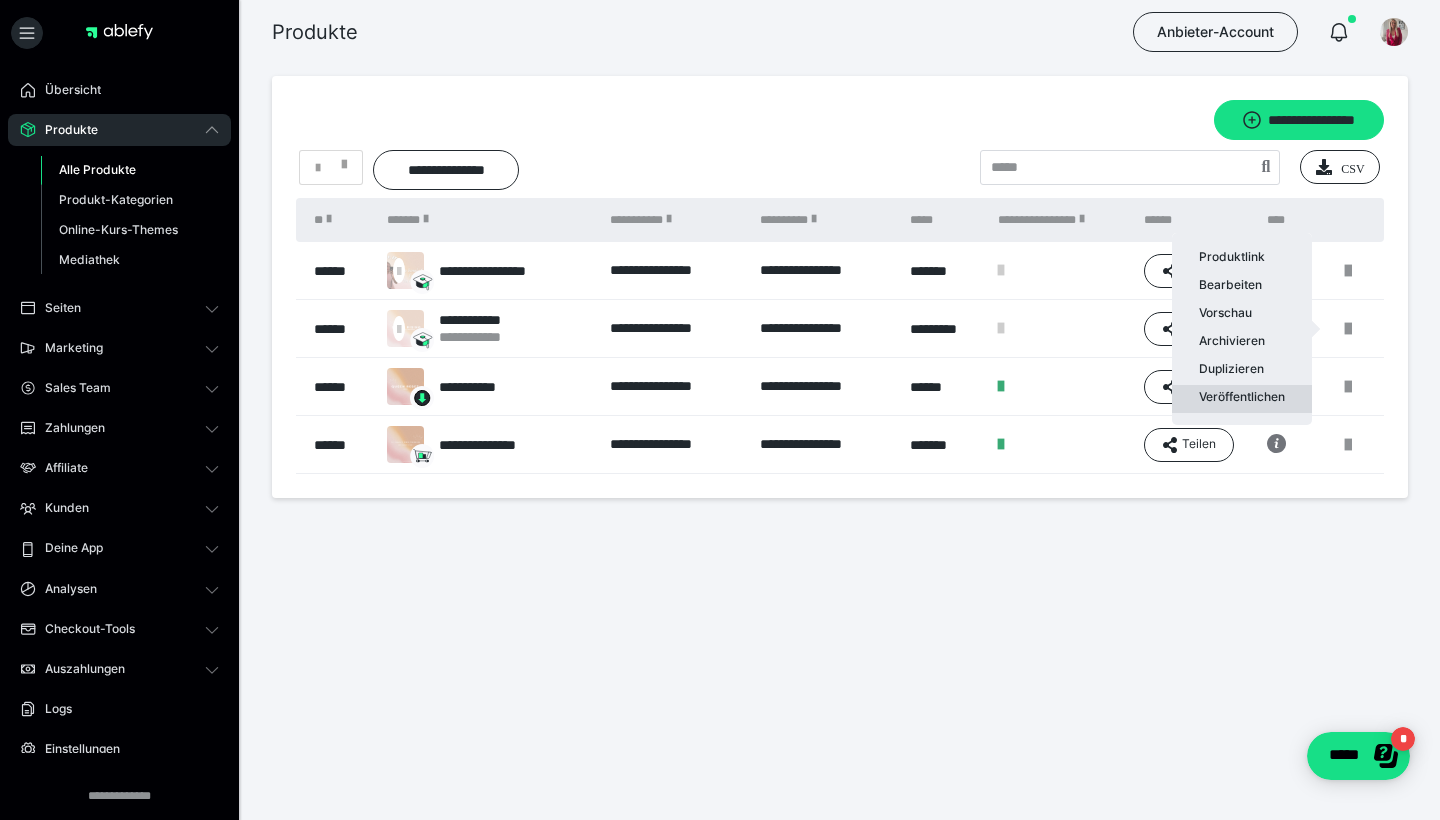 click on "Veröffentlichen" at bounding box center [1242, 399] 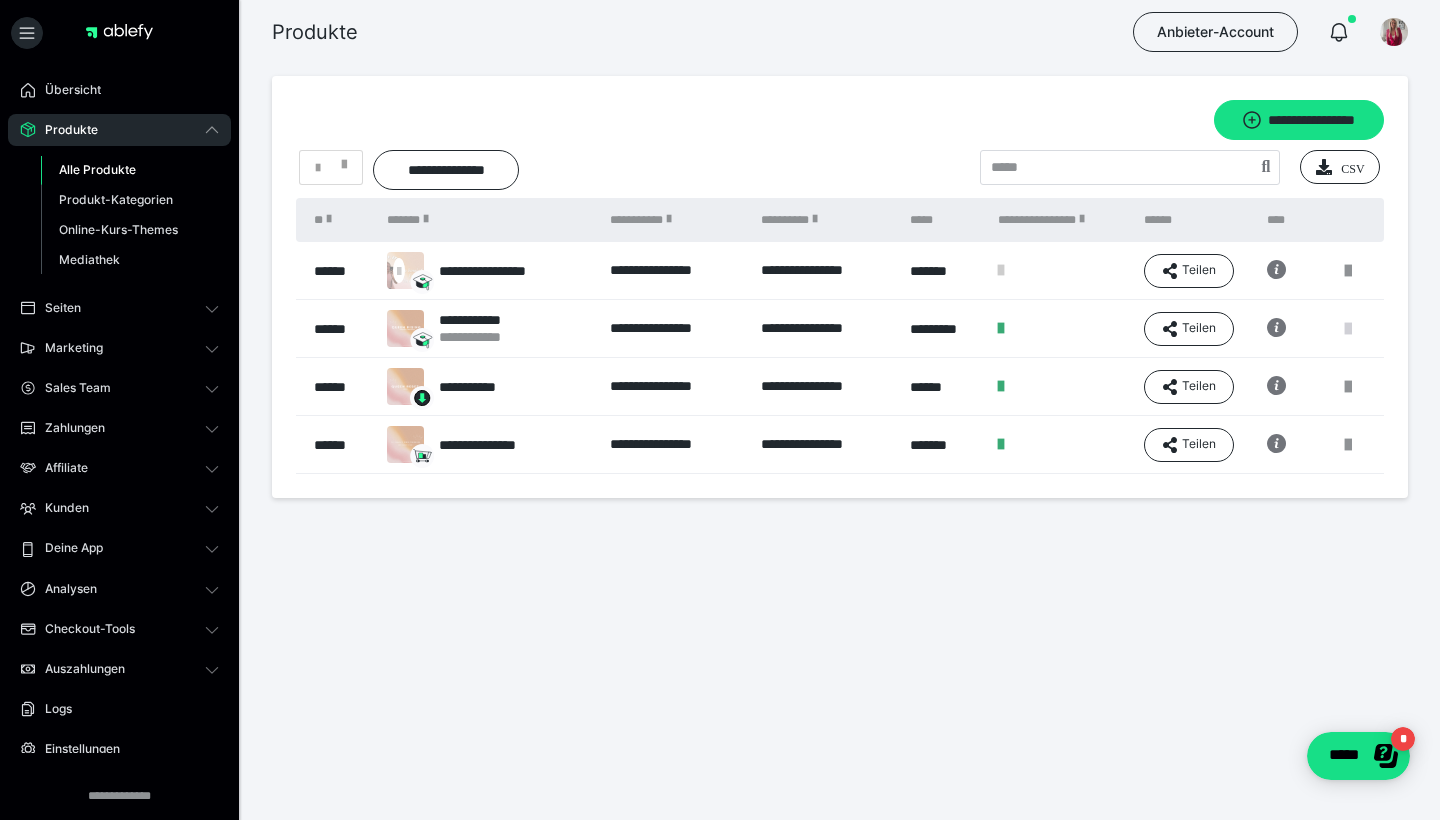 click at bounding box center (1348, 329) 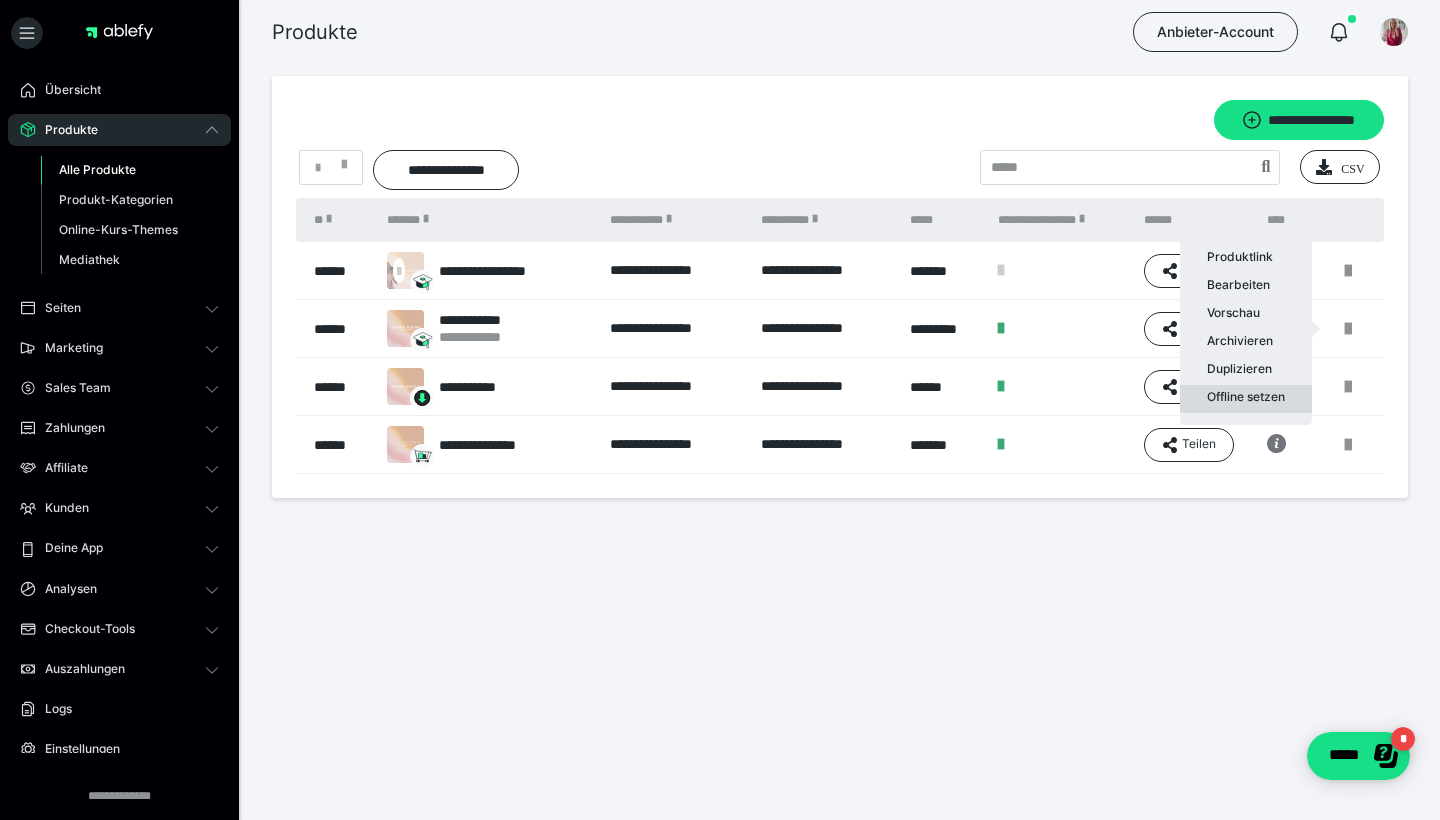 click on "Offline setzen" at bounding box center (1246, 399) 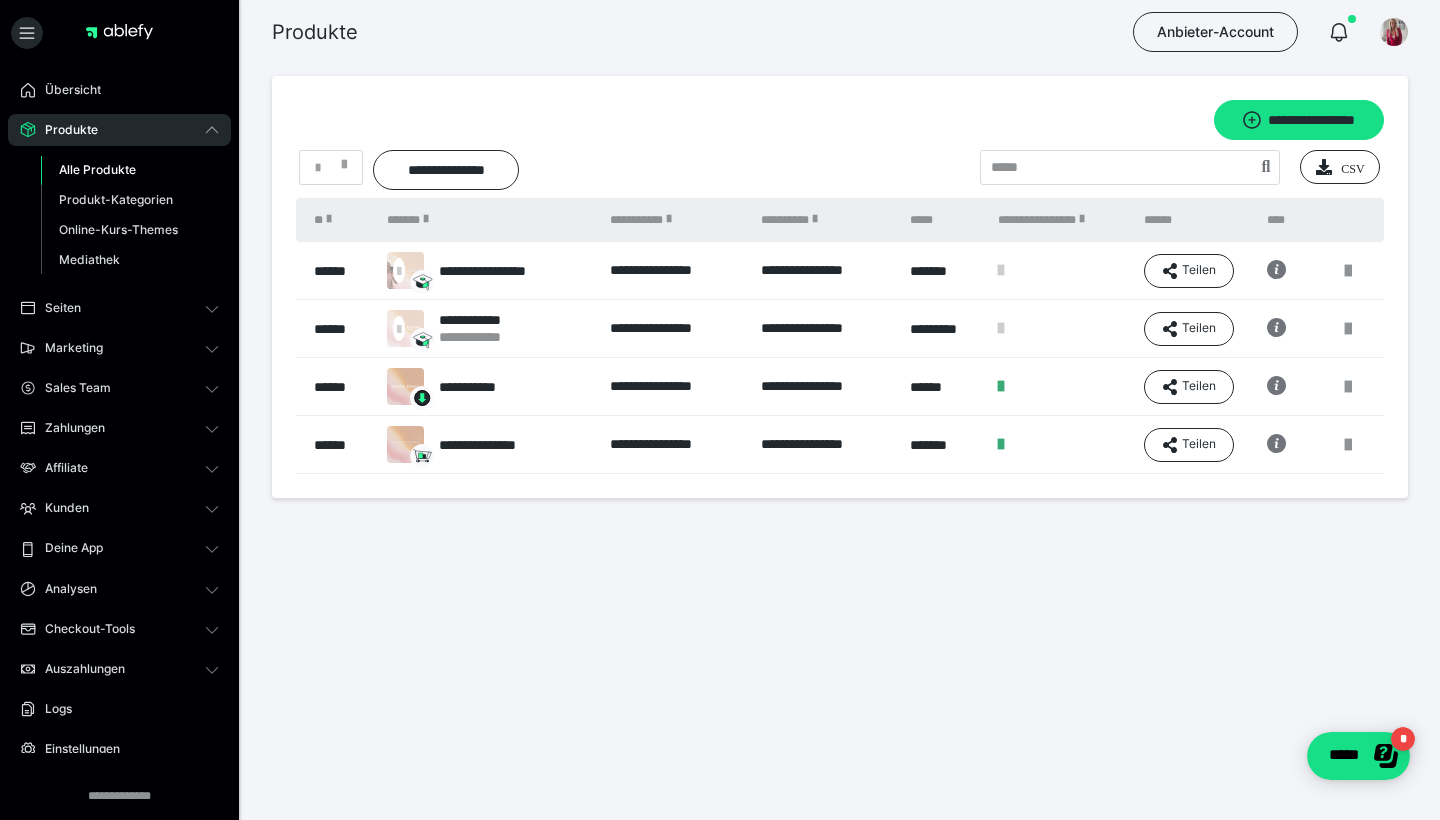 scroll, scrollTop: 0, scrollLeft: 0, axis: both 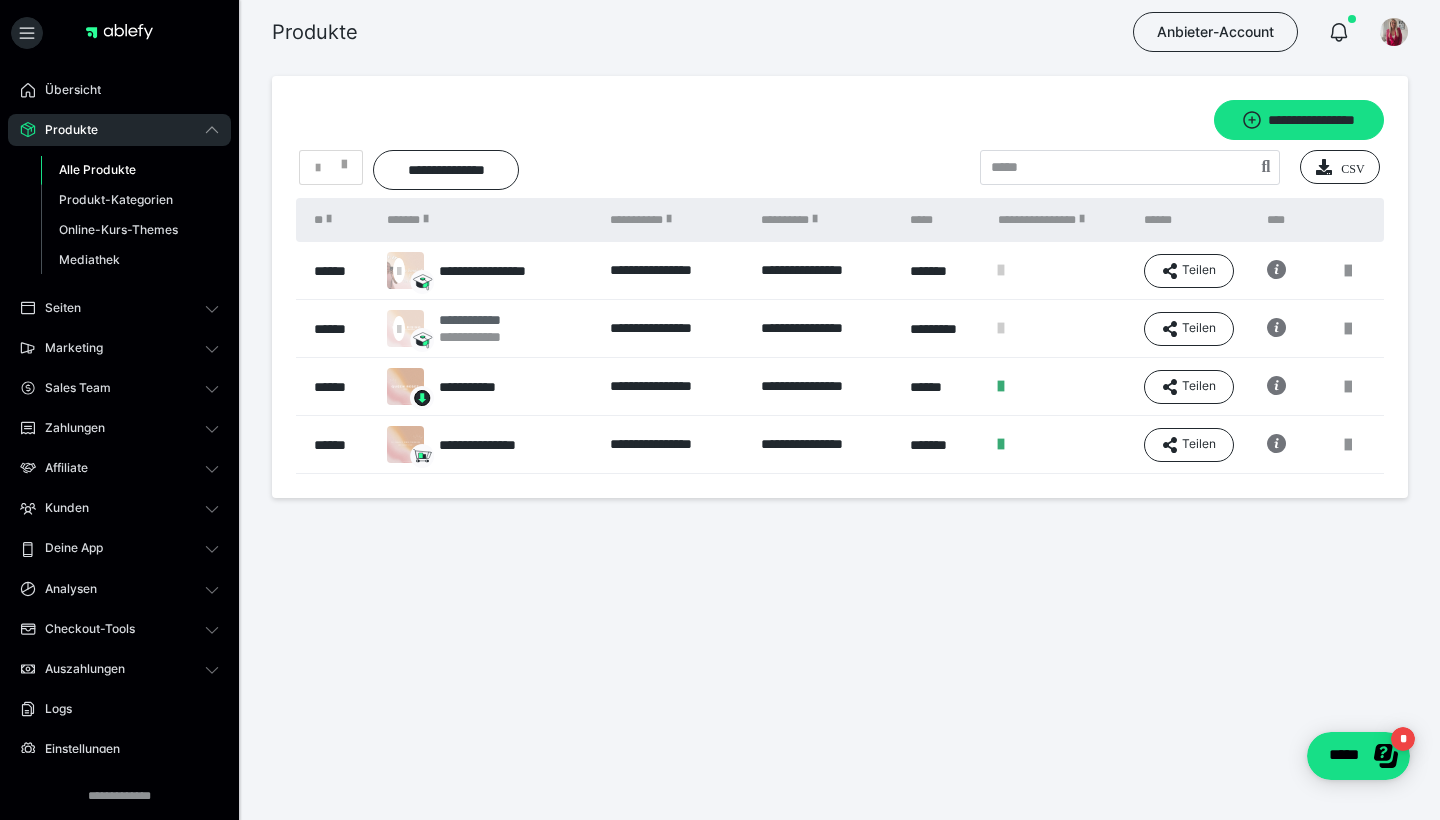 click on "**********" at bounding box center [488, 320] 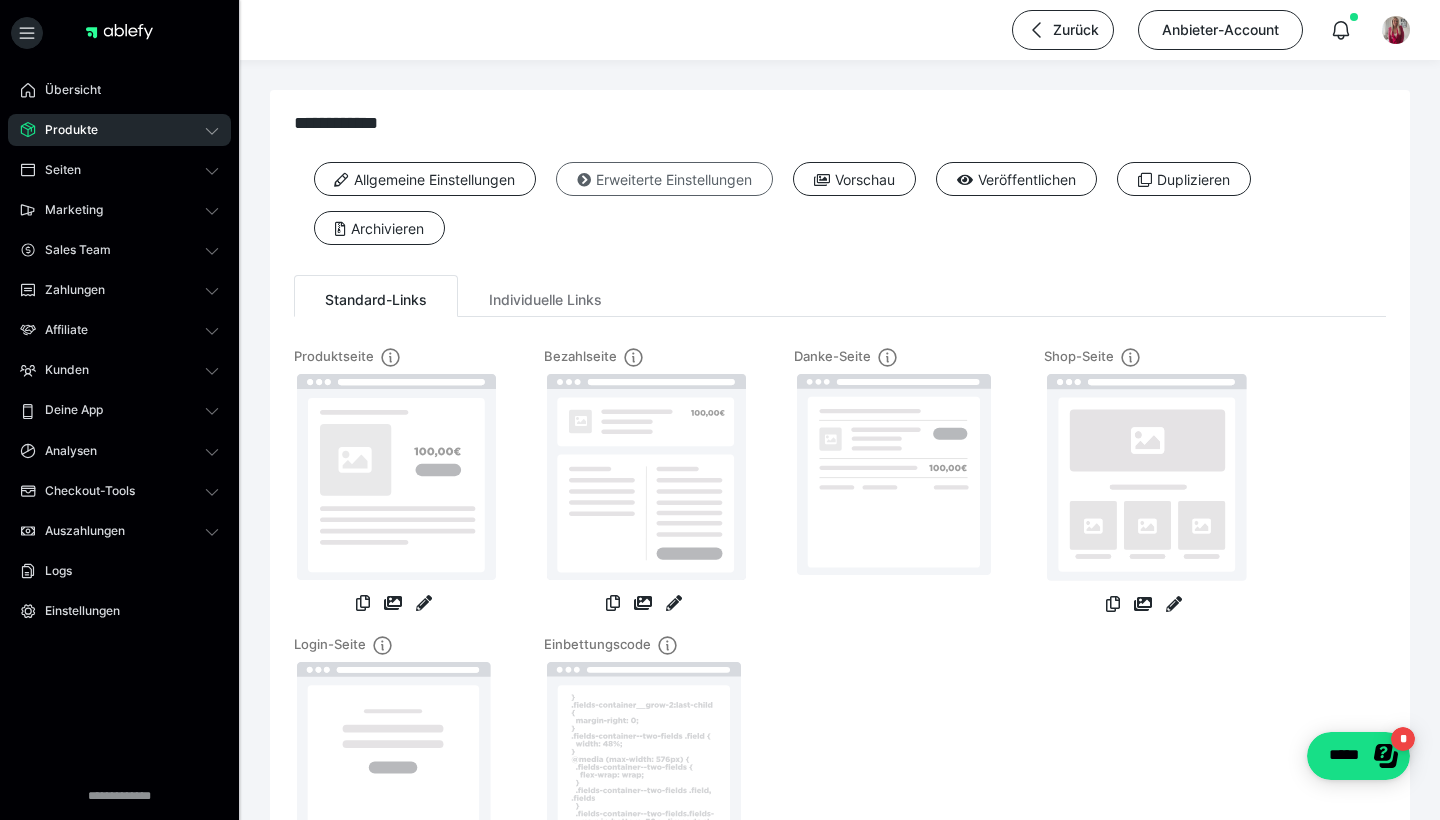 click on "Erweiterte Einstellungen" at bounding box center (664, 179) 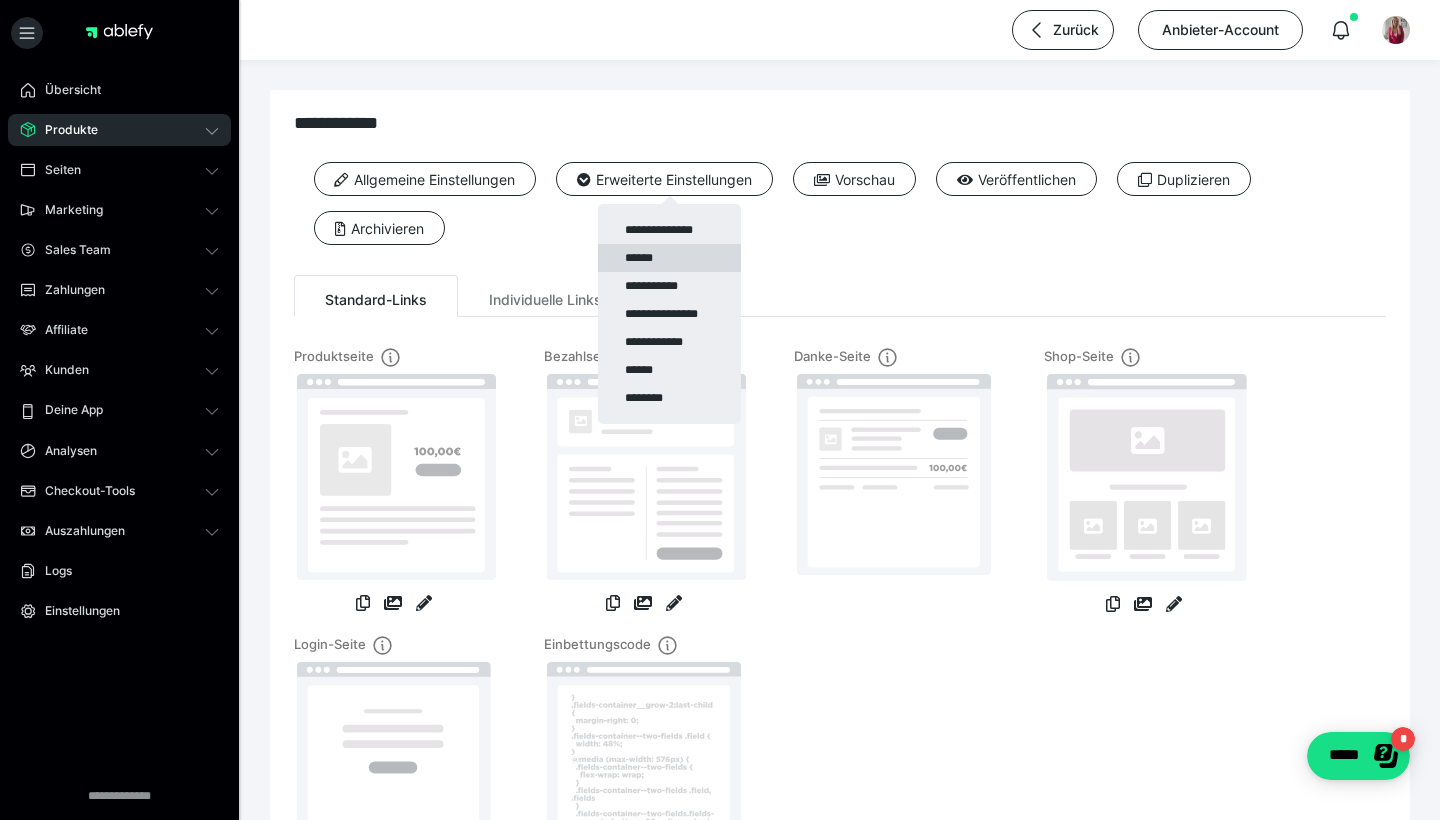 click on "******" at bounding box center [669, 258] 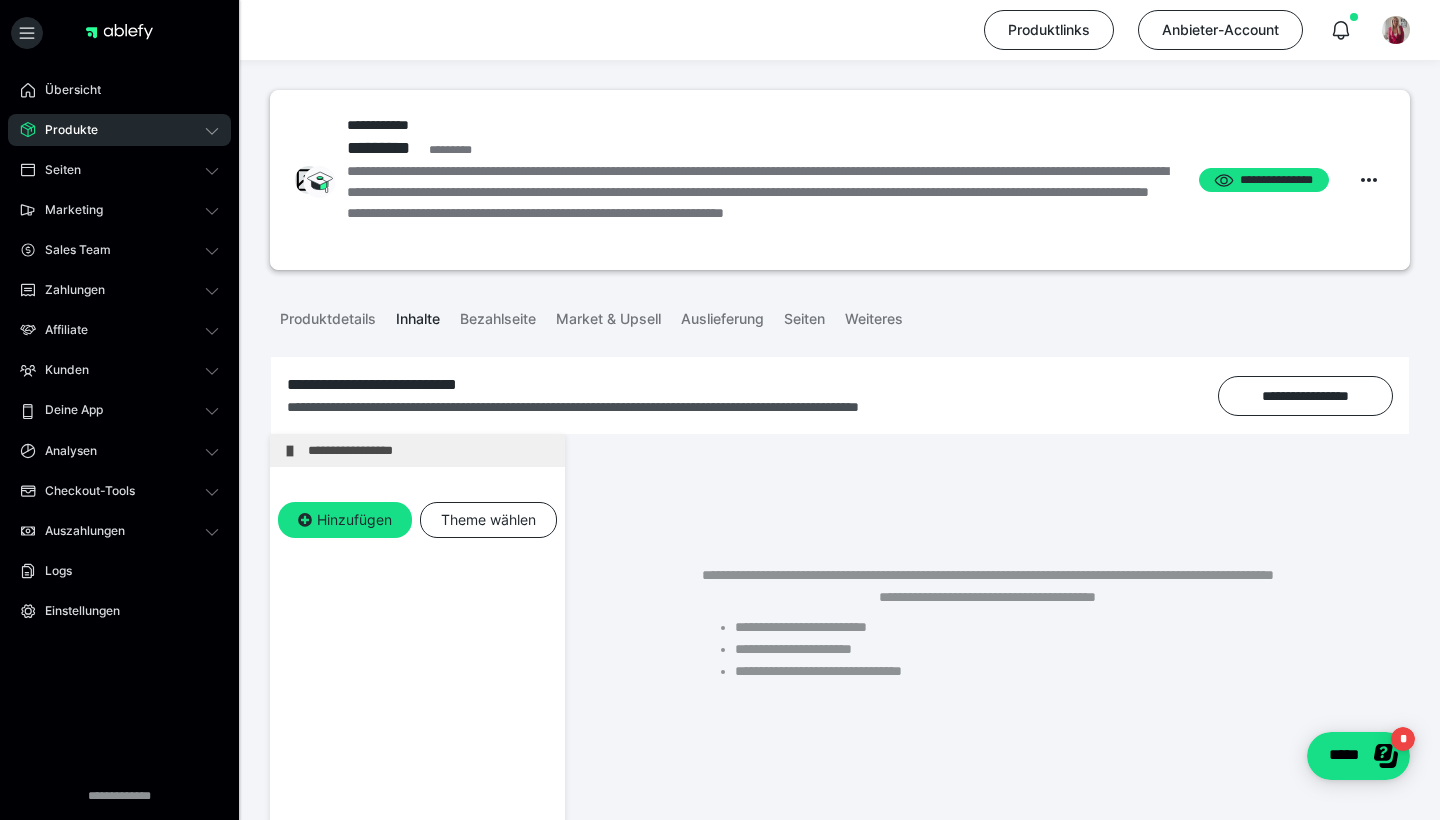 scroll, scrollTop: 0, scrollLeft: 0, axis: both 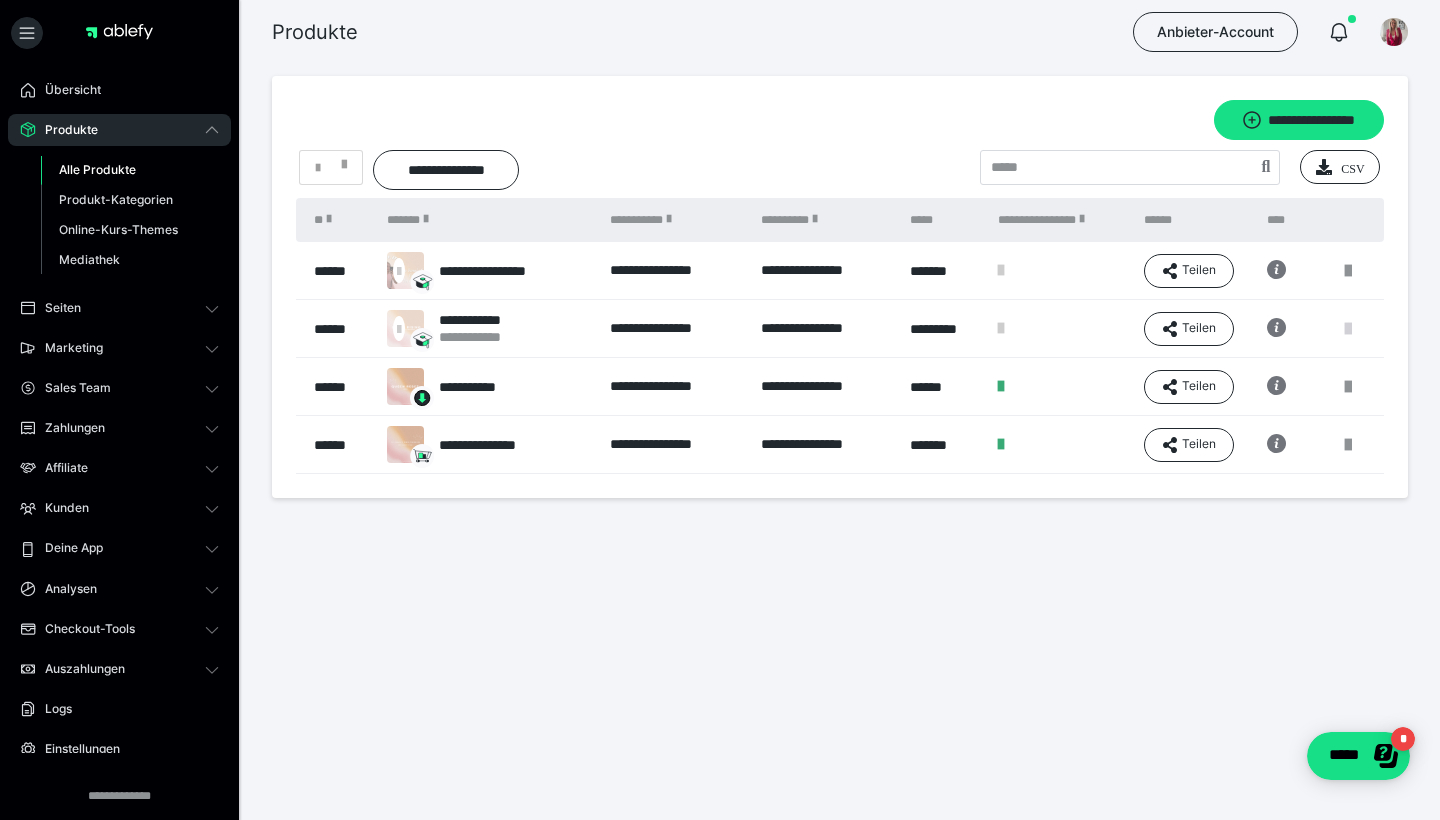 click at bounding box center (1348, 329) 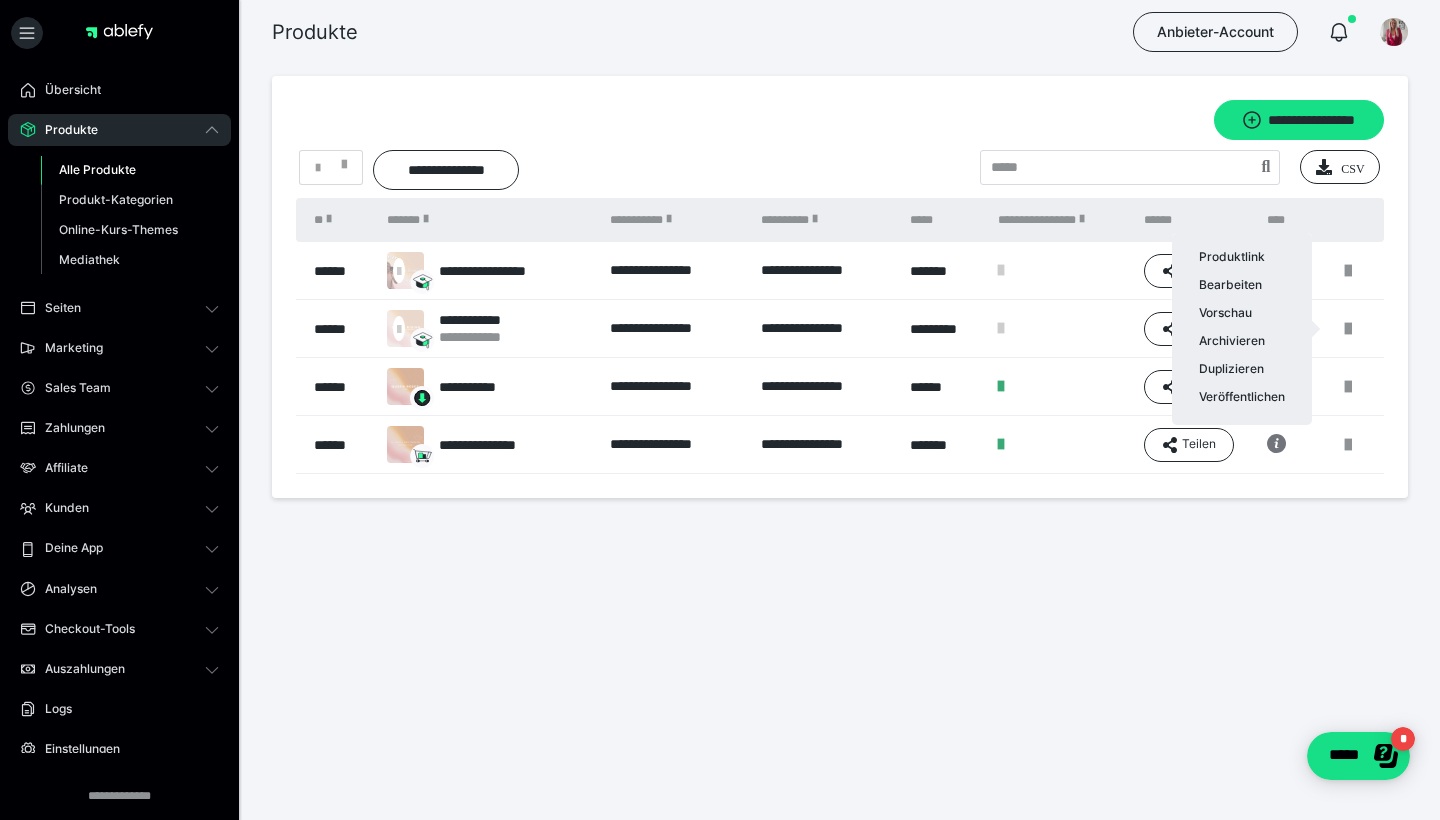 click at bounding box center [720, 410] 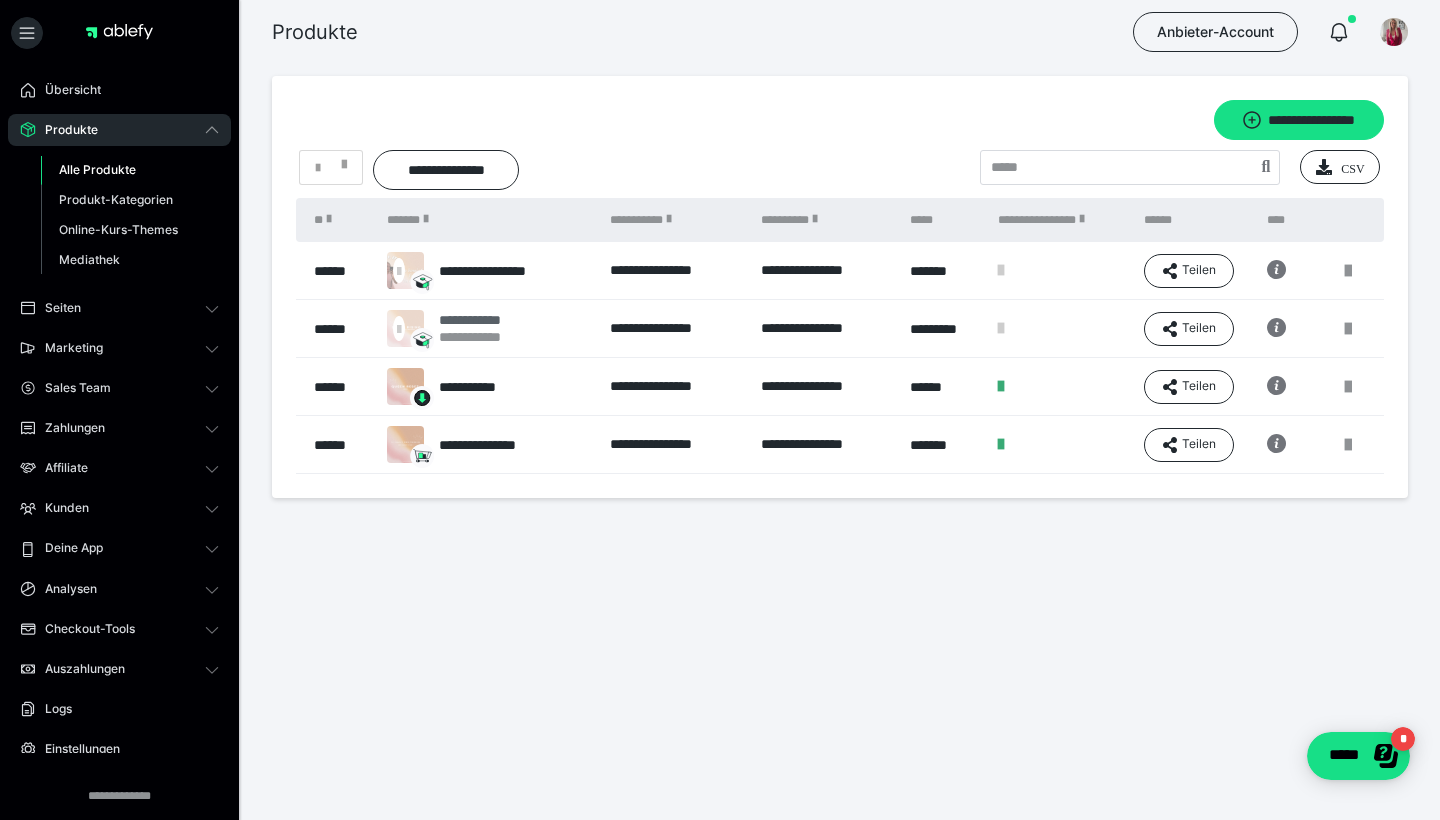 click on "**********" at bounding box center [488, 320] 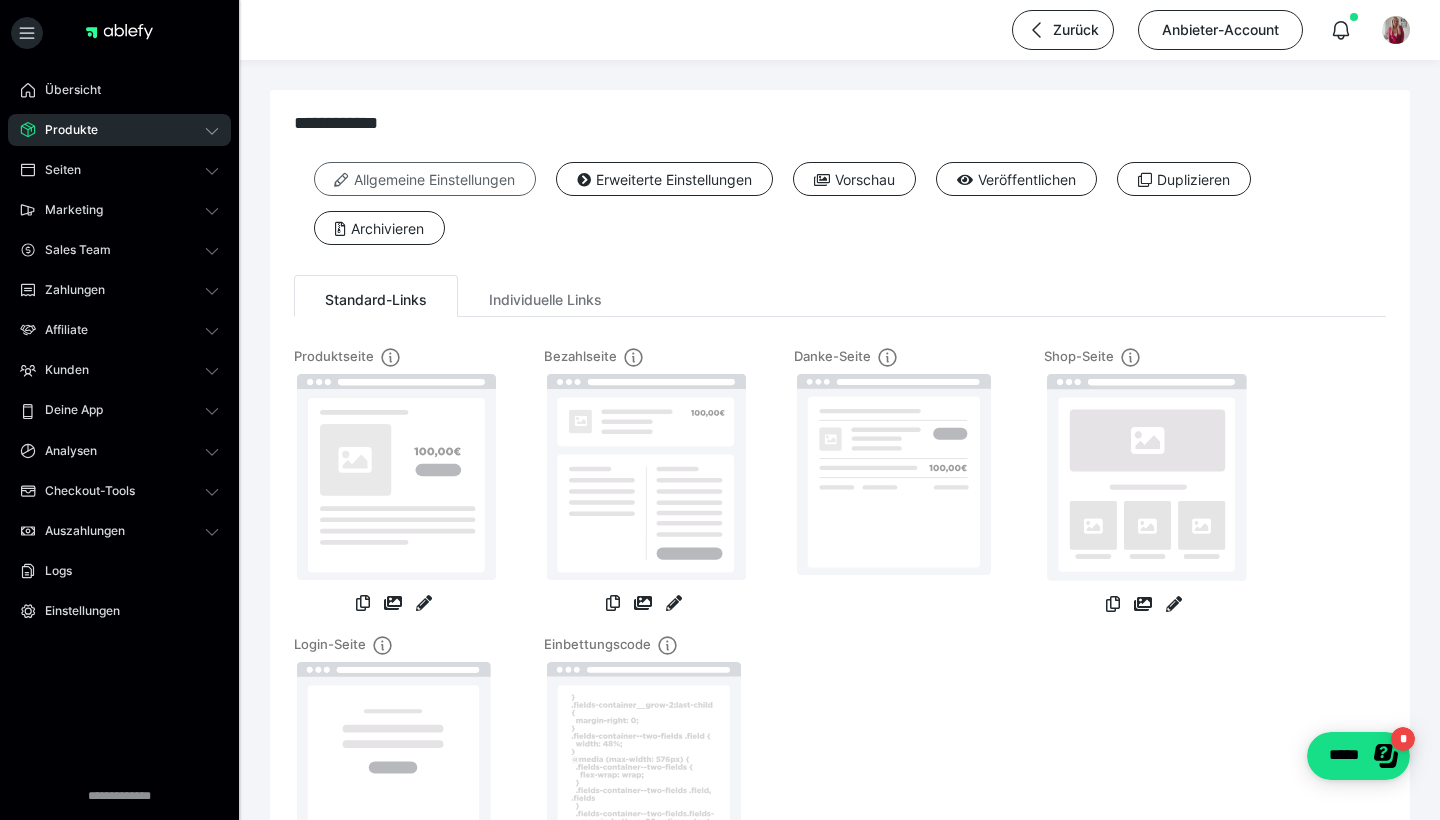 click on "Allgemeine Einstellungen" at bounding box center (425, 179) 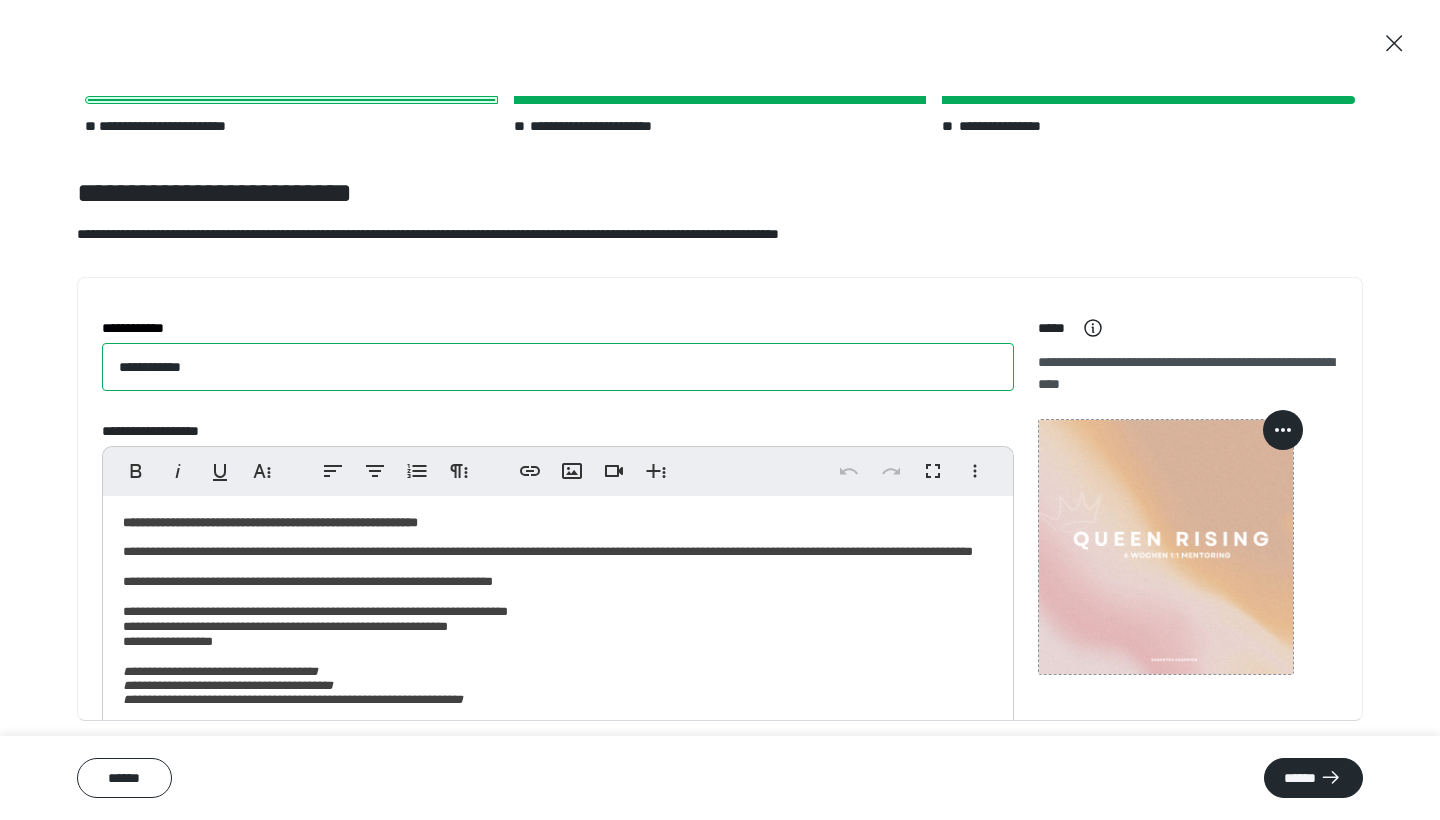 drag, startPoint x: 265, startPoint y: 371, endPoint x: 18, endPoint y: 363, distance: 247.12952 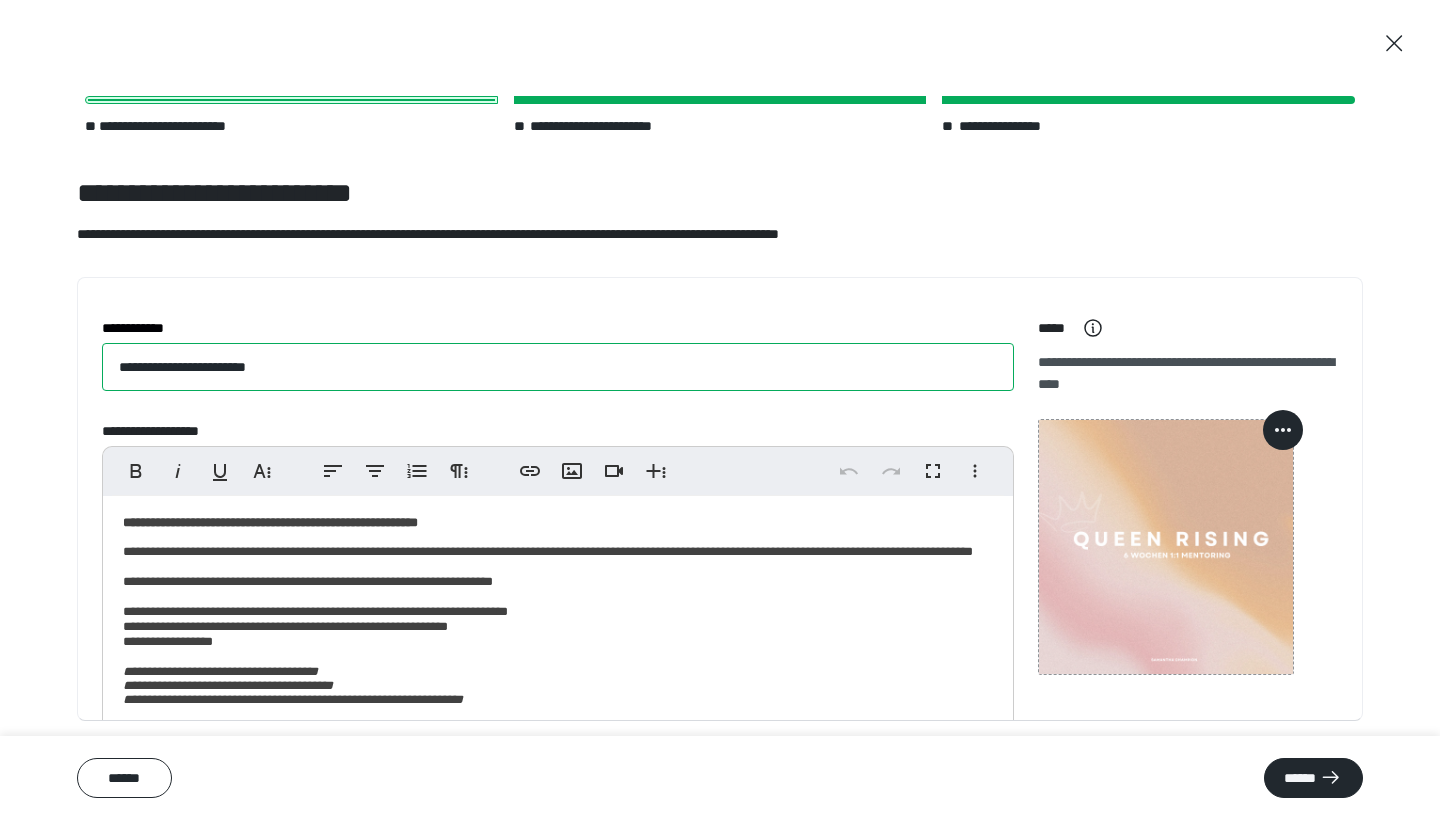 type on "**********" 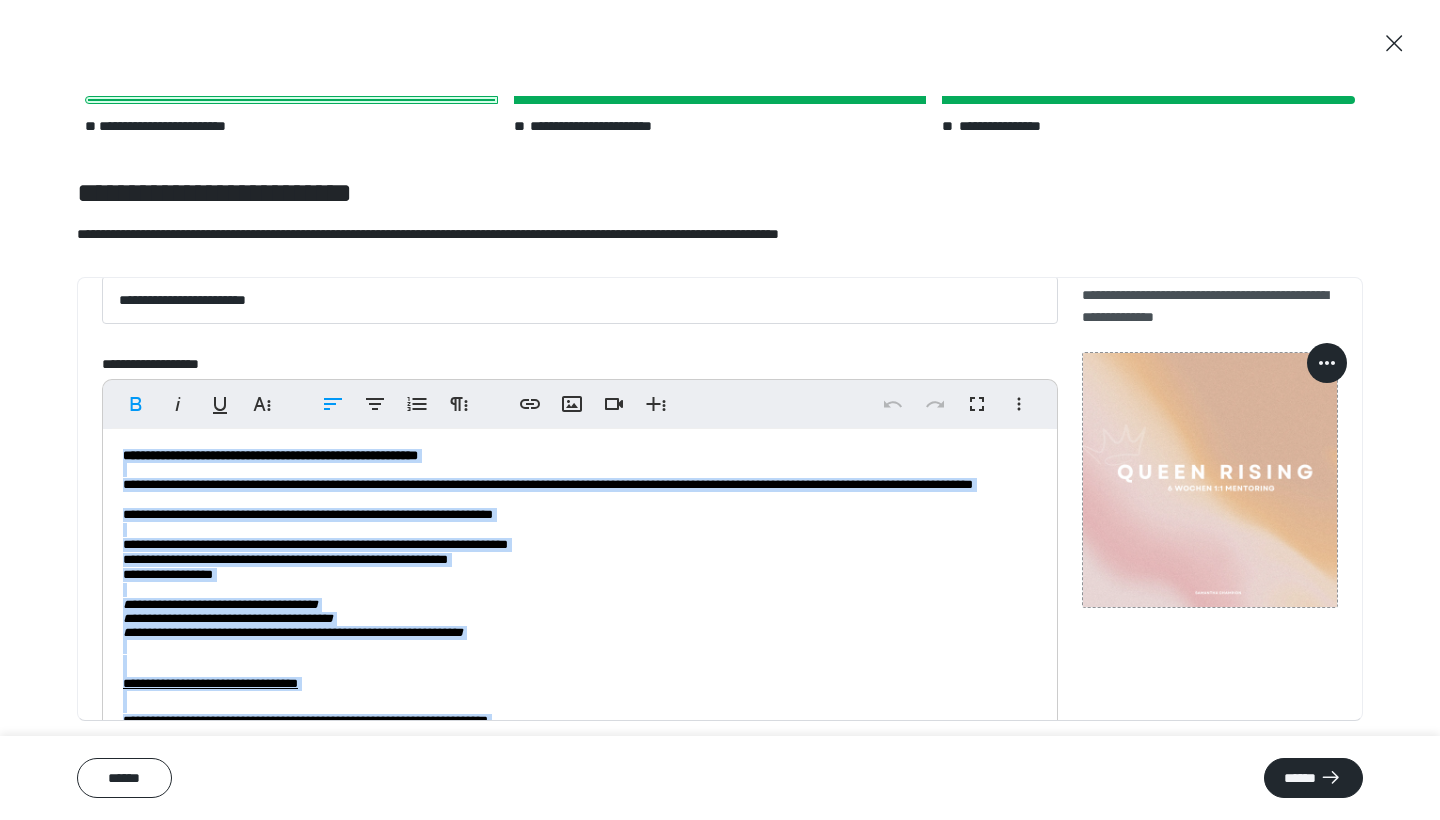 scroll, scrollTop: 146, scrollLeft: 0, axis: vertical 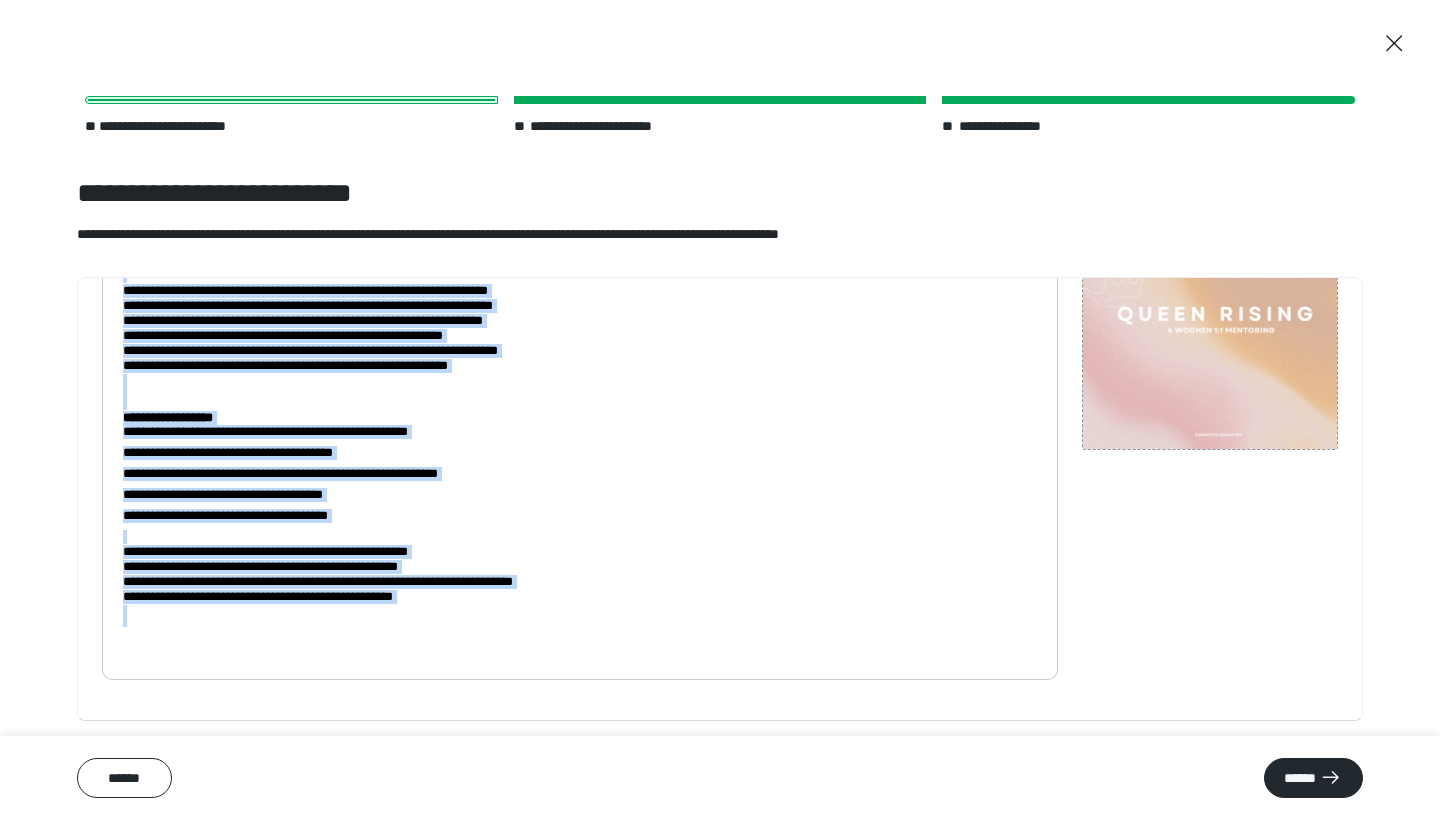 drag, startPoint x: 123, startPoint y: 522, endPoint x: 434, endPoint y: 685, distance: 351.12677 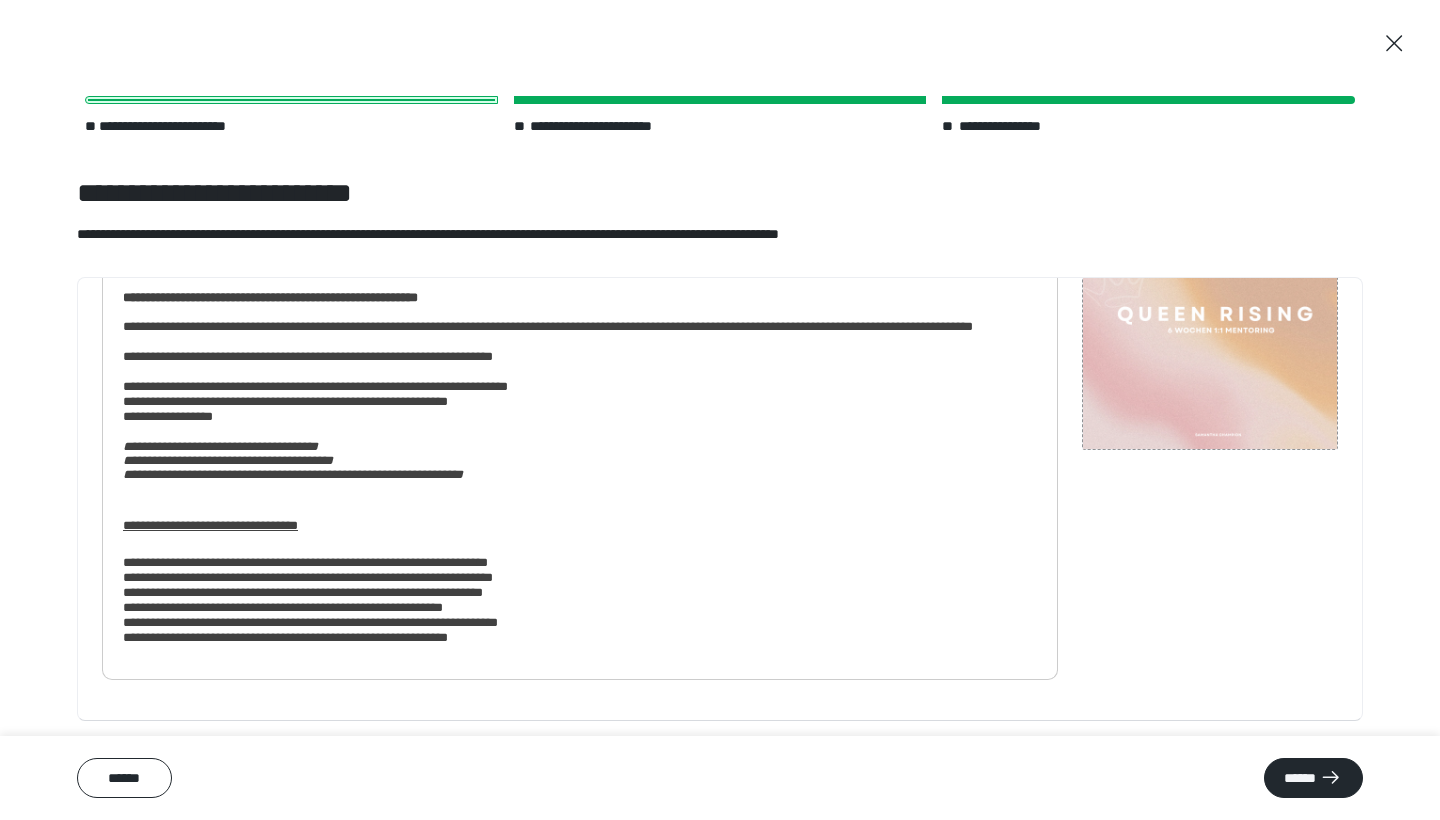 scroll, scrollTop: 0, scrollLeft: 0, axis: both 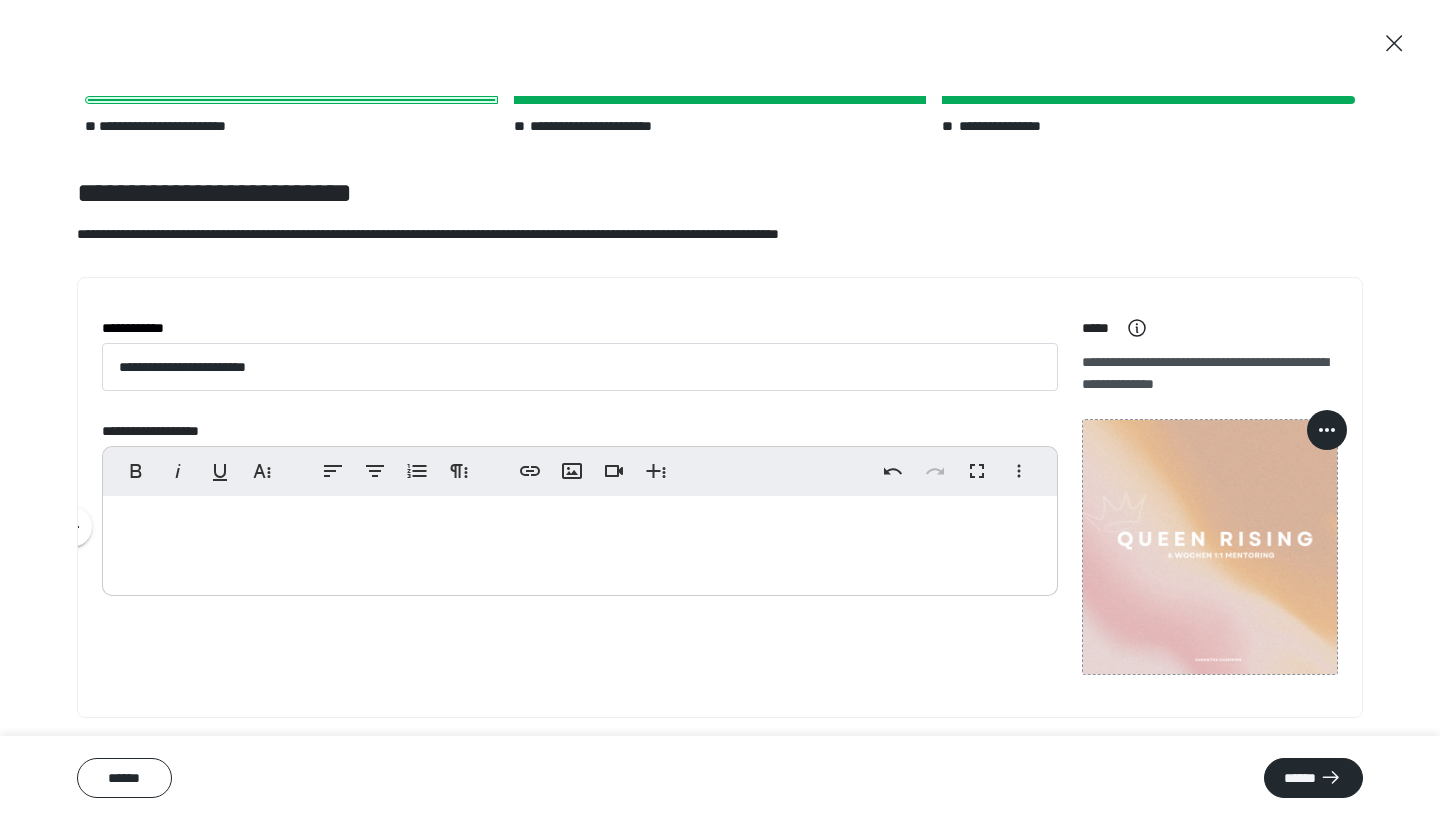 click at bounding box center [1210, 547] 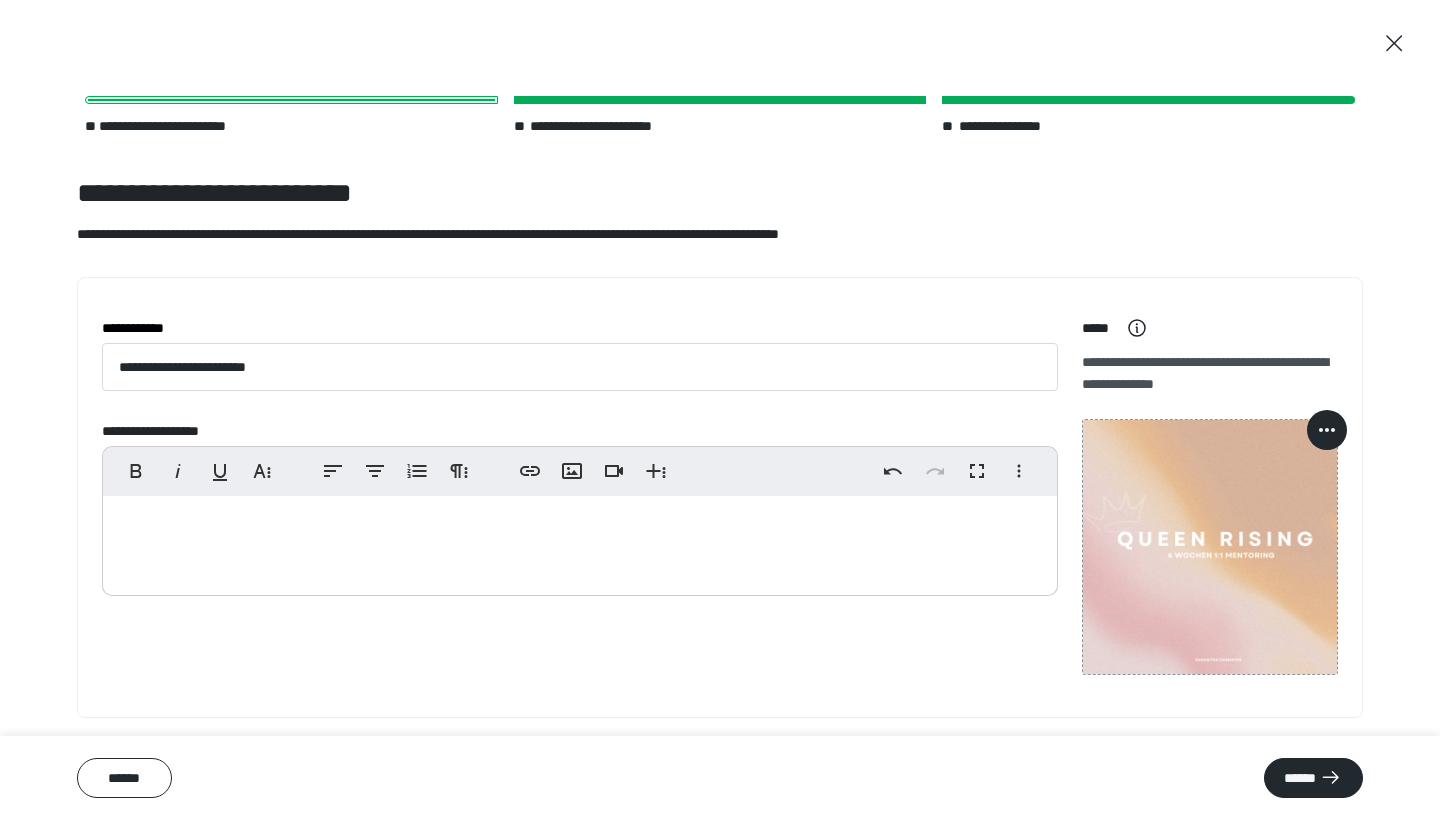 click 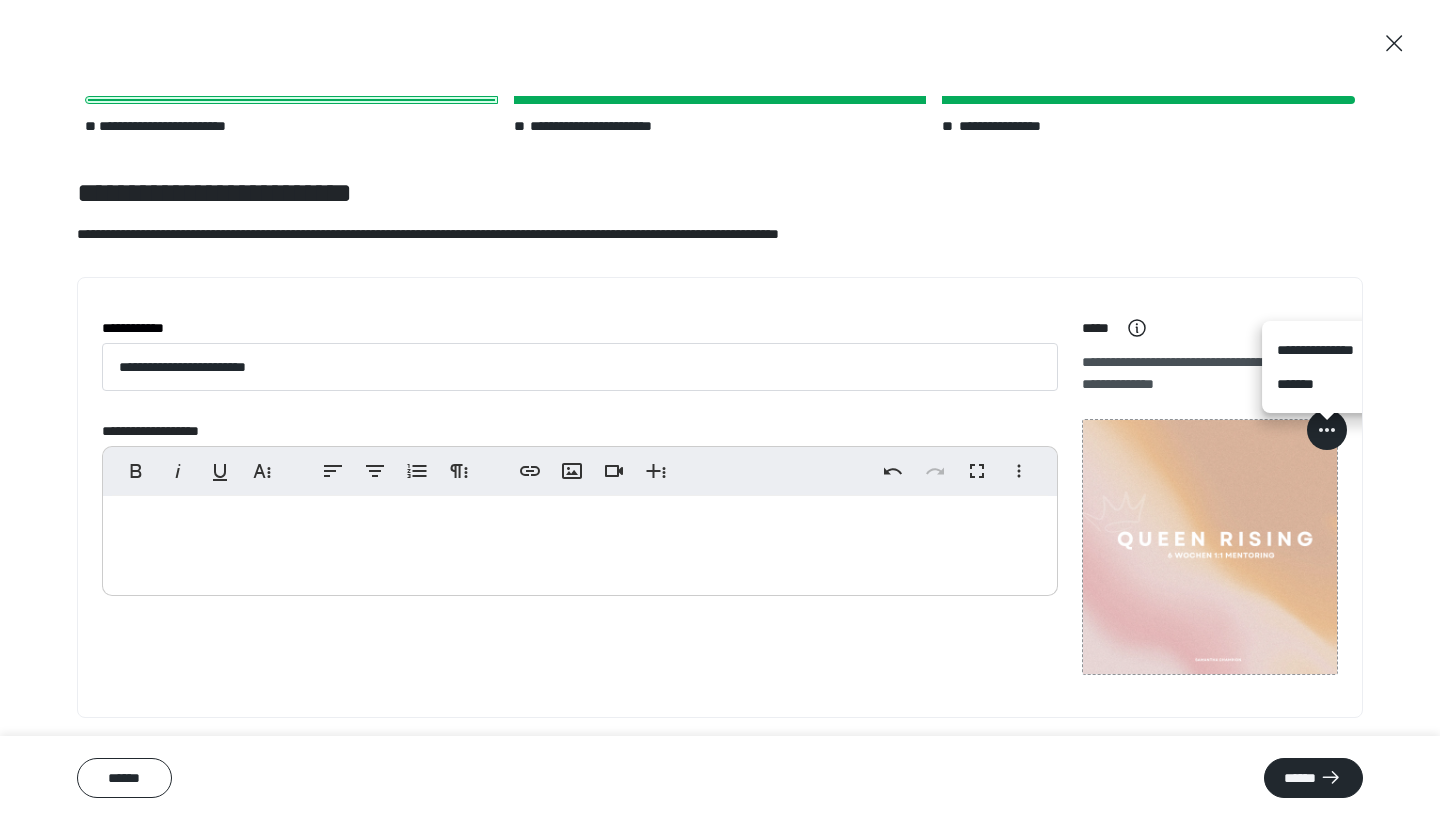 click on "*******" at bounding box center (1327, 384) 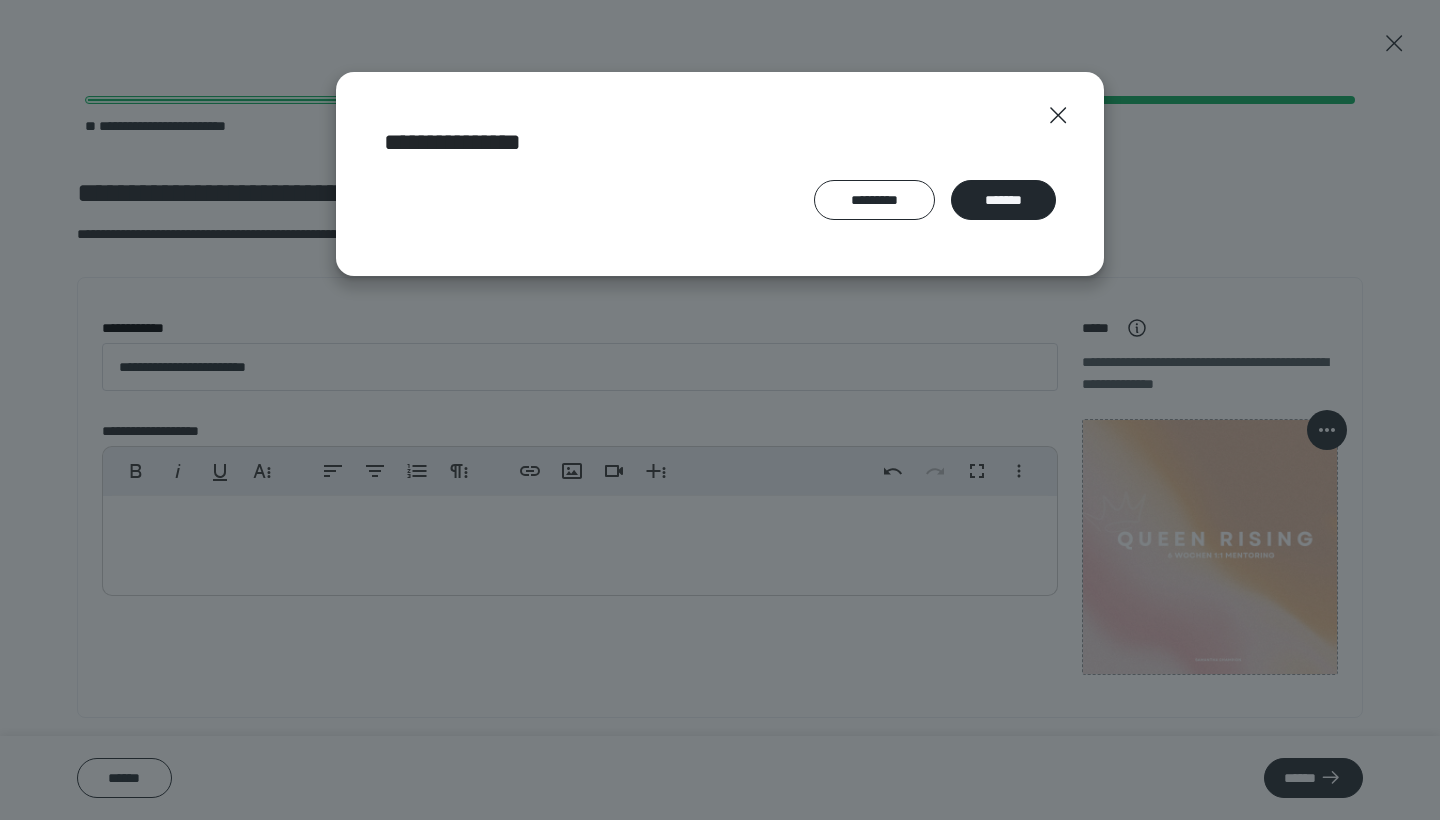 click on "**********" at bounding box center (720, 174) 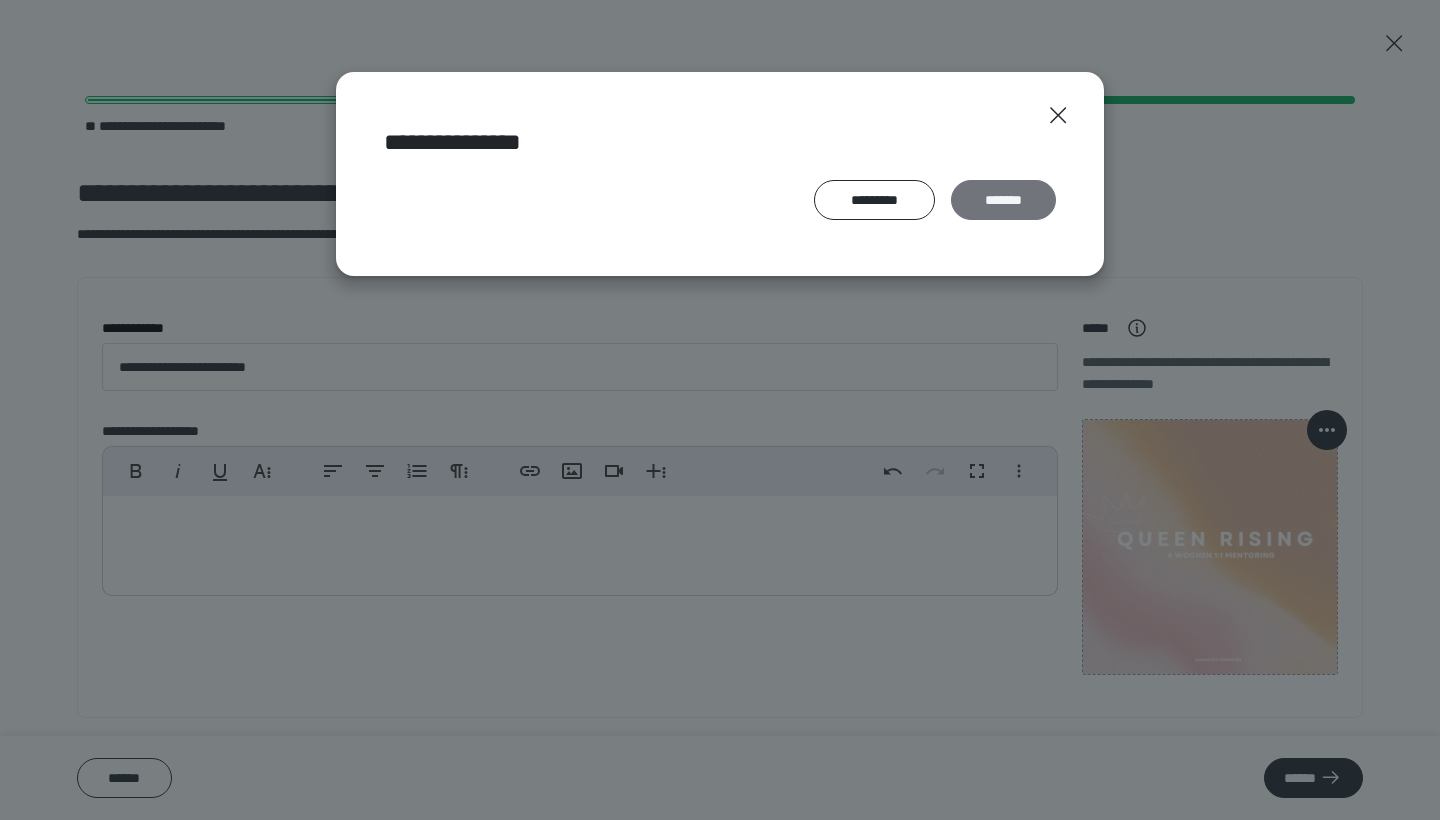 click on "*******" at bounding box center (1003, 200) 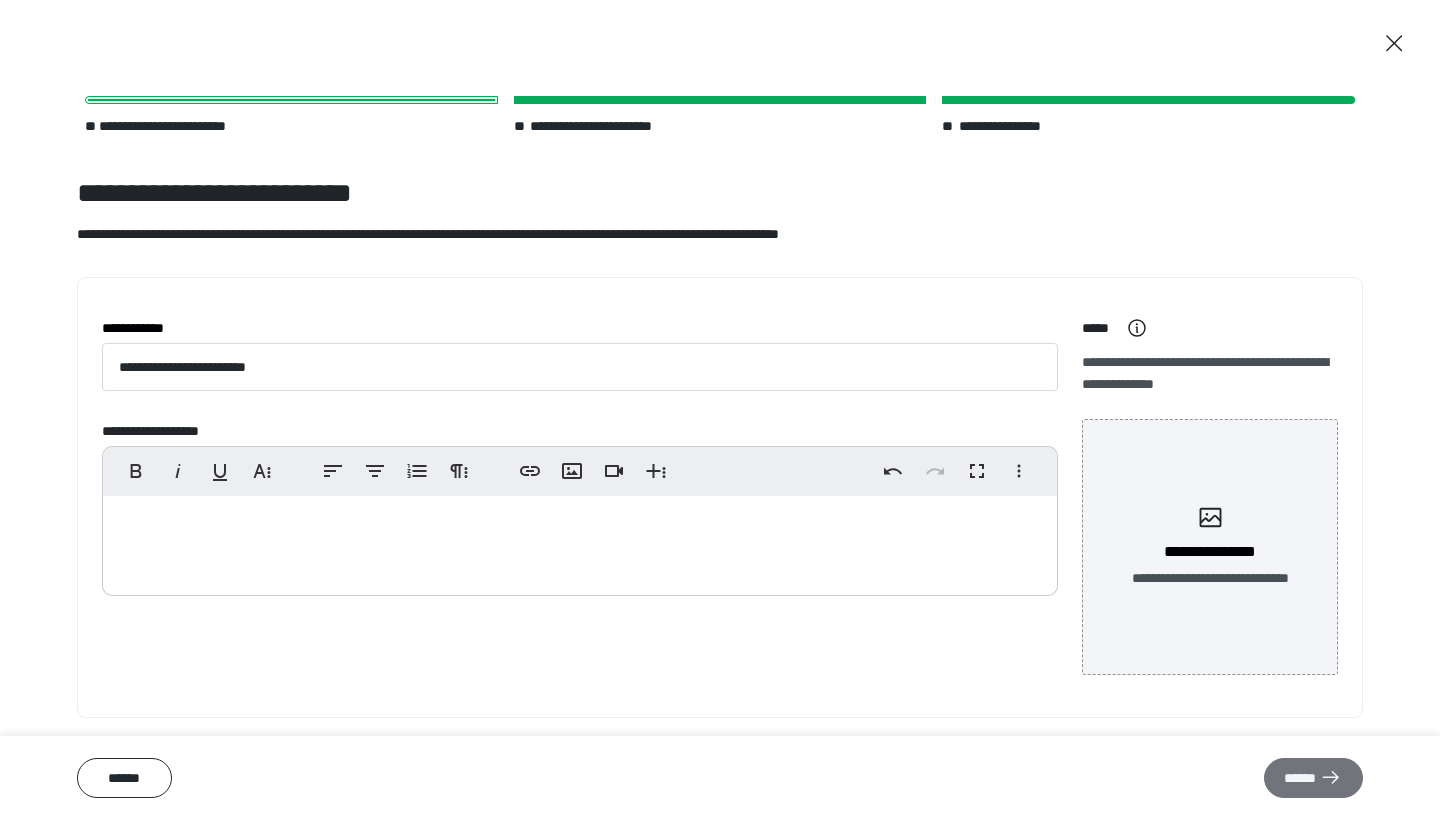 click on "******" at bounding box center (1313, 778) 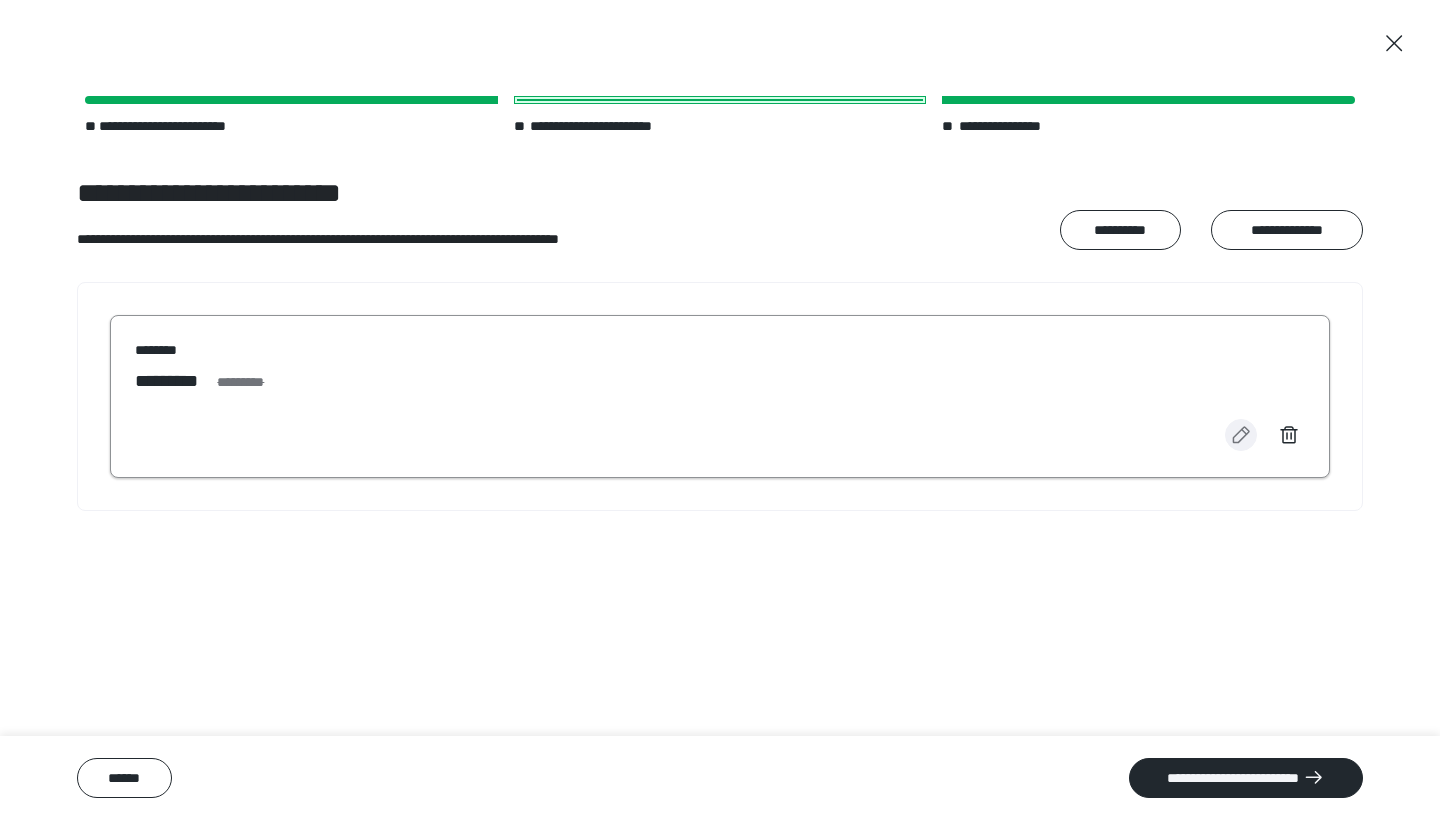 click 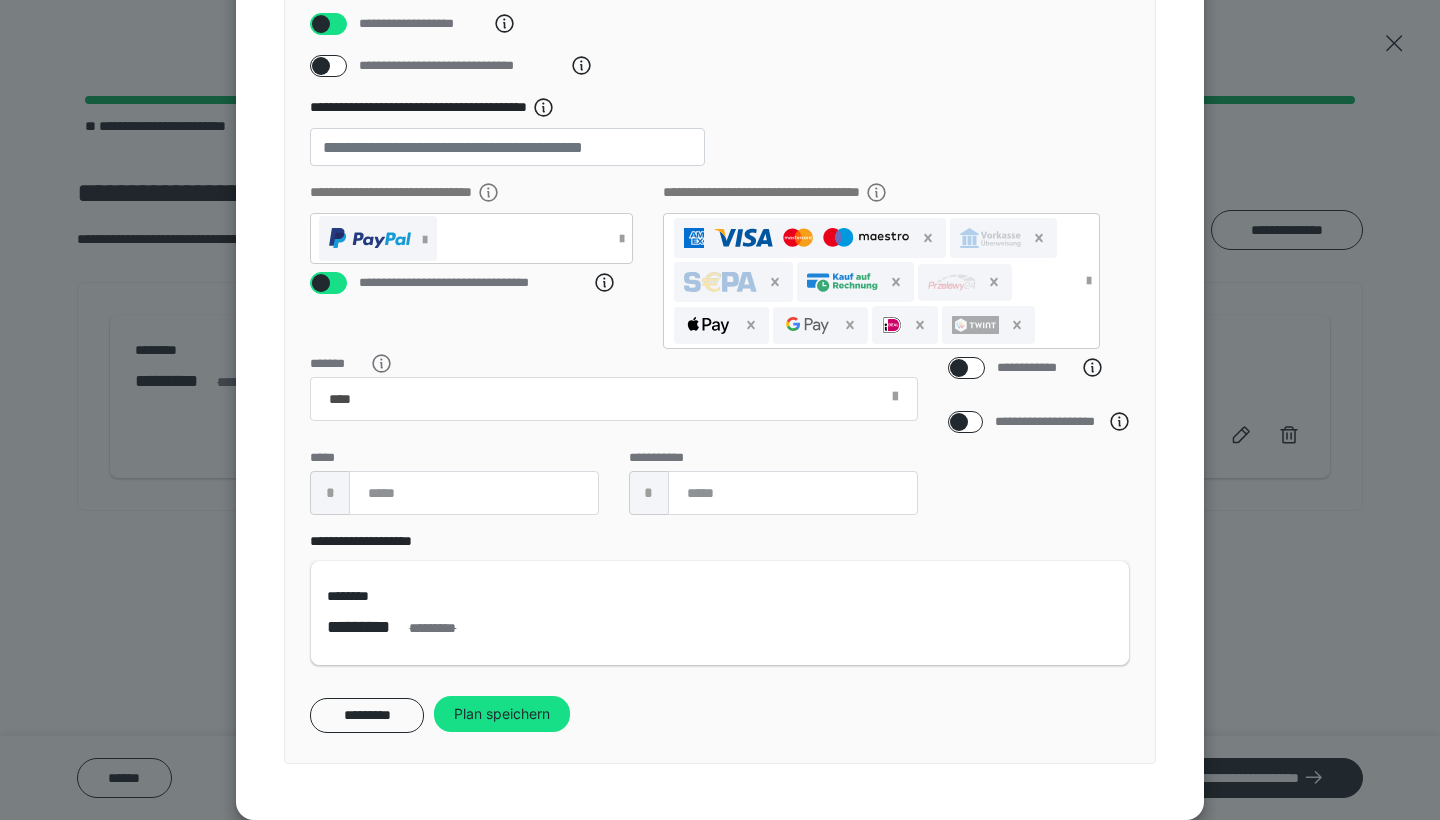 scroll, scrollTop: 463, scrollLeft: 0, axis: vertical 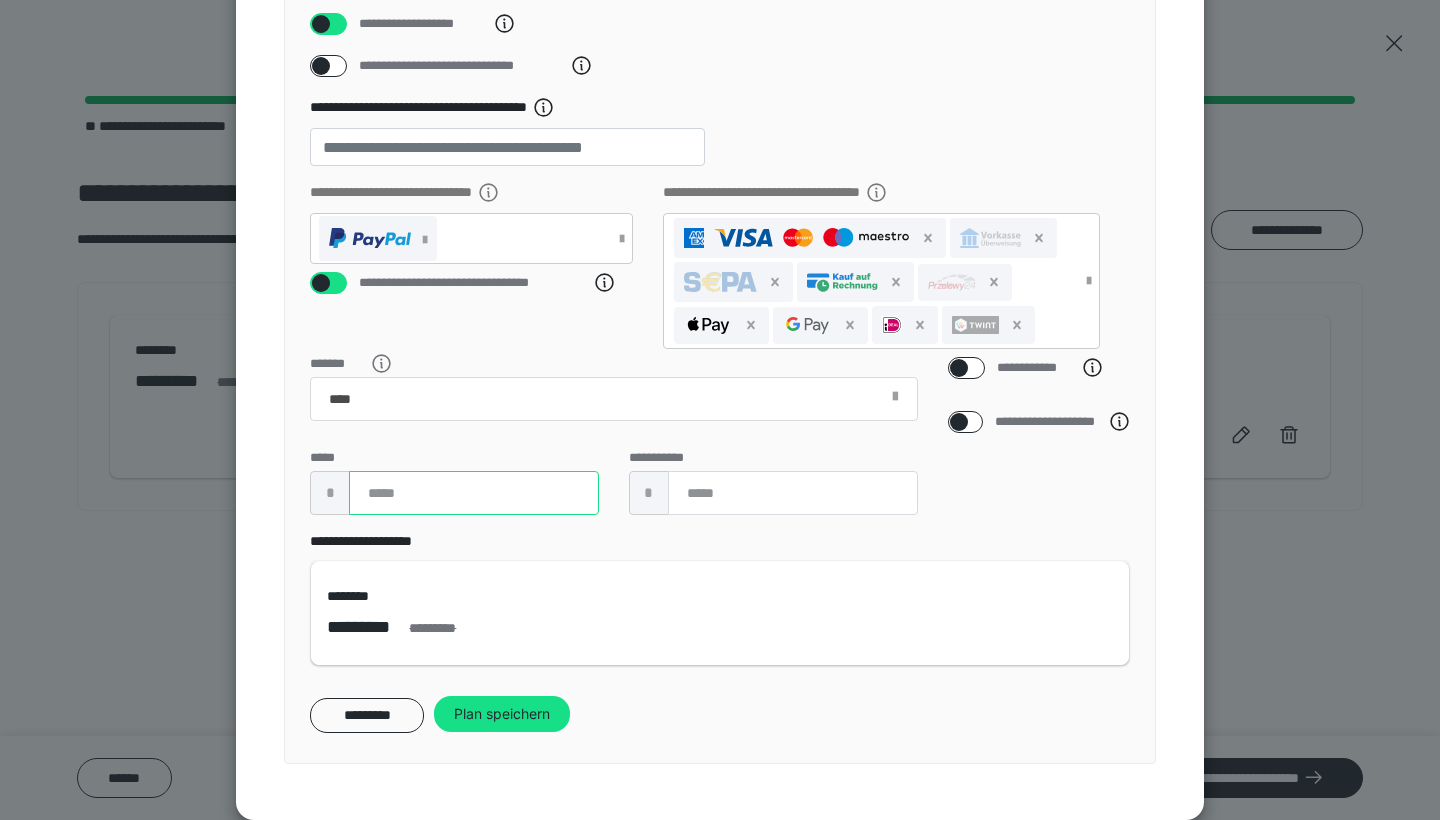 drag, startPoint x: 400, startPoint y: 495, endPoint x: 193, endPoint y: 453, distance: 211.2179 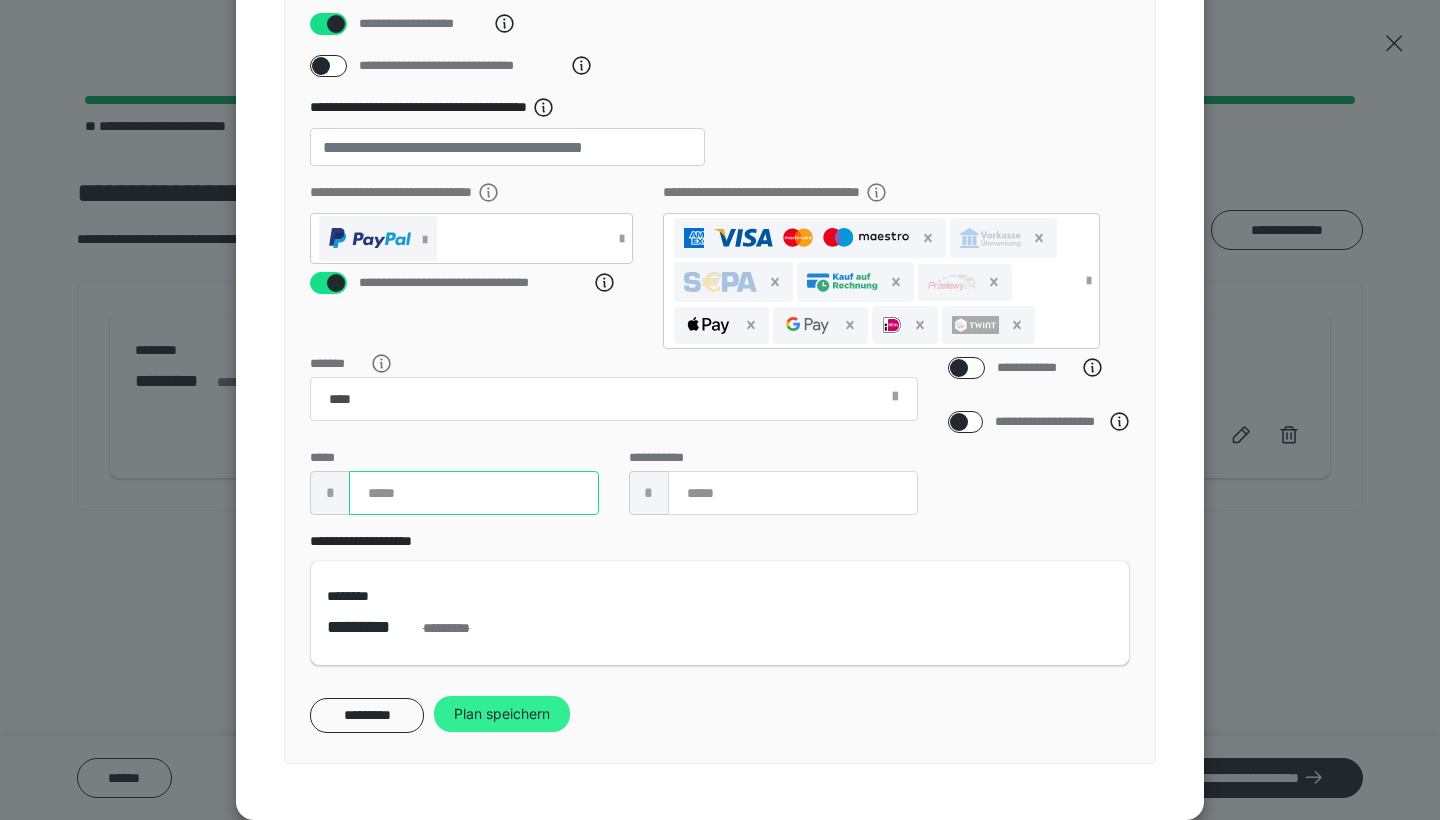 type on "****" 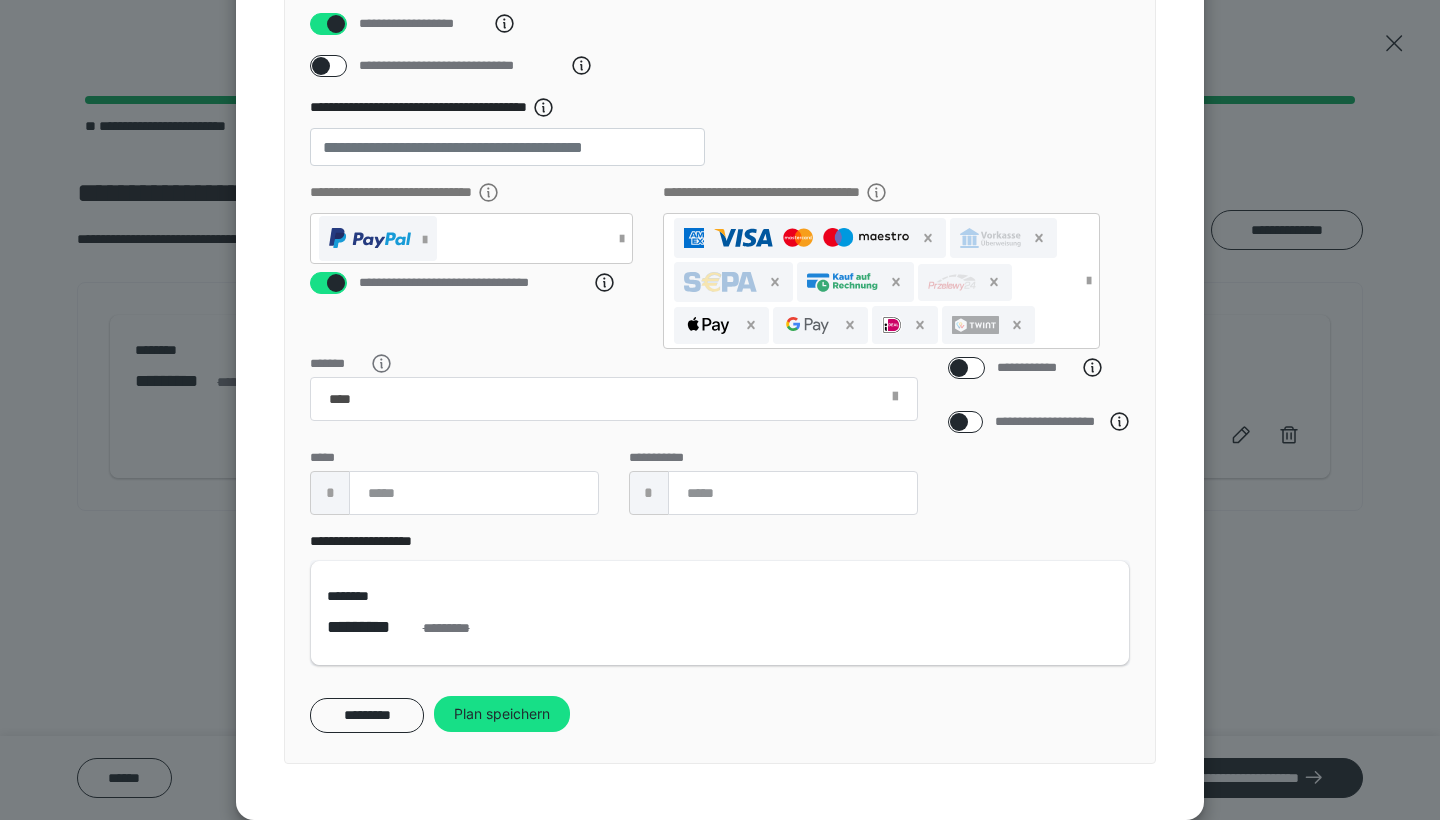 click on "Plan speichern" at bounding box center [502, 714] 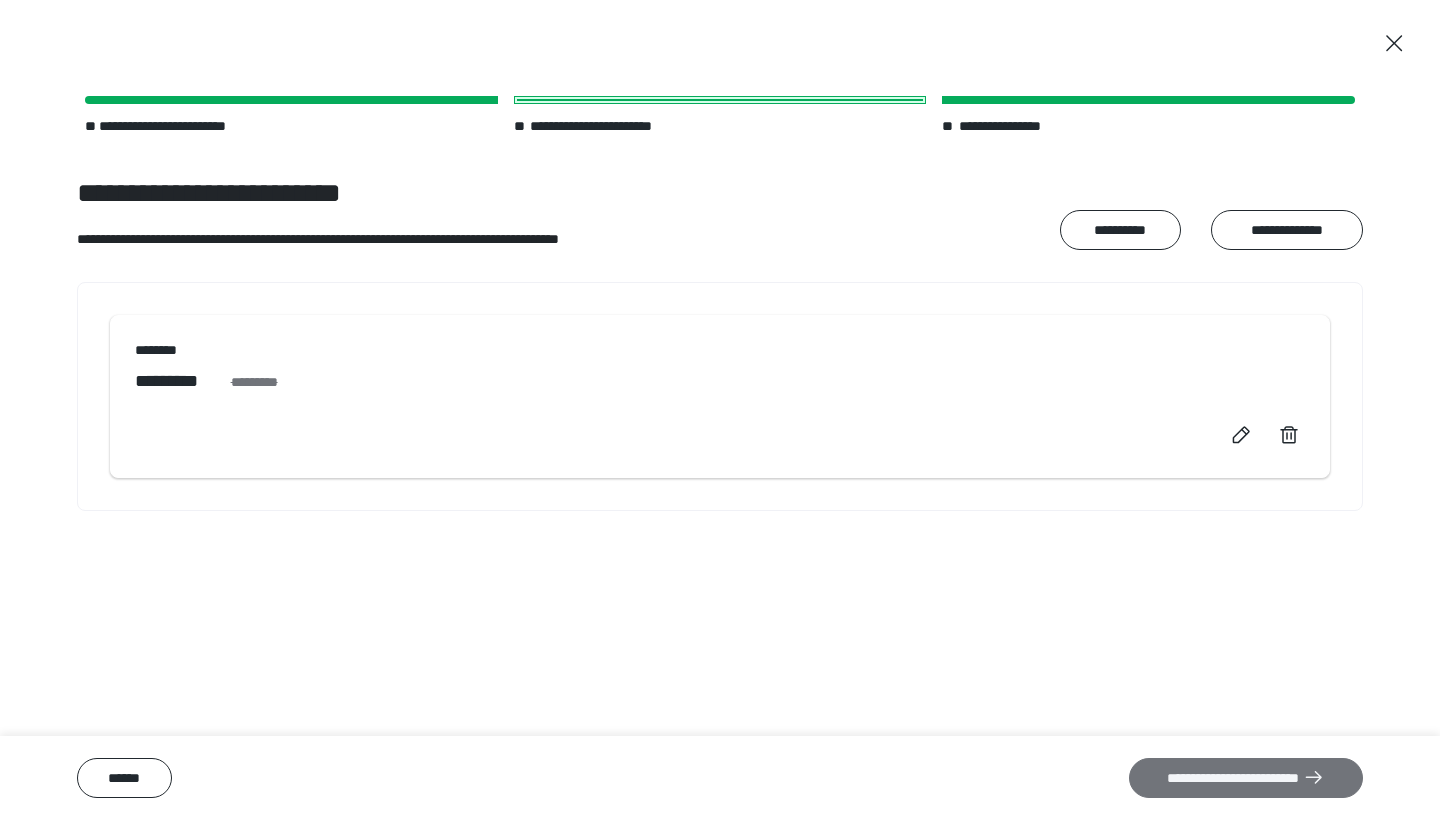 click on "**********" at bounding box center [1246, 778] 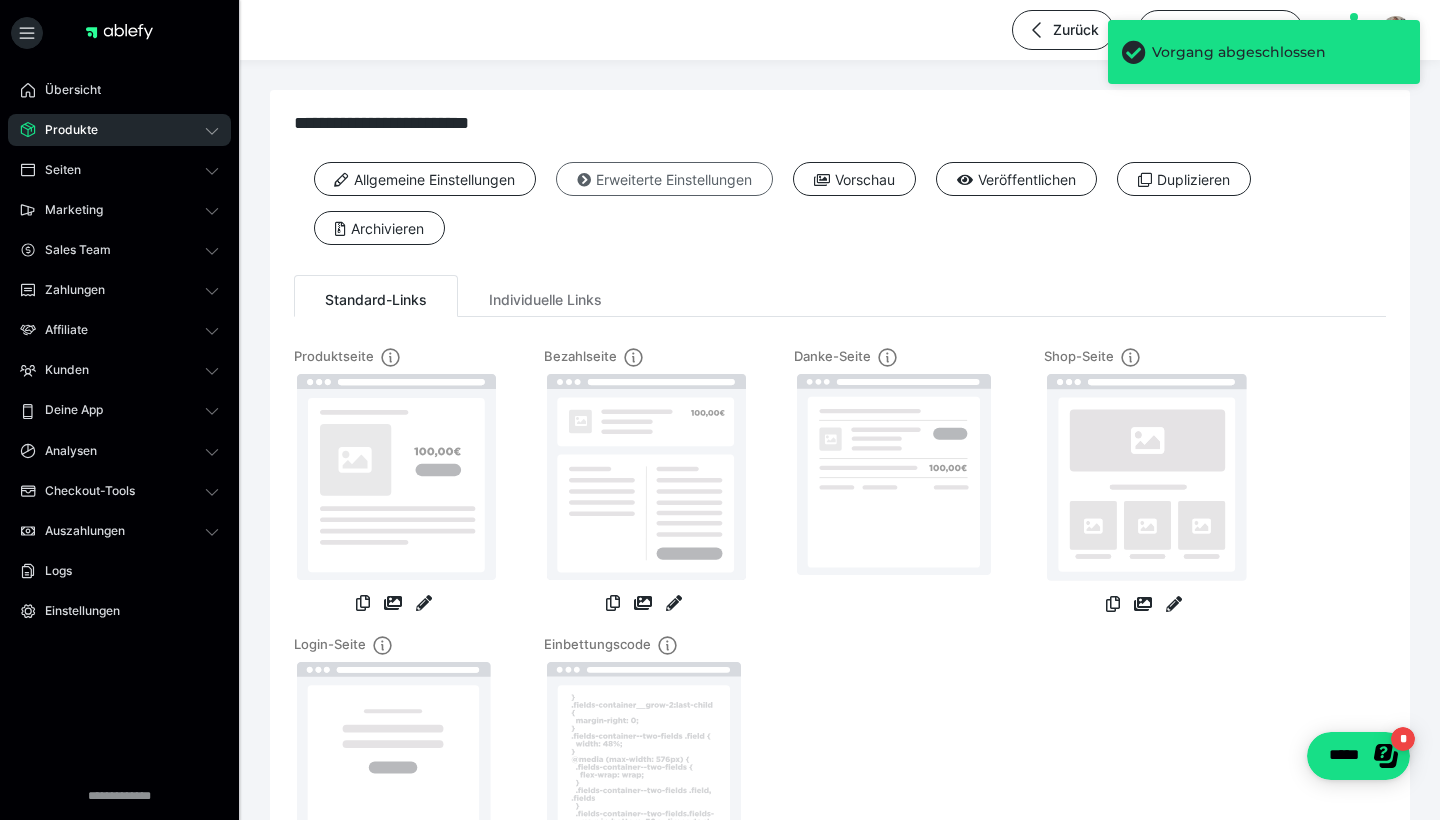 click on "Erweiterte Einstellungen" at bounding box center [664, 179] 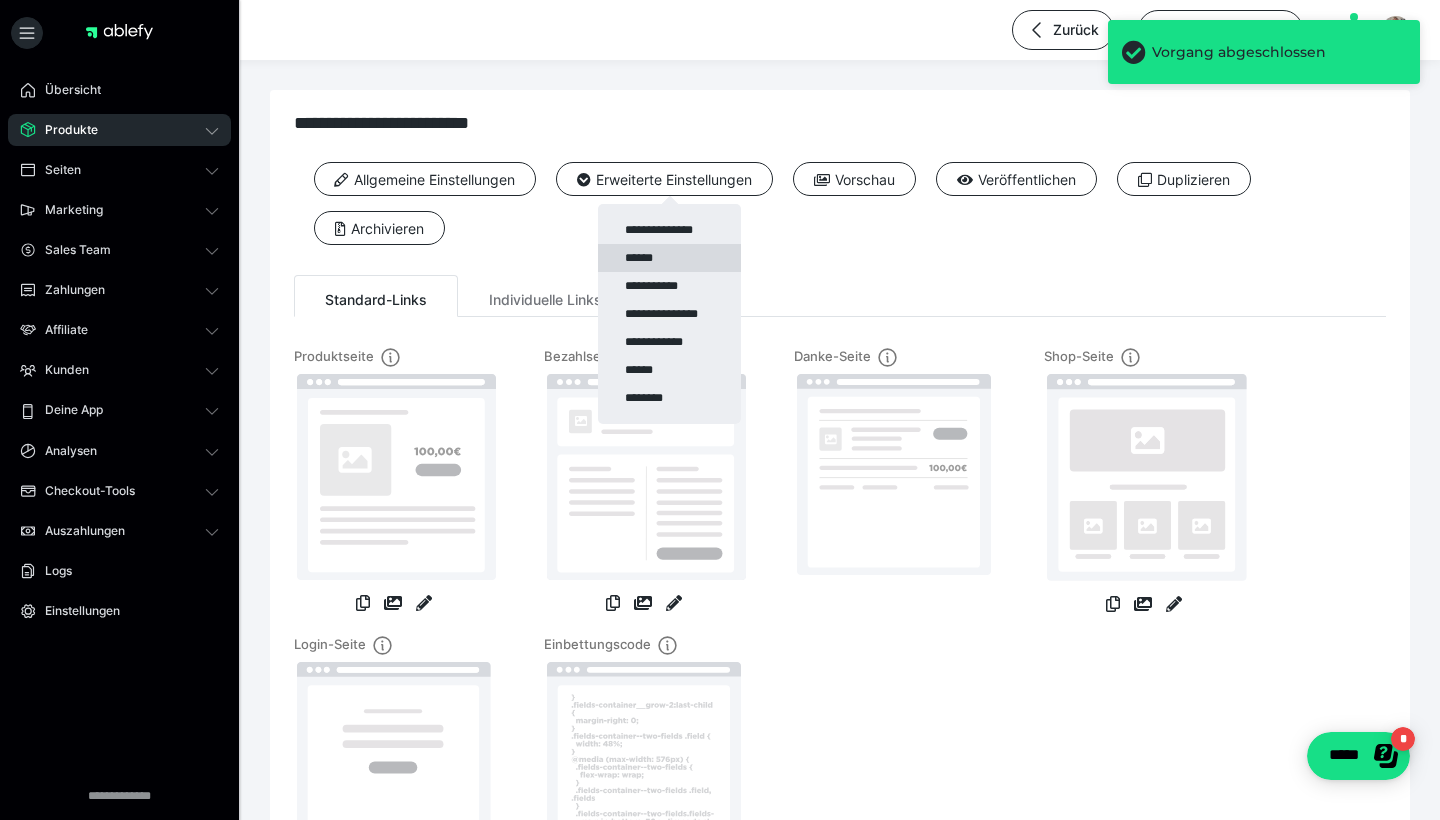 click on "******" at bounding box center [669, 258] 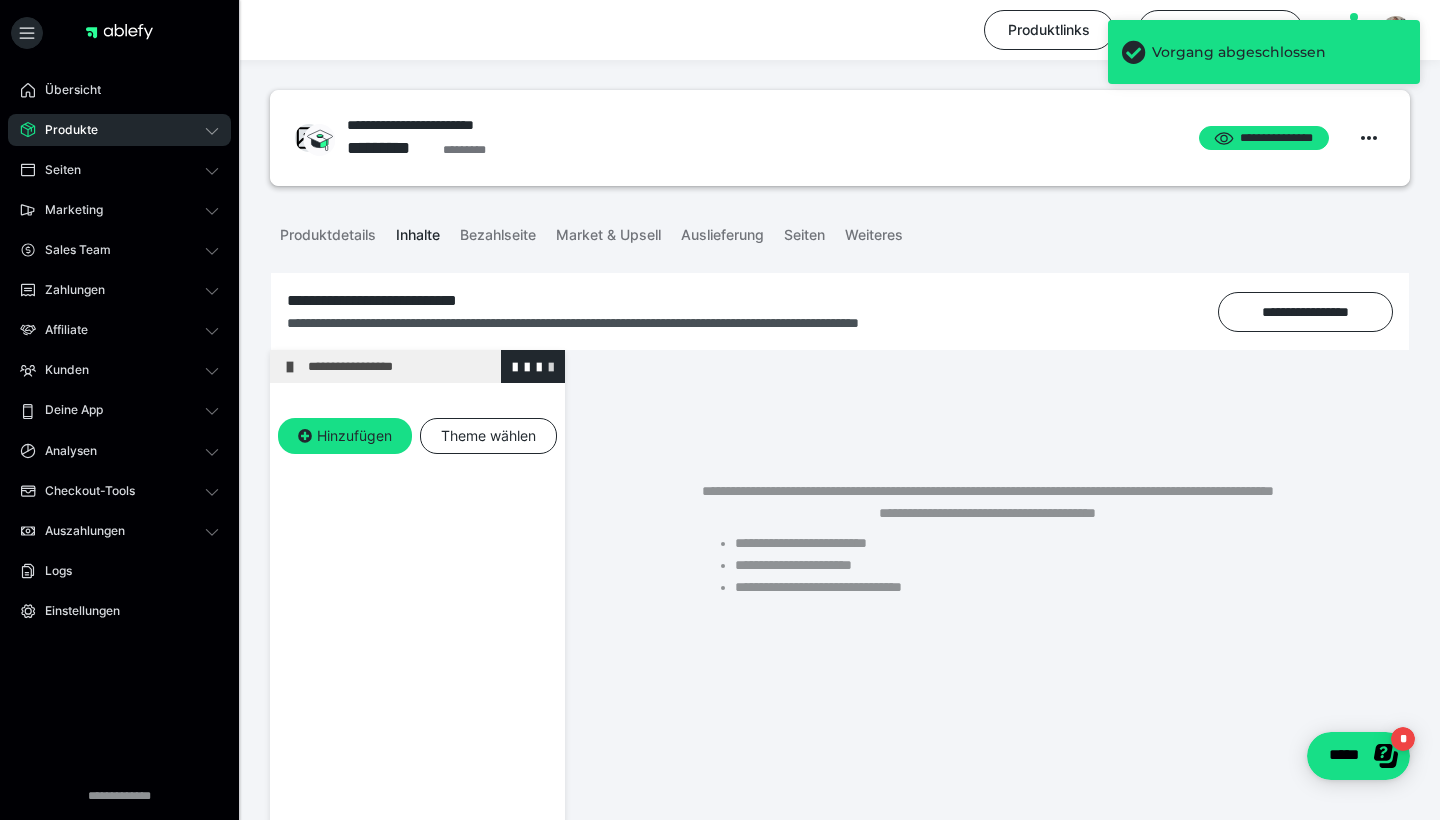 click at bounding box center [551, 366] 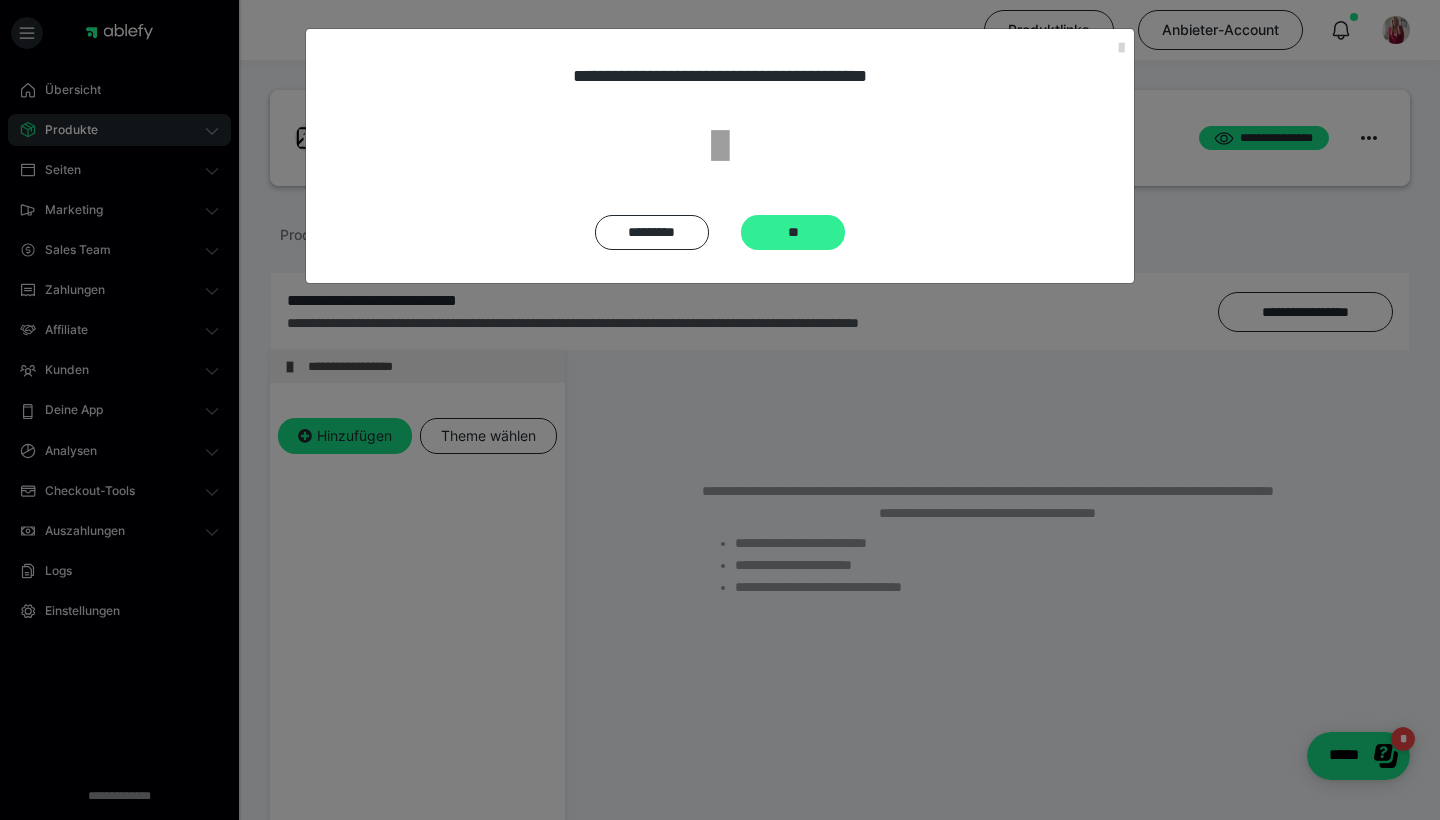 click on "**" at bounding box center (793, 232) 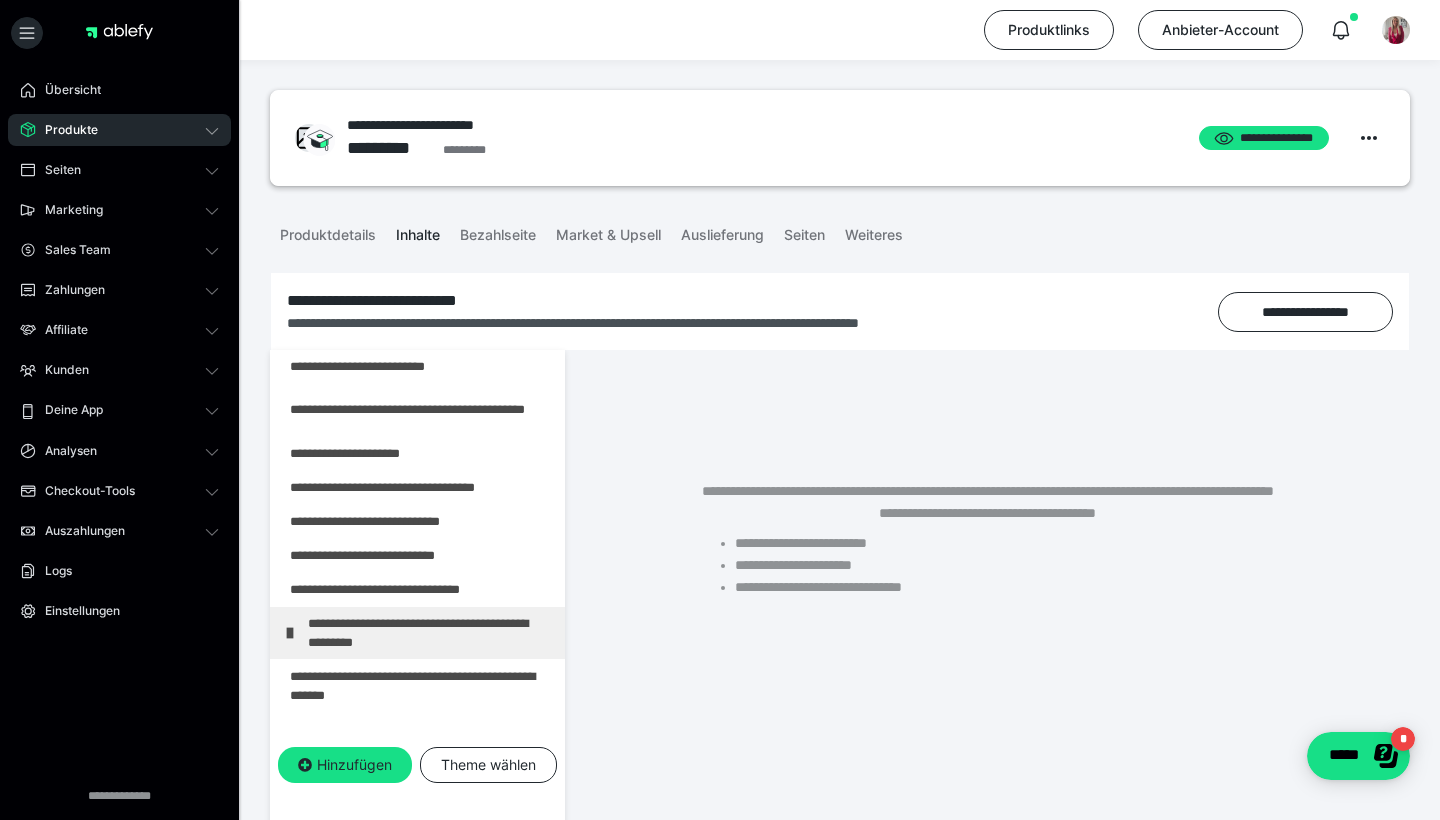 click on "Produkte" at bounding box center [64, 130] 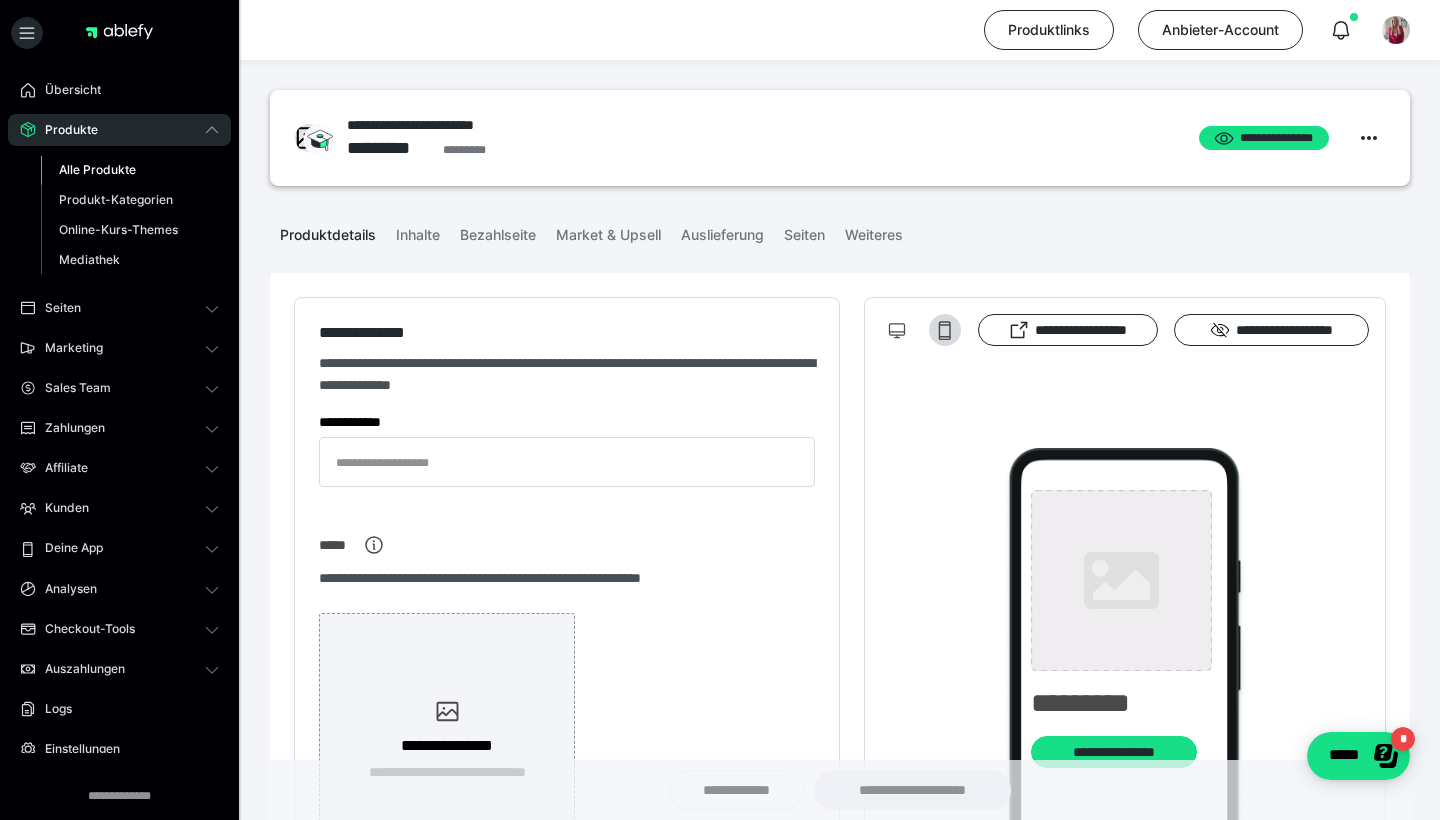 type on "**********" 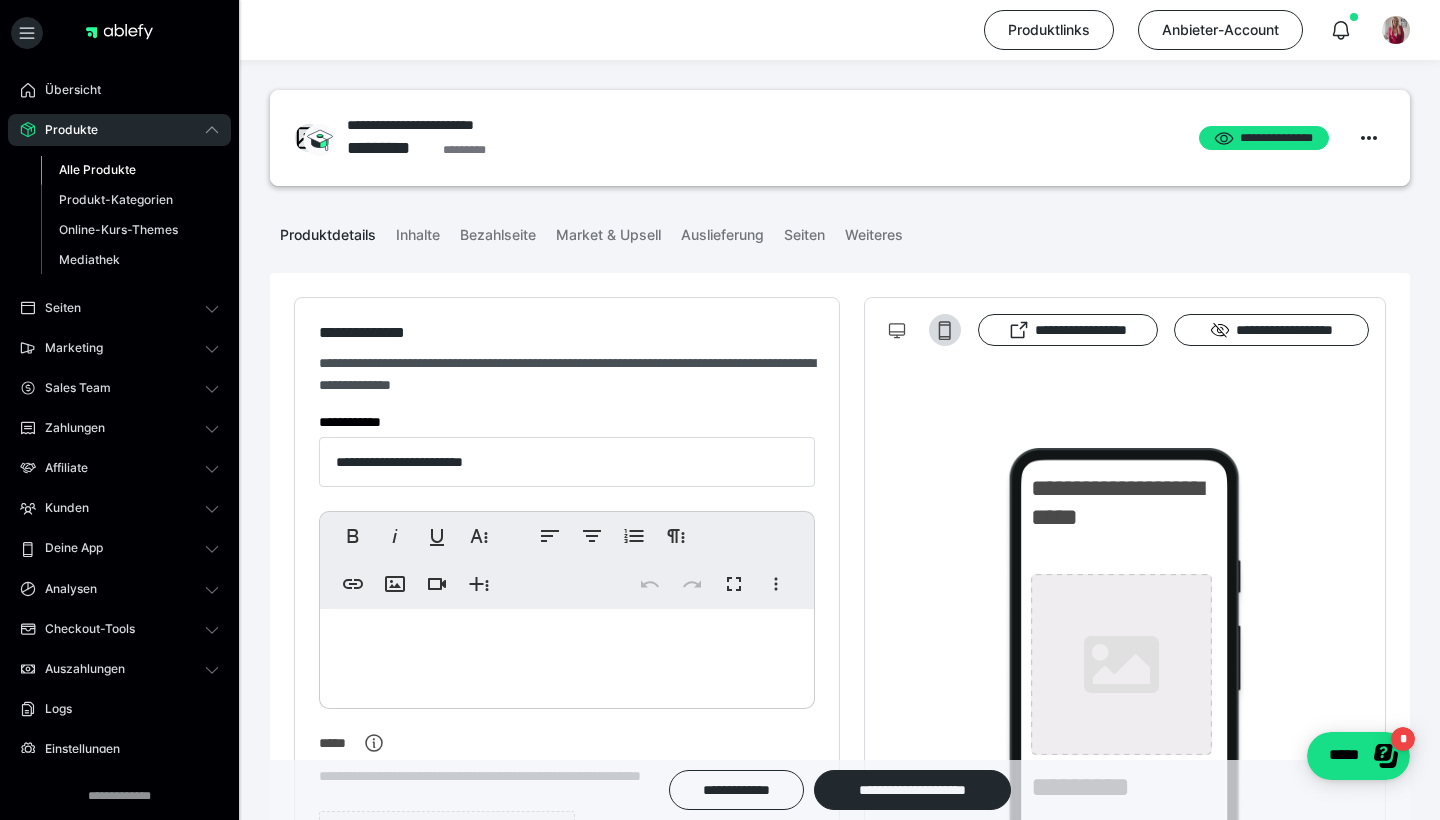 click on "Alle Produkte" at bounding box center [130, 170] 